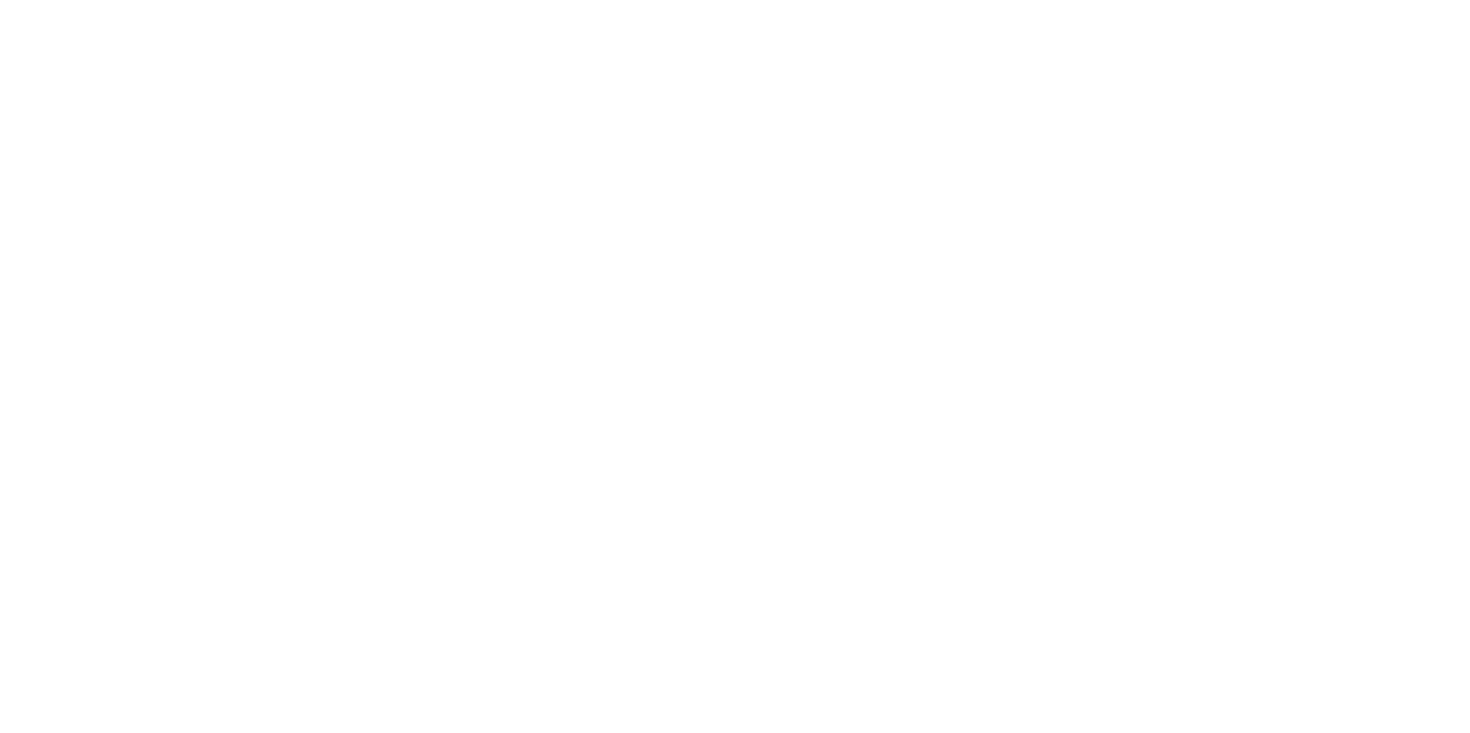 scroll, scrollTop: 0, scrollLeft: 0, axis: both 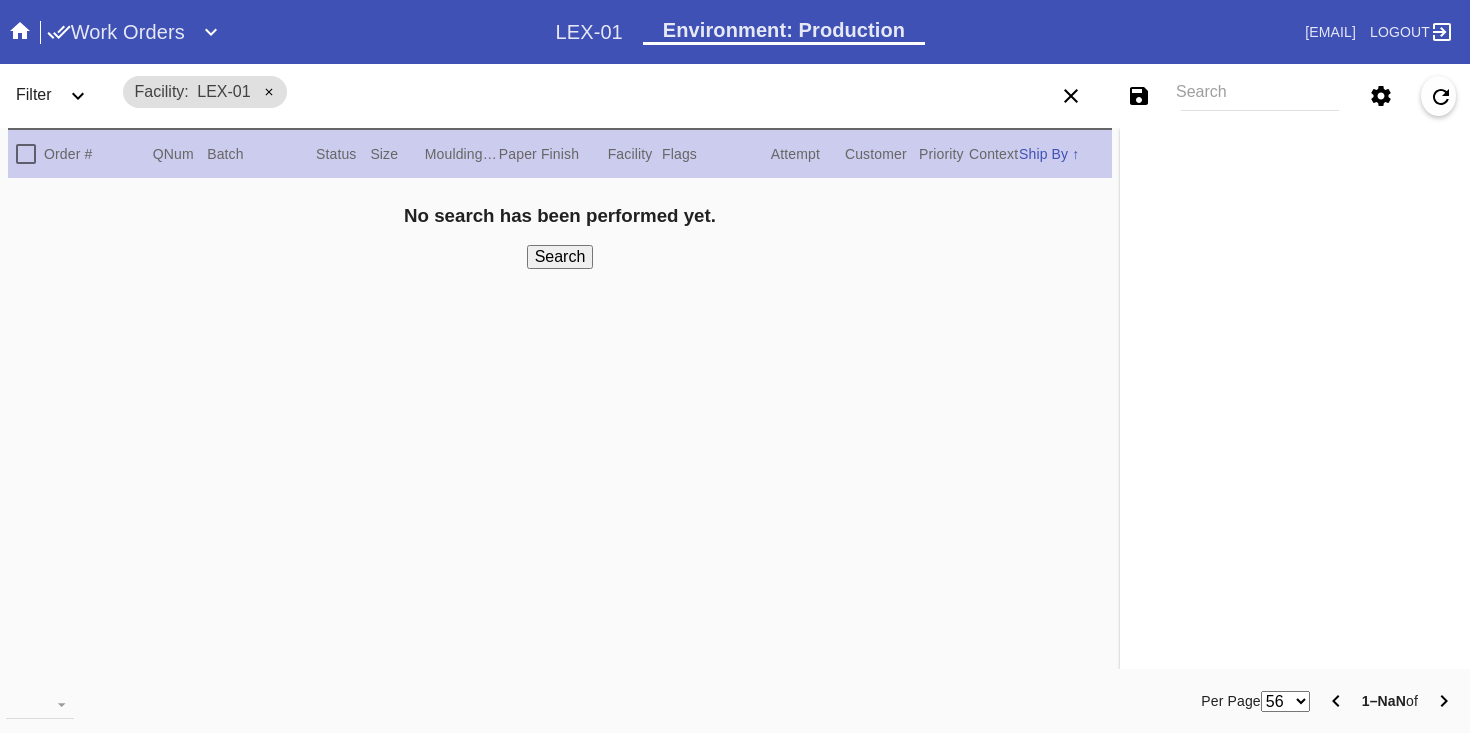 click on "Facility" at bounding box center [162, 91] 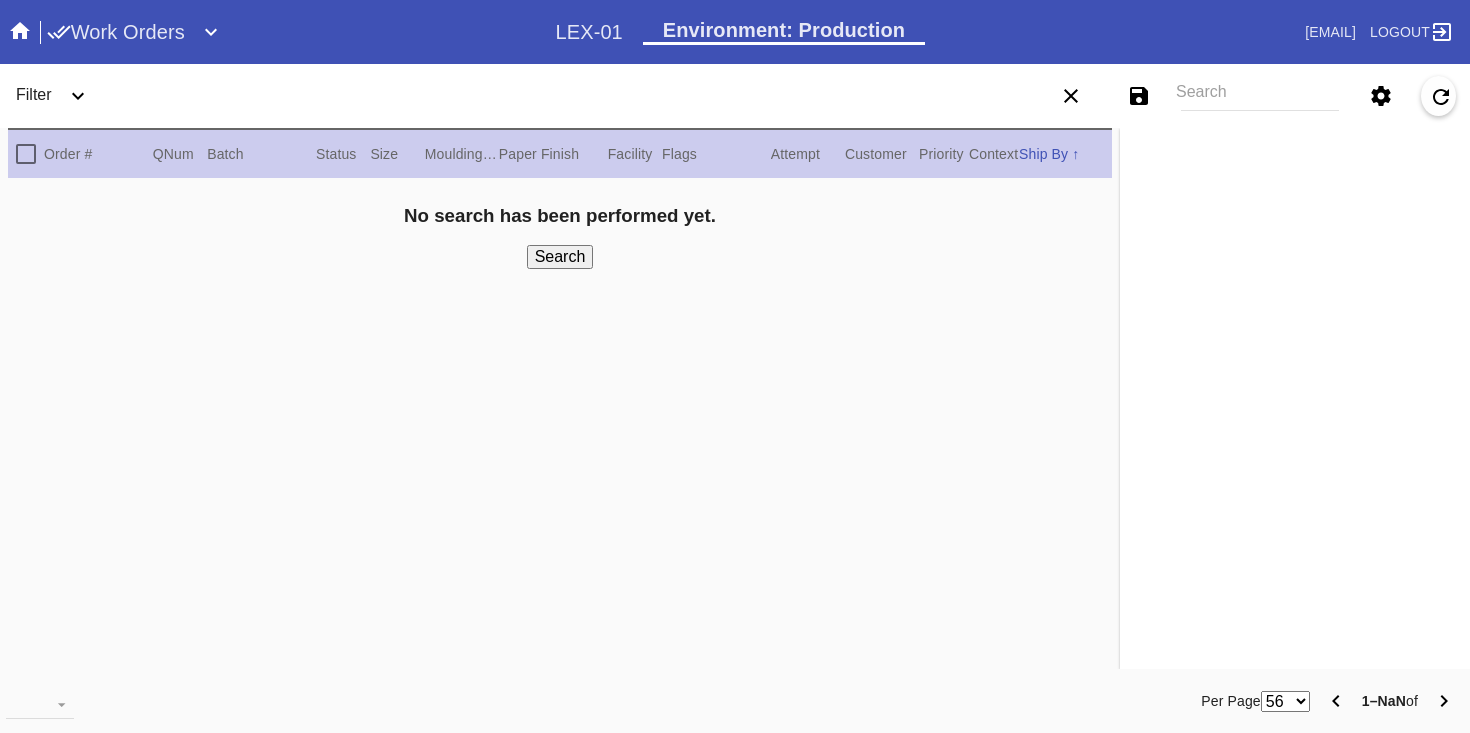 drag, startPoint x: 1176, startPoint y: 98, endPoint x: 1229, endPoint y: 98, distance: 53 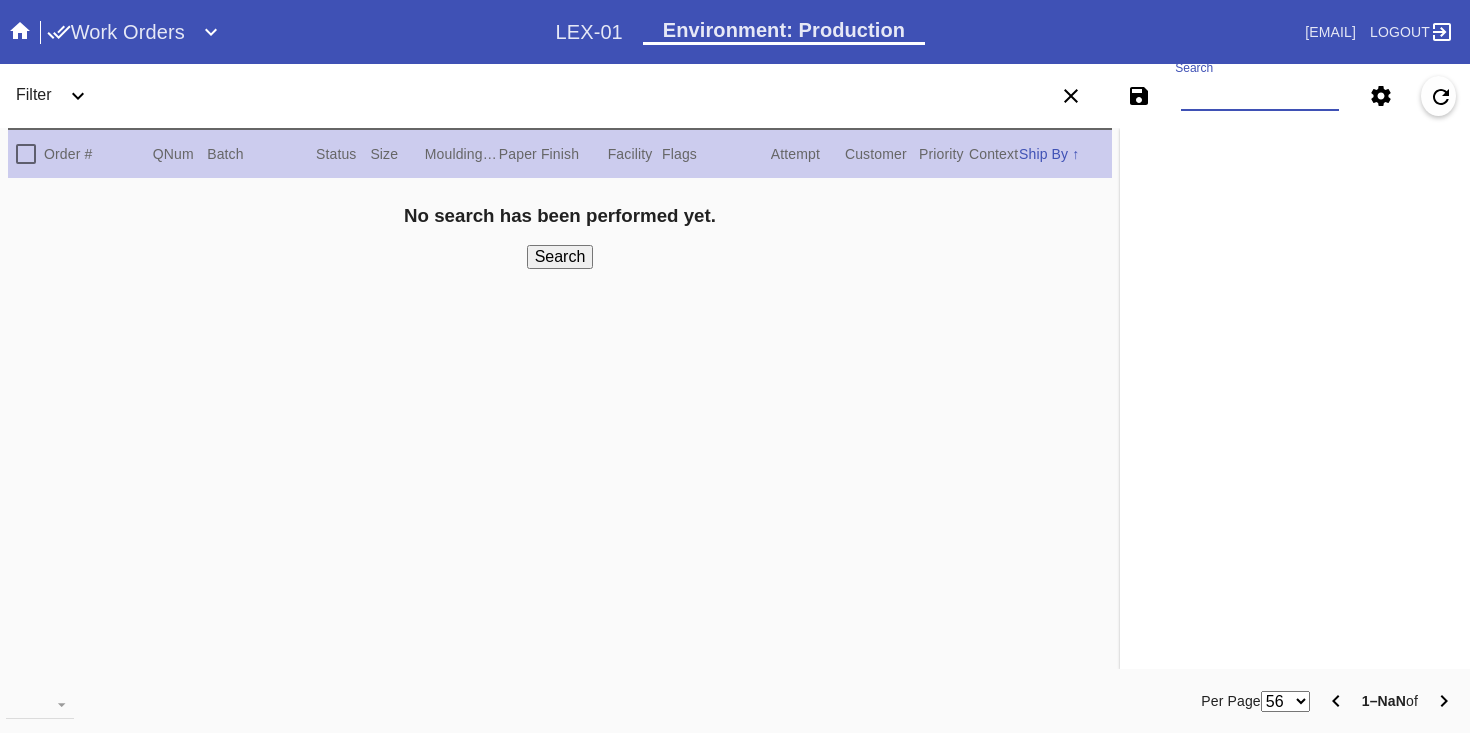 click on "Search" at bounding box center (1260, 96) 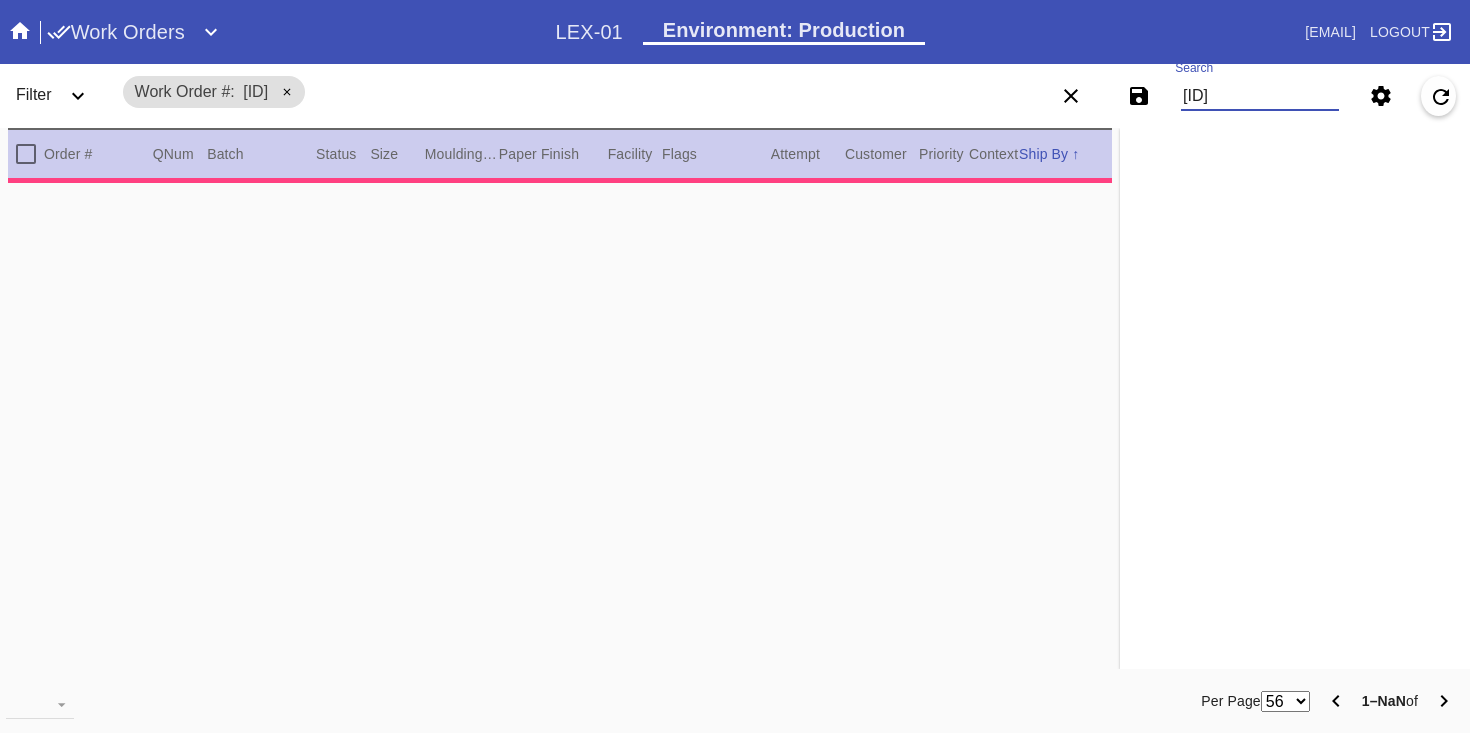 type on "3.0" 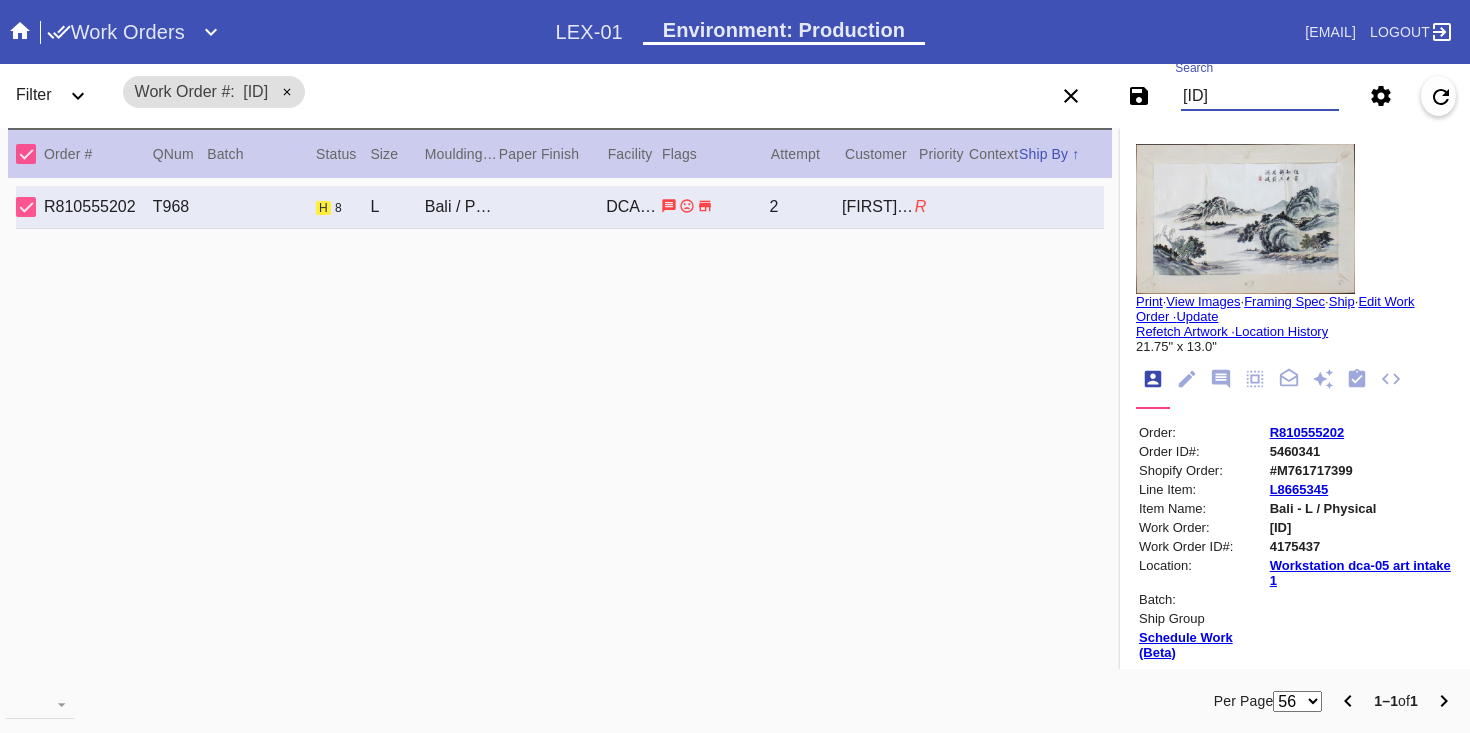 click on "View Images" at bounding box center (1203, 301) 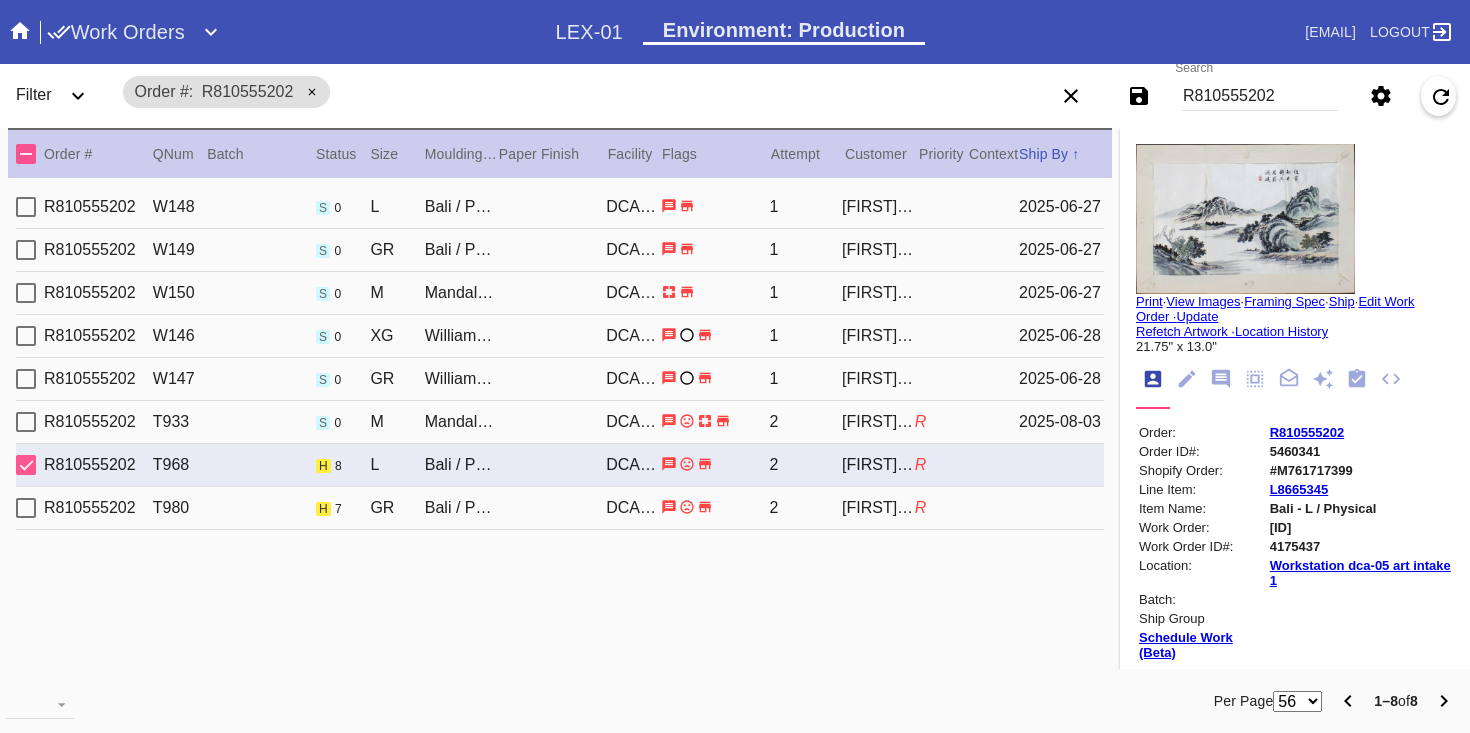 click on "R810555202" at bounding box center (1260, 96) 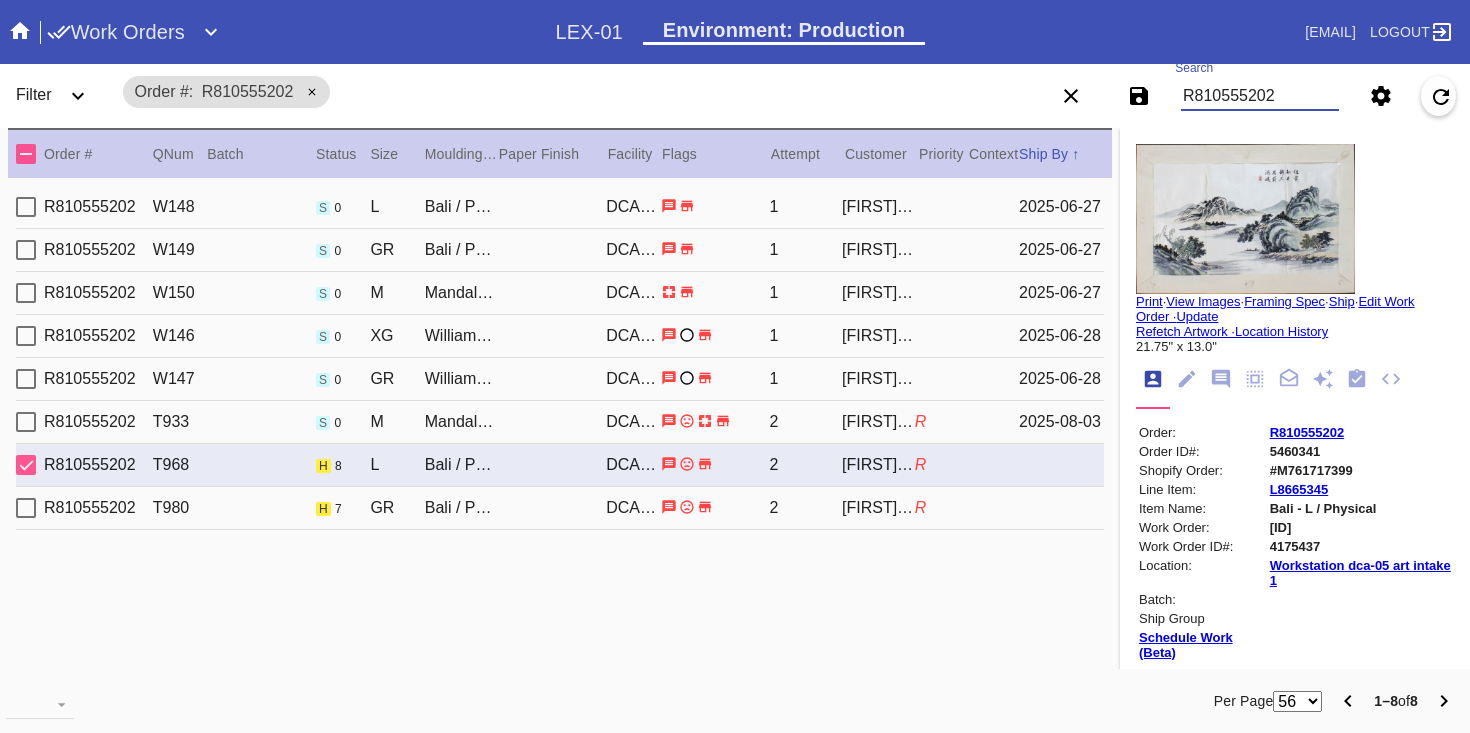 click on "R810555202" at bounding box center [1260, 96] 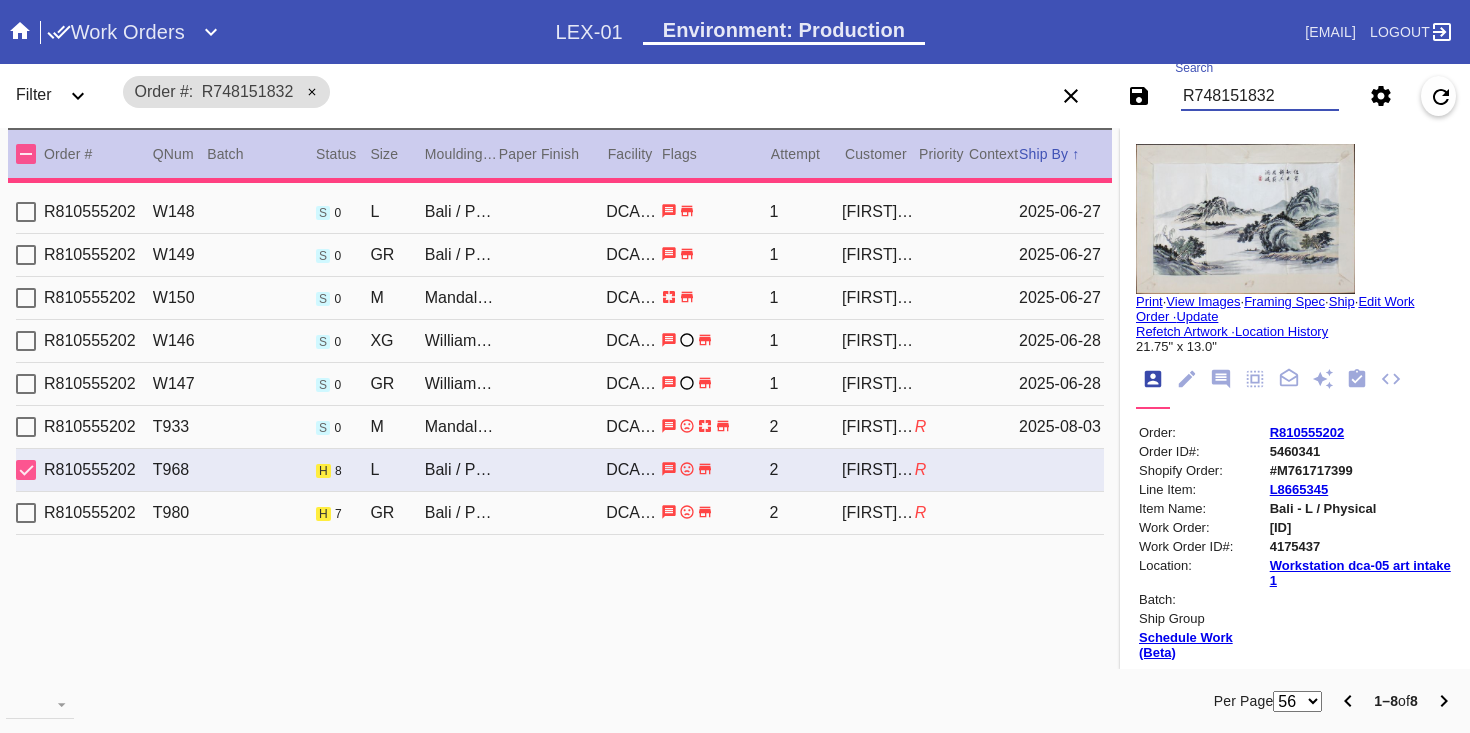 type on "0.0" 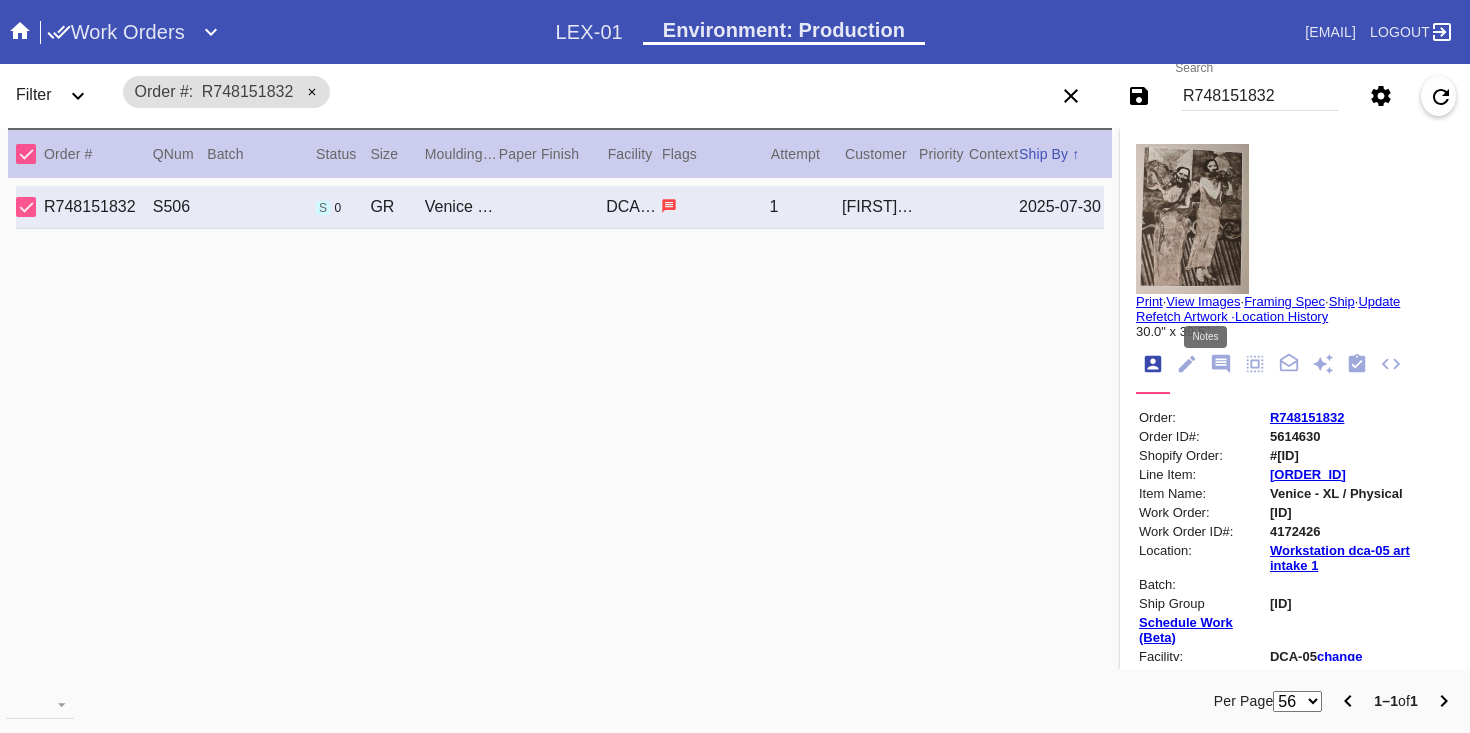 click 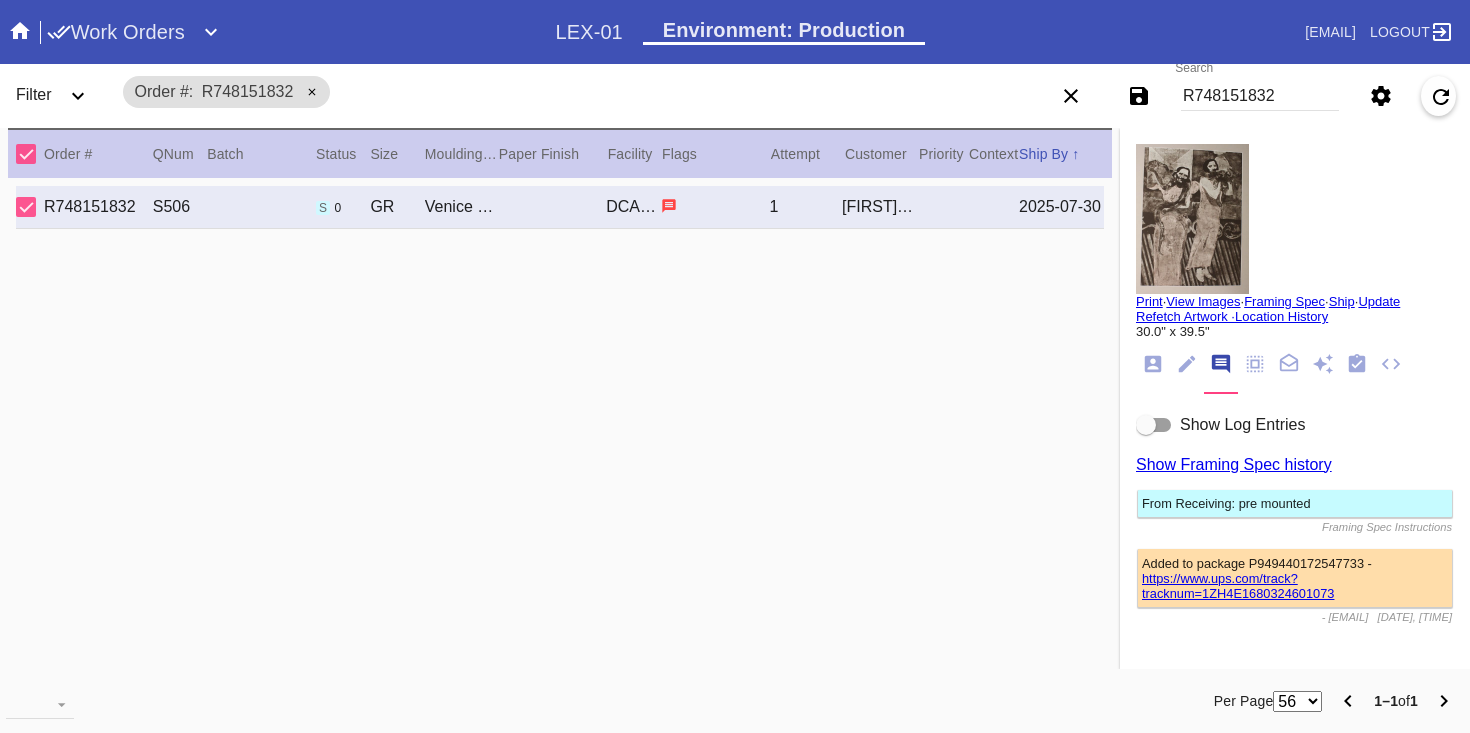 click on "Show Log Entries" at bounding box center (1242, 424) 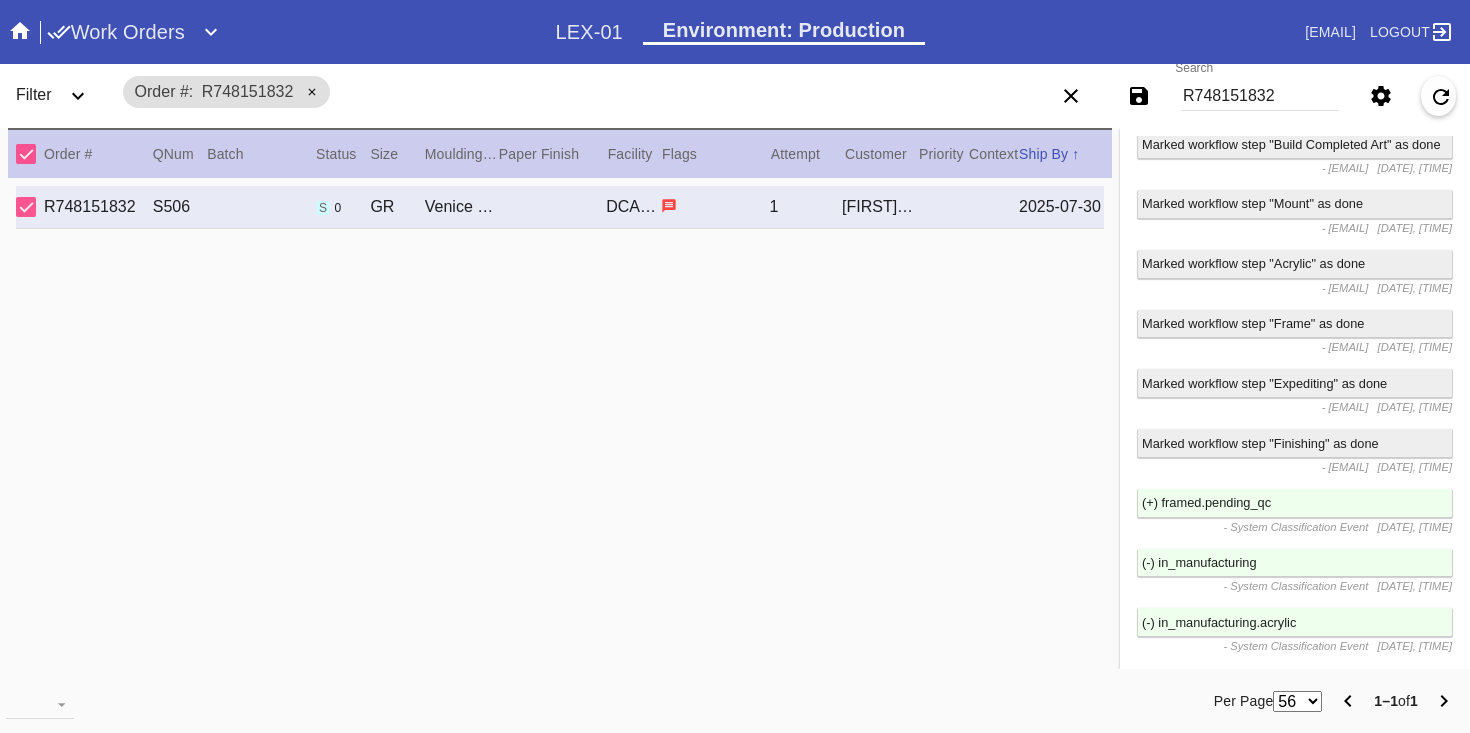 scroll, scrollTop: 4212, scrollLeft: 0, axis: vertical 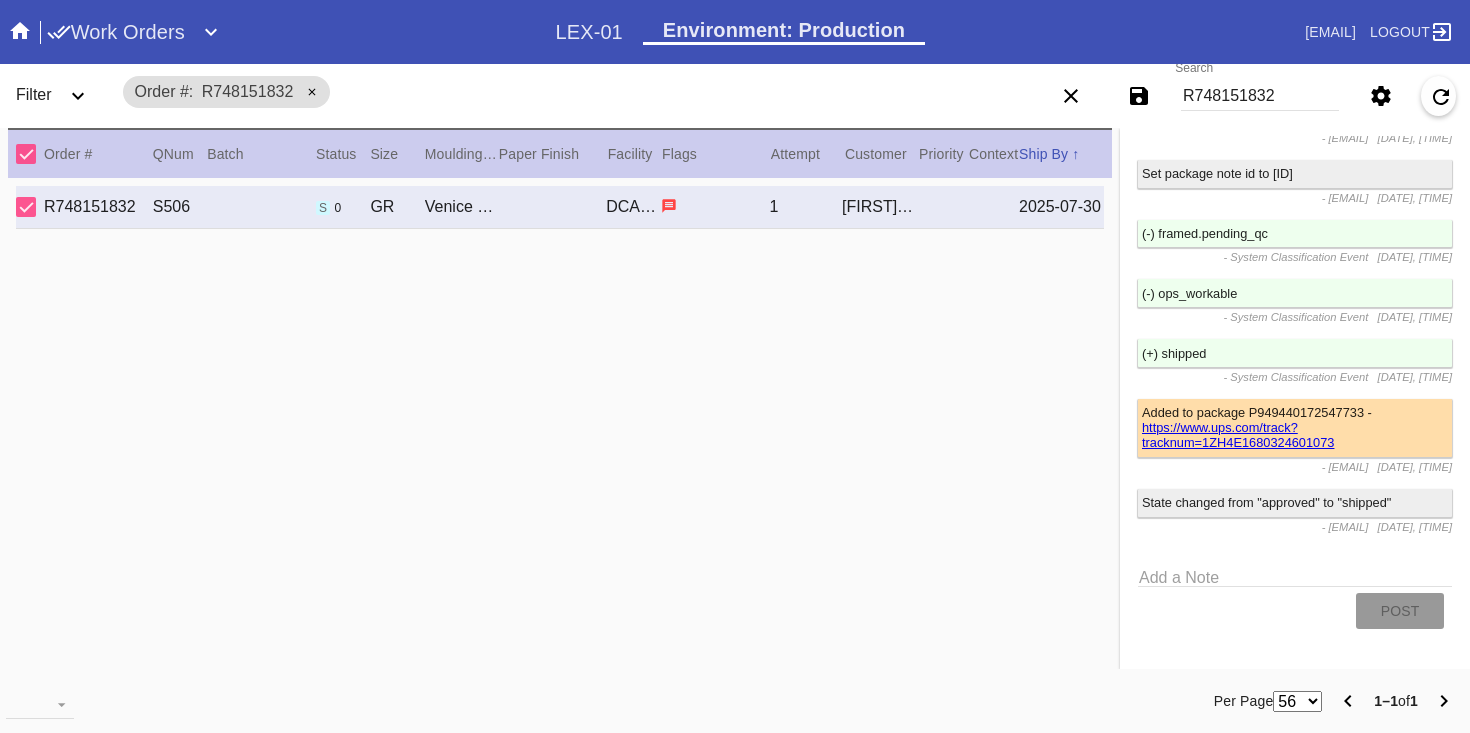 click on "R748151832" at bounding box center (1260, 96) 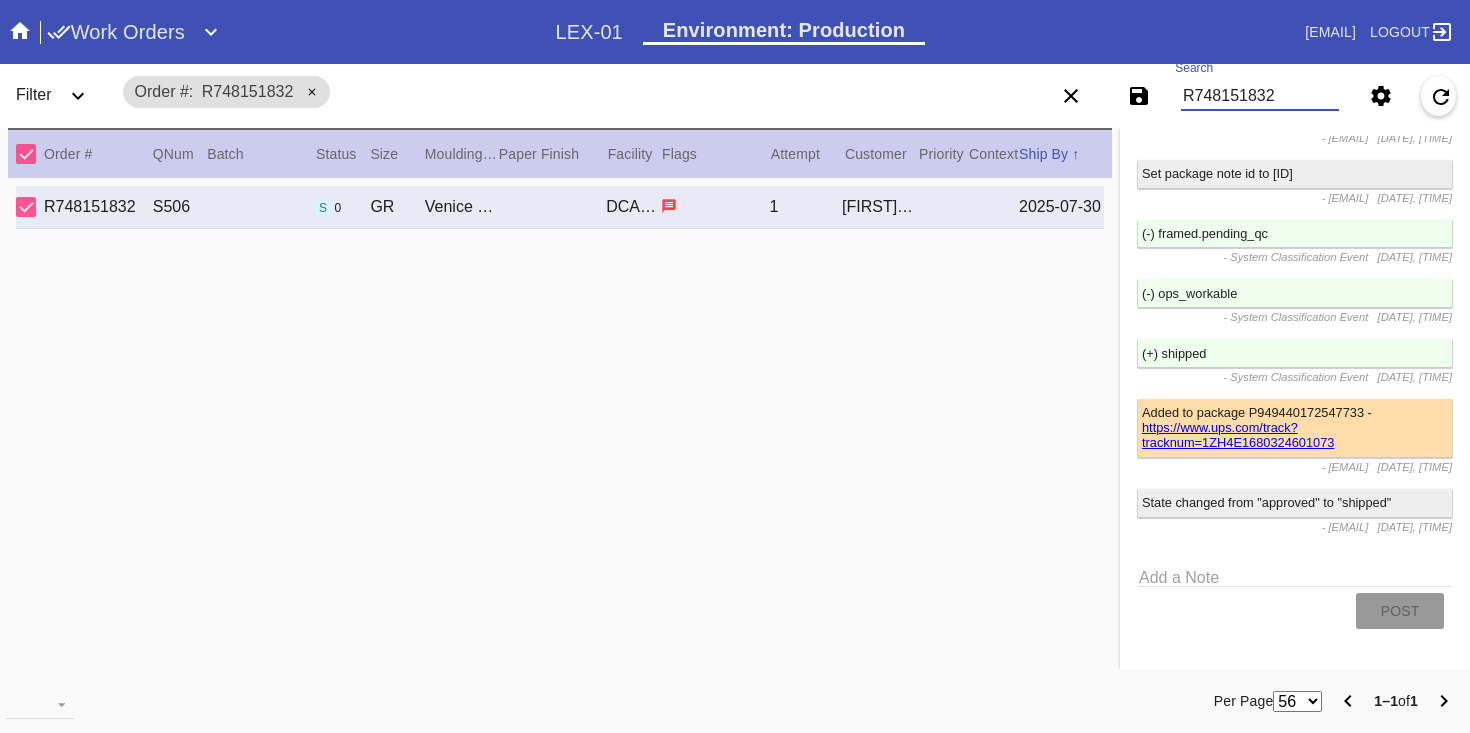 click on "R748151832" at bounding box center [1260, 96] 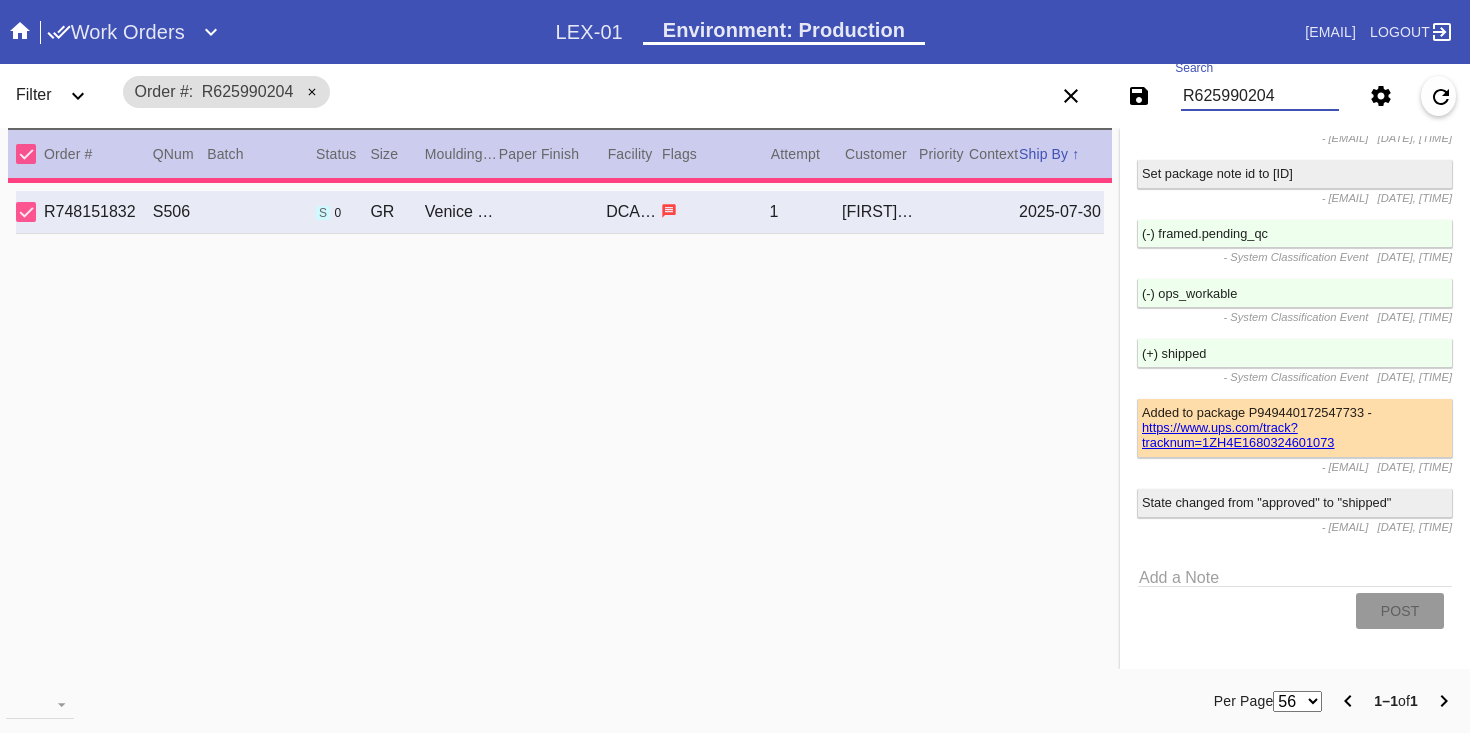 type 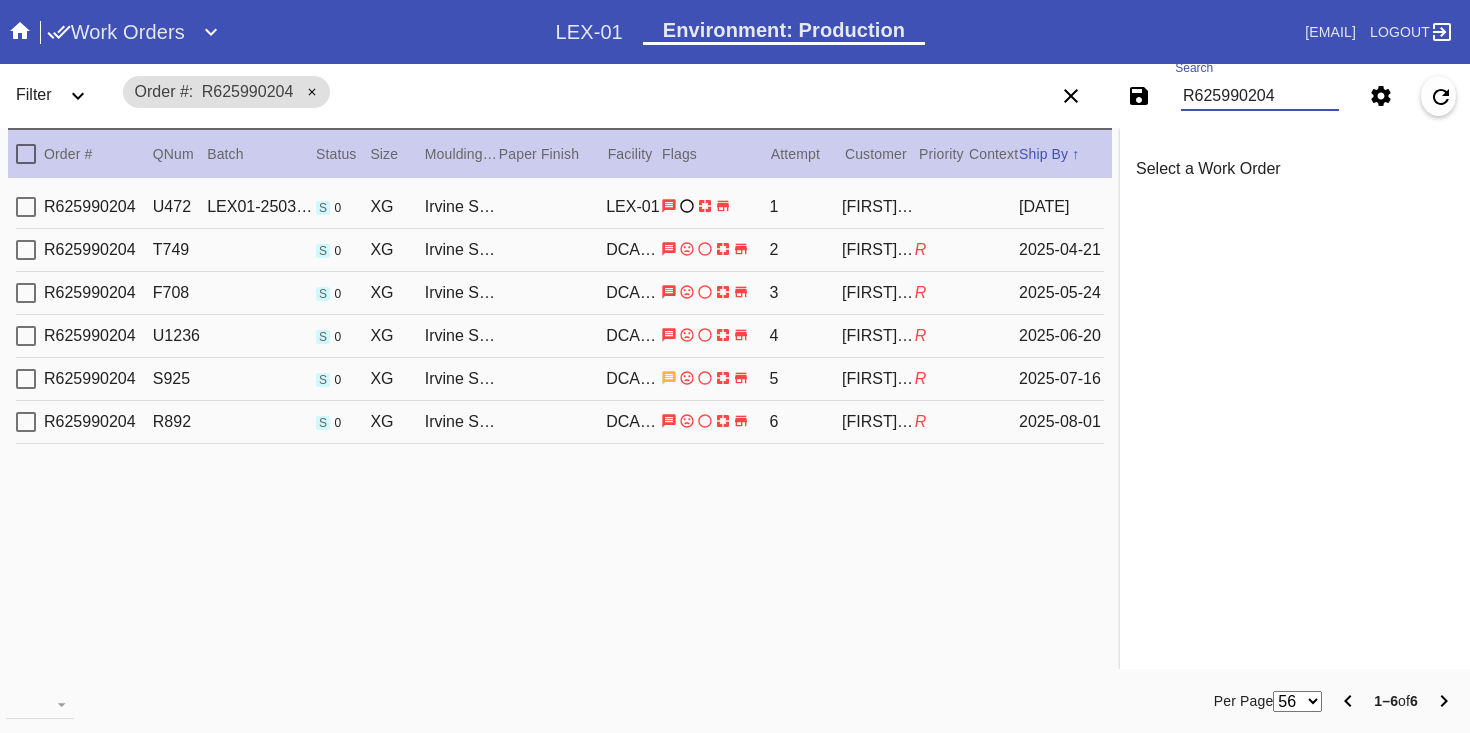 scroll, scrollTop: 0, scrollLeft: 0, axis: both 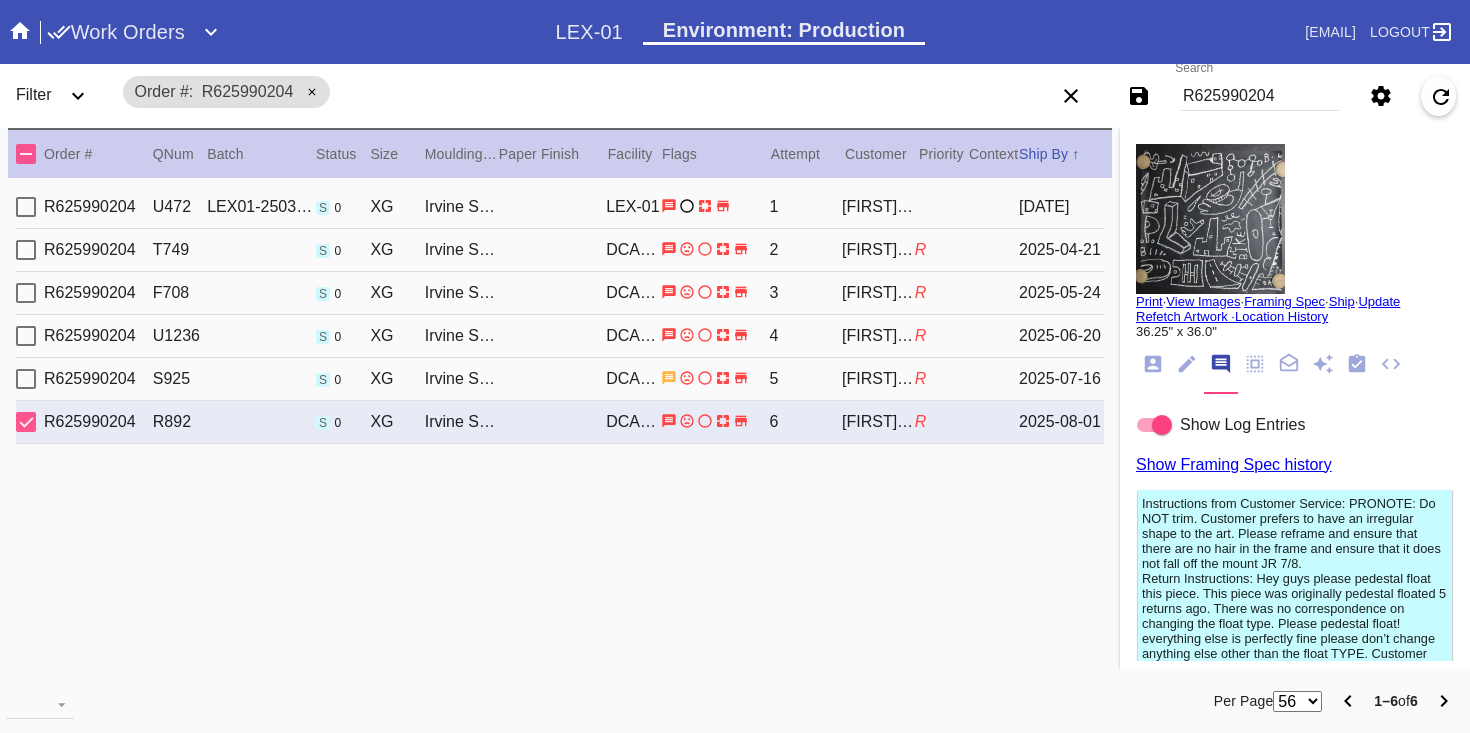click on "Show Log Entries" at bounding box center (1242, 424) 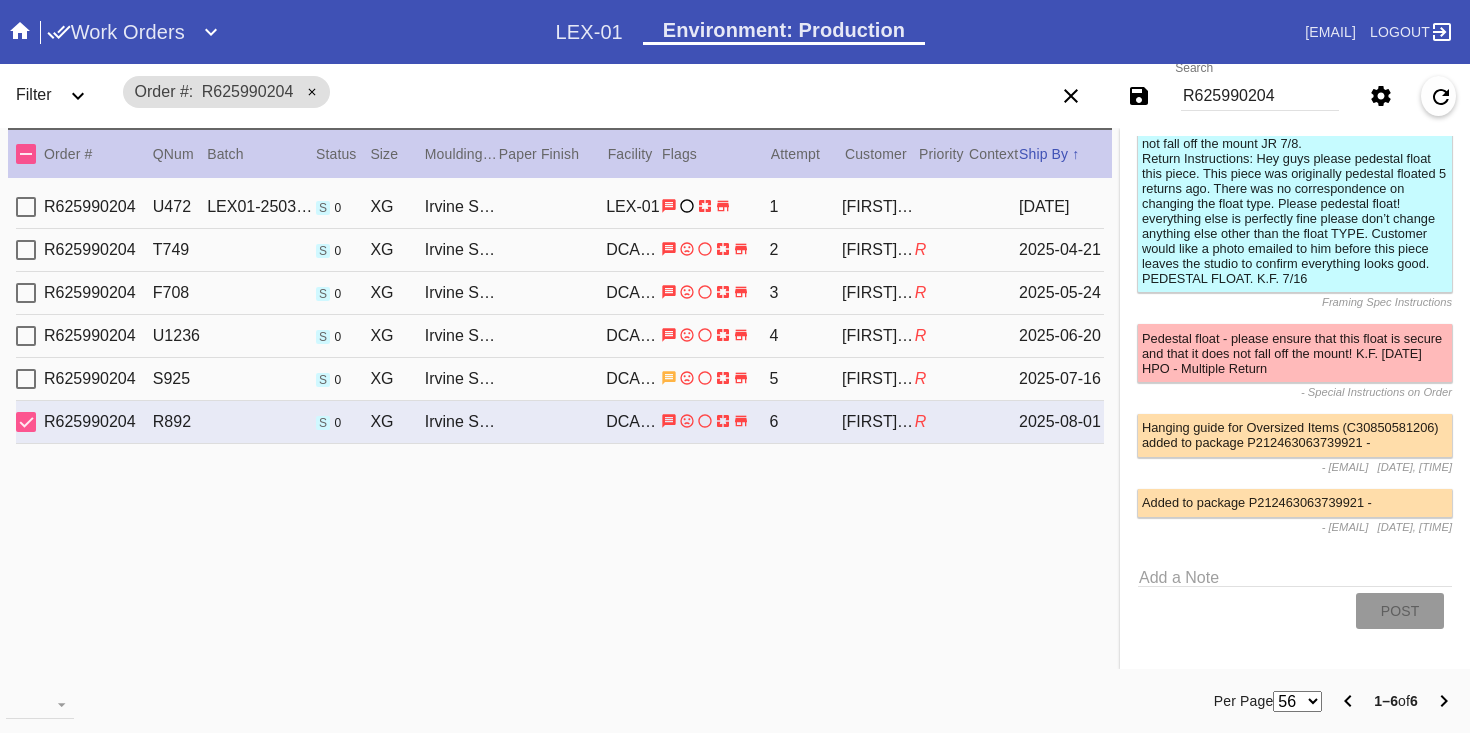 scroll, scrollTop: 459, scrollLeft: 0, axis: vertical 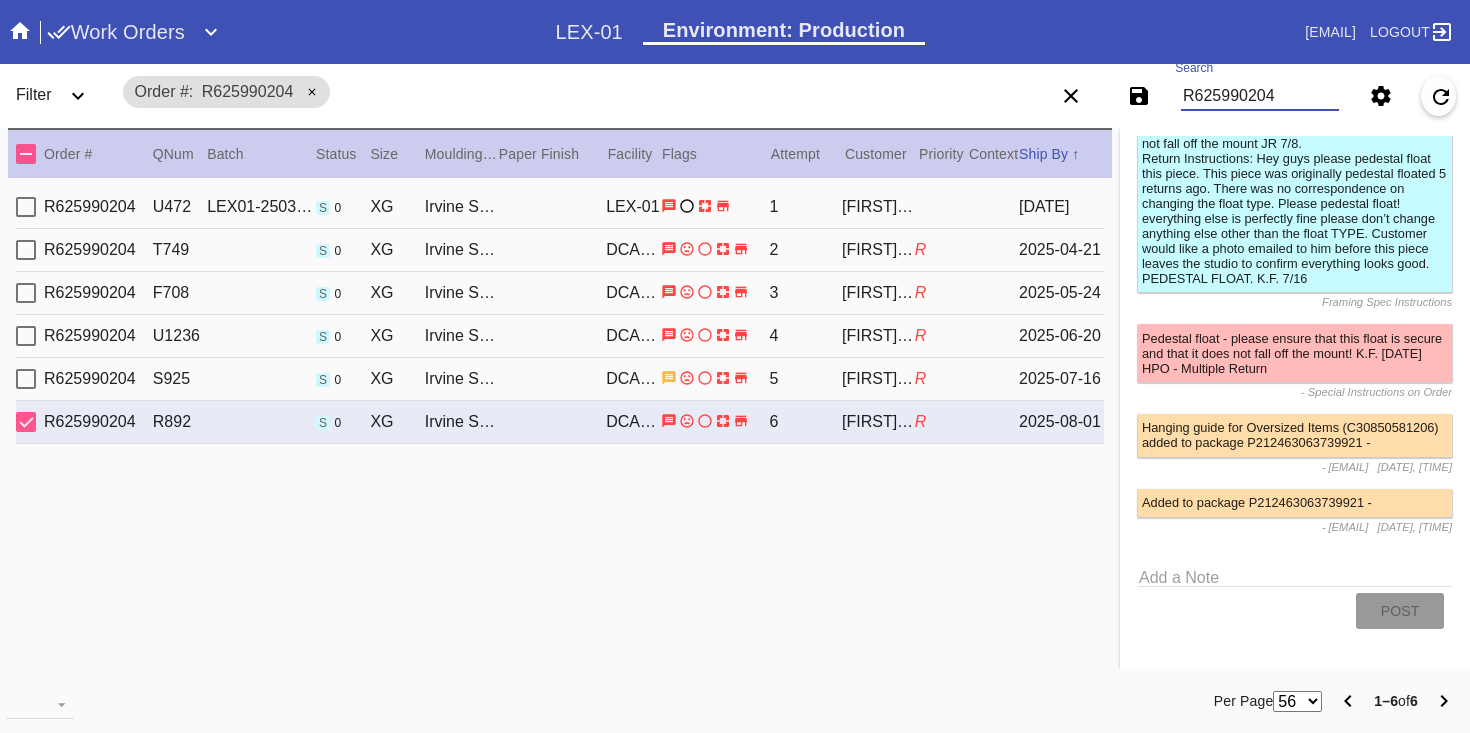paste on "512847679" 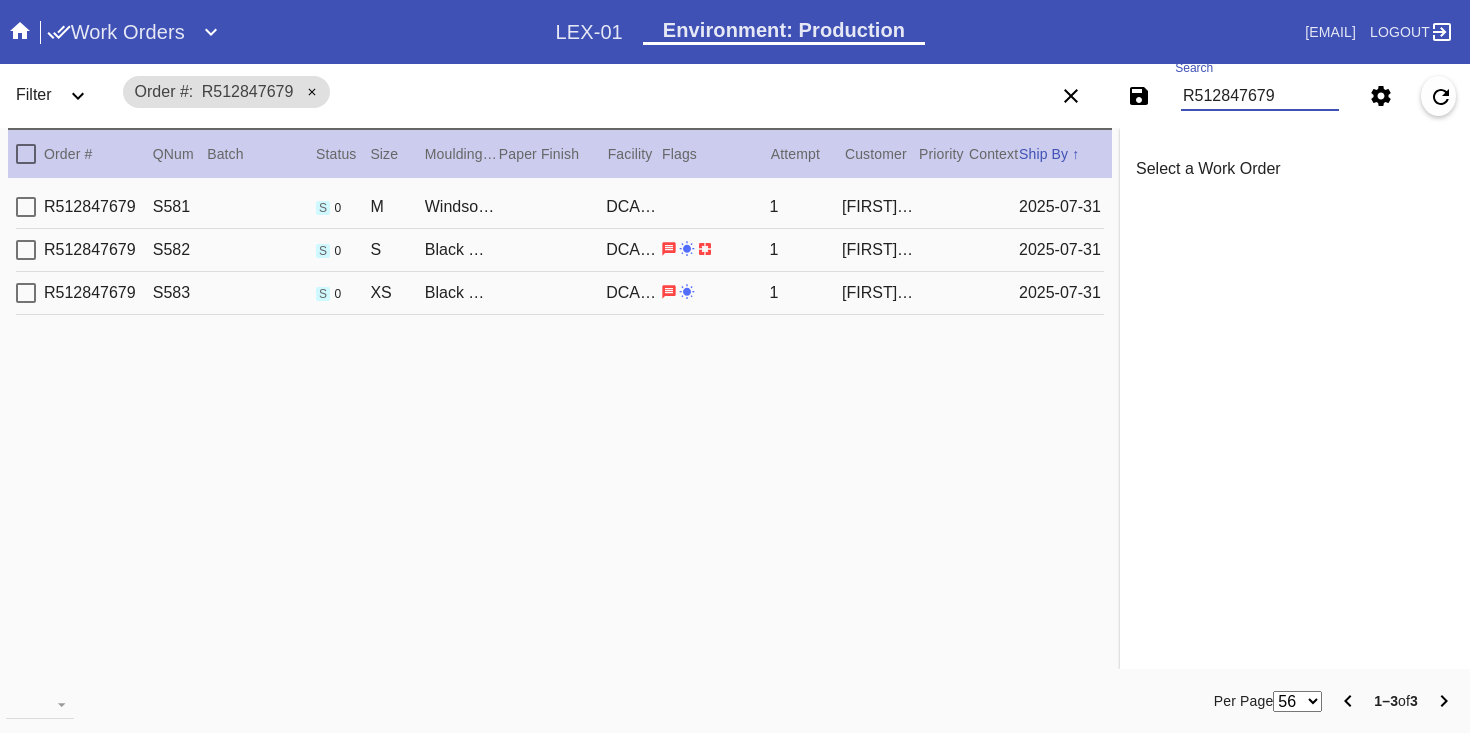scroll, scrollTop: 0, scrollLeft: 0, axis: both 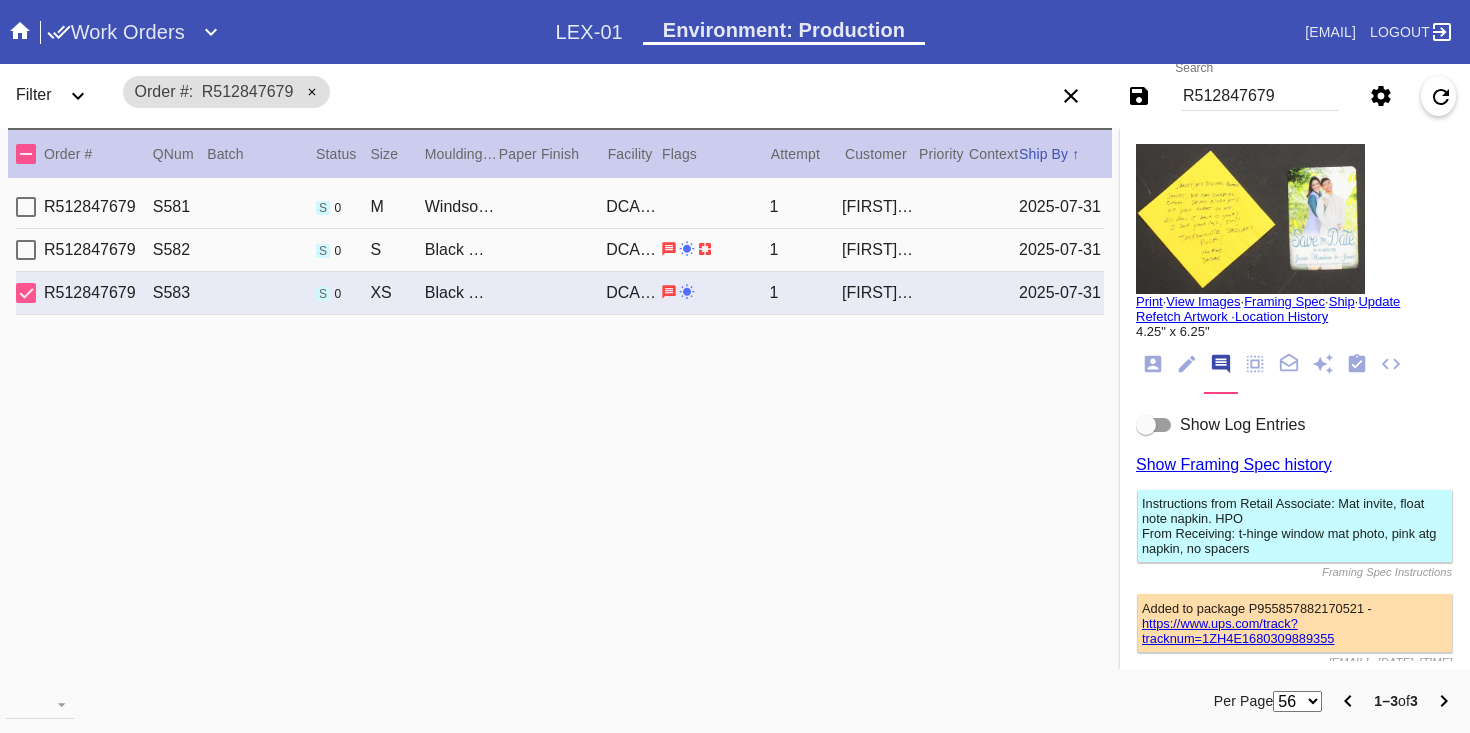 click on "R512847679 S582 s   0 S Black Walnut (Gallery) / No Mat DCA-05 1 [FIRST] [LAST]
2025-07-31" at bounding box center [560, 250] 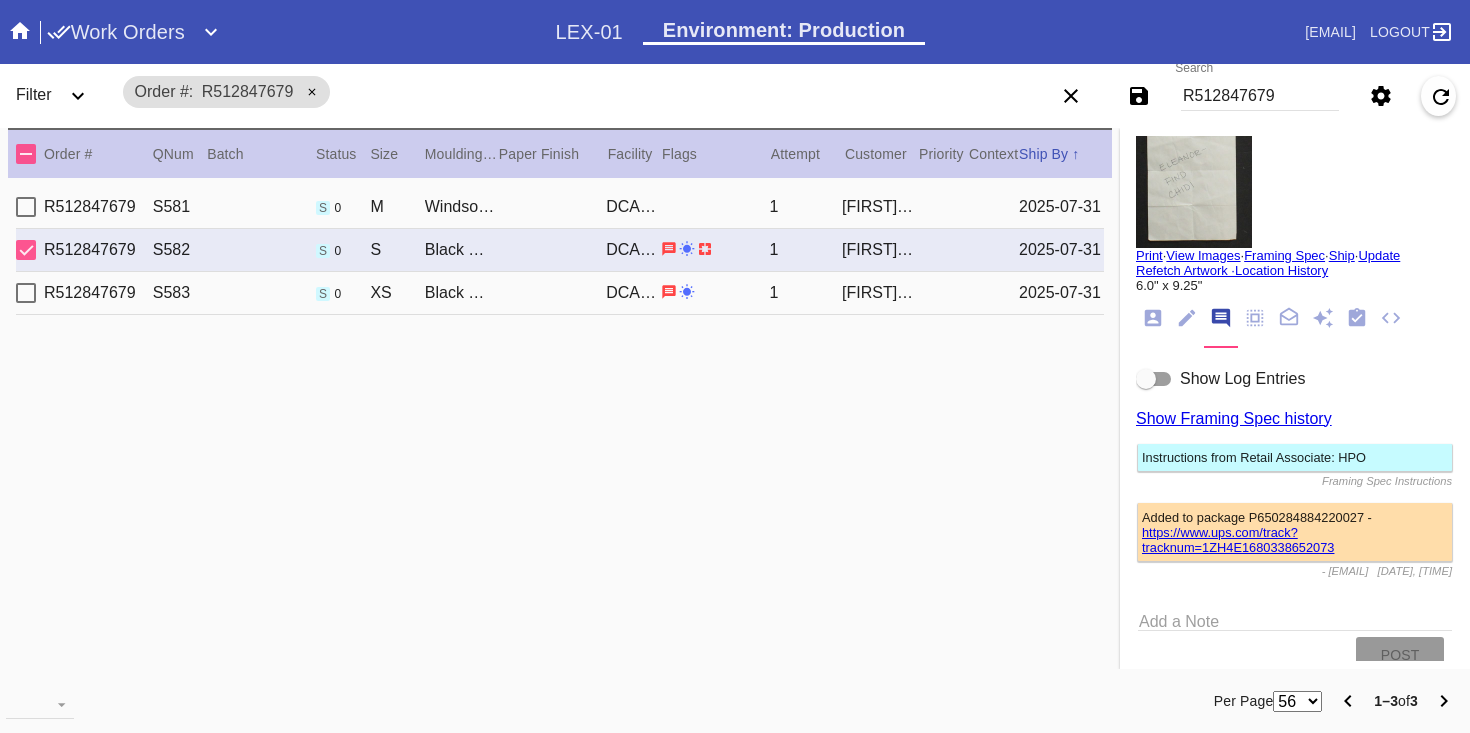 scroll, scrollTop: 97, scrollLeft: 0, axis: vertical 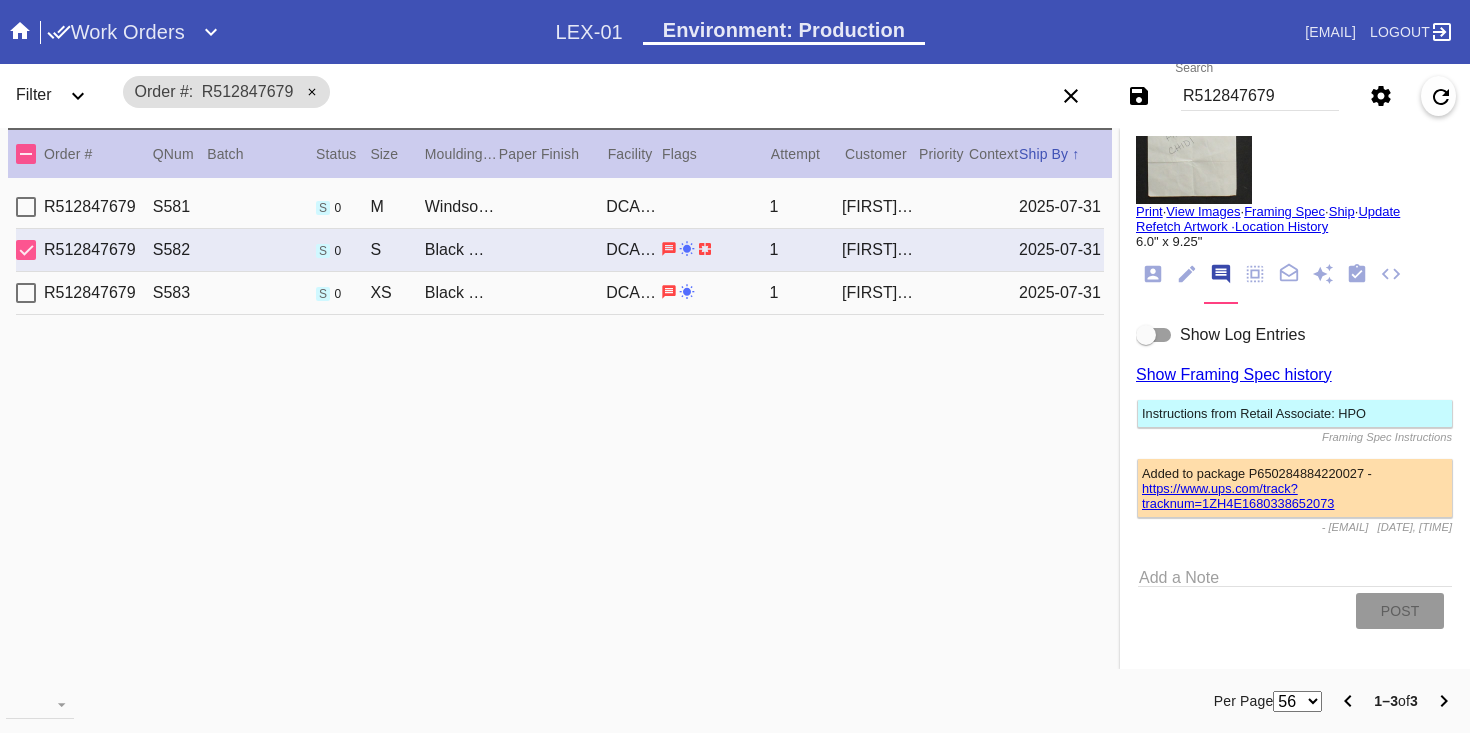click on "R512847679" at bounding box center [1260, 96] 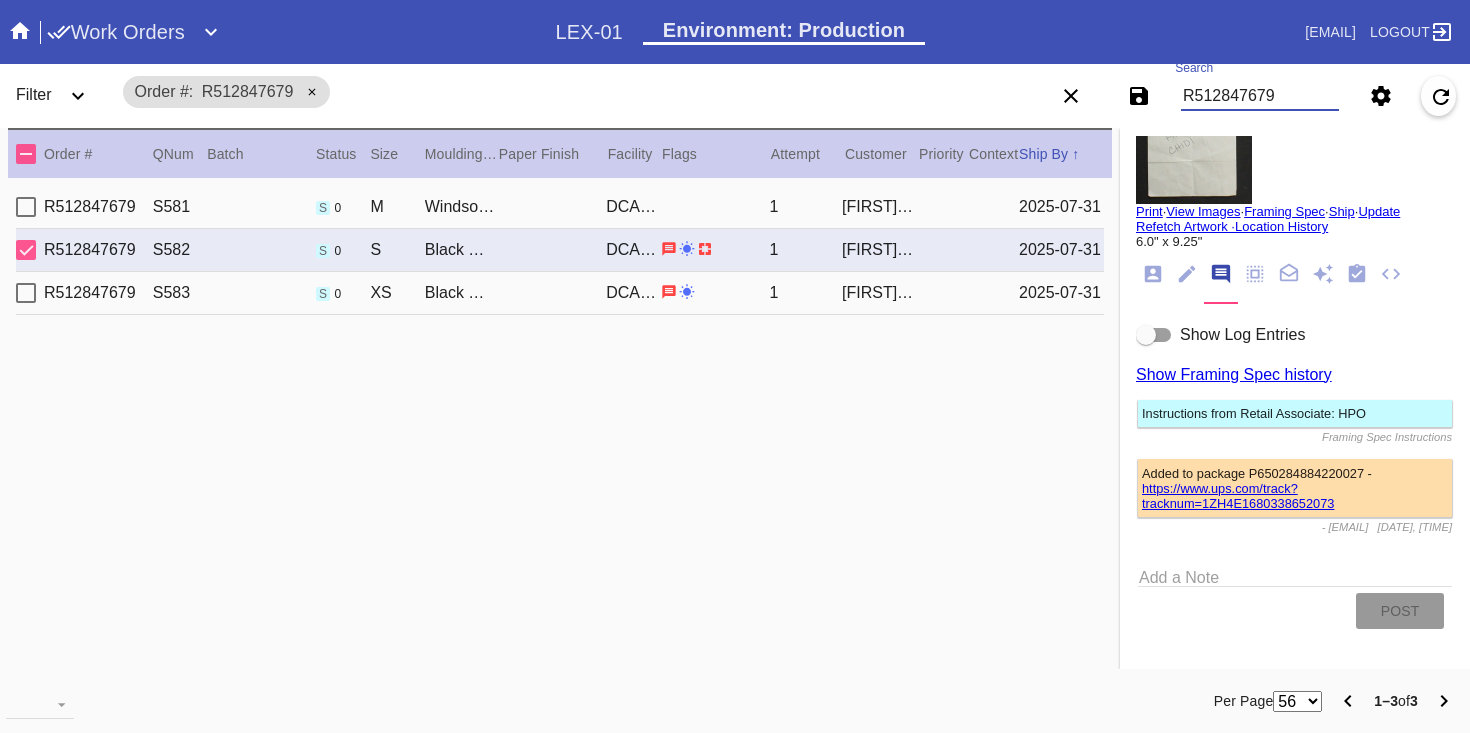 paste on "[ID]" 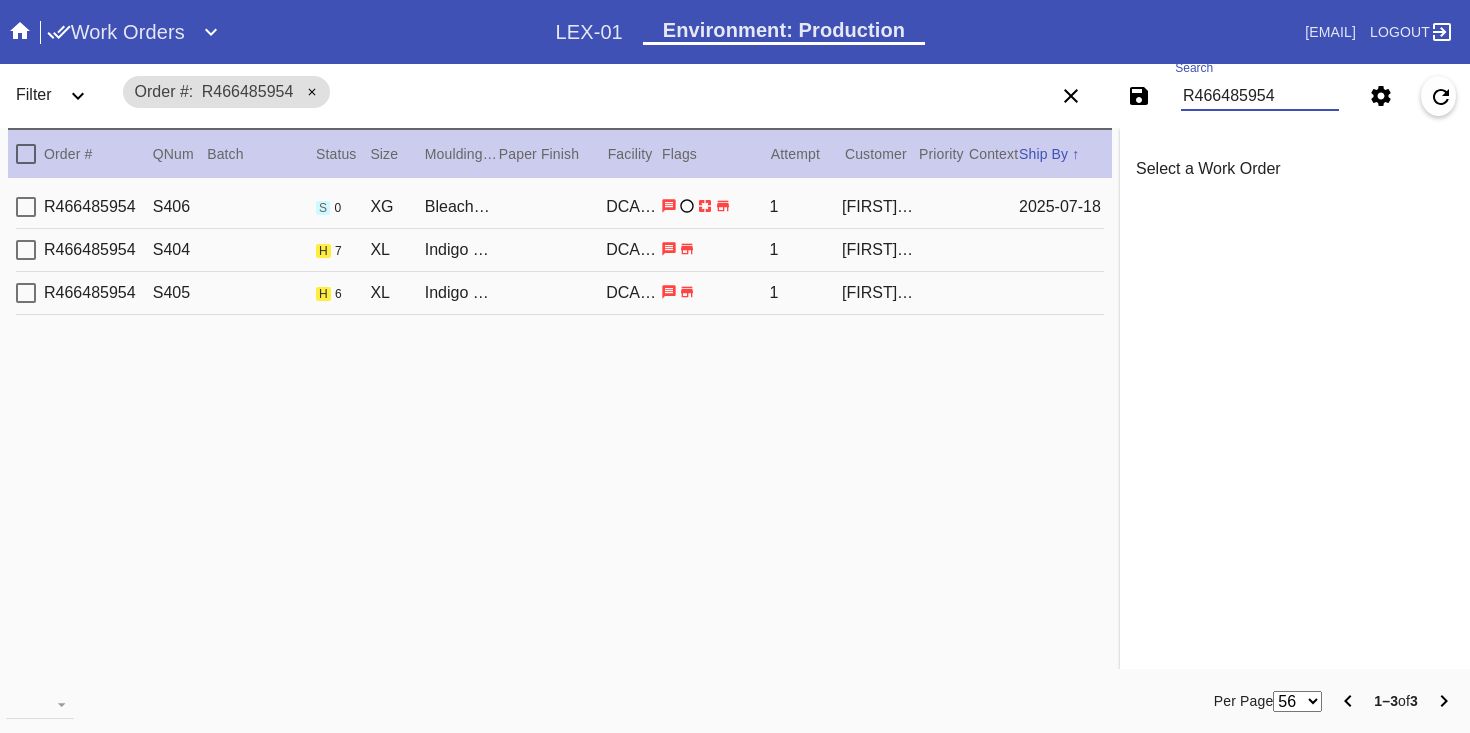 scroll, scrollTop: 0, scrollLeft: 0, axis: both 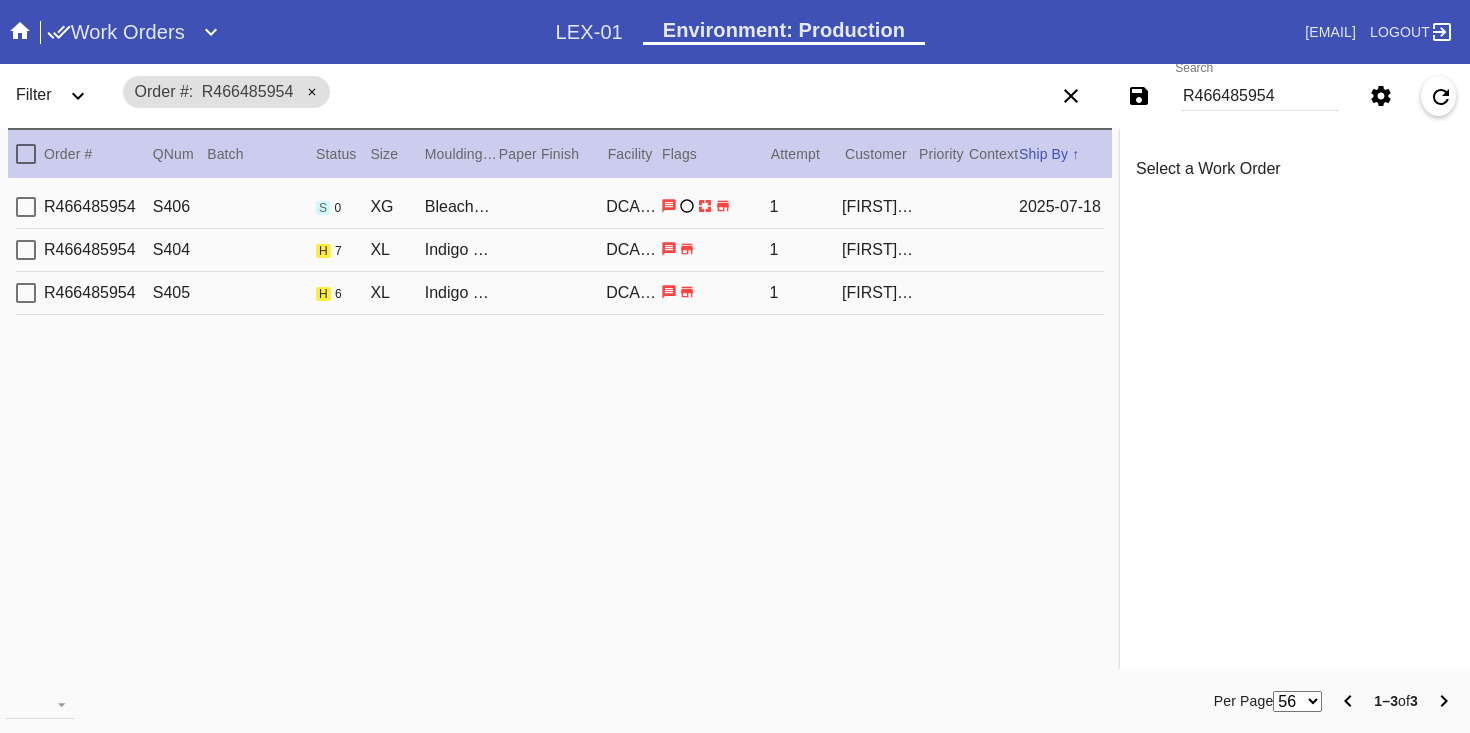 click on "R466485954 S404 h   7 XL Indigo Walnut Gallery / No Mat DCA-05 1 [FIRST] [LAST]" at bounding box center [560, 250] 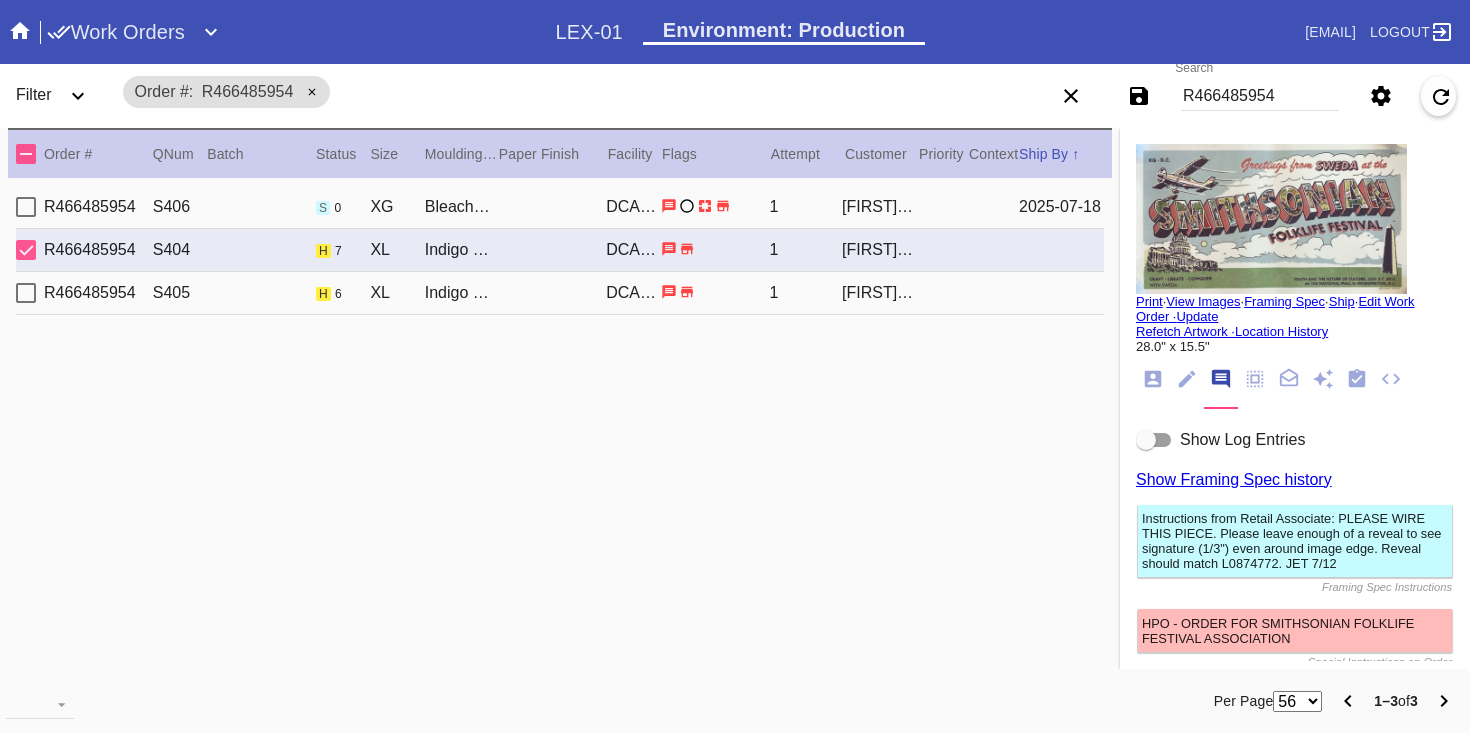click on "R466485954 S405 h   6 XL Indigo Walnut Gallery / No Mat DCA-05 1 [FIRST] [LAST]
2025-08-03" at bounding box center (560, 293) 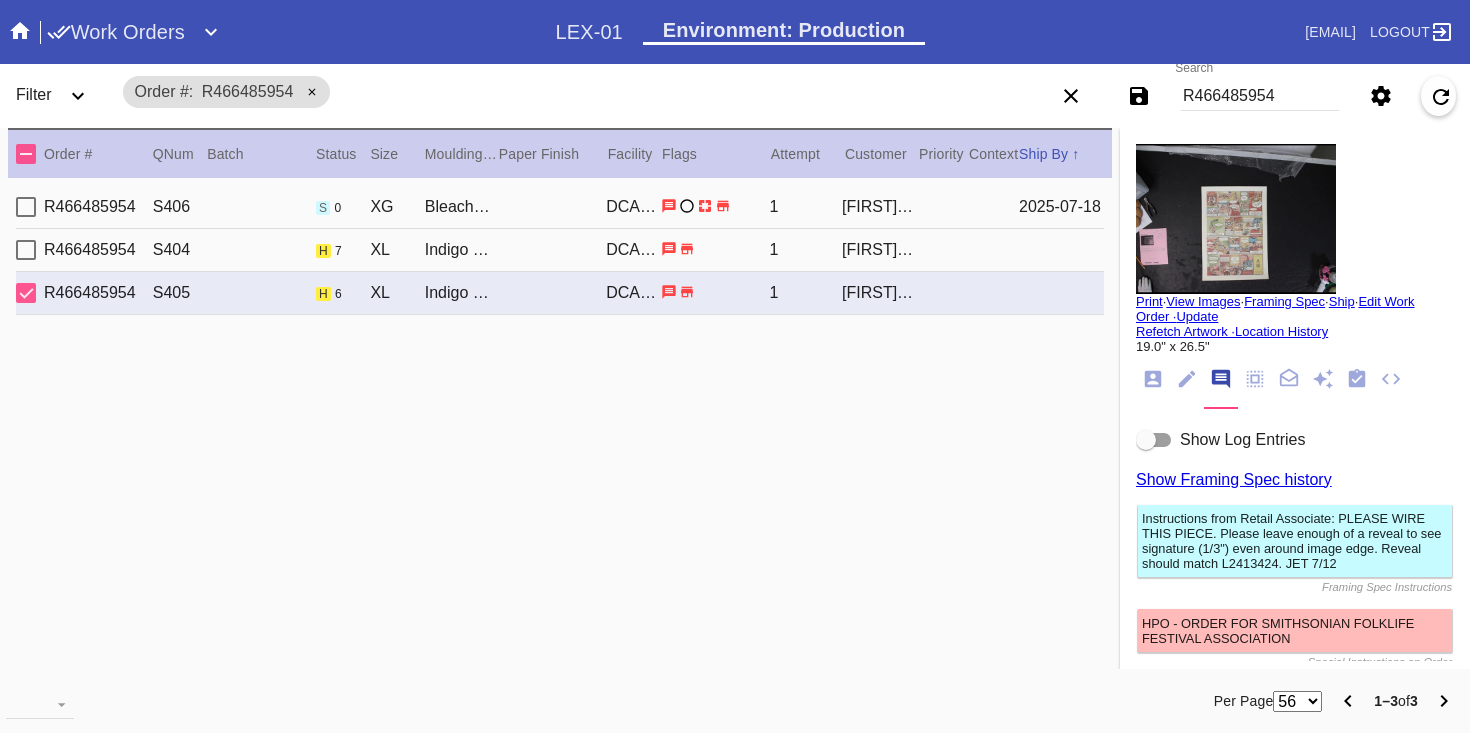 click on "R466485954" at bounding box center (1260, 96) 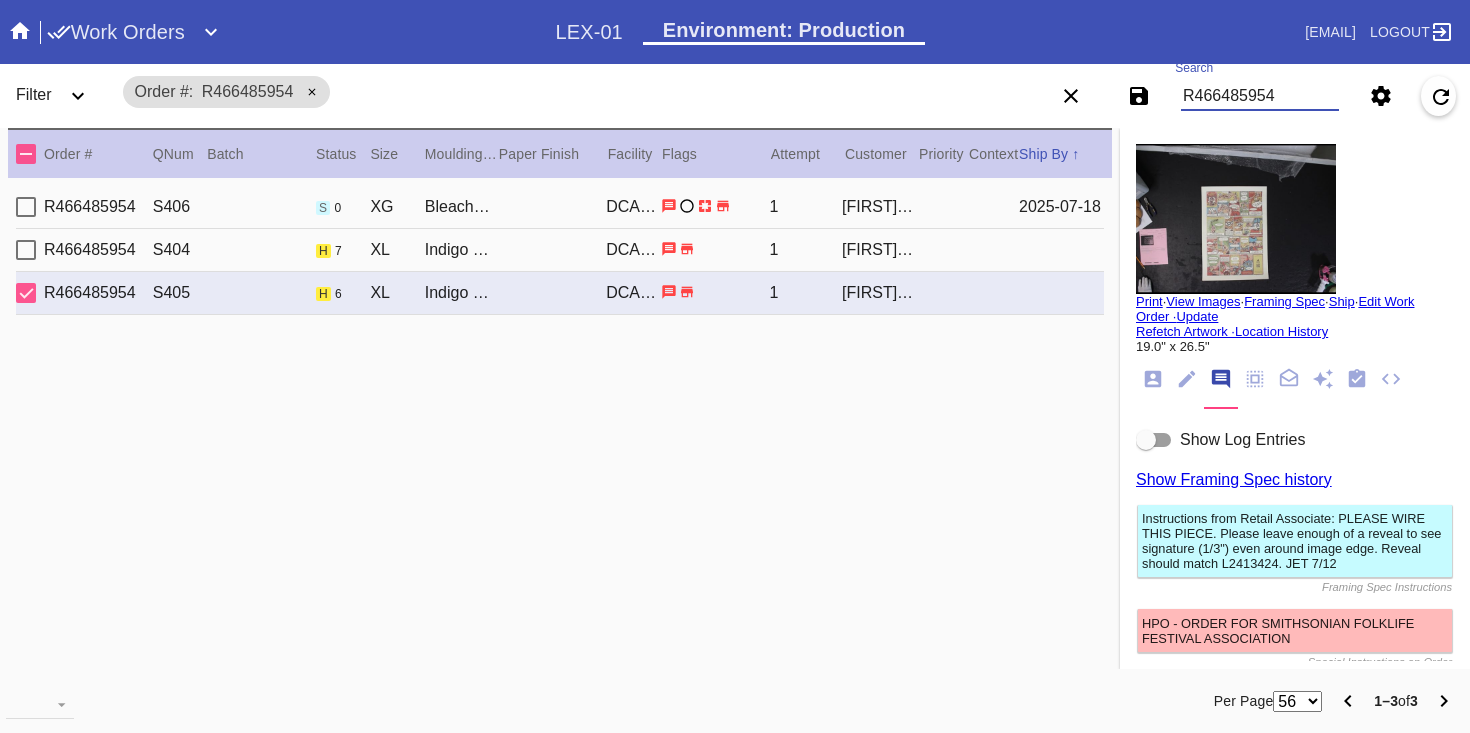click on "R466485954" at bounding box center (1260, 96) 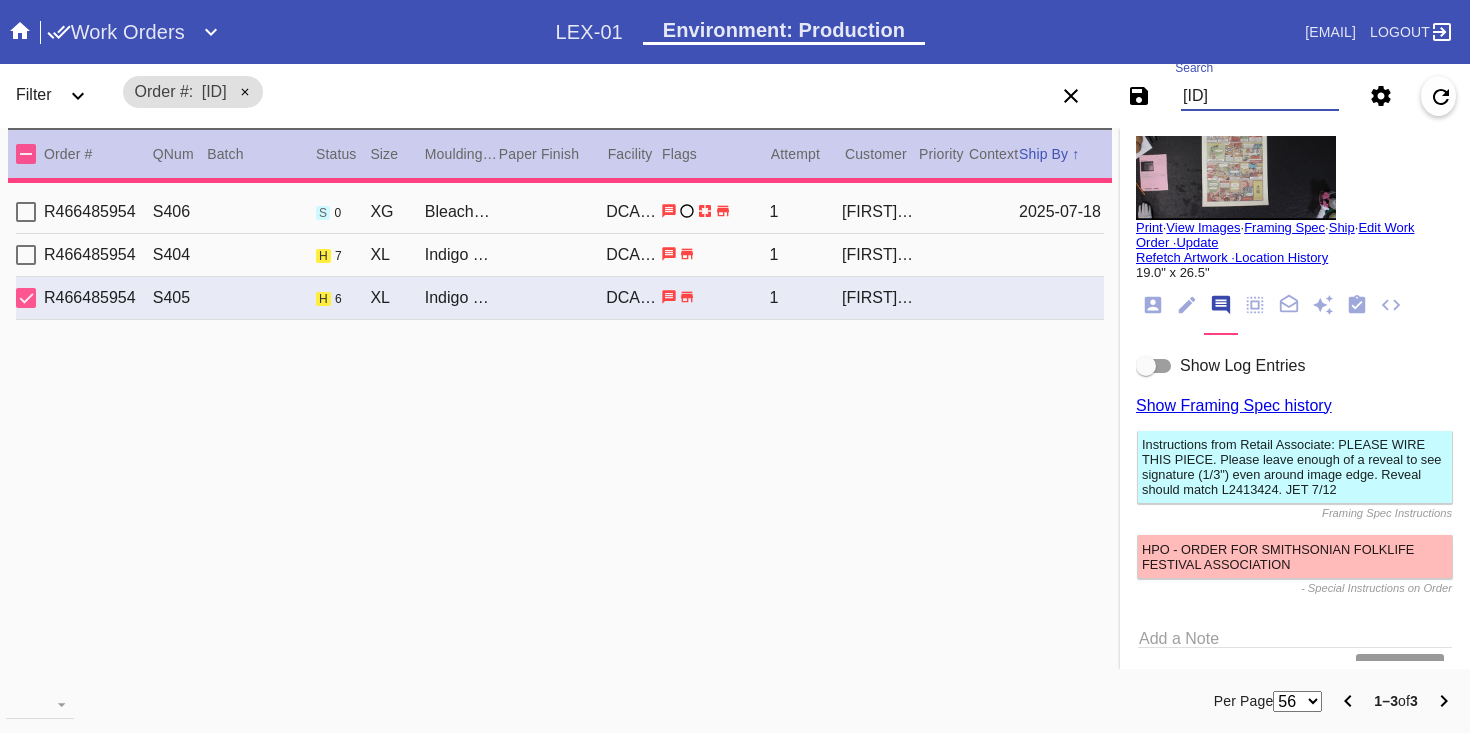 scroll, scrollTop: 143, scrollLeft: 0, axis: vertical 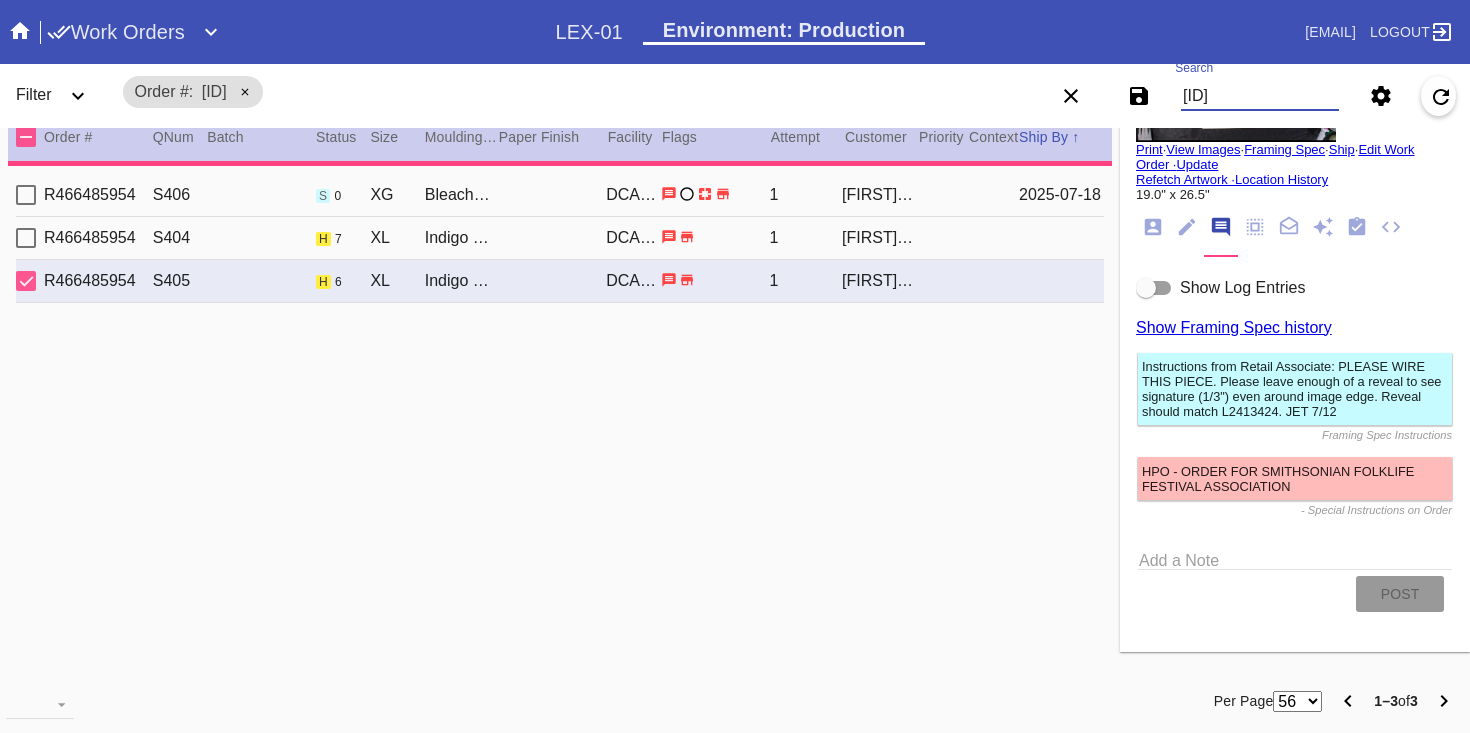 type 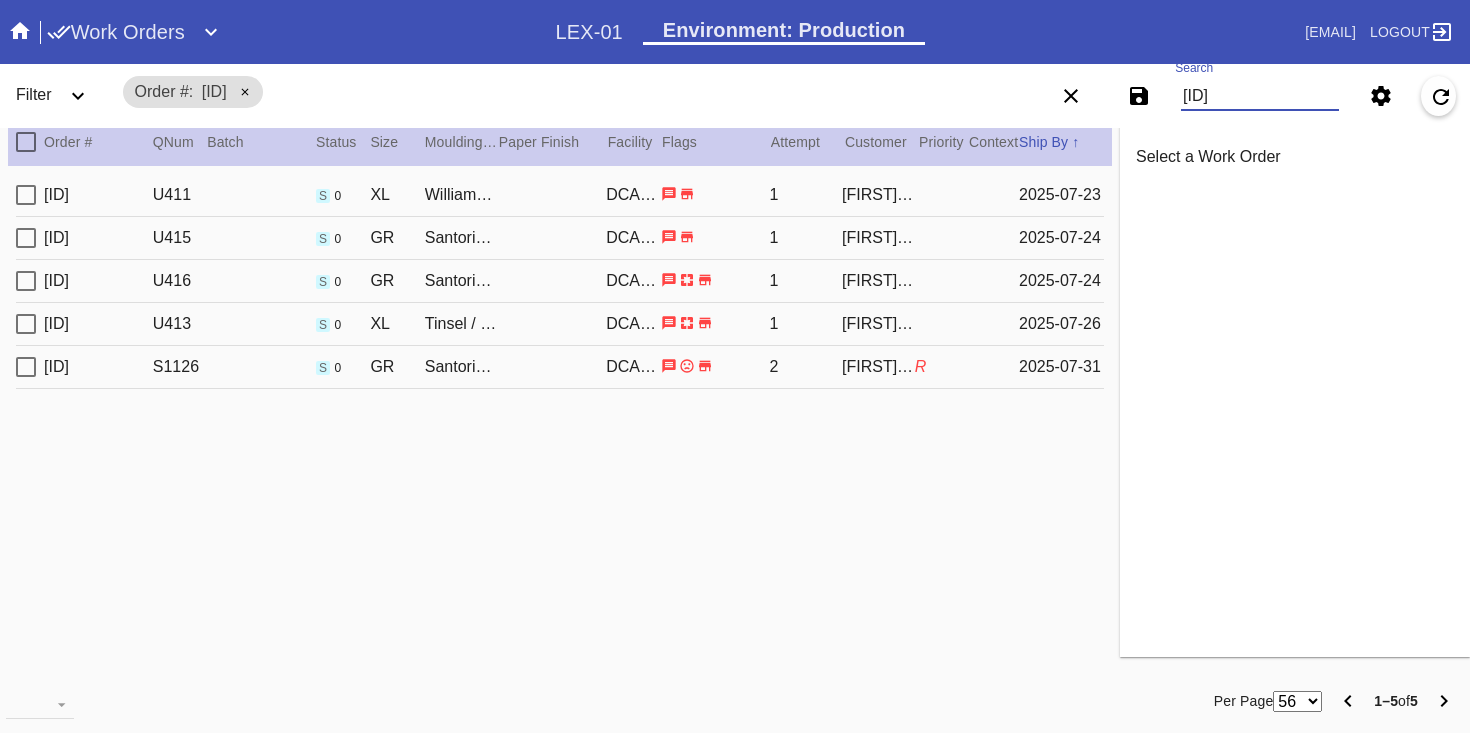 scroll, scrollTop: 0, scrollLeft: 0, axis: both 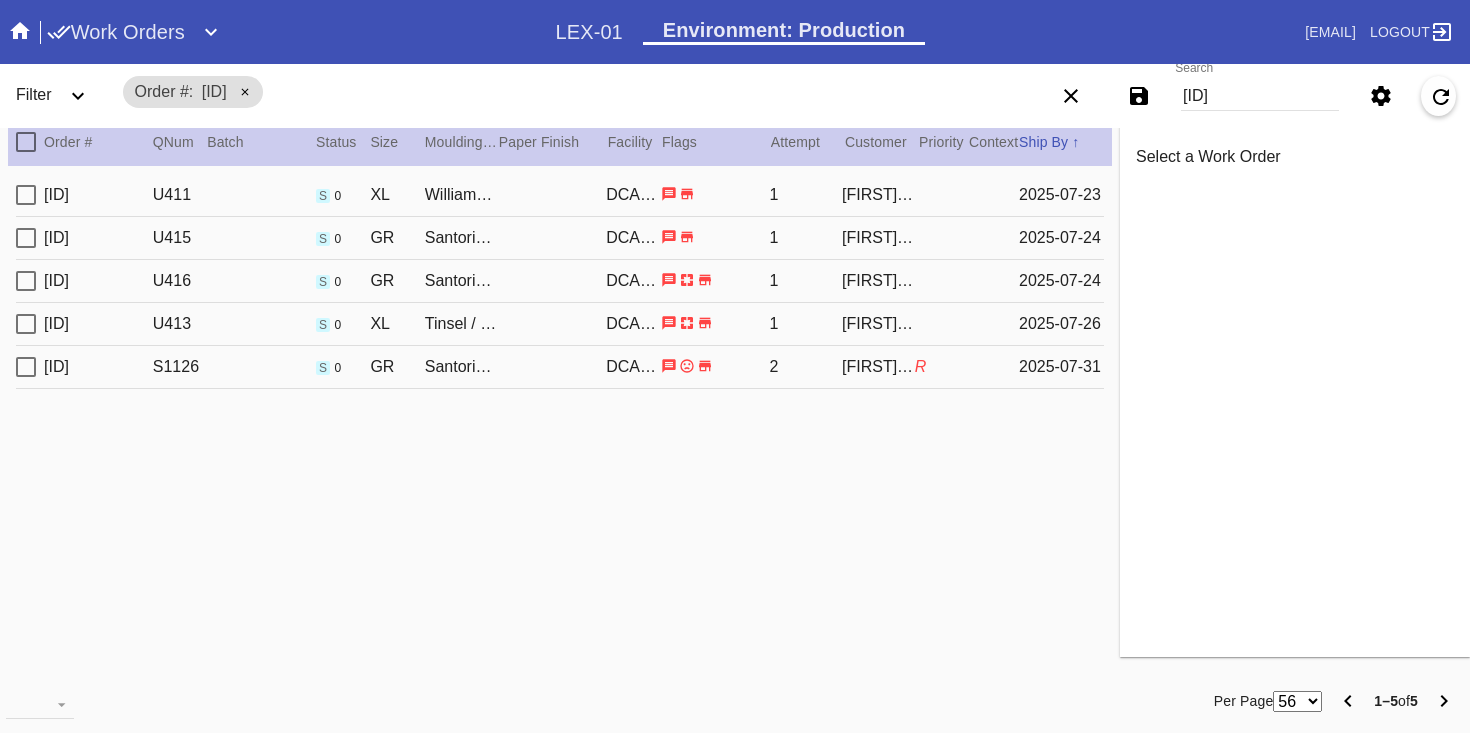 click on "R851210449 S1126 s   0 GR Santorini / Digital White DCA-05 2 [FIRST] [LAST]
R
2025-07-31" at bounding box center [560, 367] 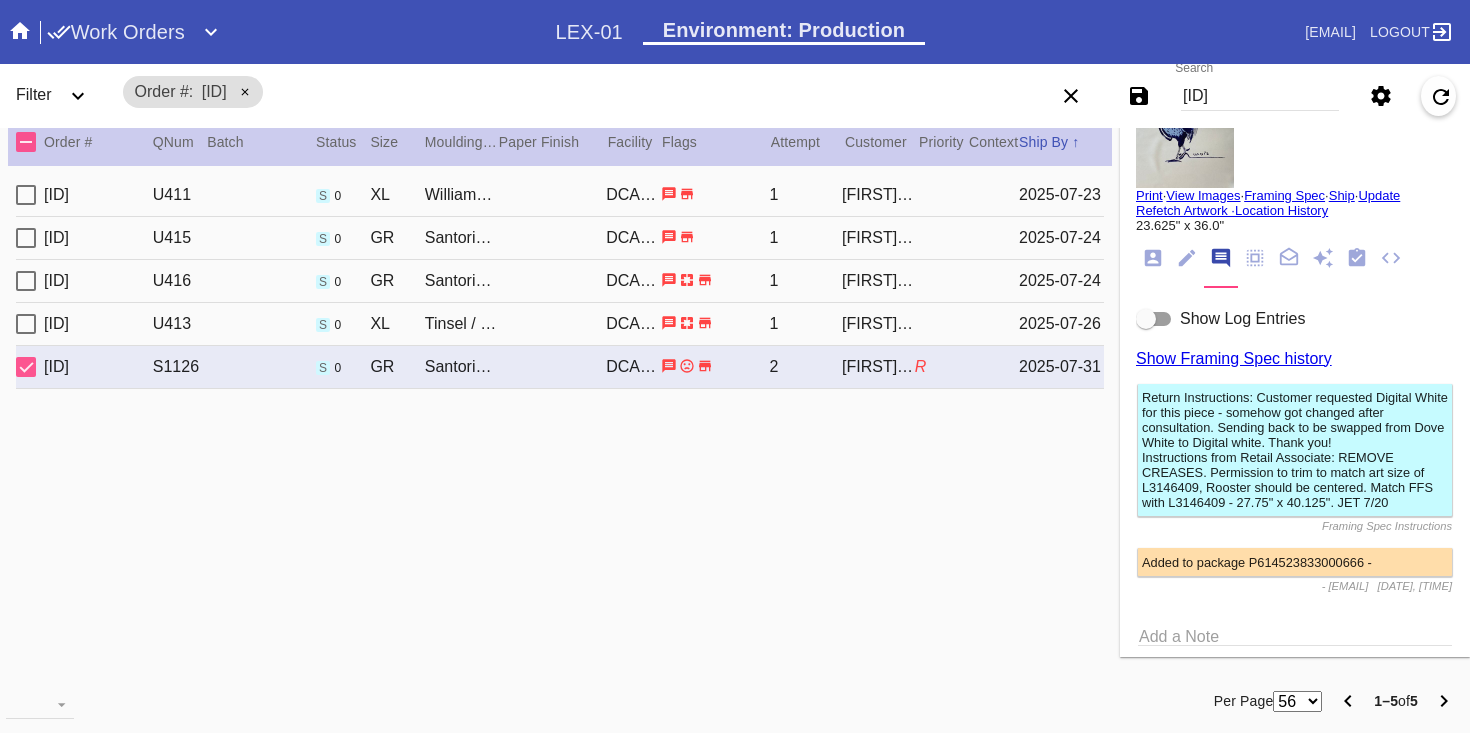 scroll, scrollTop: 172, scrollLeft: 0, axis: vertical 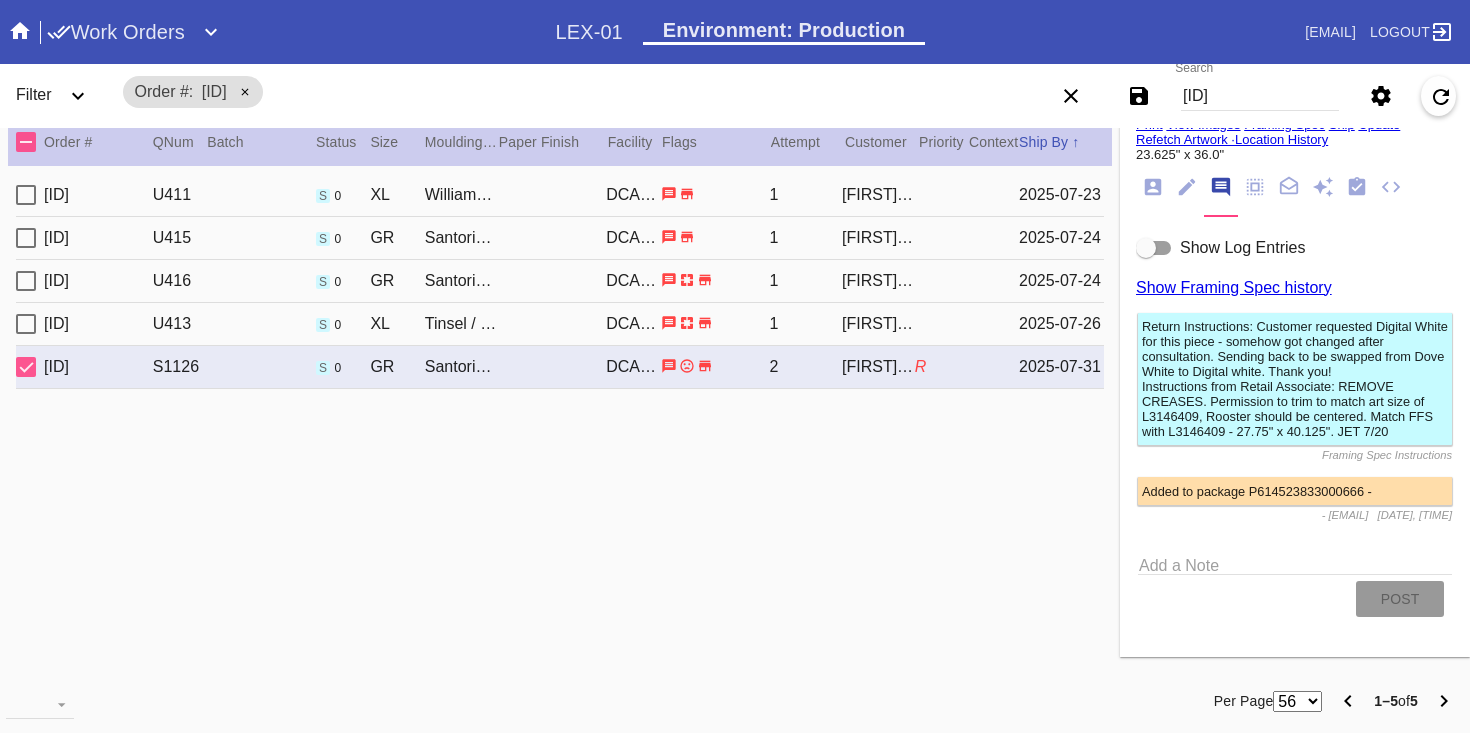 click on "[ID]" at bounding box center [1260, 96] 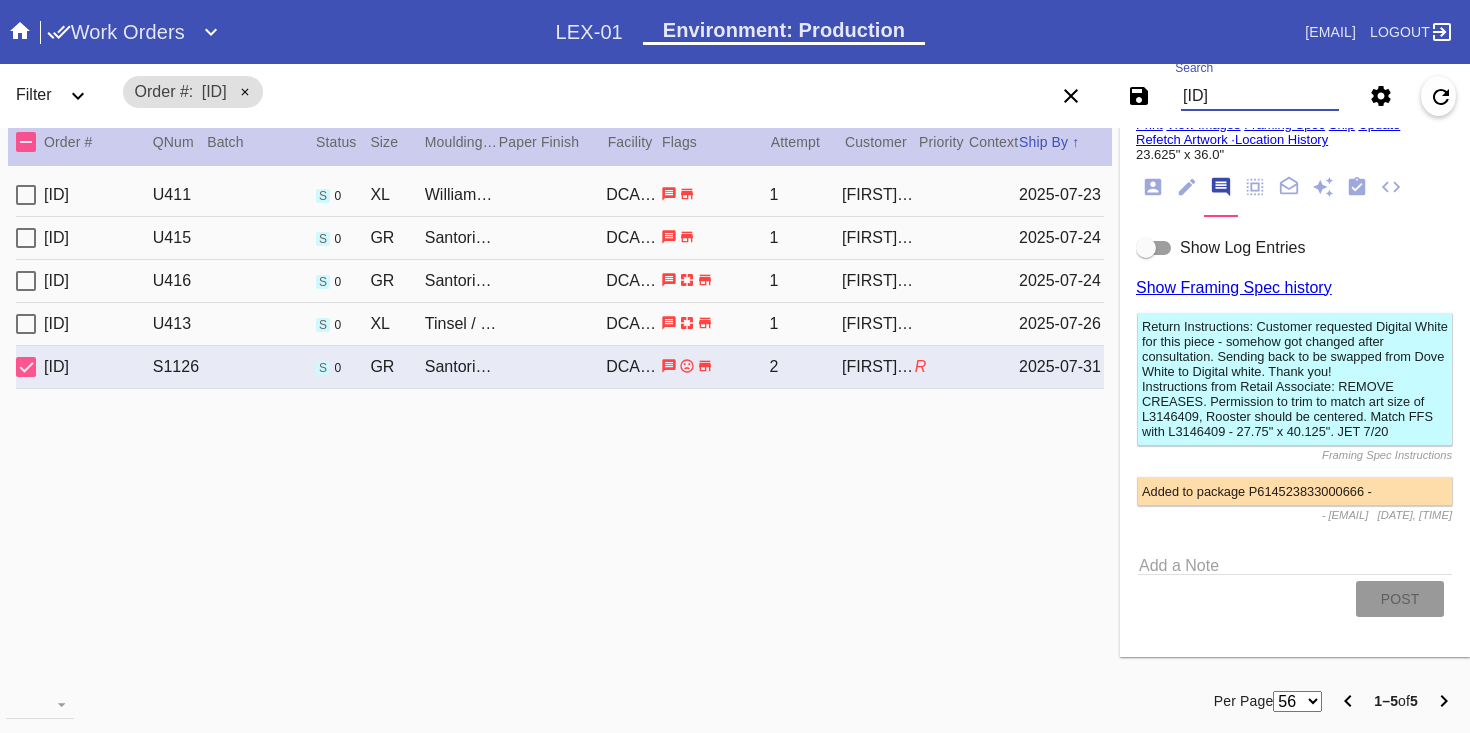 paste on "122978425" 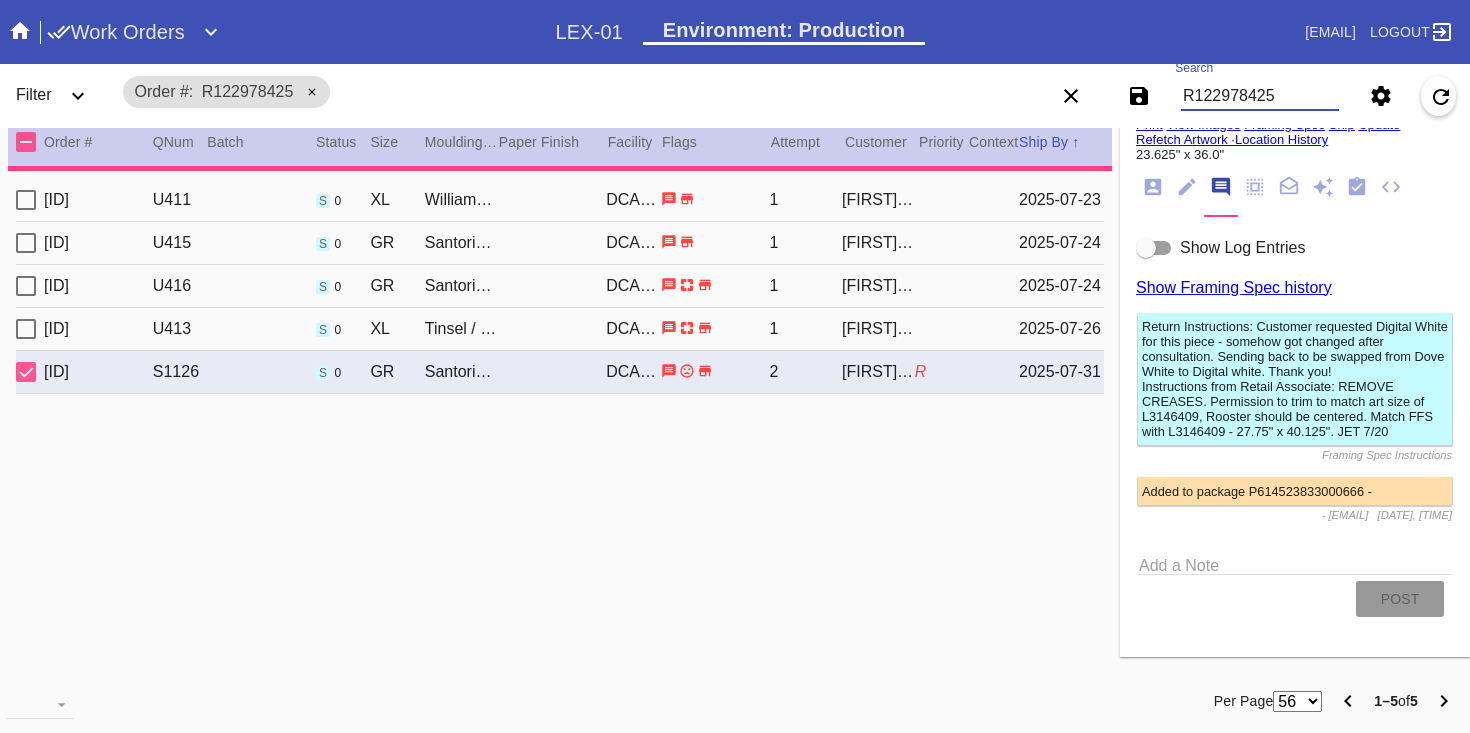 type on "20.0" 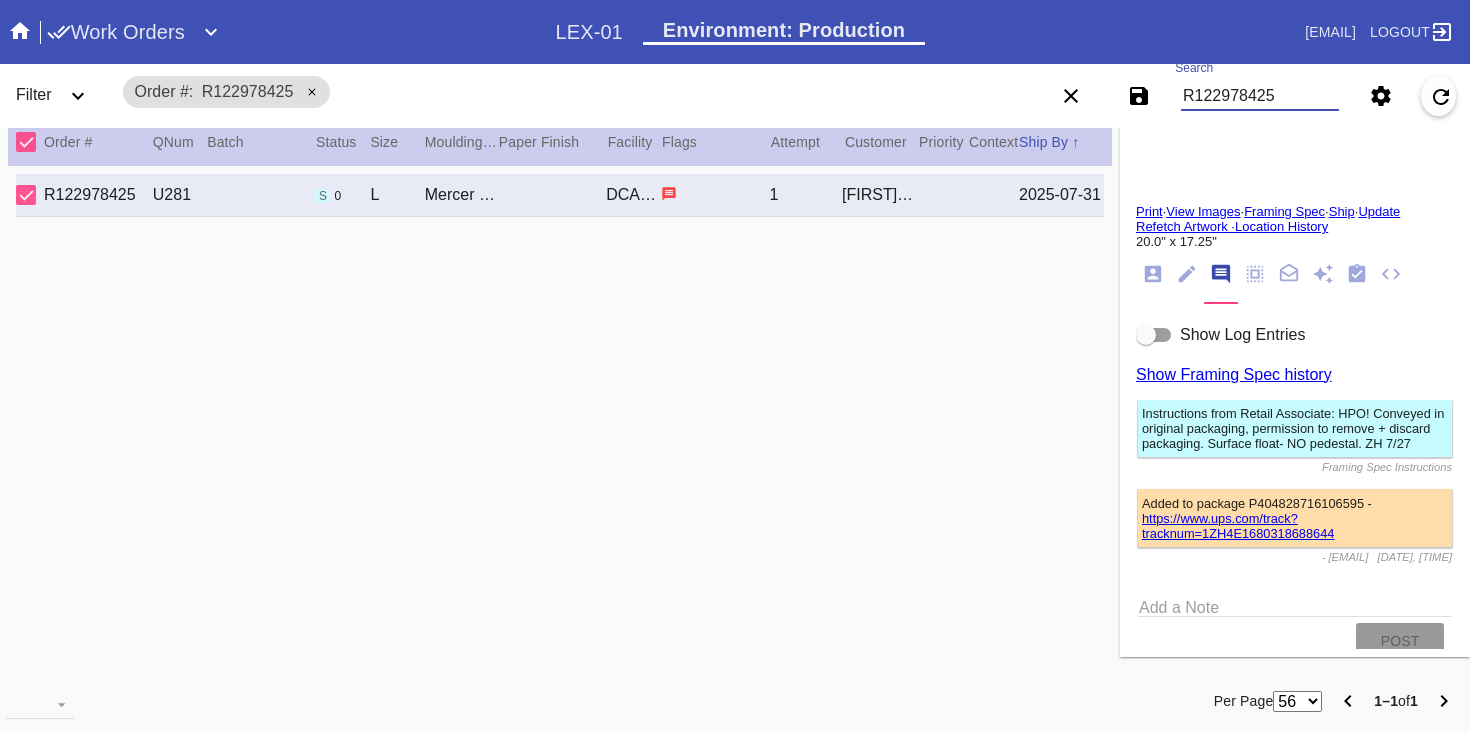 scroll, scrollTop: 142, scrollLeft: 0, axis: vertical 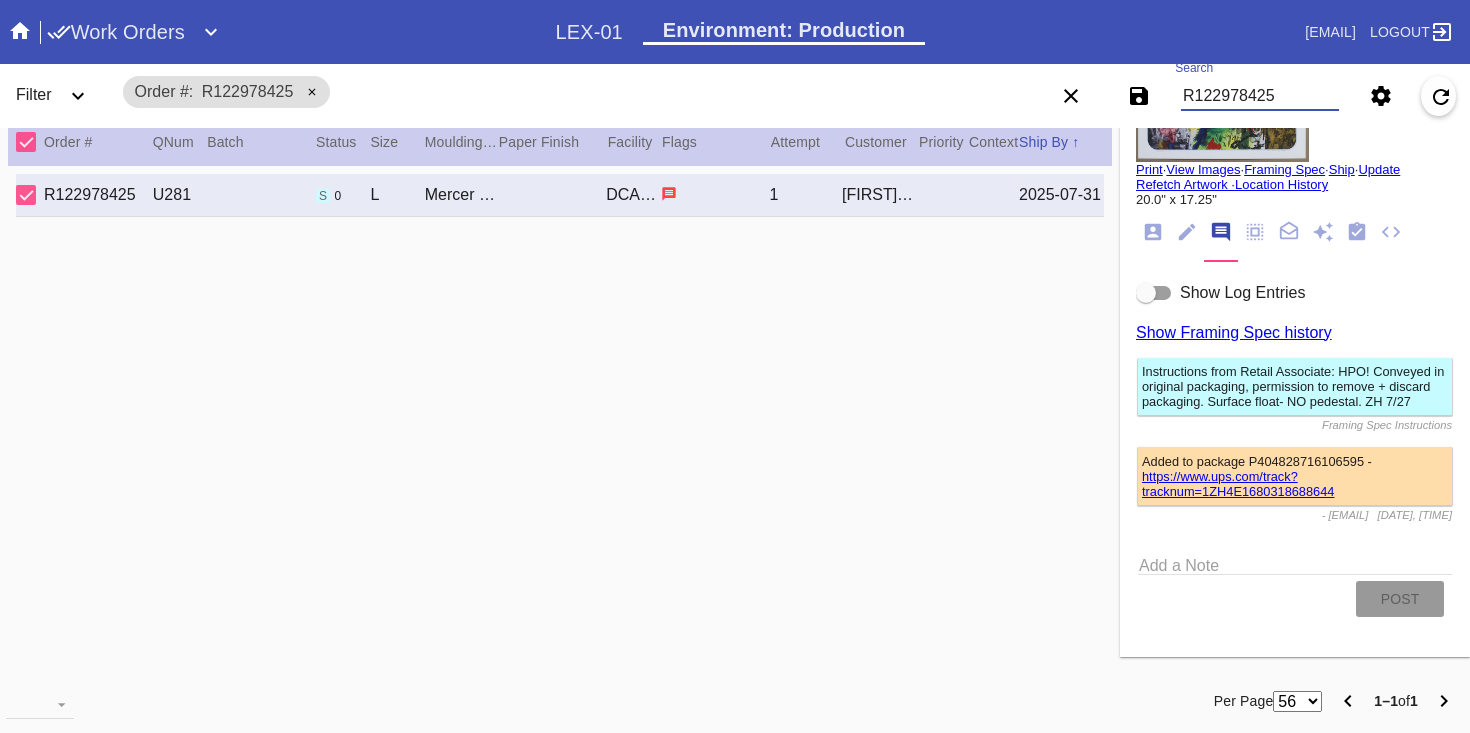 click on "R122978425" at bounding box center (1260, 96) 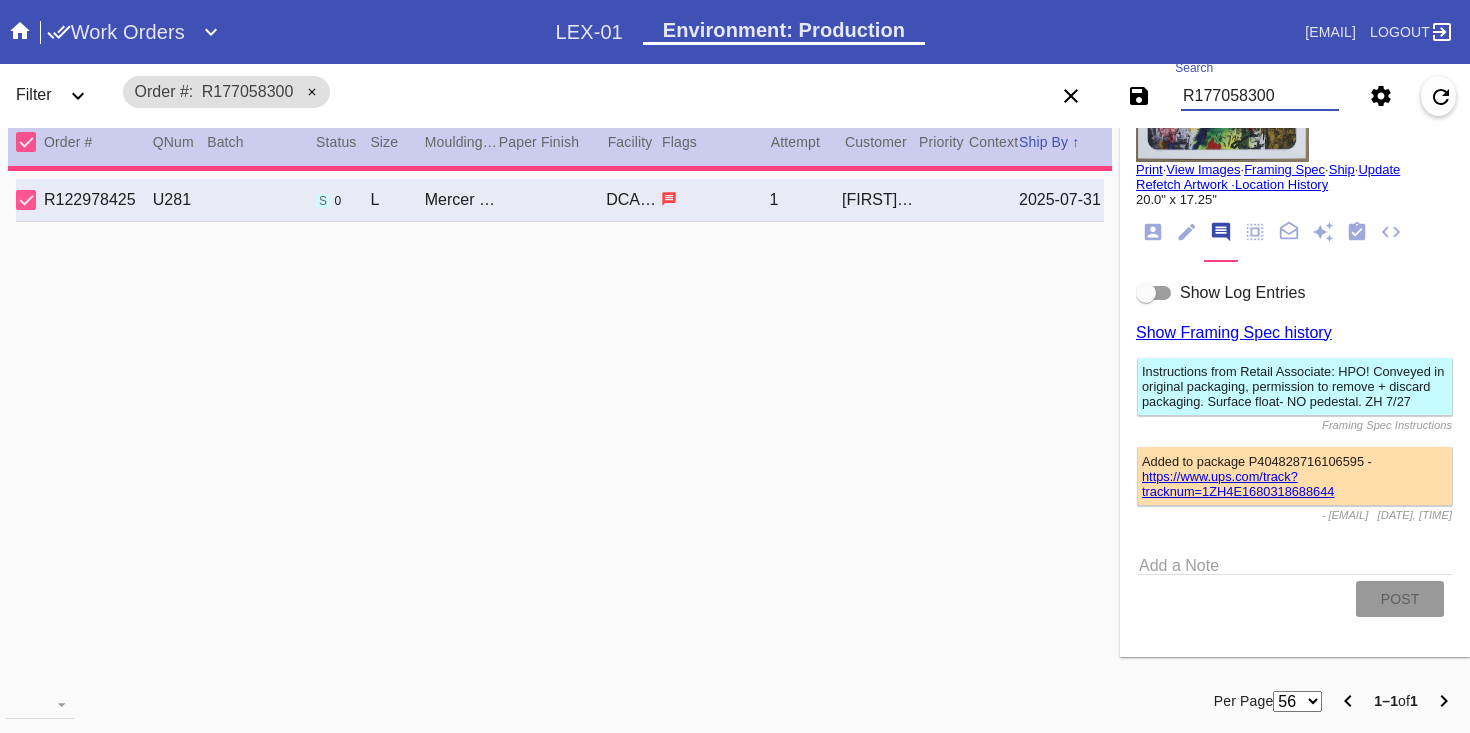 type on "22.0" 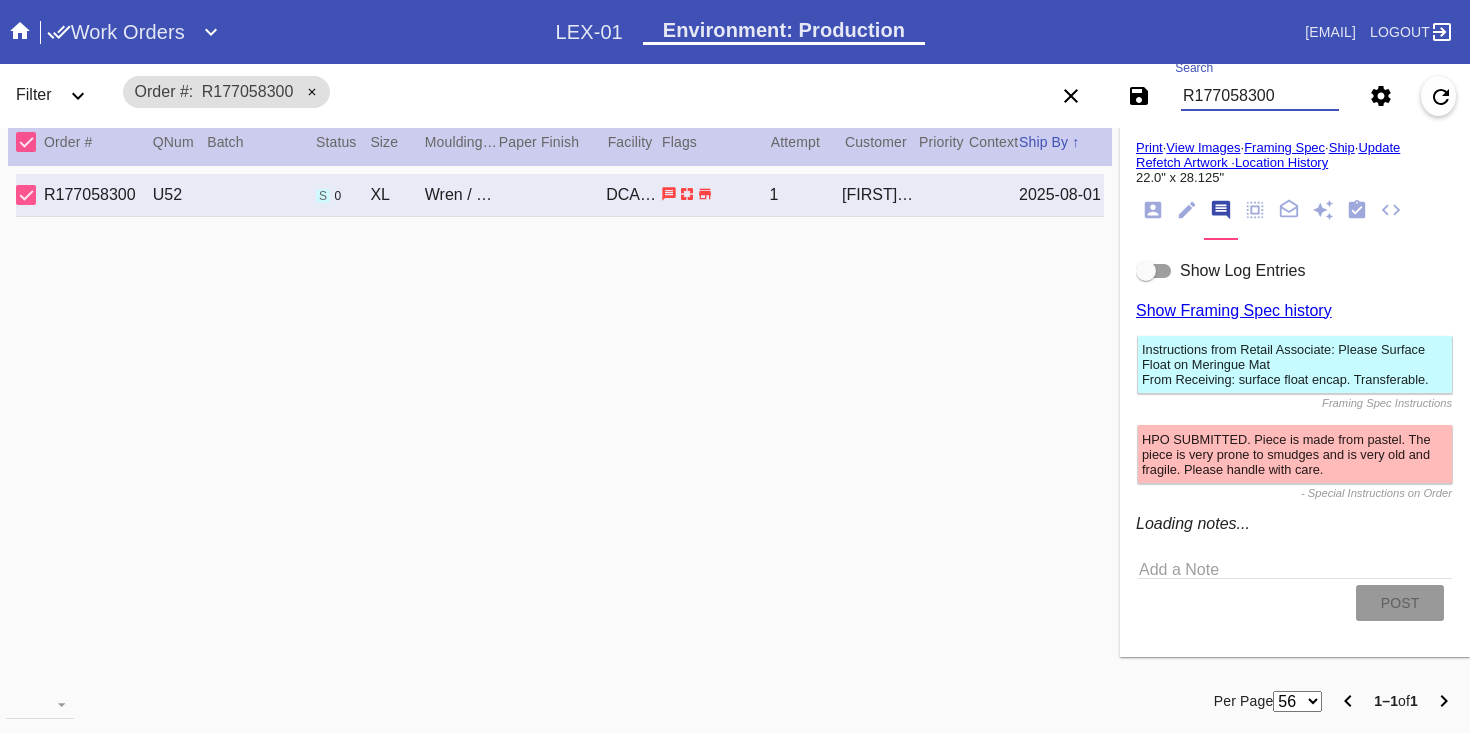scroll, scrollTop: 172, scrollLeft: 0, axis: vertical 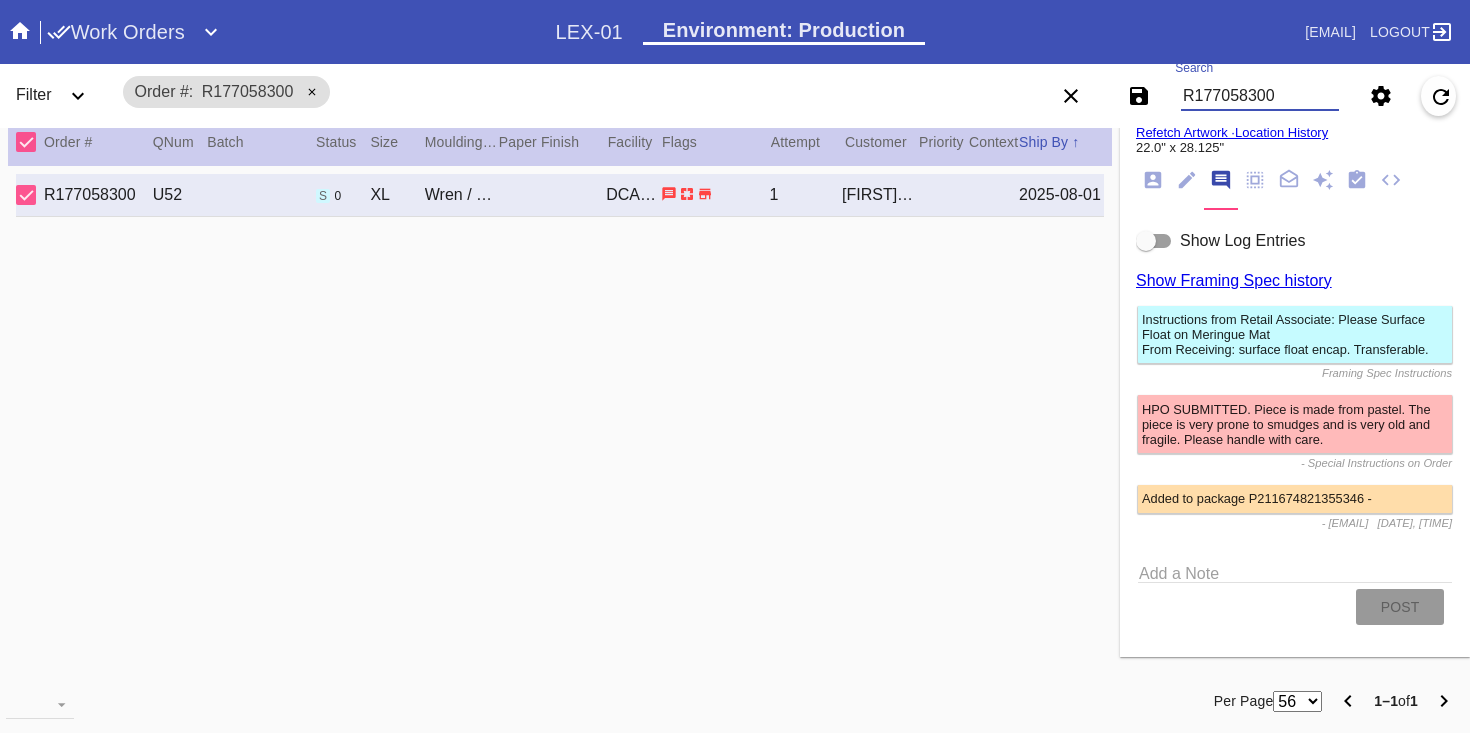 click on "R177058300" at bounding box center [1260, 96] 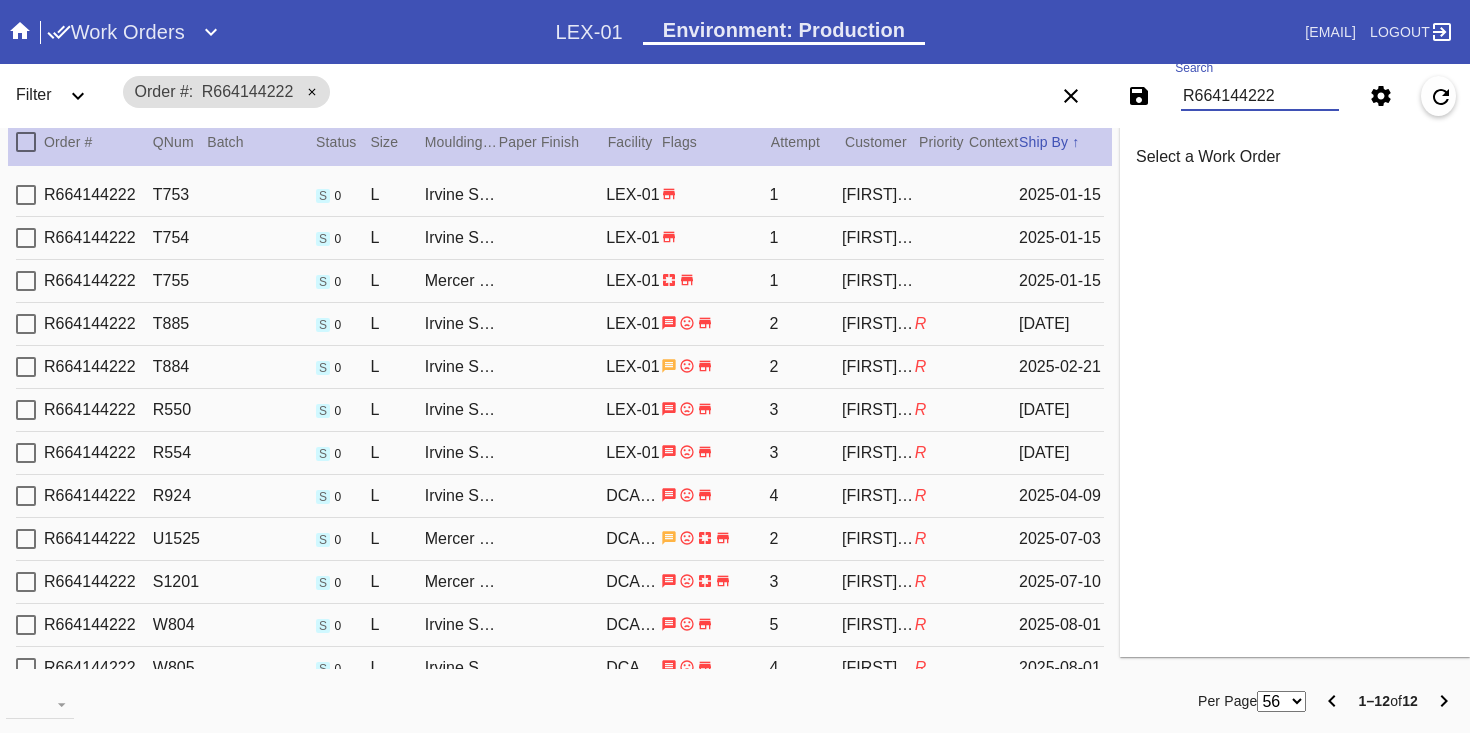 scroll, scrollTop: 0, scrollLeft: 0, axis: both 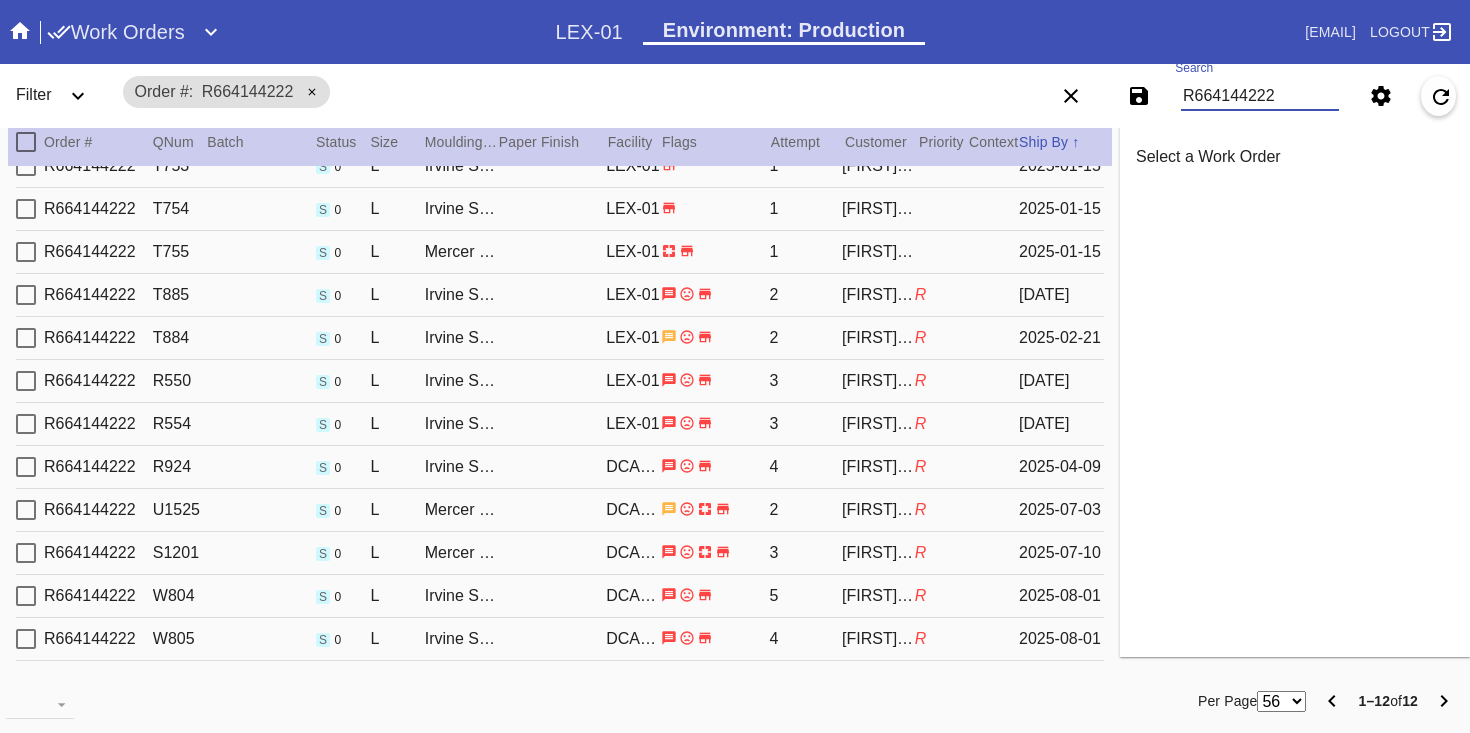type on "R664144222" 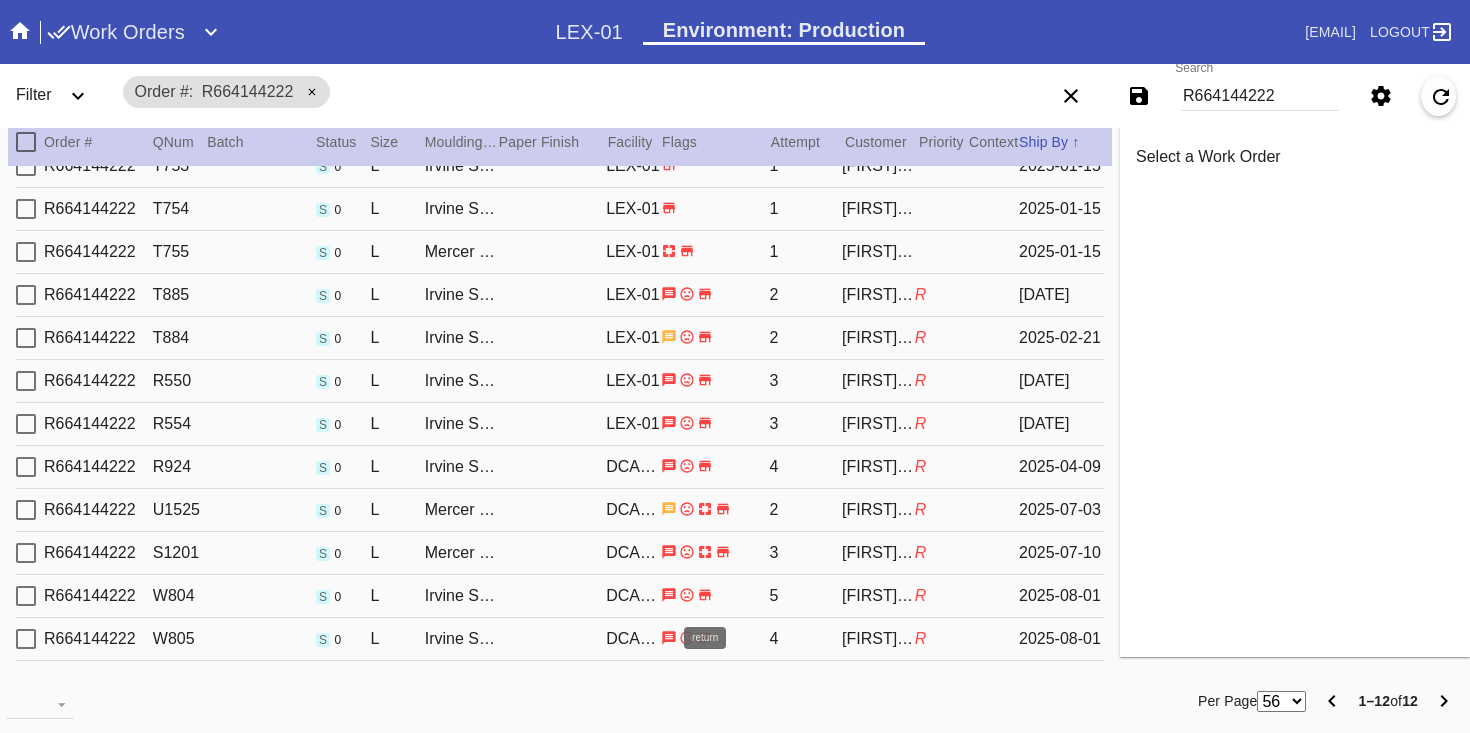 click 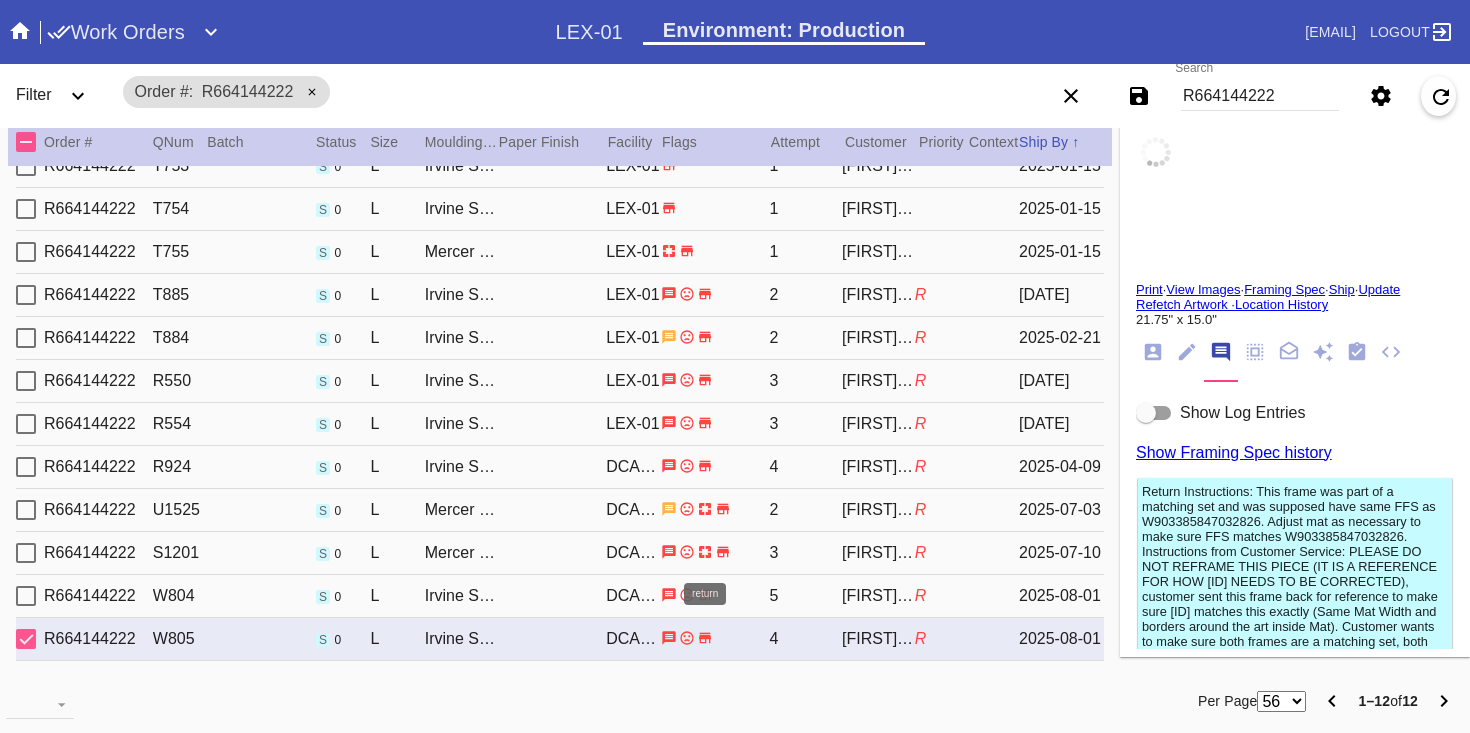 click at bounding box center [715, 595] 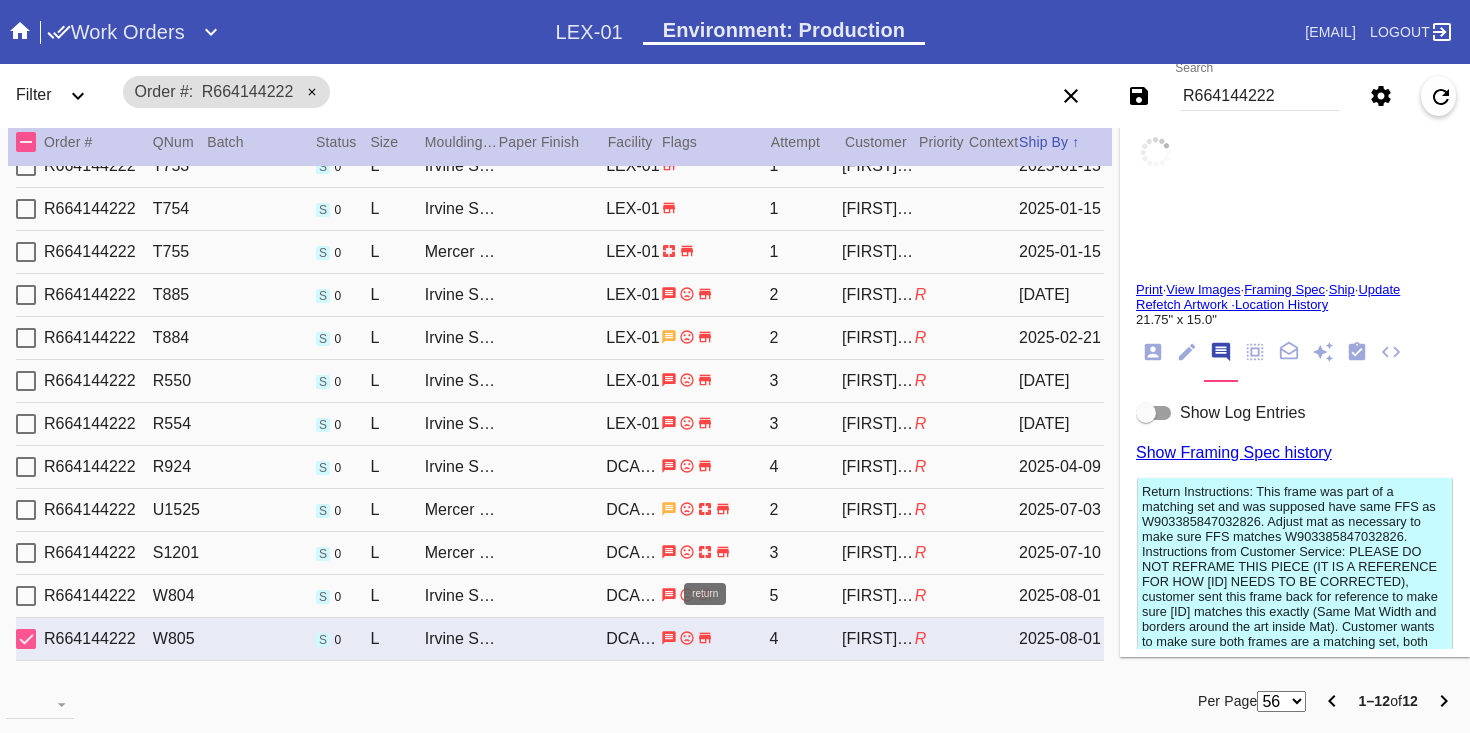 type on "bent corners, bowed edges, specks throuhgout, light scratches" 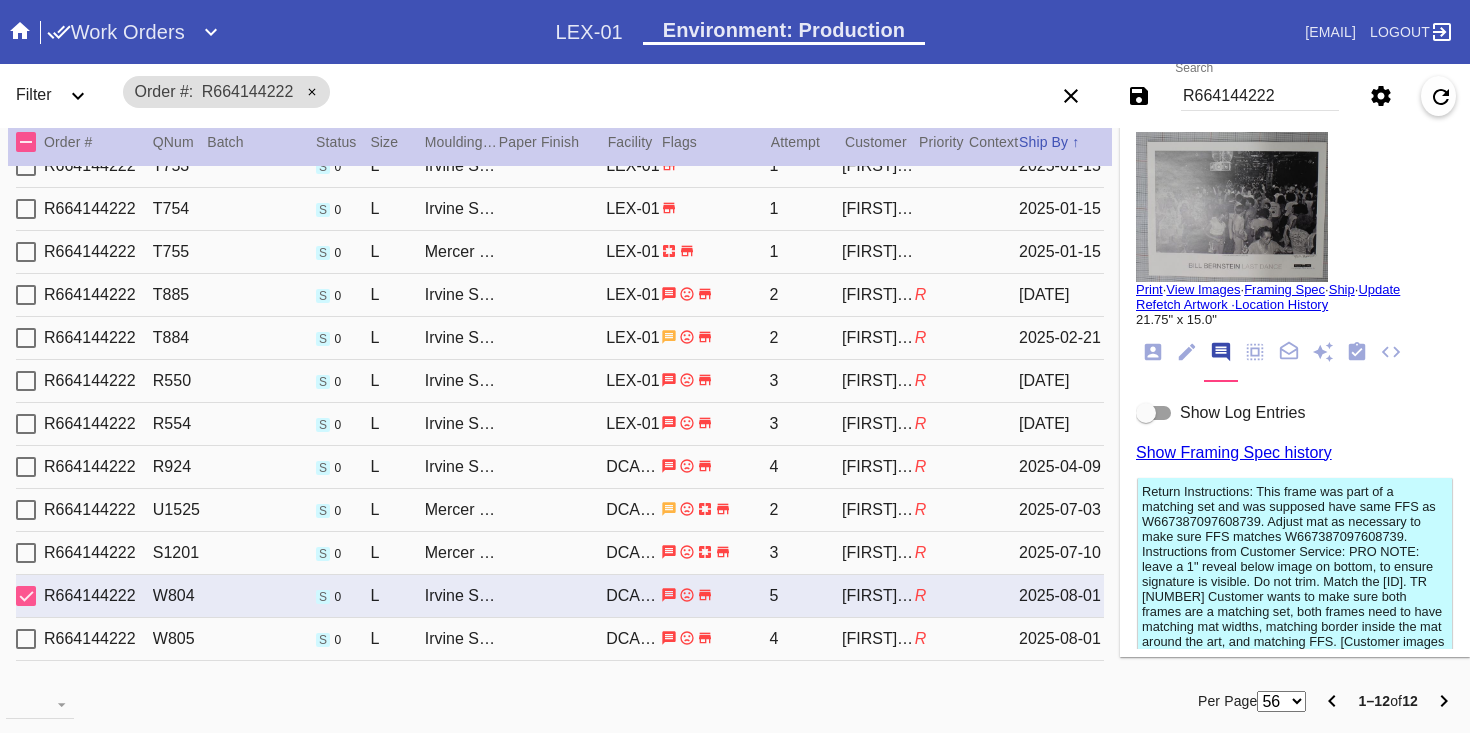 scroll, scrollTop: 262, scrollLeft: 0, axis: vertical 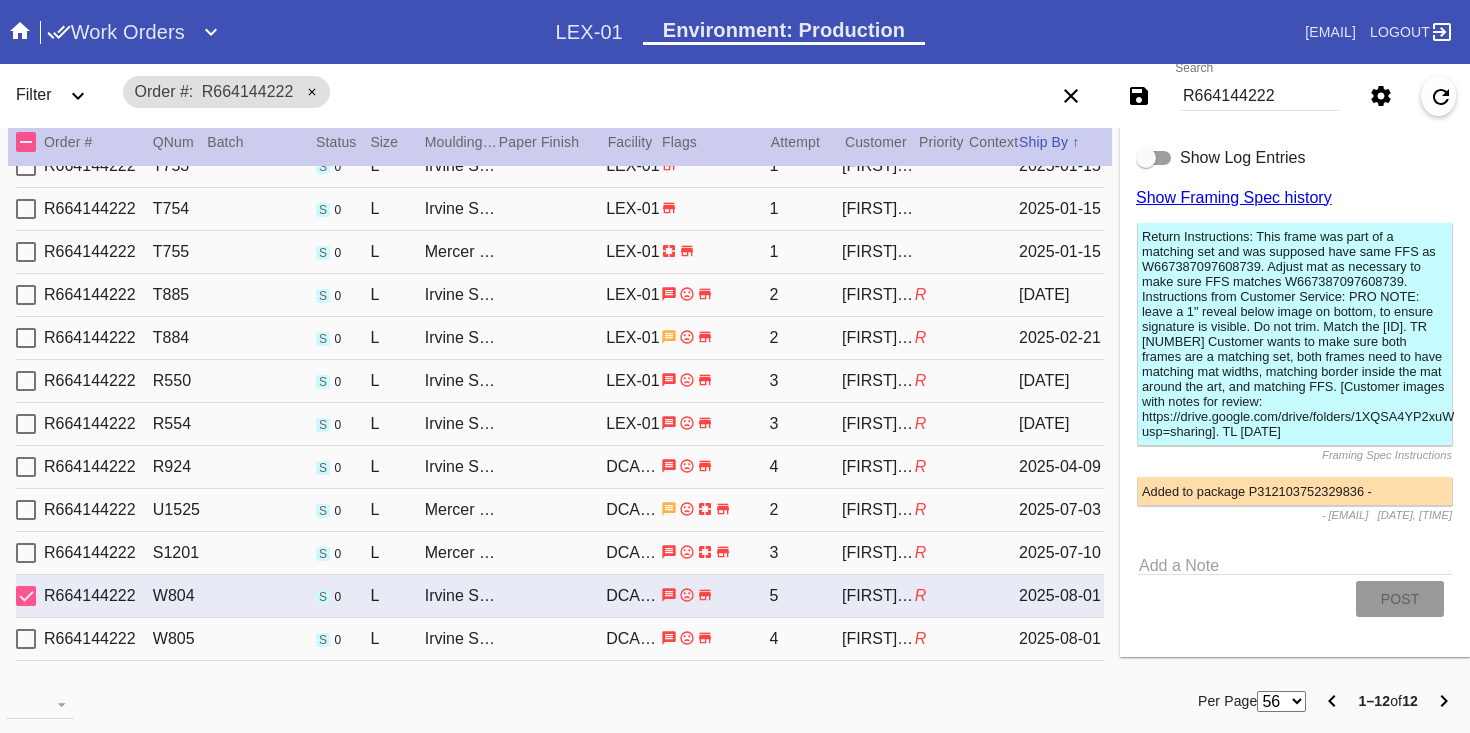 click on "R664144222" at bounding box center (1260, 96) 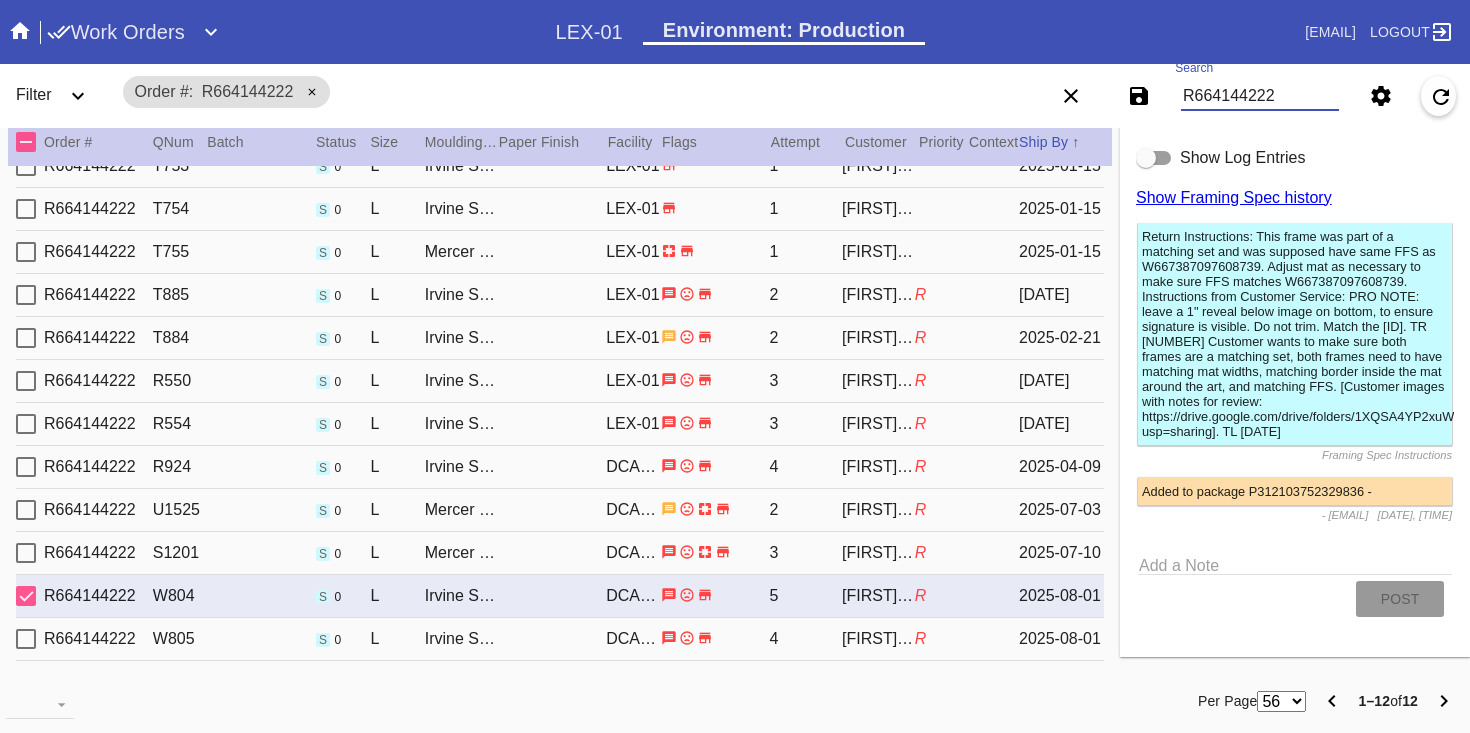 click on "R664144222" at bounding box center [1260, 96] 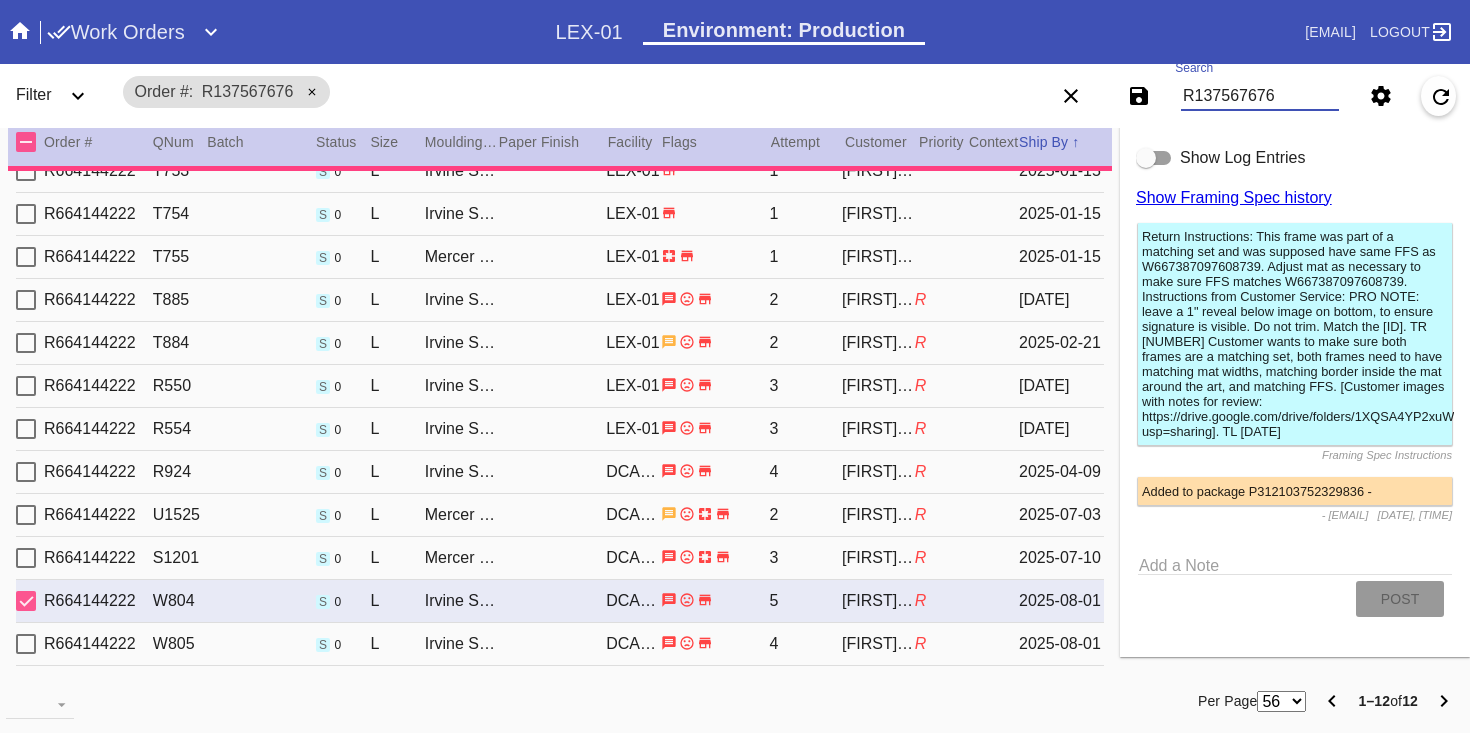 type 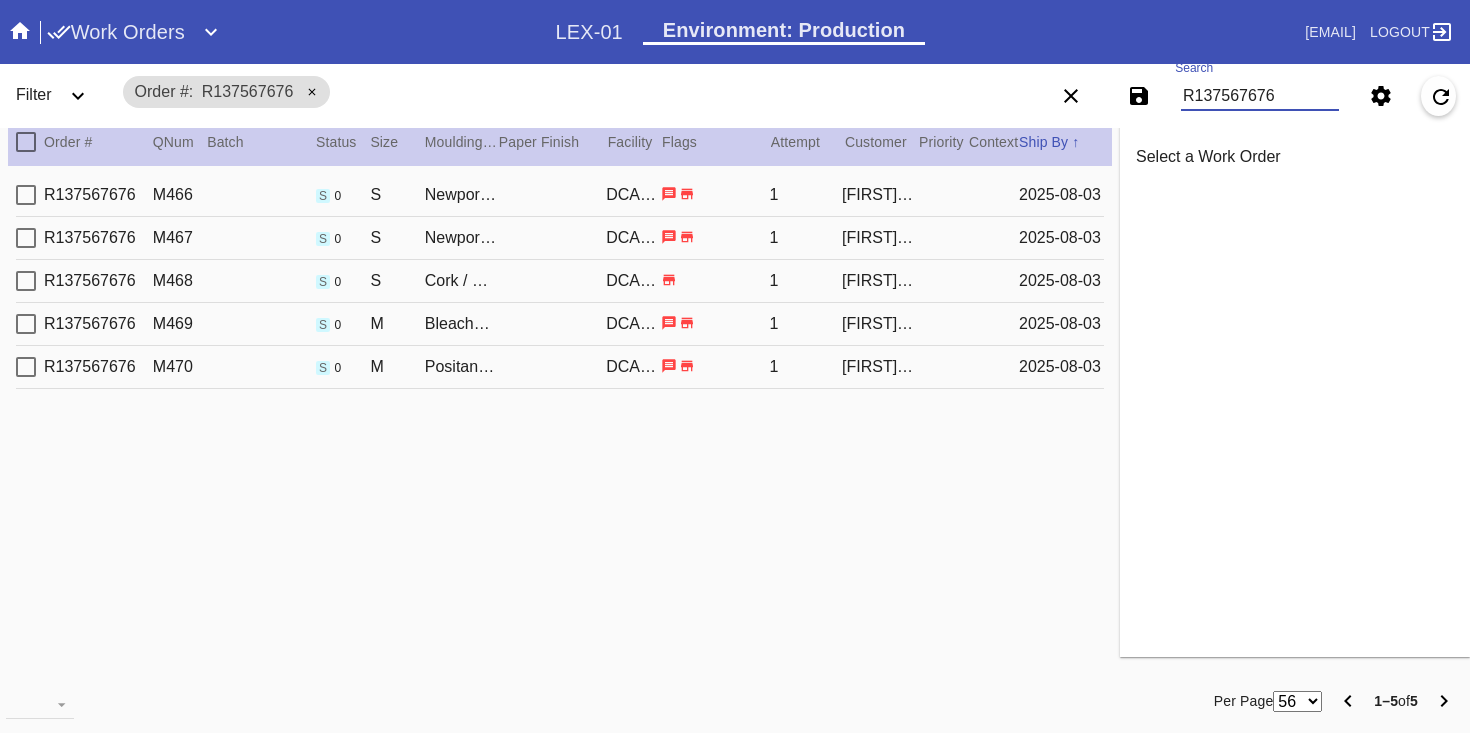 scroll, scrollTop: 0, scrollLeft: 0, axis: both 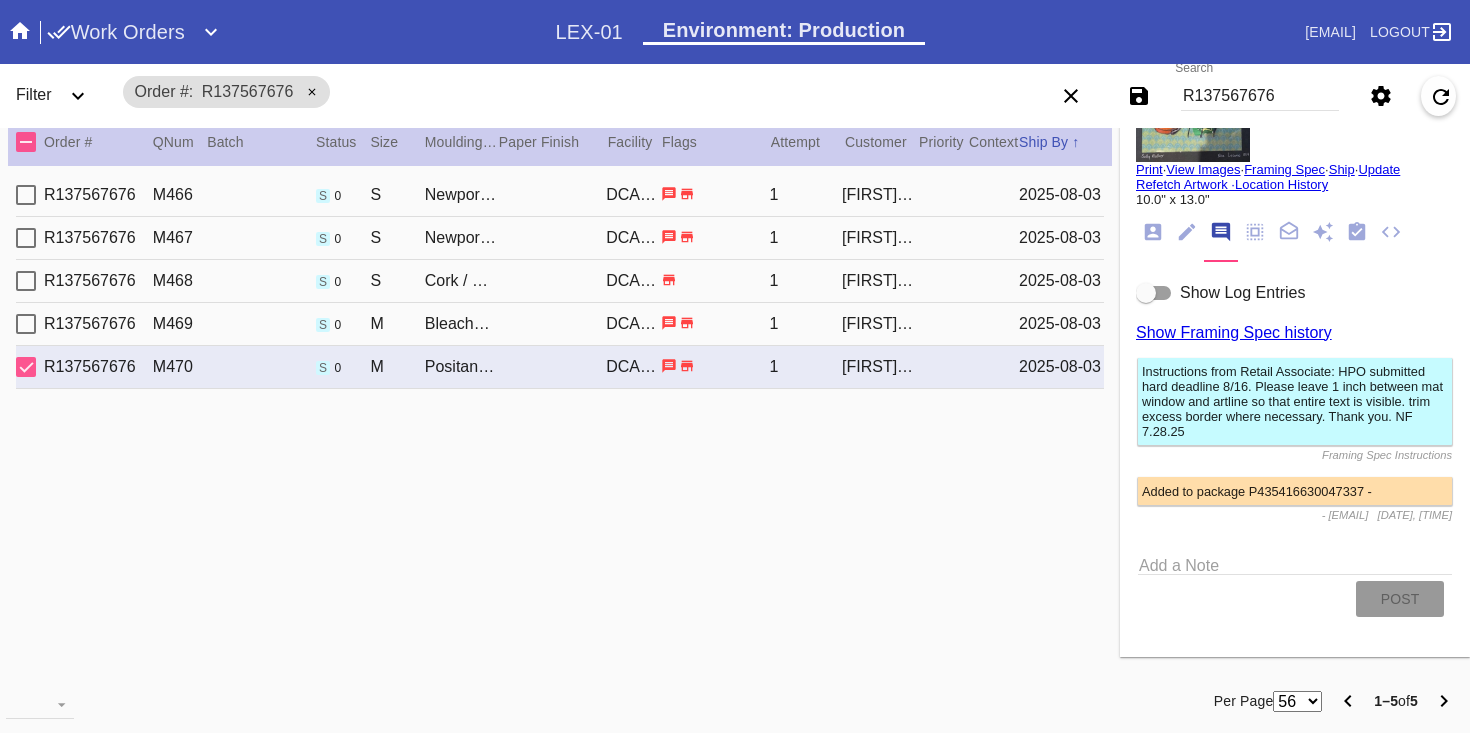 click on "R137567676" at bounding box center (1260, 96) 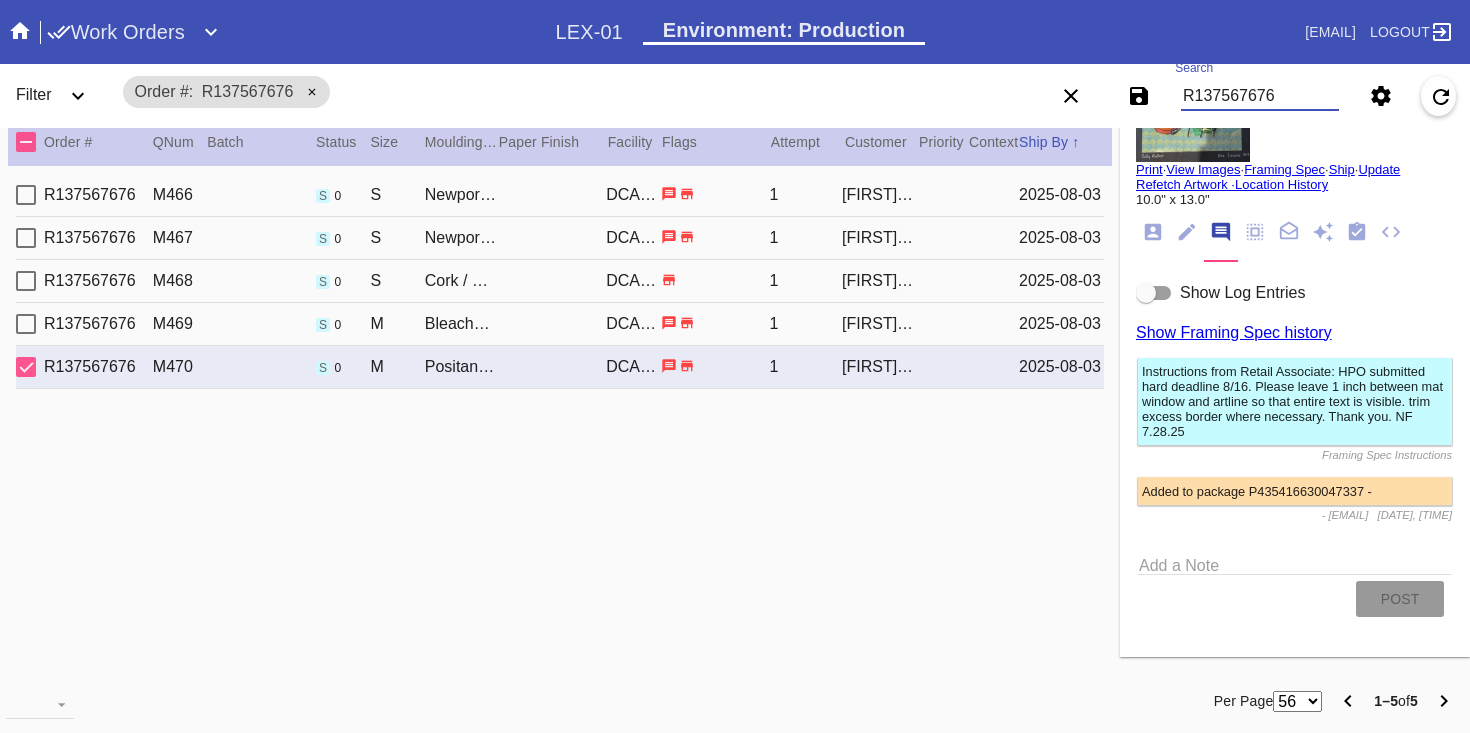 click on "R137567676" at bounding box center (1260, 96) 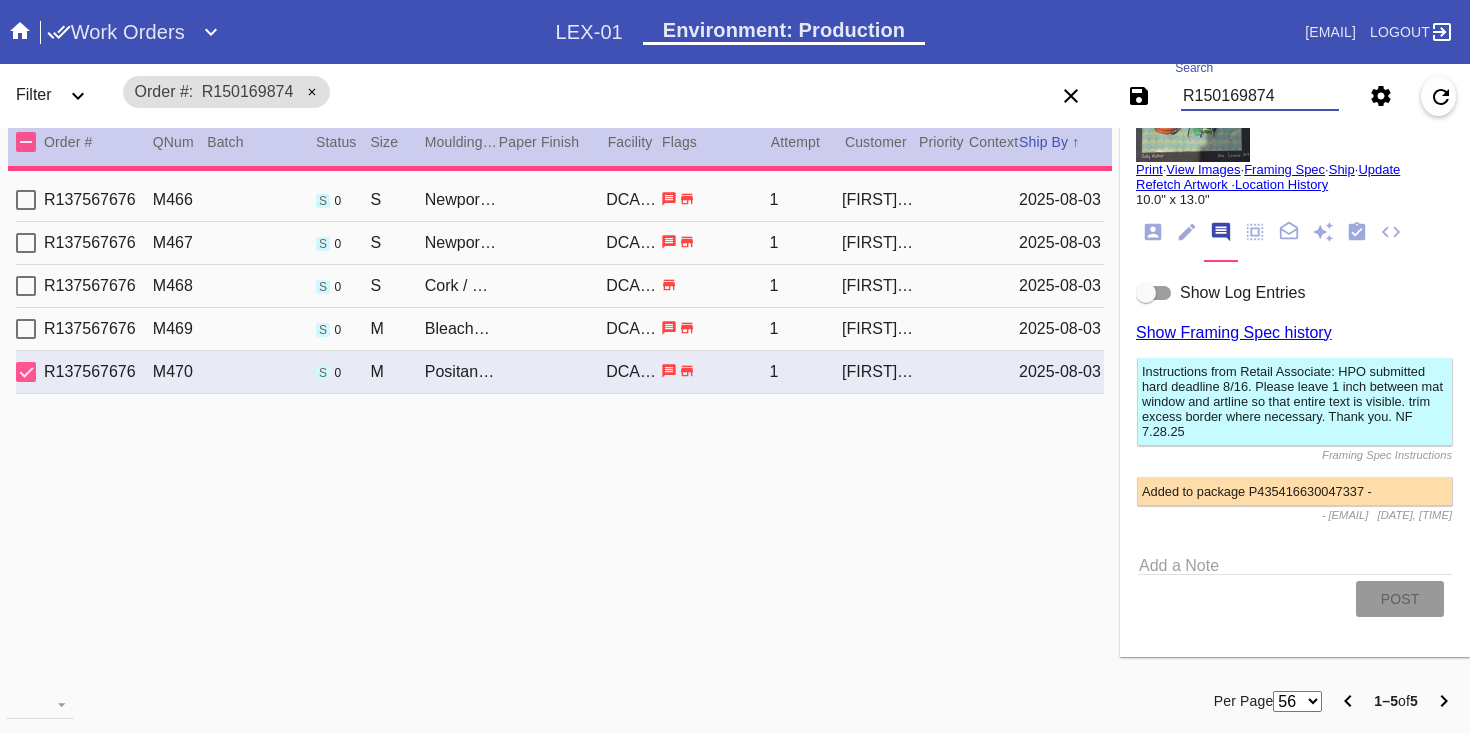 type on "1.5" 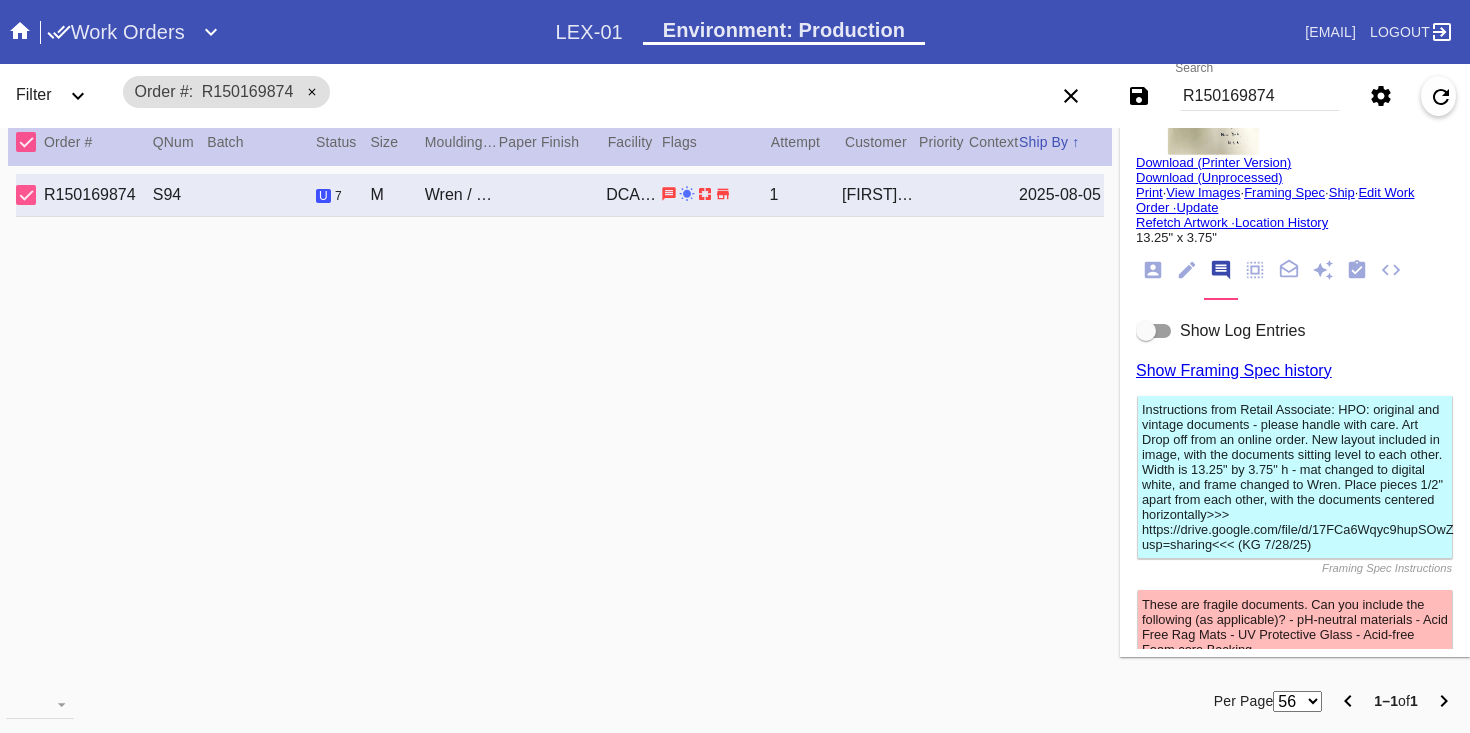 click on "R150169874" at bounding box center (1260, 96) 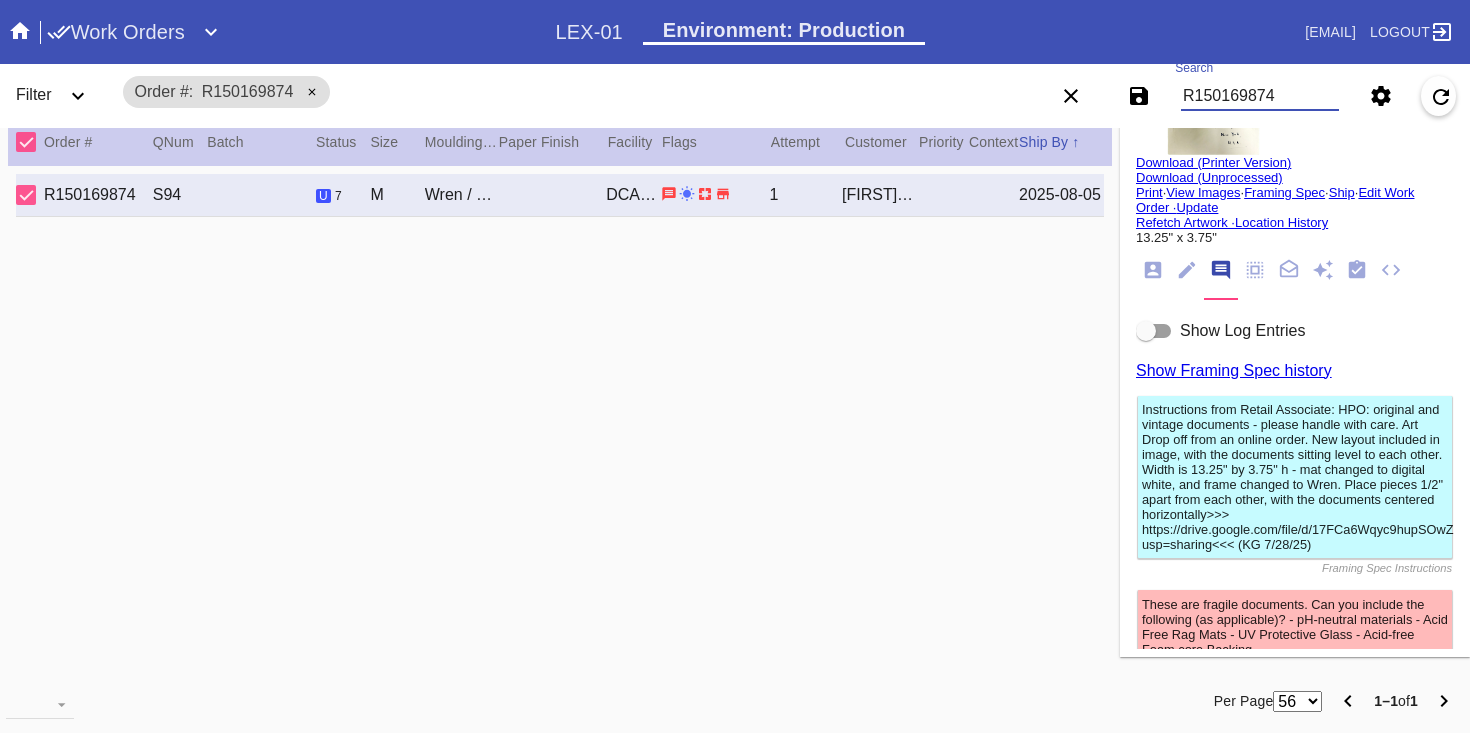 click on "R150169874" at bounding box center (1260, 96) 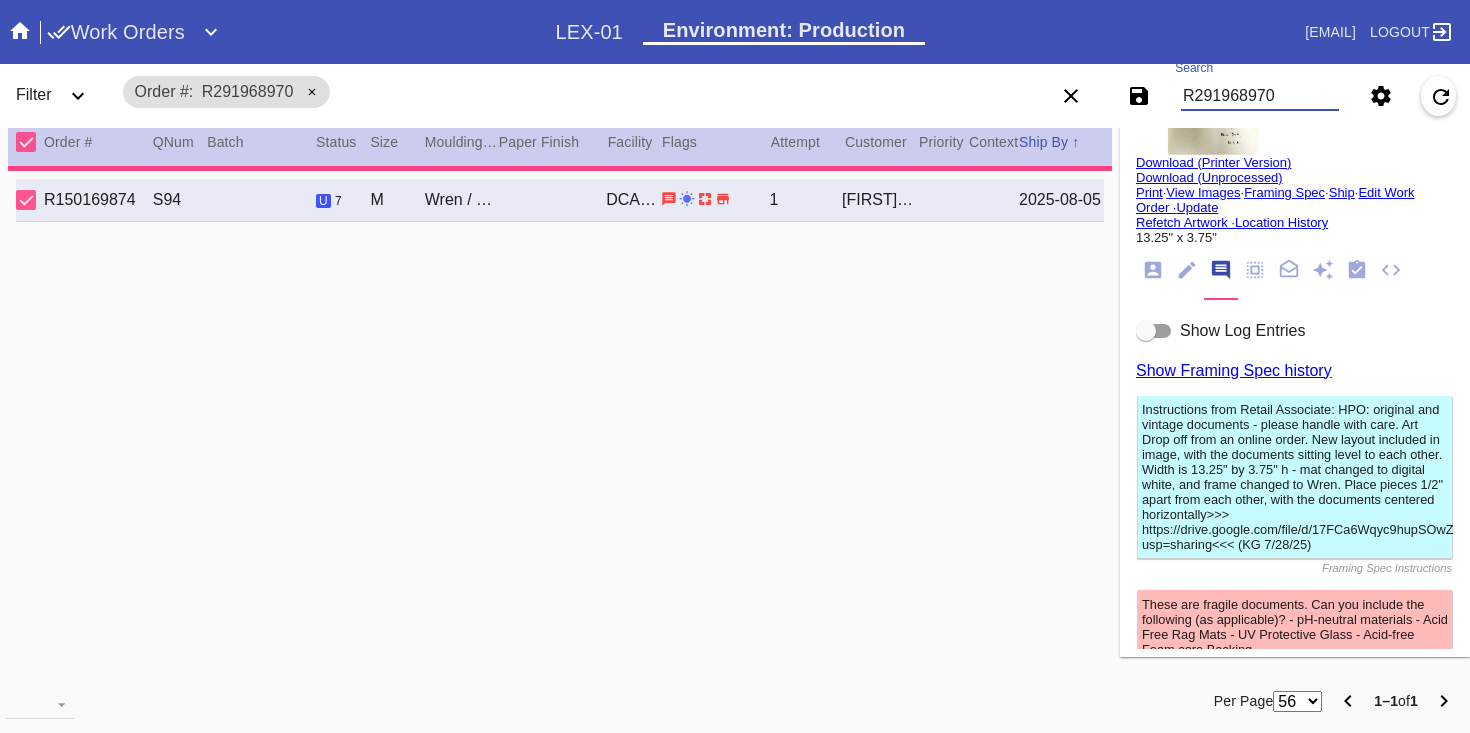 scroll, scrollTop: 0, scrollLeft: 0, axis: both 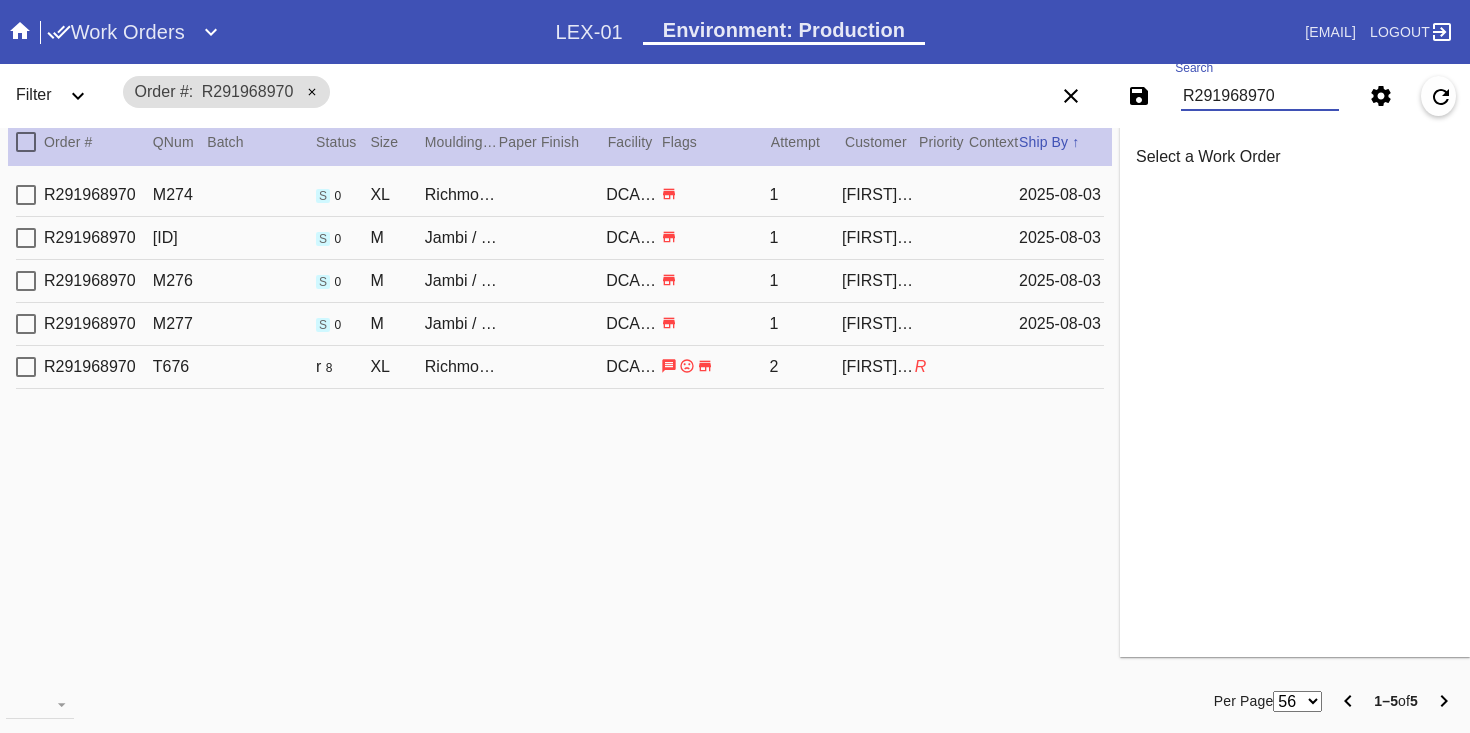 type on "R291968970" 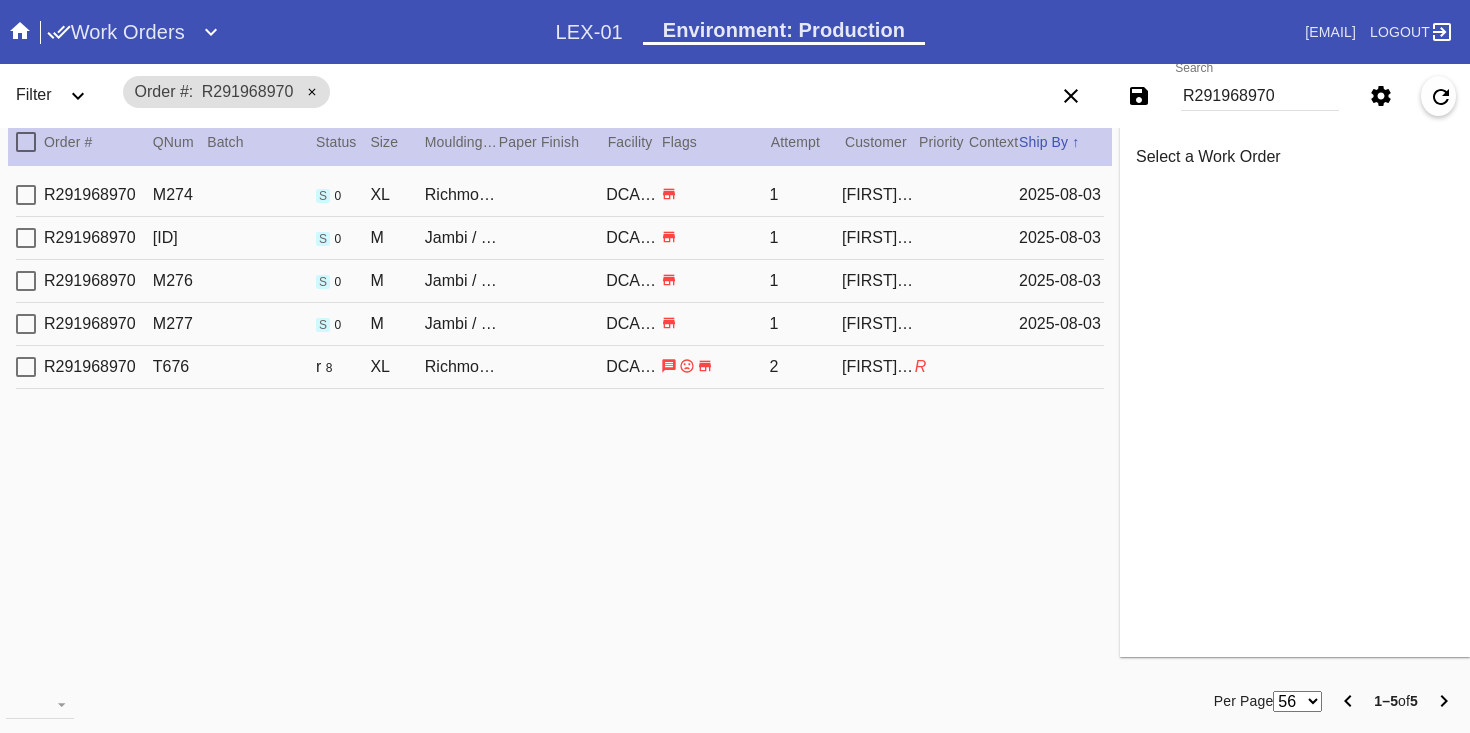 click on "XL" at bounding box center [397, 367] 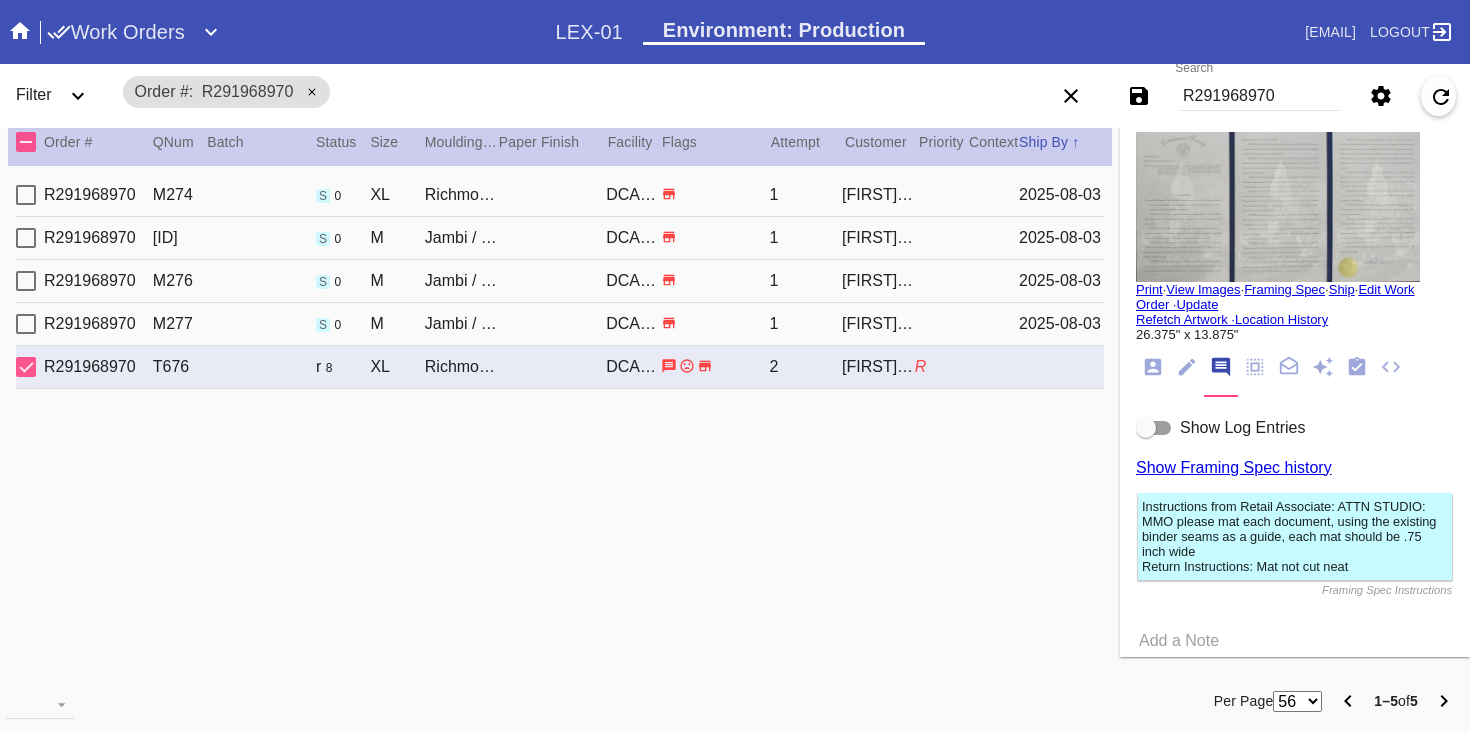 click on "R291968970 M277 s   0 M Jambi / Royal Blue DCA-05 1 [FIRST] [LAST]
2025-08-03" at bounding box center (560, 324) 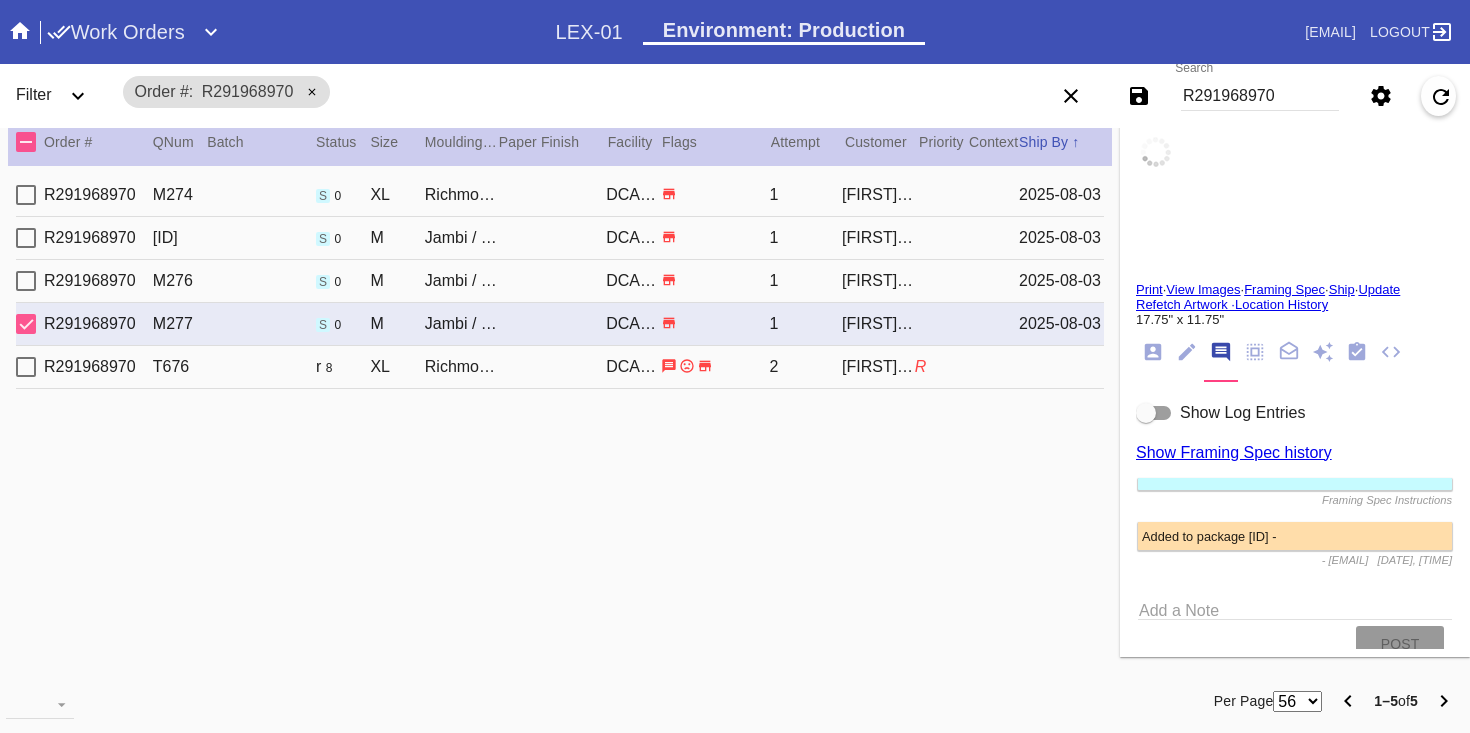 click on "R291968970 T676 r   8 XL Richmond / Navy DCA-05 2 [FIRST] [LAST]
R" at bounding box center (560, 367) 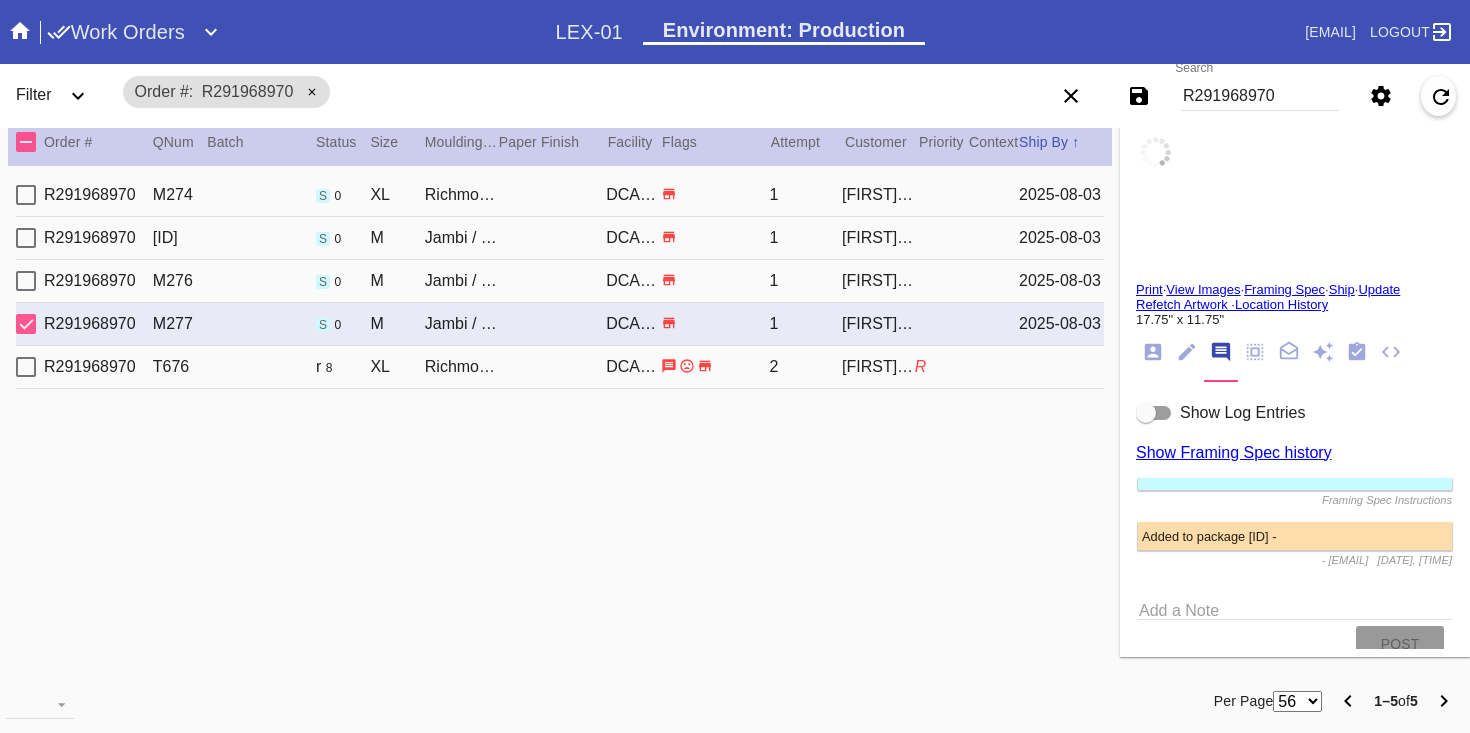 type on "1.5" 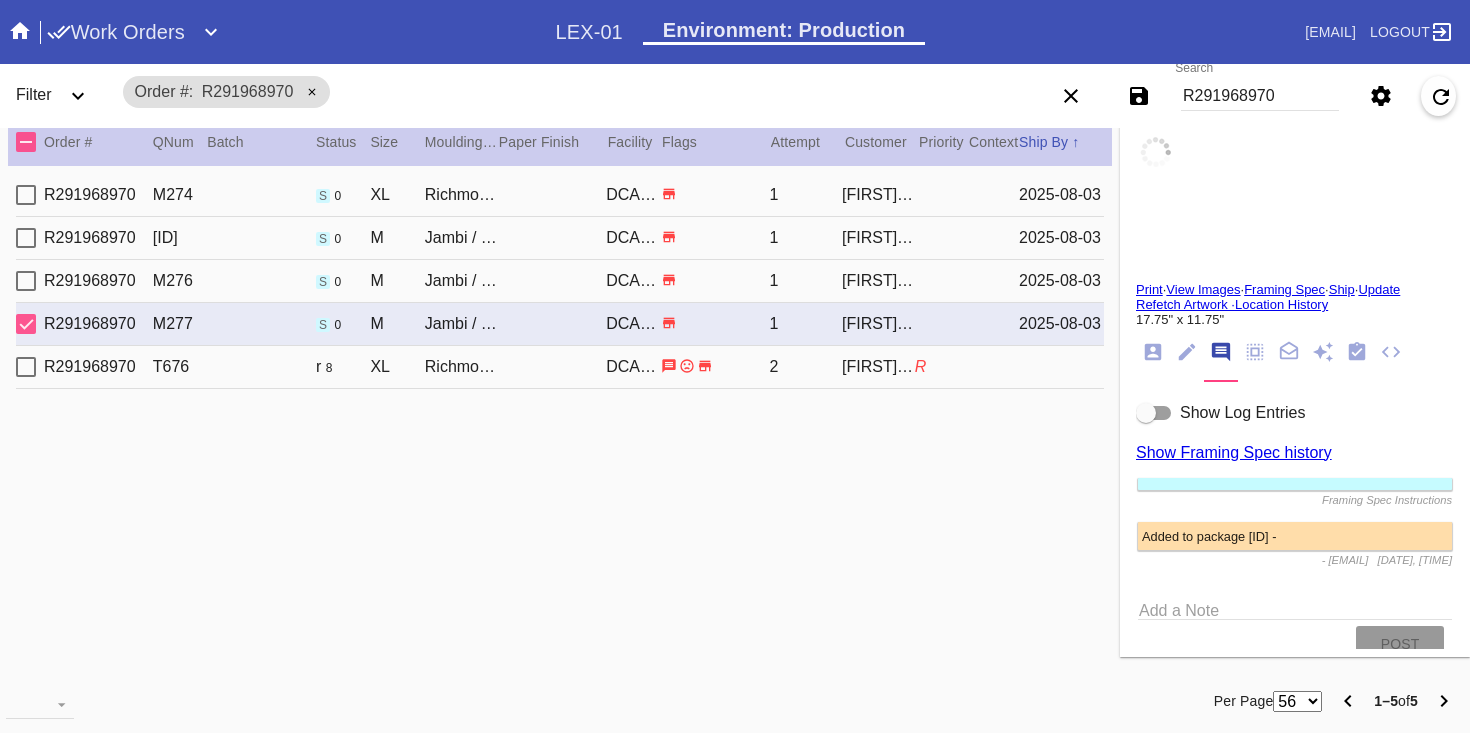 type on "1.5" 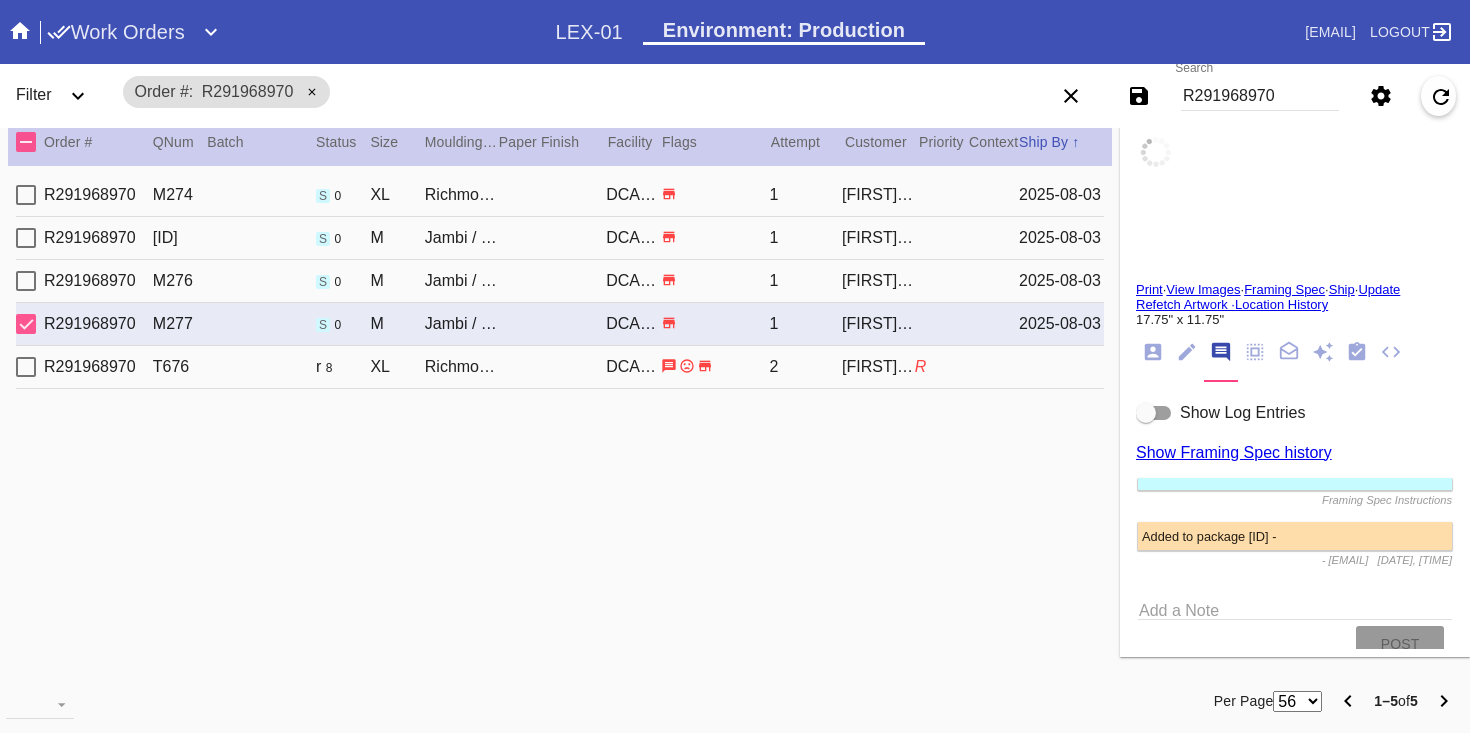 type on "1.5" 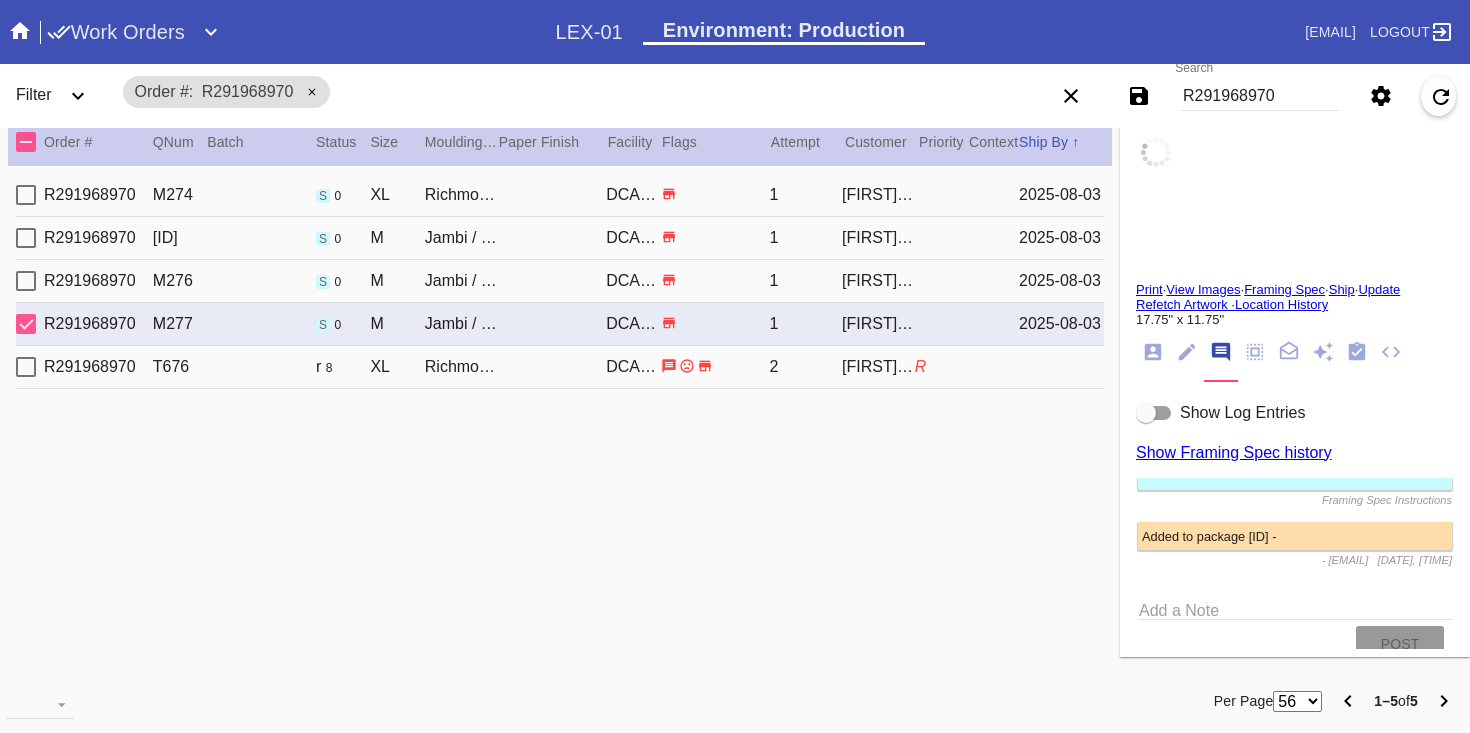 type on "1.5" 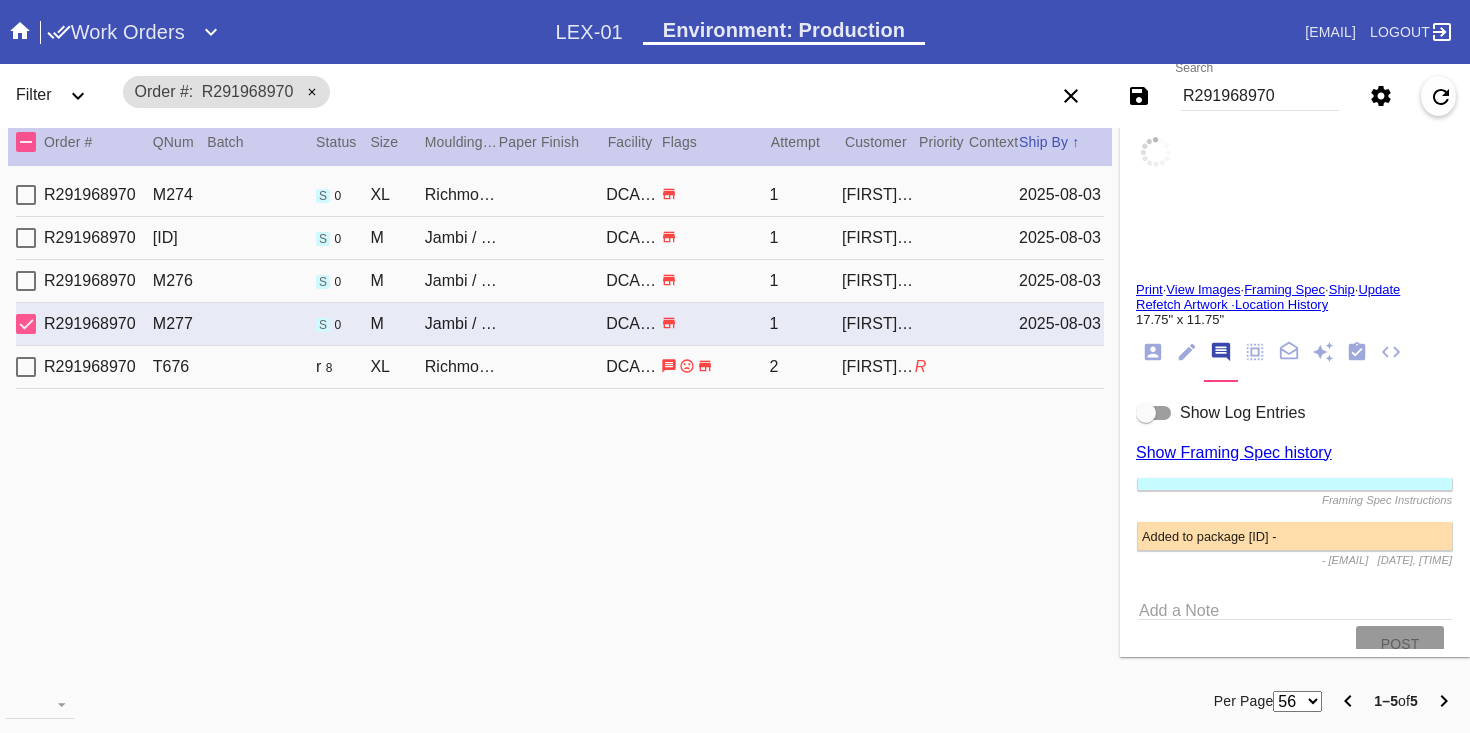 type on "26.375" 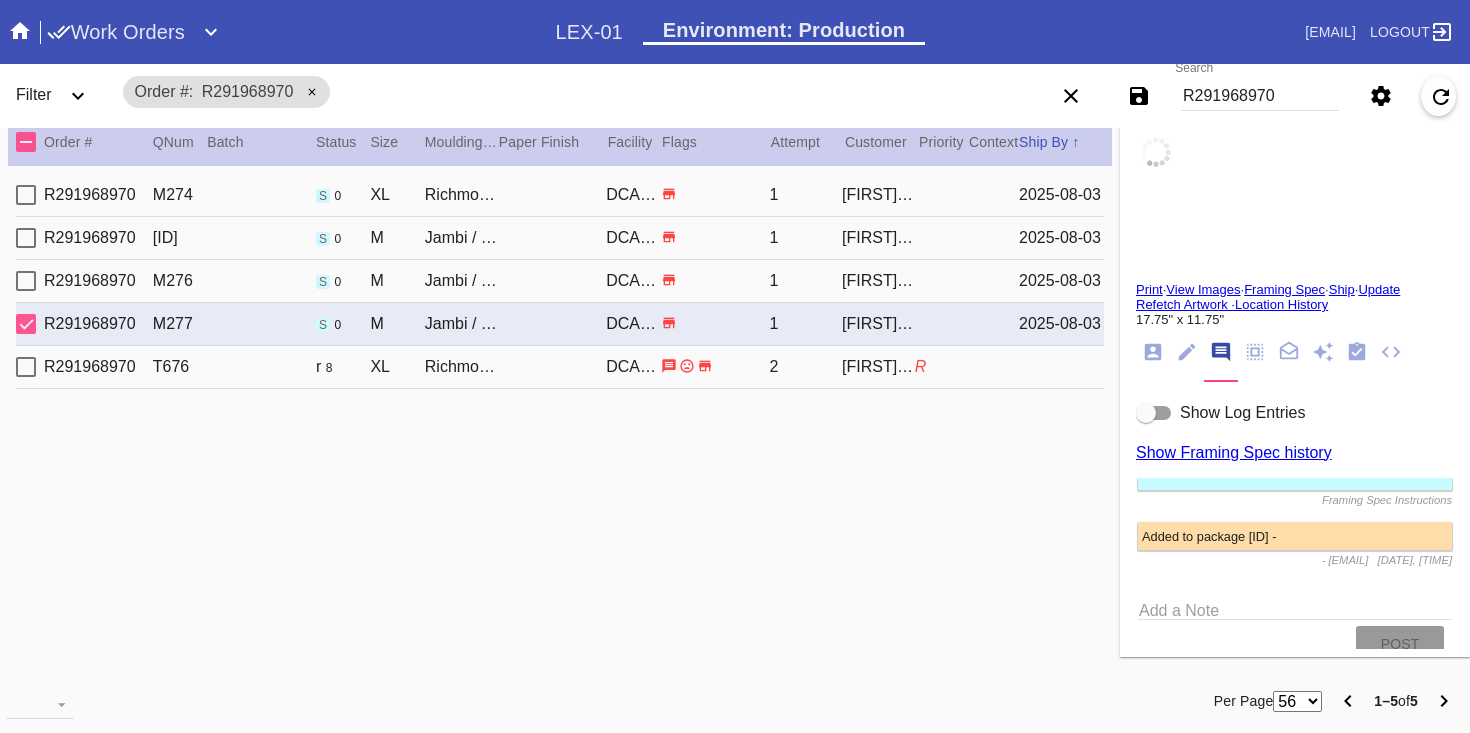 type on "13.875" 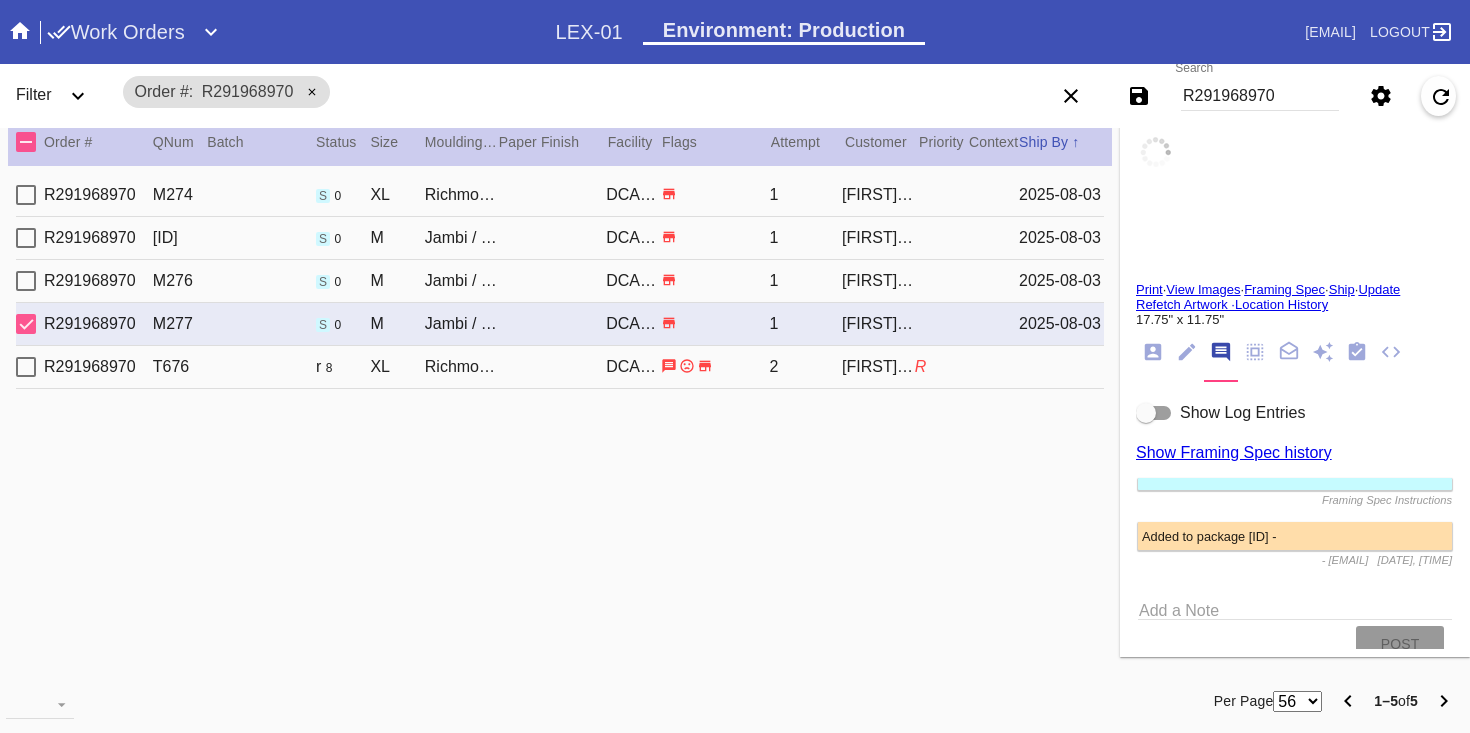 type on "edges are creased throughout art, blue backing of art has creases running across art and along edges, each piece has creased and lifting corners, farthest left piece has a speck on the bottom of the art," 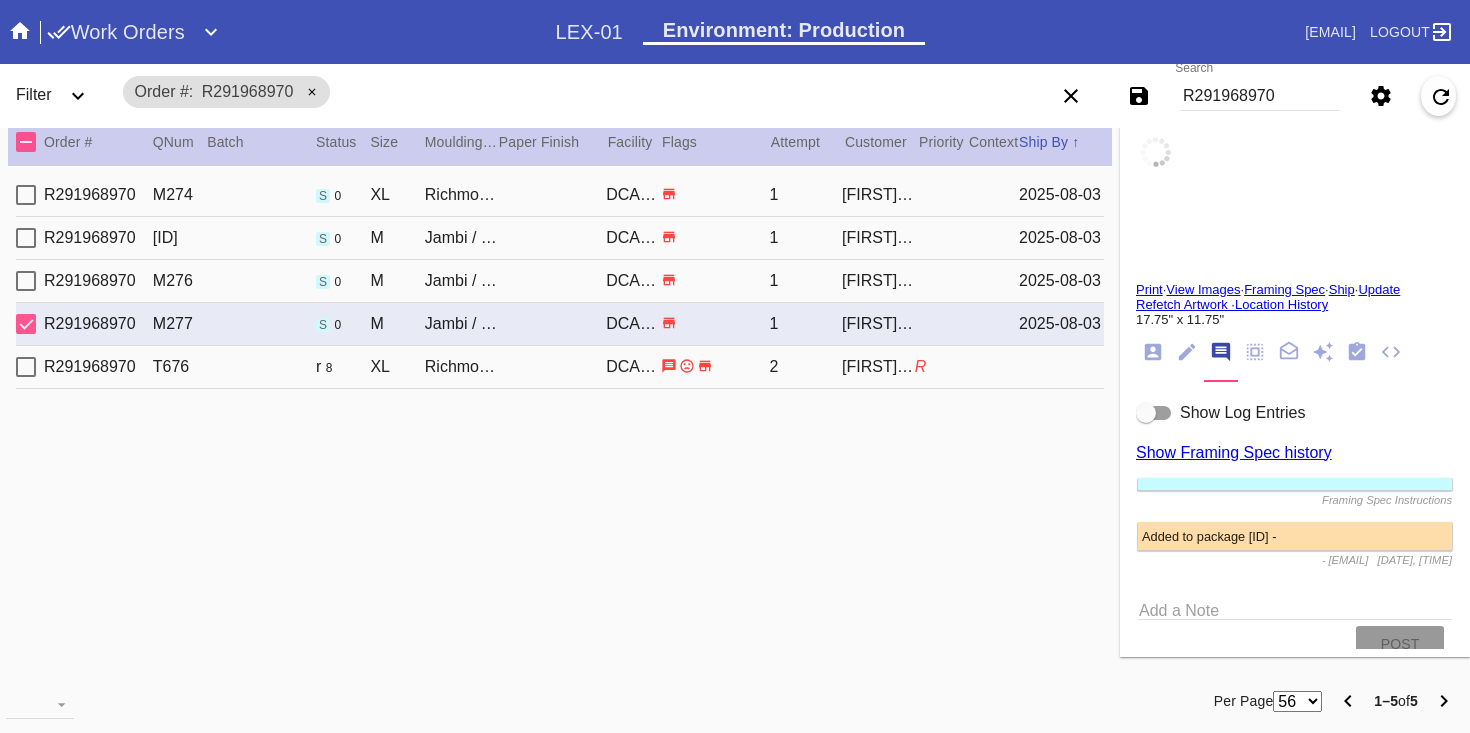 type on "7/31/2025" 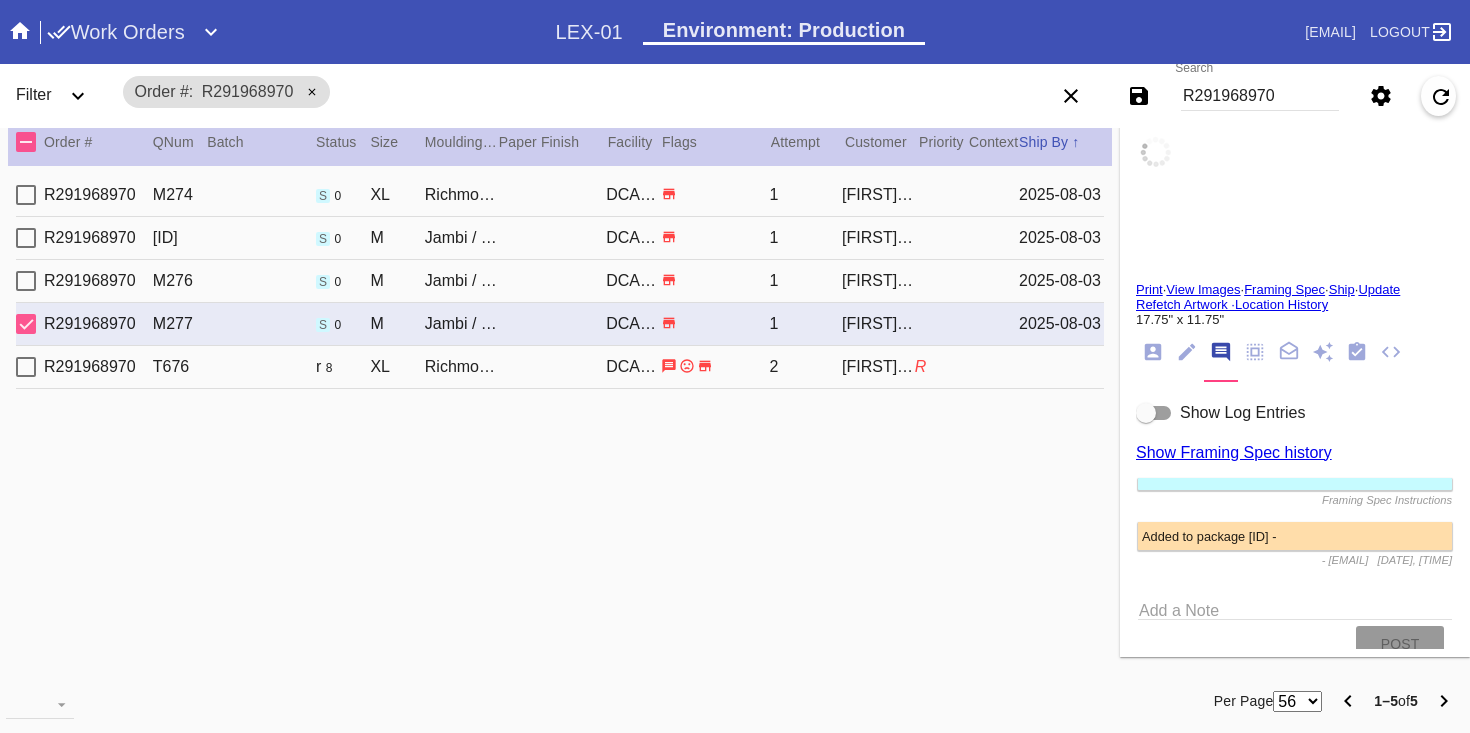 type on "8/5/2025" 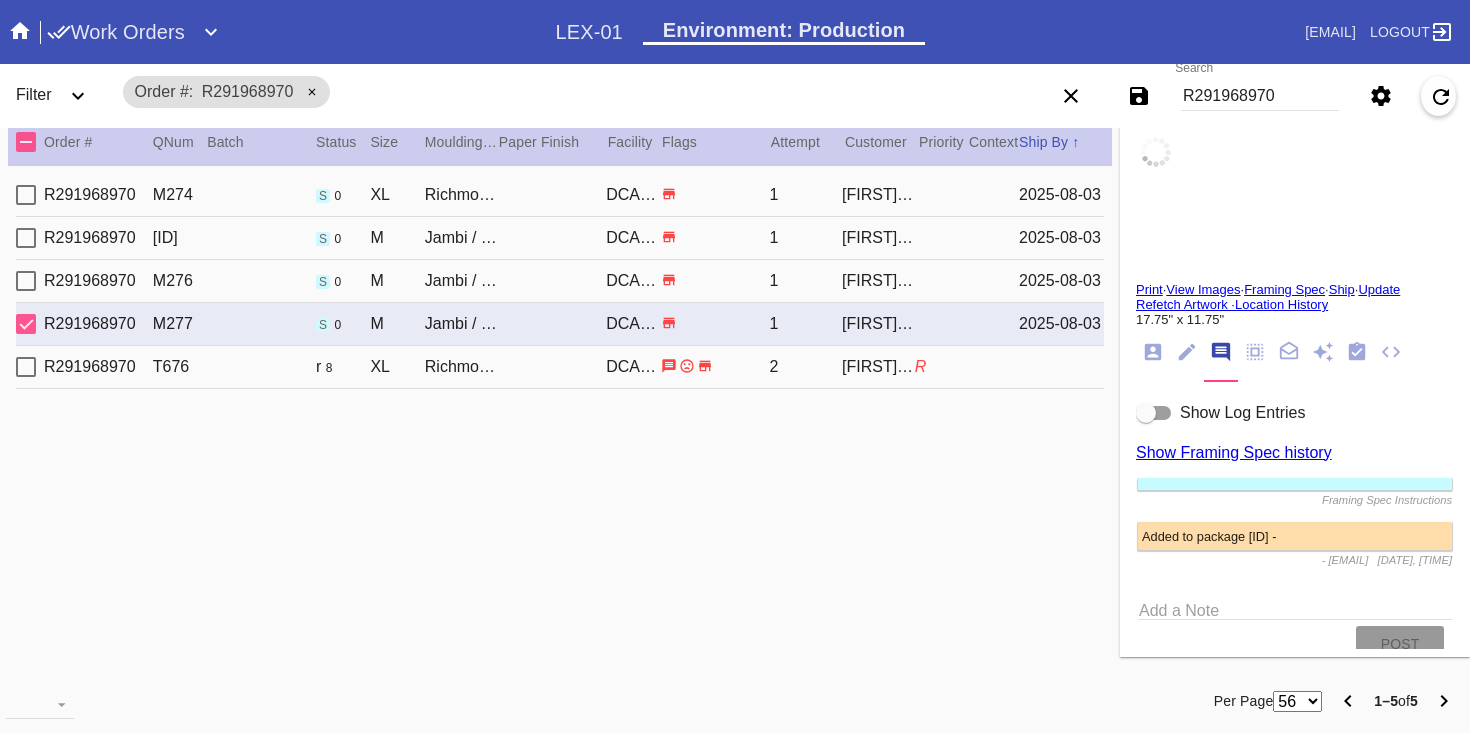 type 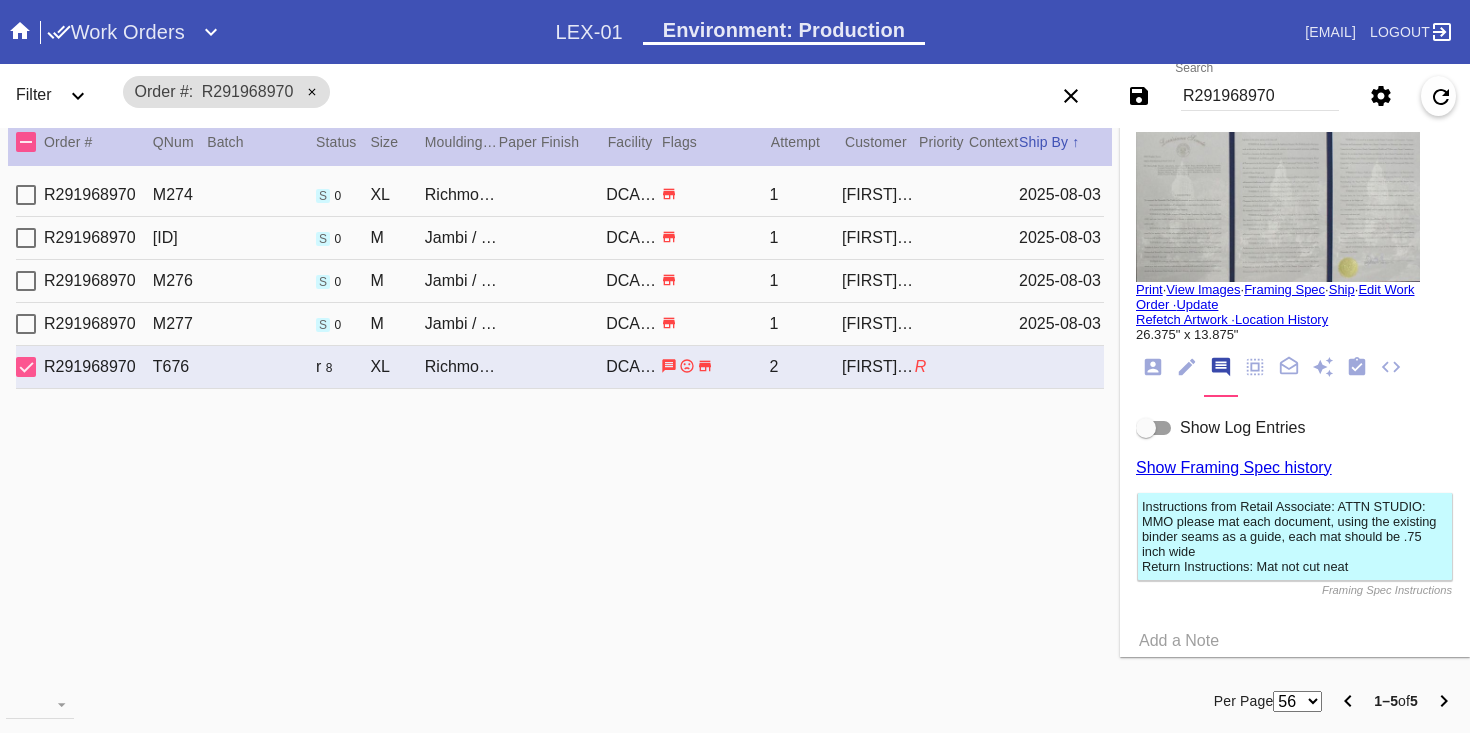 click on "R291968970" at bounding box center [1260, 96] 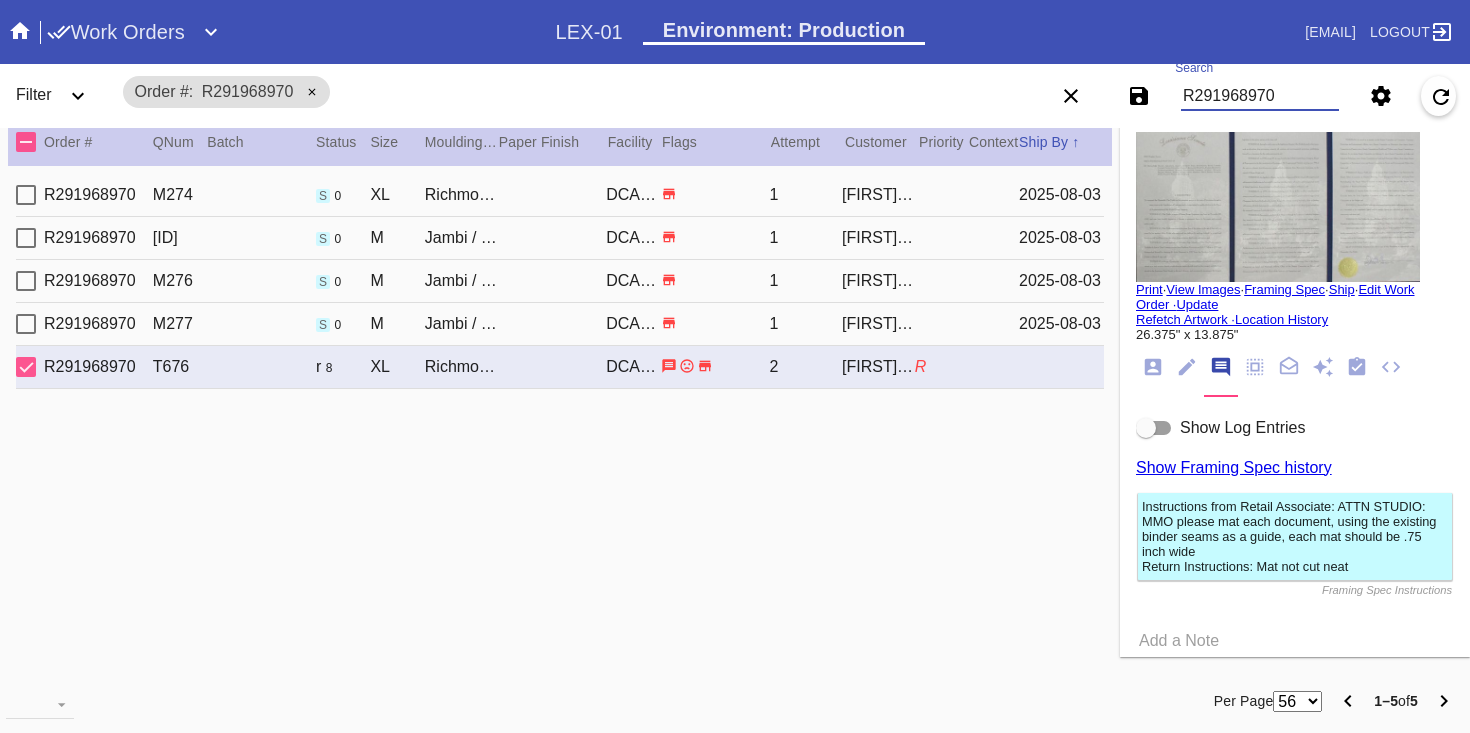 click on "R291968970" at bounding box center (1260, 96) 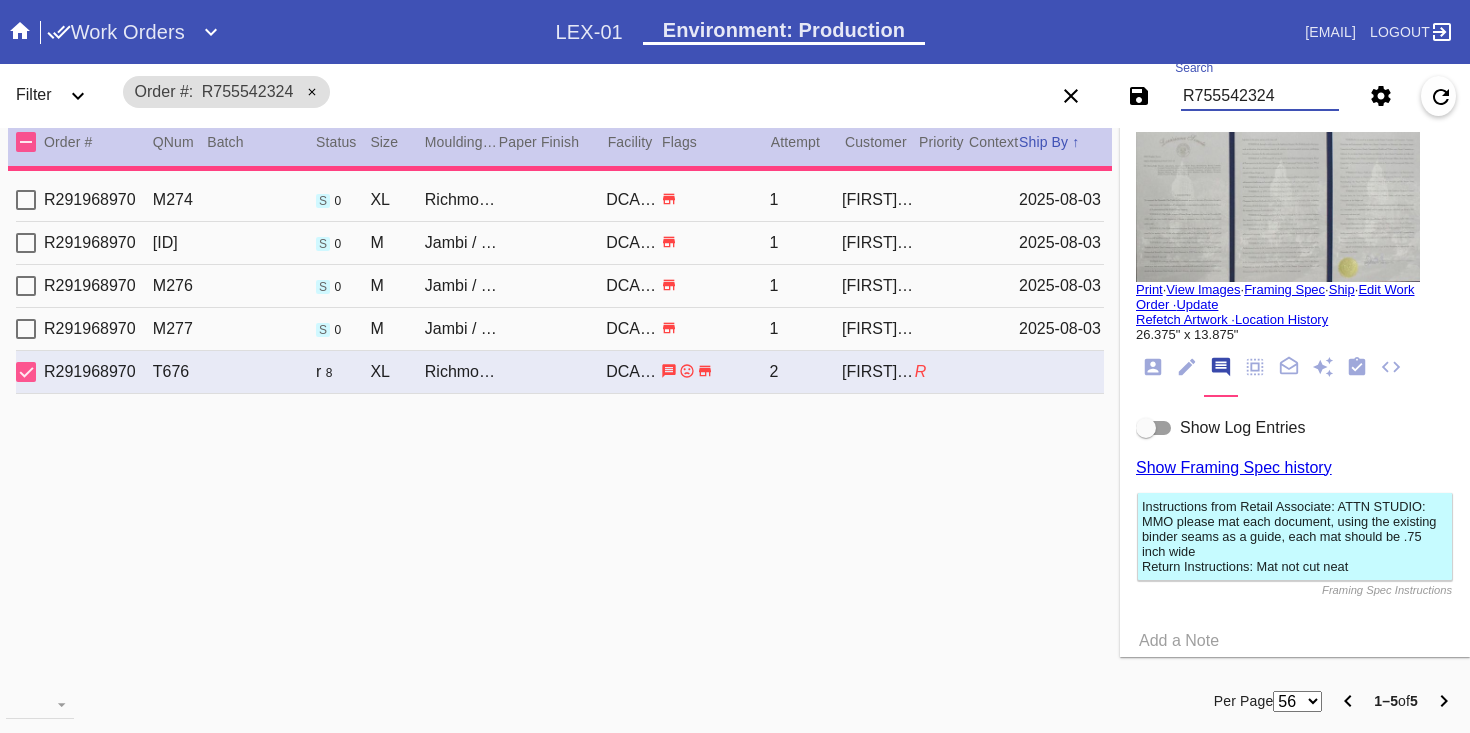 type 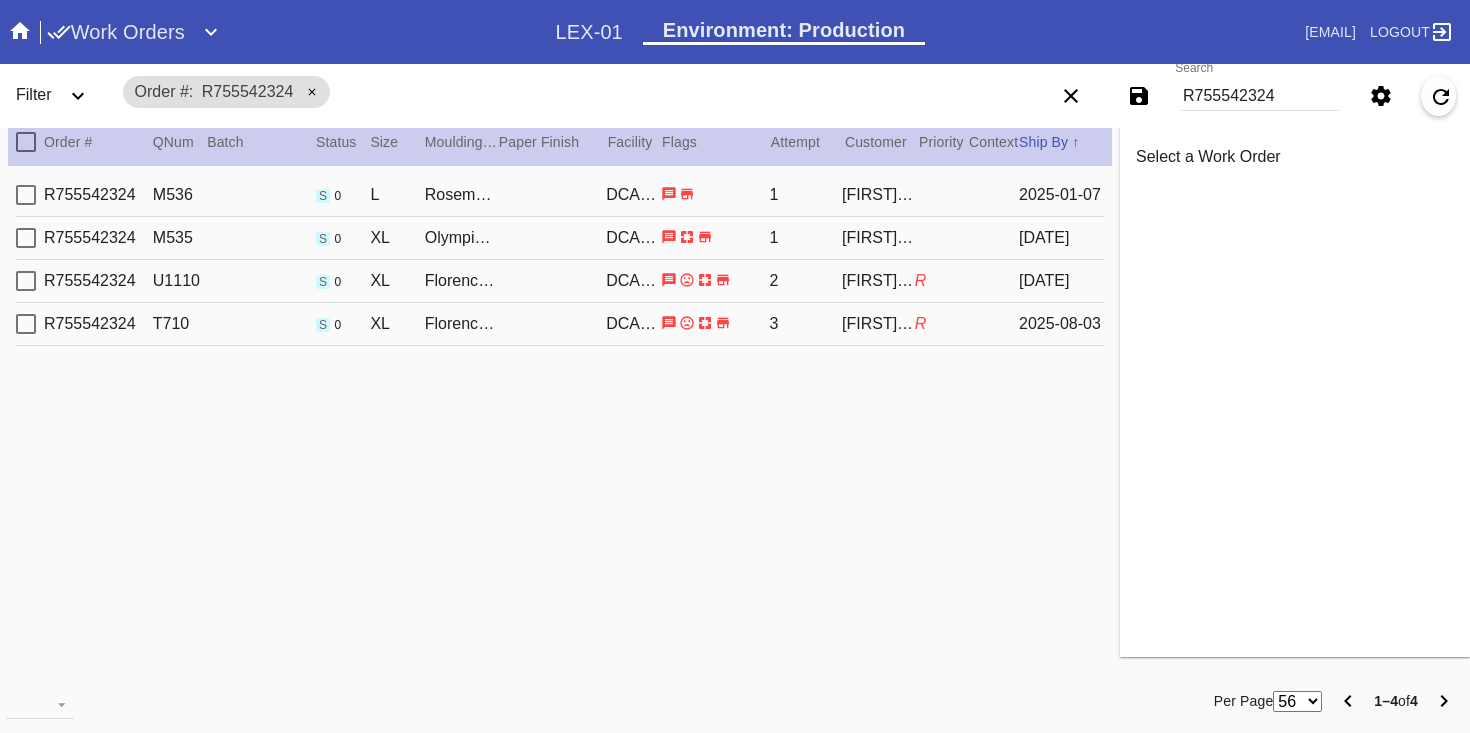 click on "DCA-05" at bounding box center (633, 324) 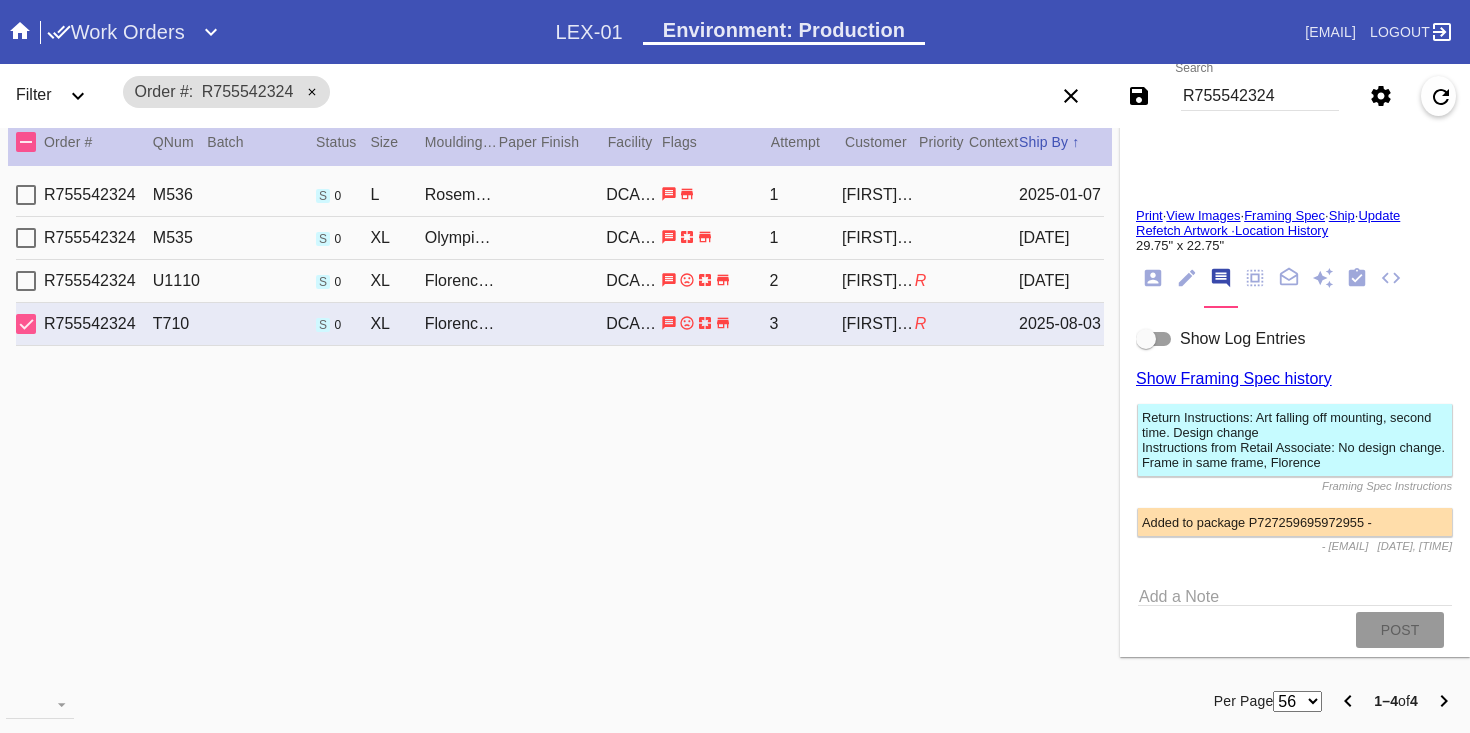 scroll, scrollTop: 112, scrollLeft: 0, axis: vertical 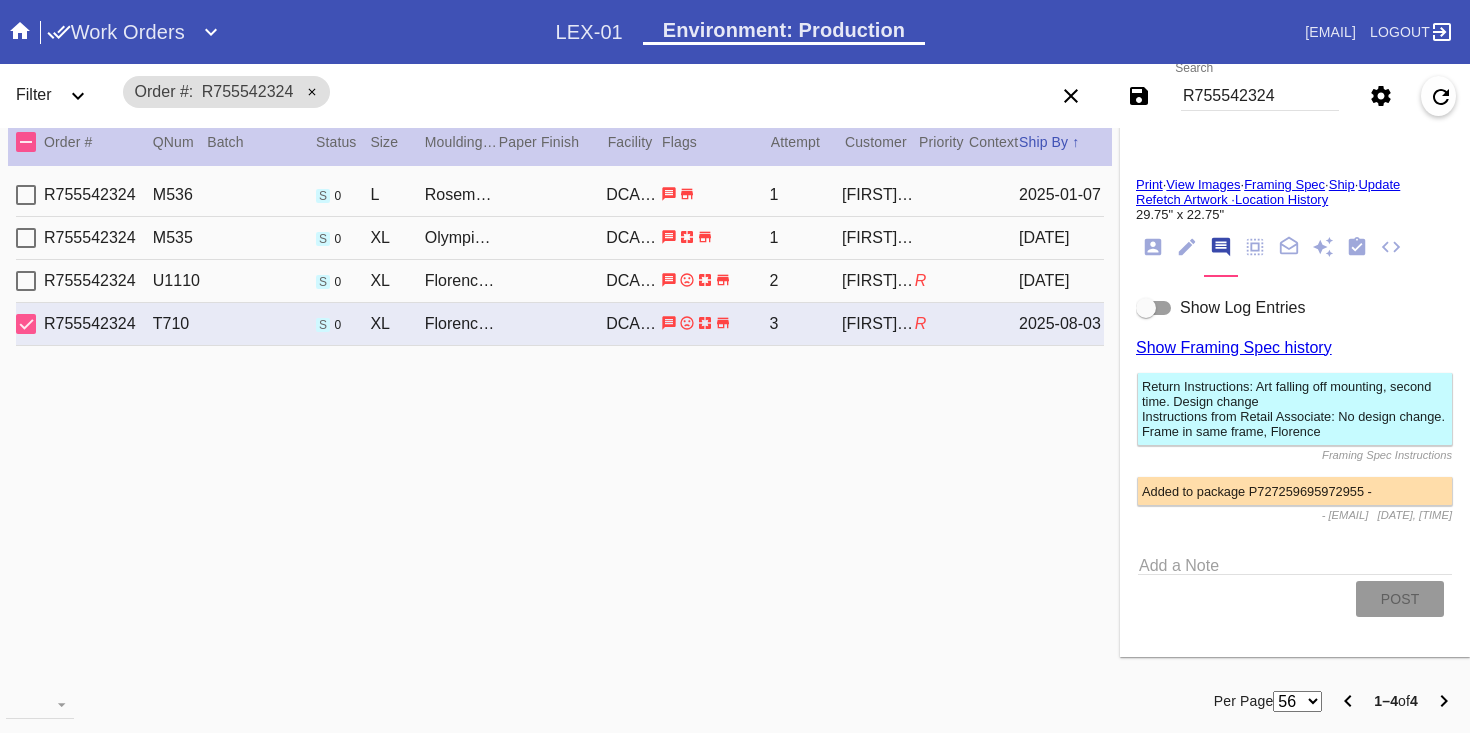 click on "R755542324" at bounding box center [1260, 96] 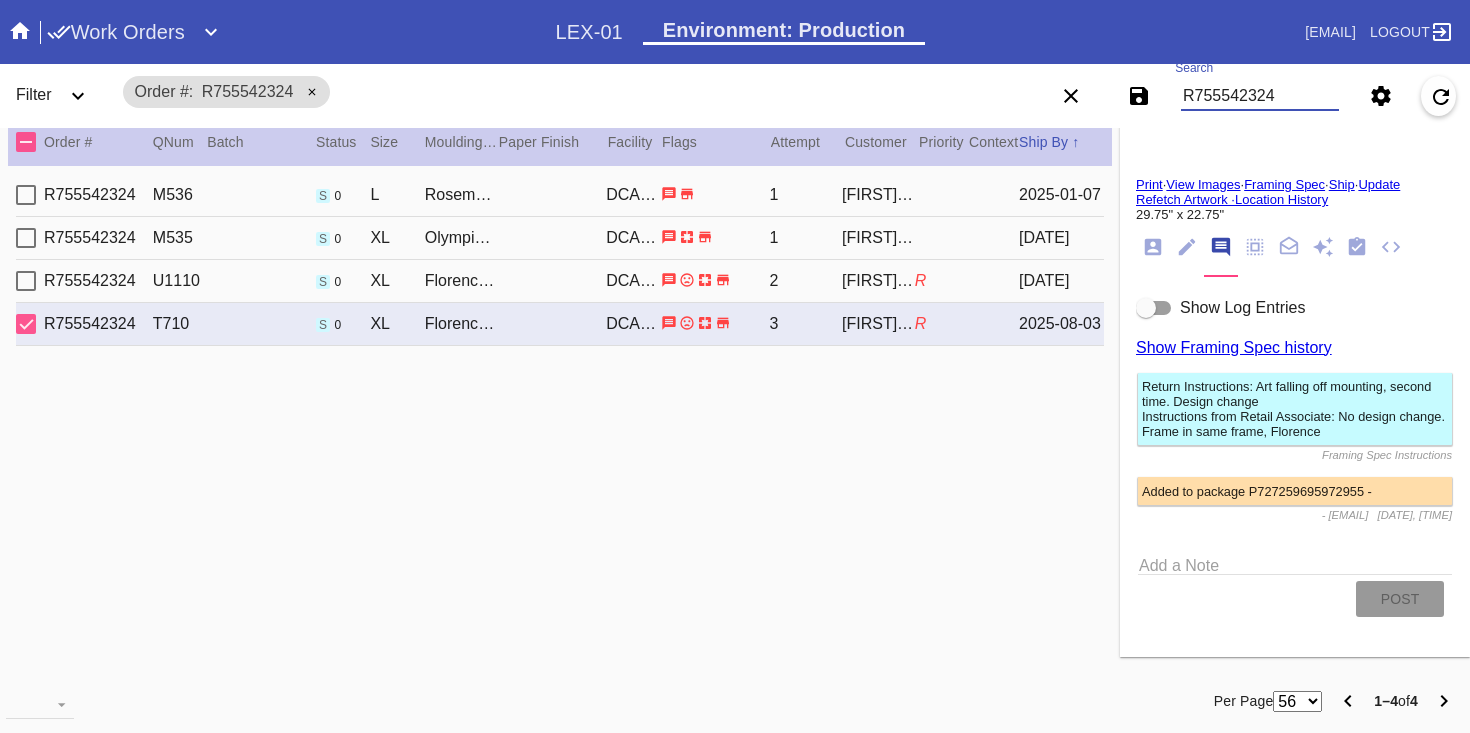 paste on "M761741137" 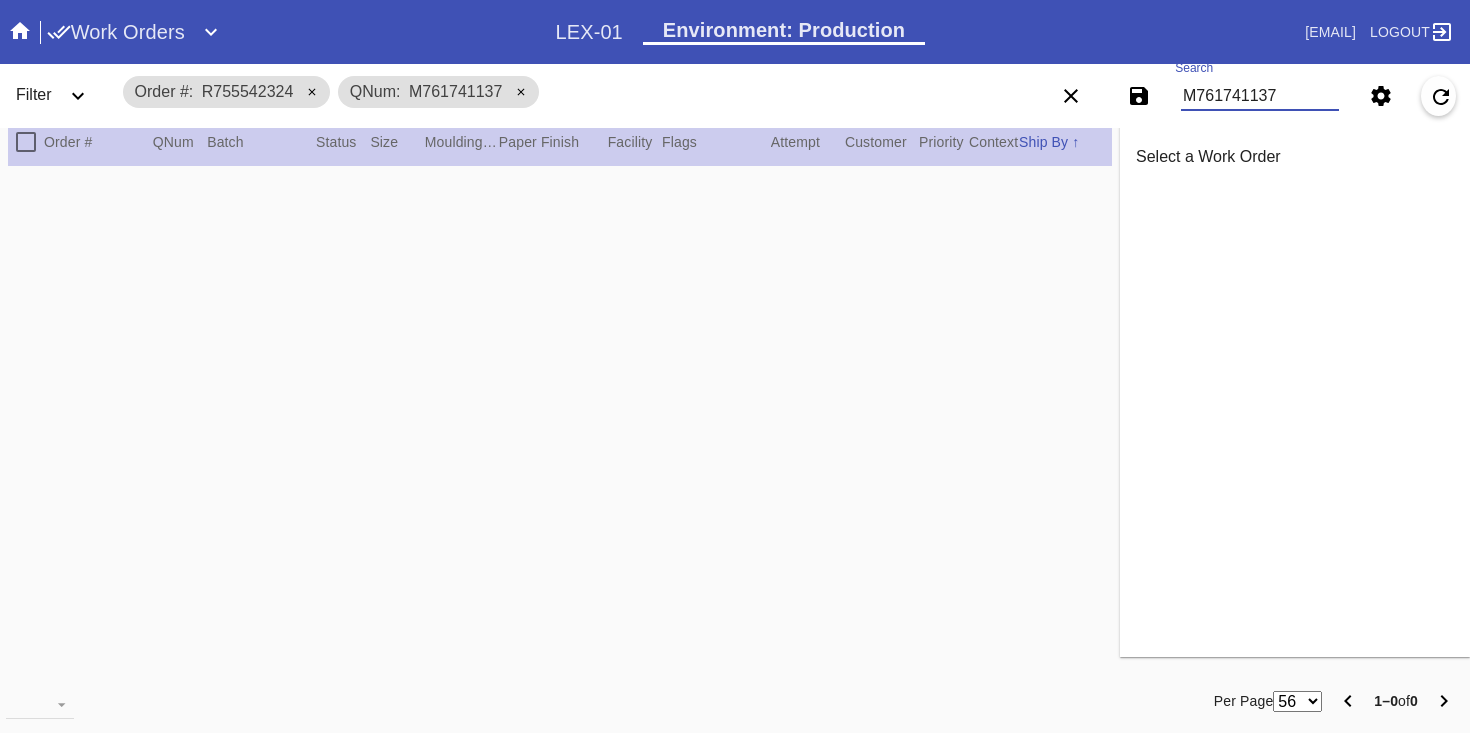 scroll, scrollTop: 0, scrollLeft: 0, axis: both 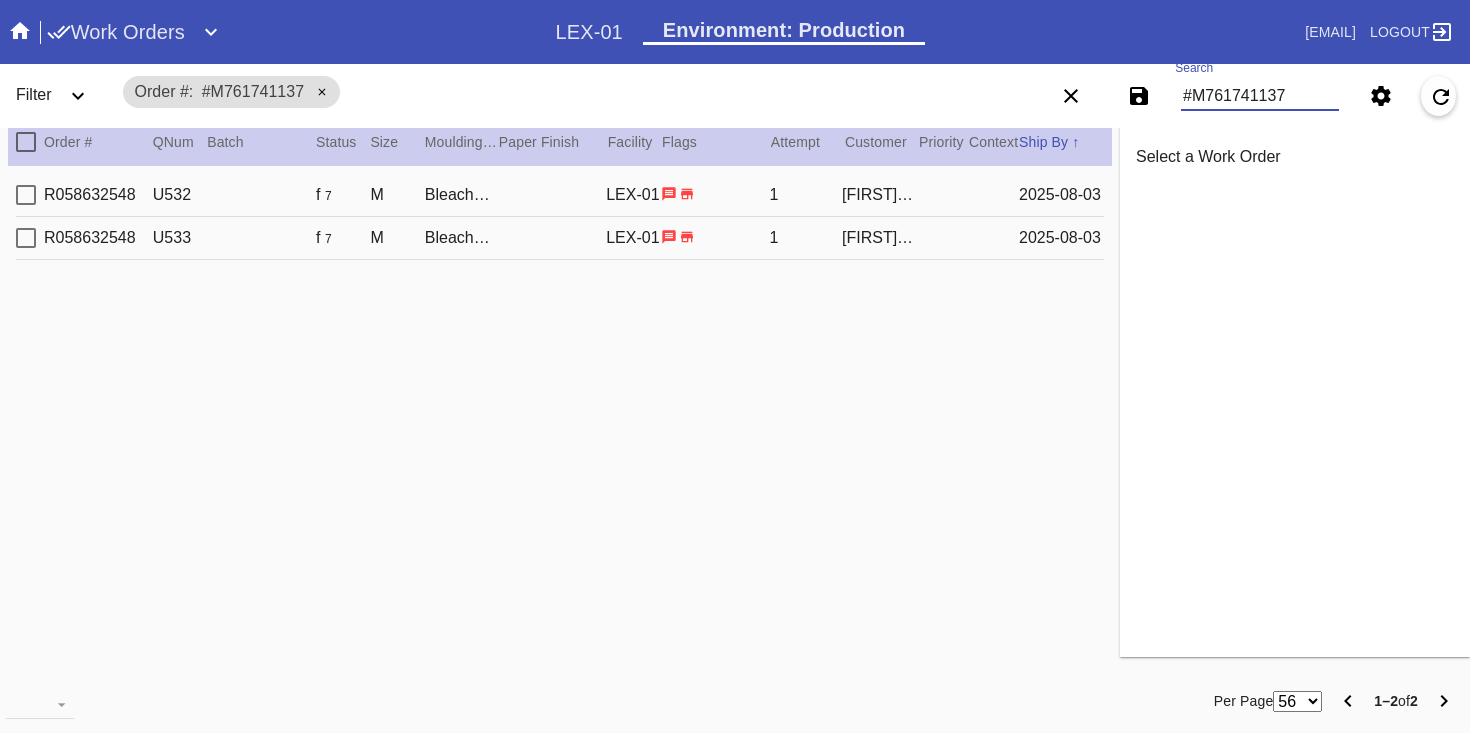 click on "[FIRST] [LAST]" at bounding box center [878, 195] 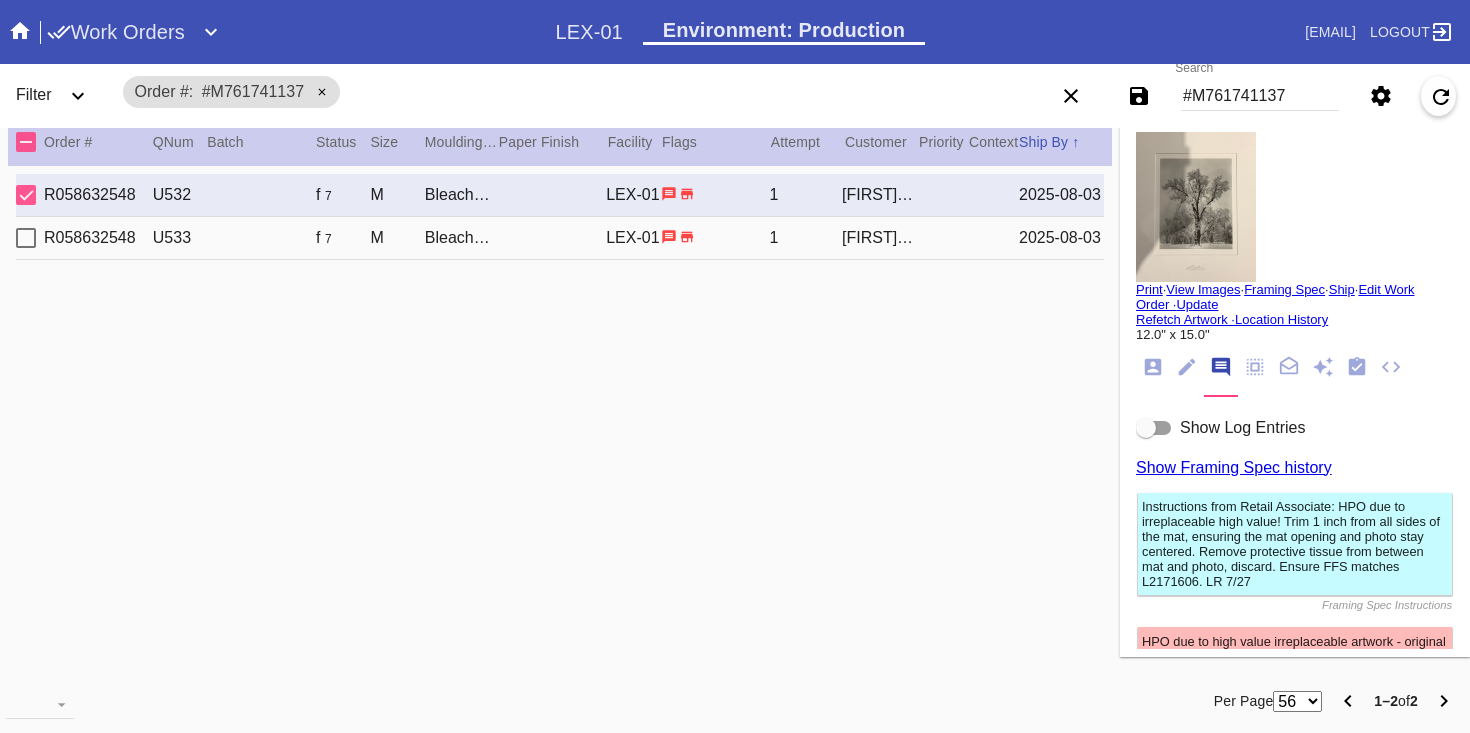 click on "#M761741137" at bounding box center (1260, 96) 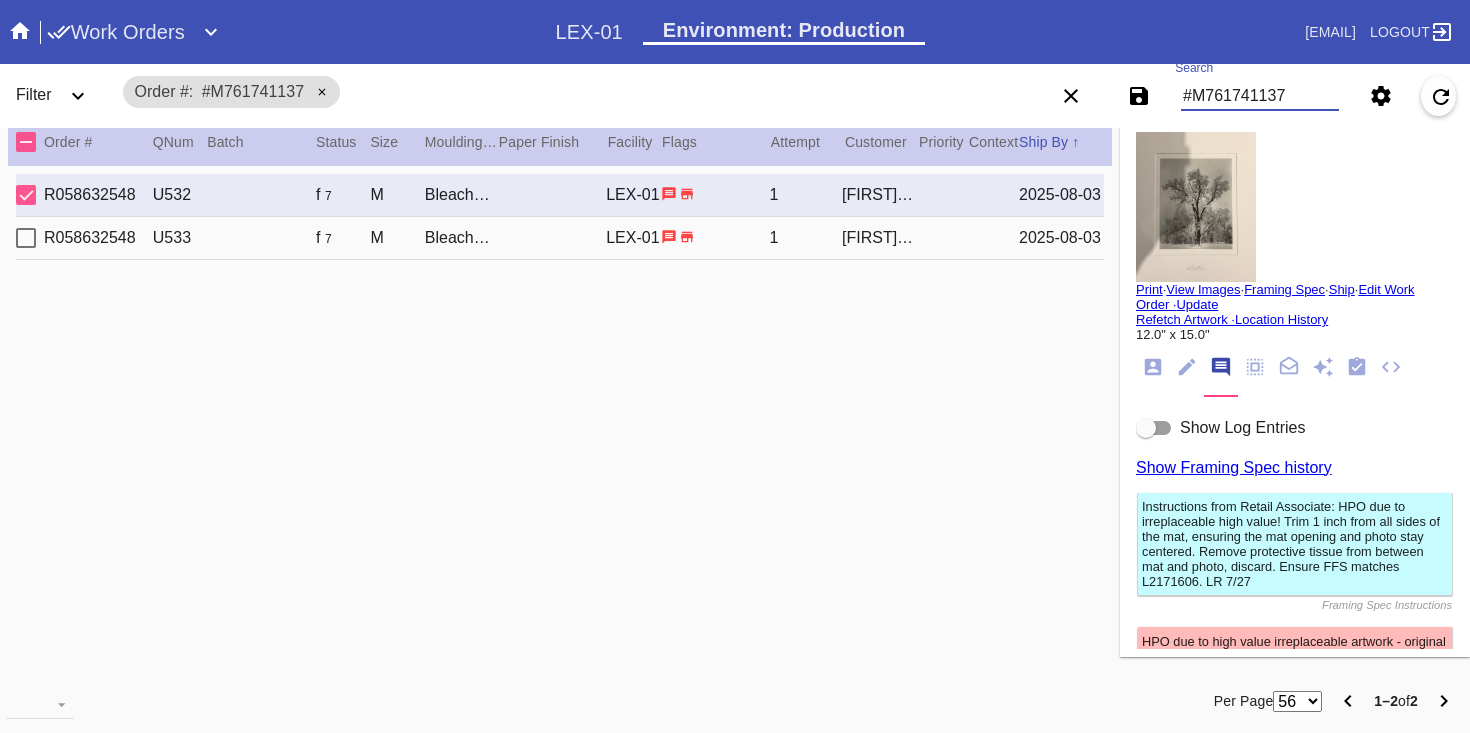 click on "#M761741137" at bounding box center [1260, 96] 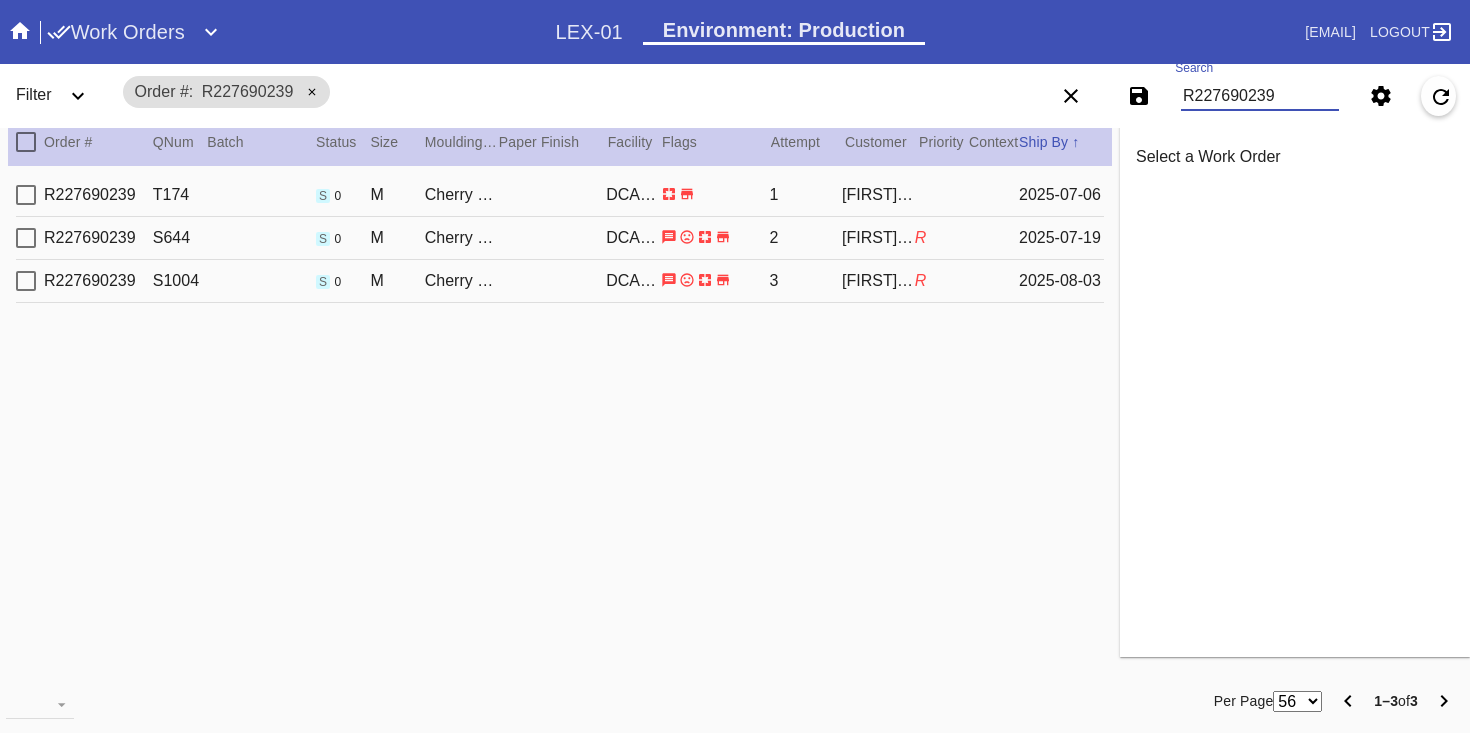 click on "R227690239 S1004 s   0 M Cherry Round / White DCA-05 3 [FIRST] [LAST]
R
2025-08-03" at bounding box center (560, 281) 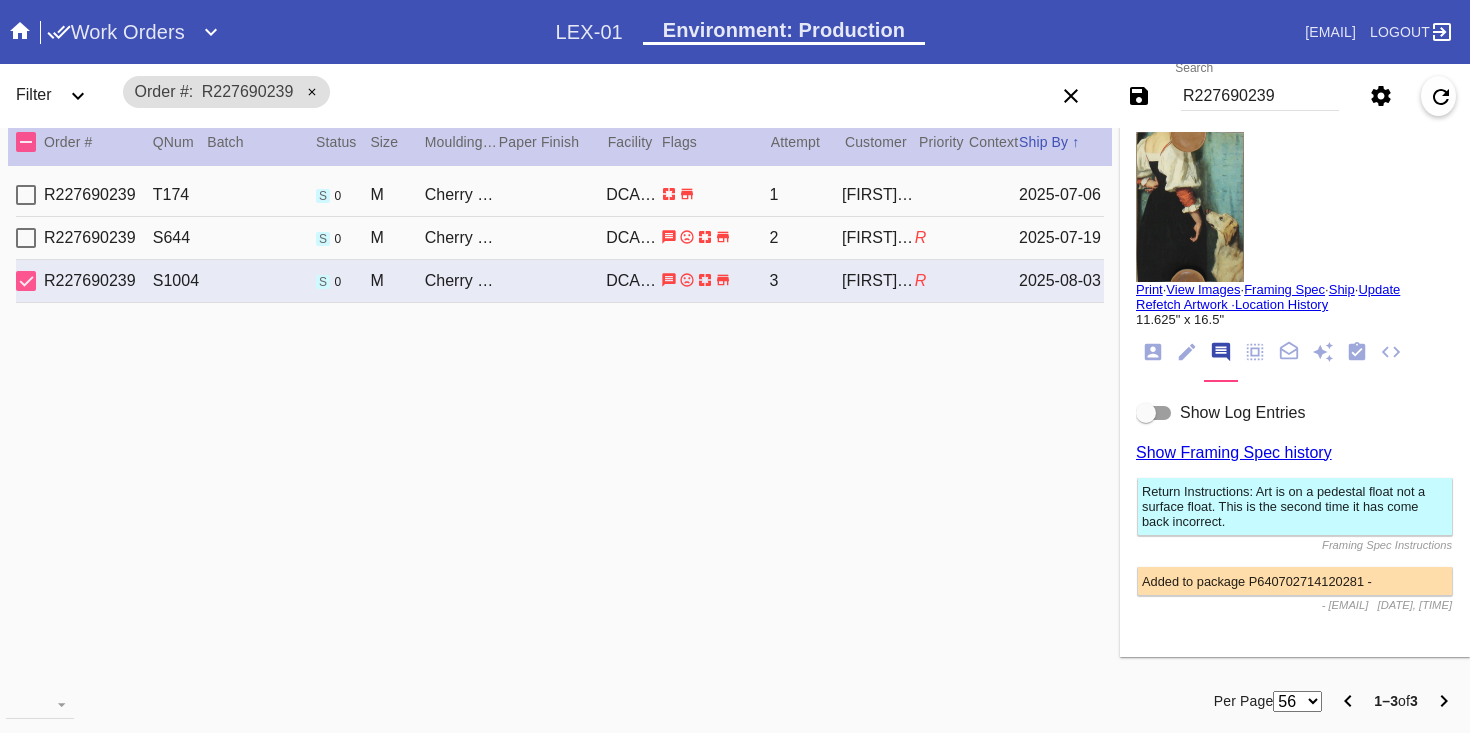 click on "R227690239" at bounding box center [1260, 96] 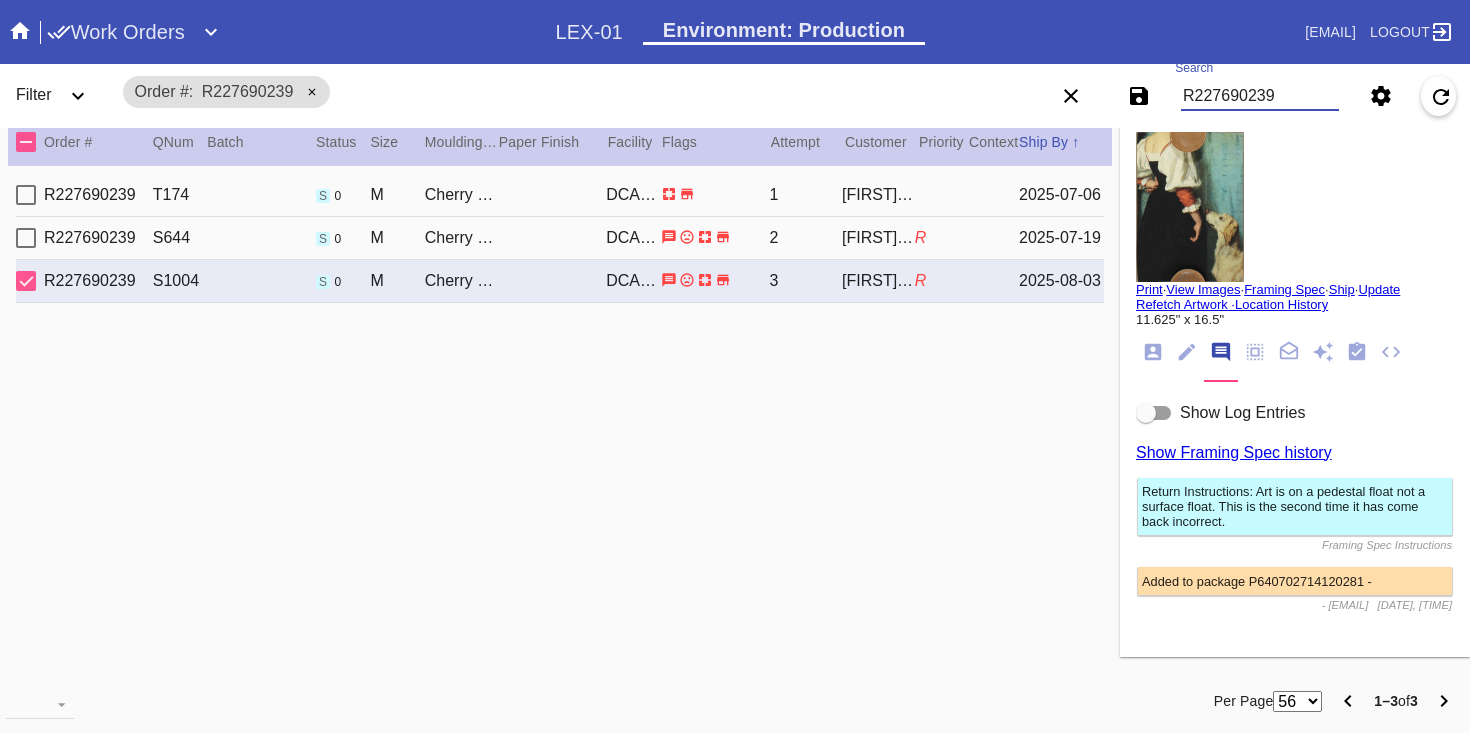 paste on "777928527" 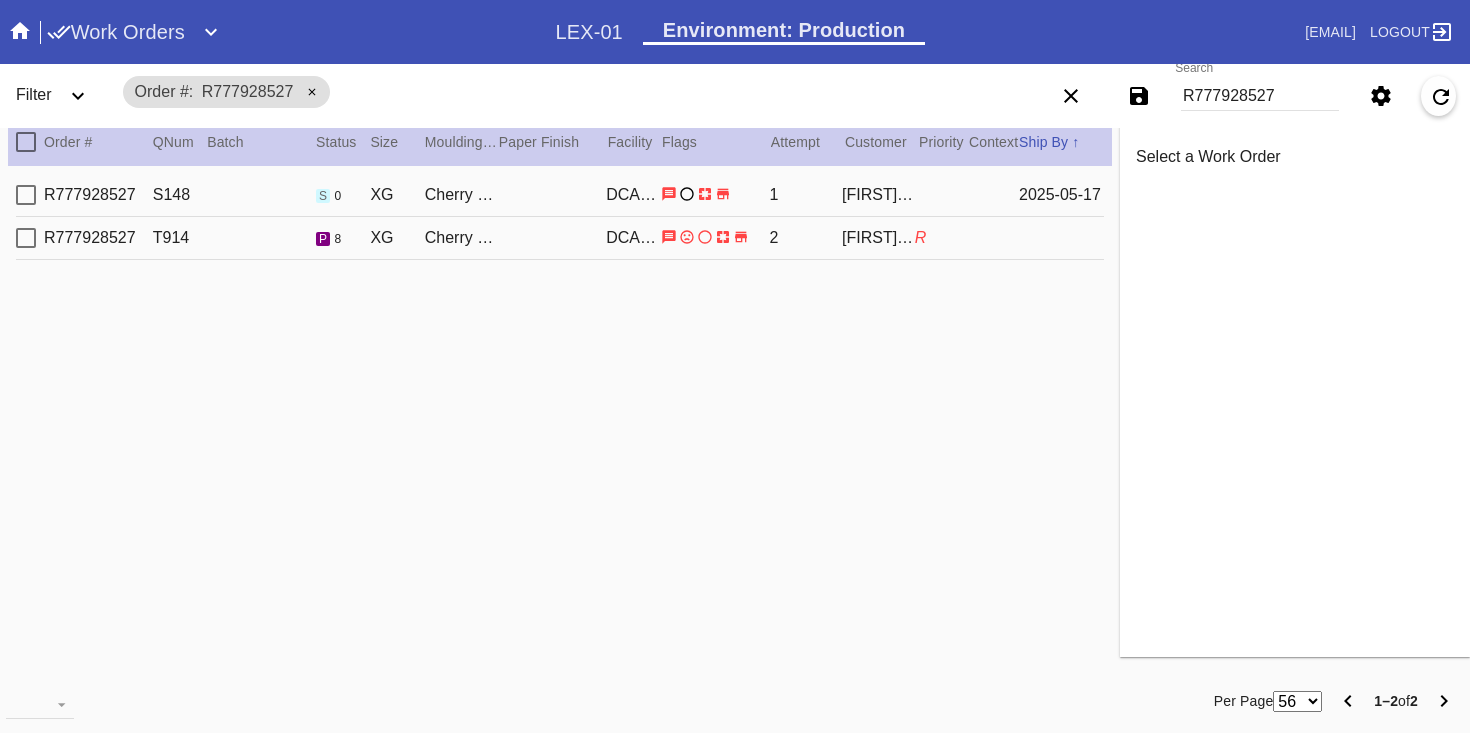 click on "2" at bounding box center [805, 238] 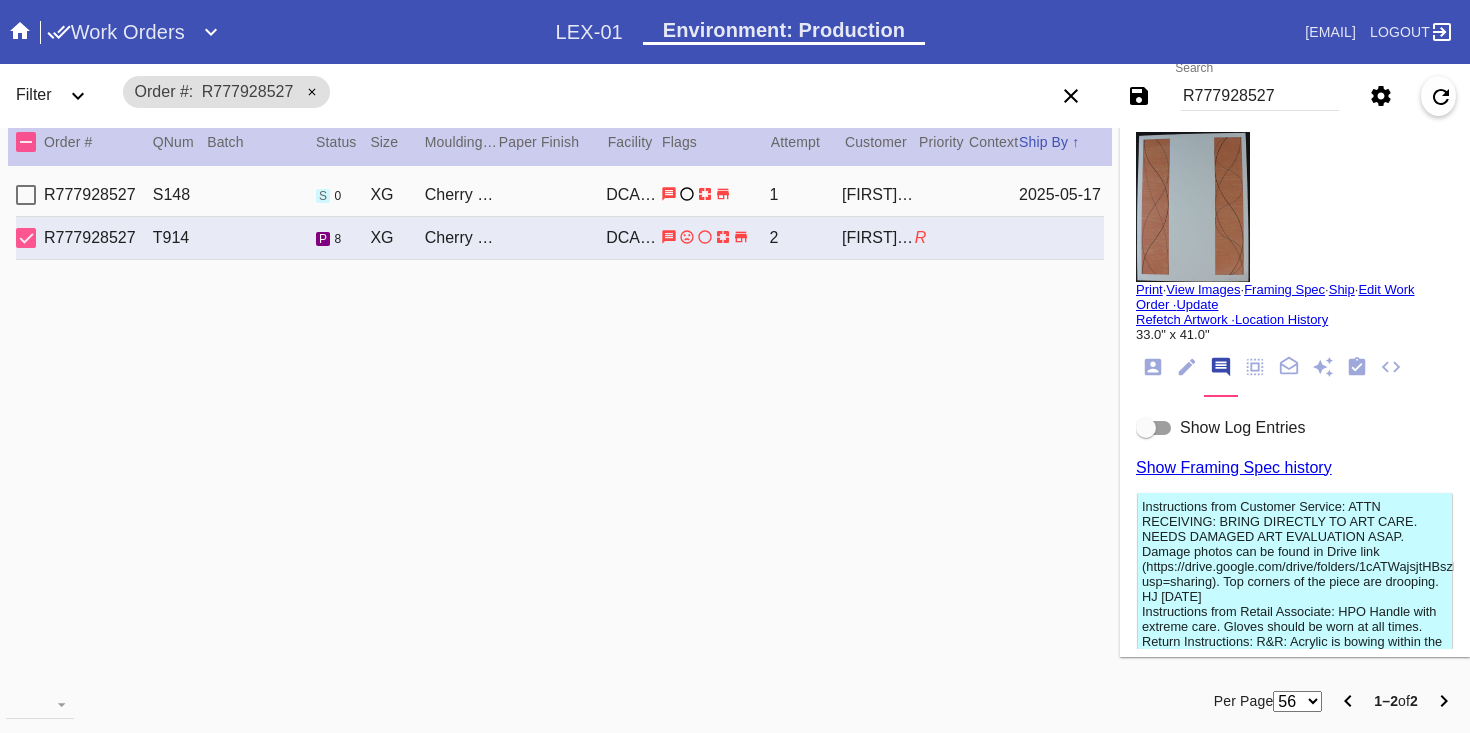 click on "R777928527 S148 s   0 XG Cherry (Gallery) / White DCA-05 1 [FIRST] [LAST]
2025-05-17" at bounding box center [560, 195] 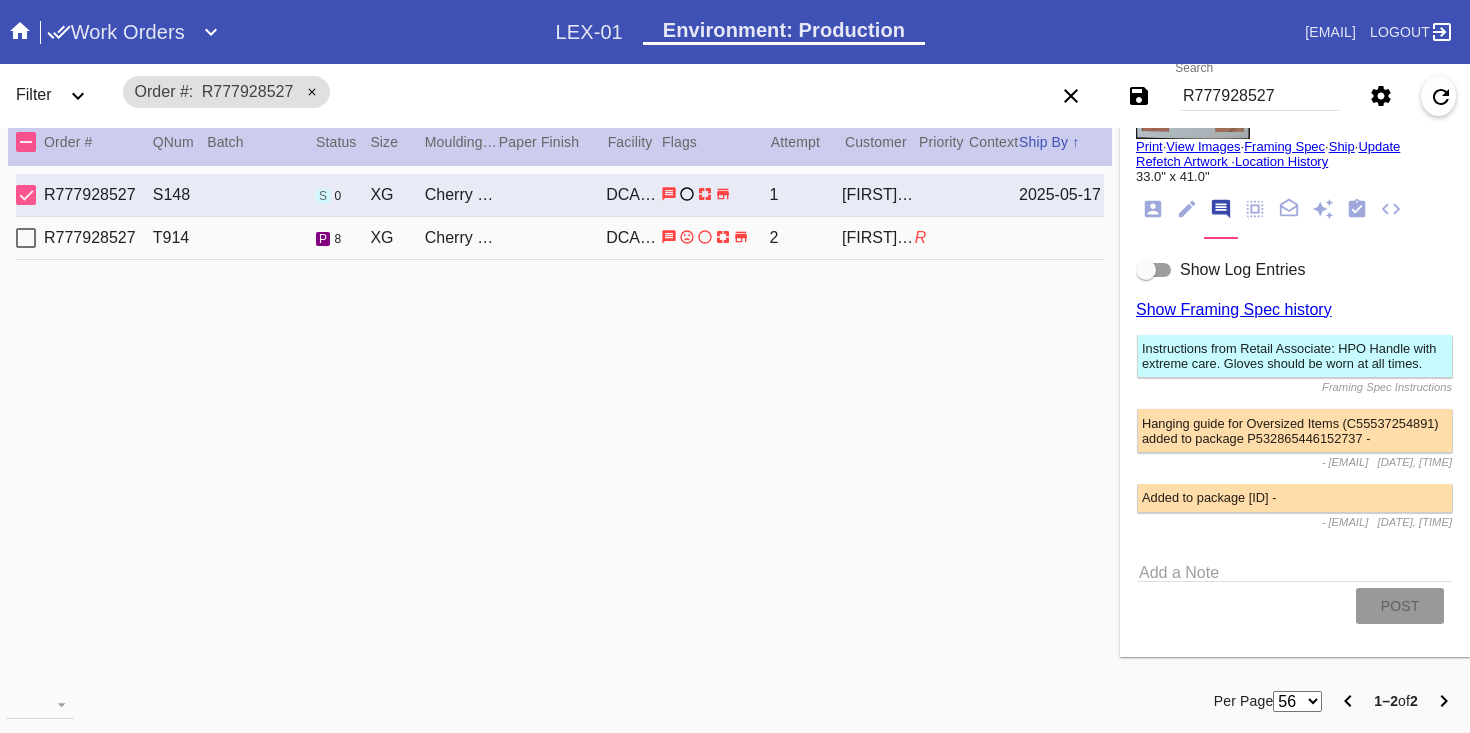 scroll, scrollTop: 188, scrollLeft: 0, axis: vertical 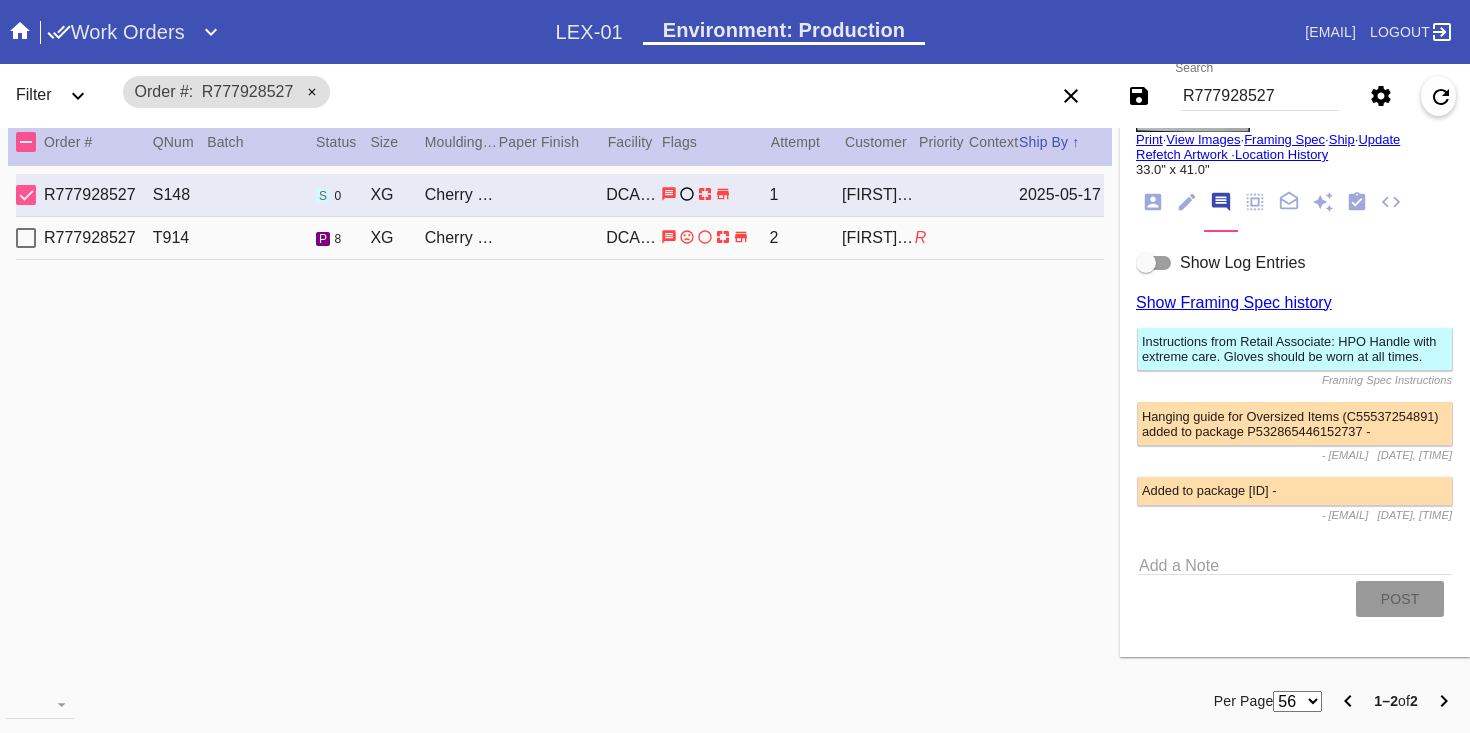 click on "[FIRST] [LAST]" at bounding box center [878, 238] 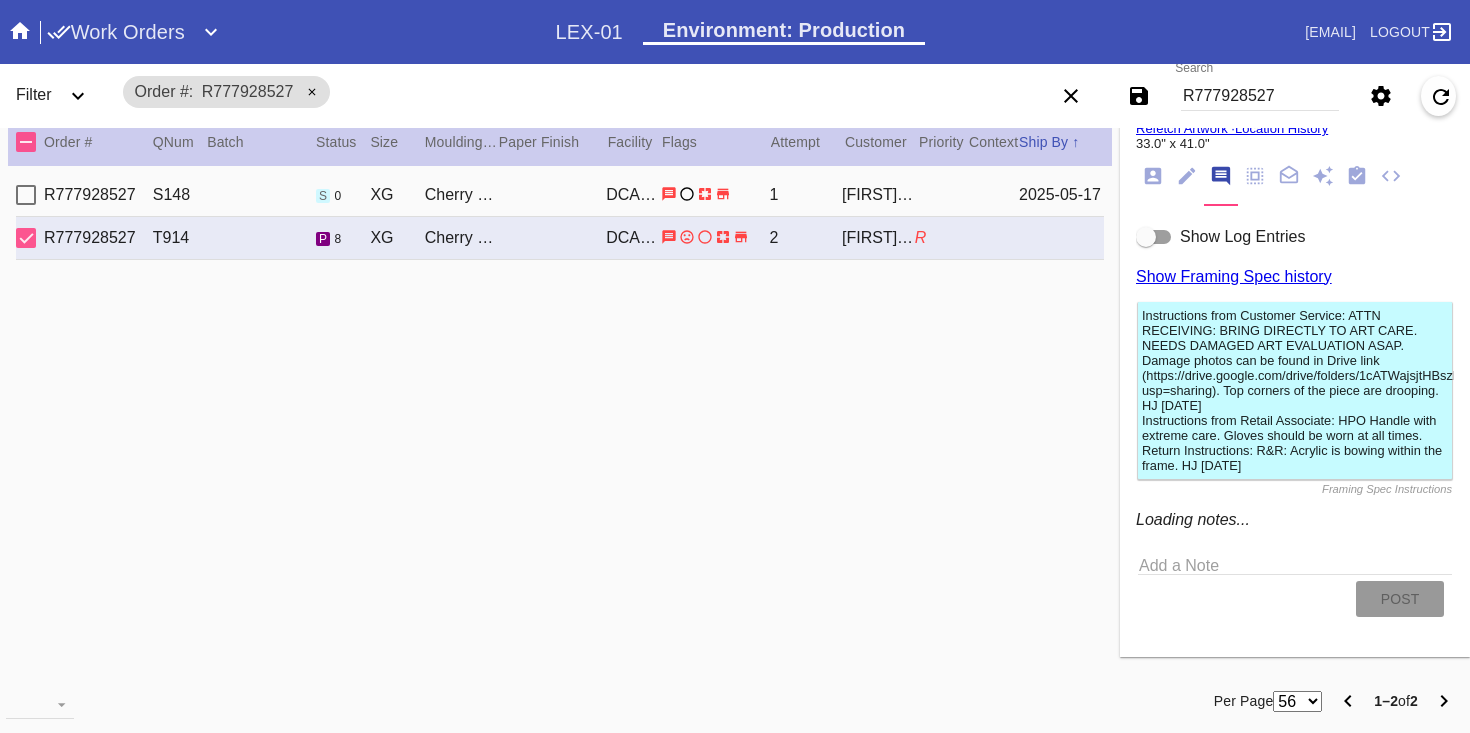 scroll, scrollTop: 187, scrollLeft: 0, axis: vertical 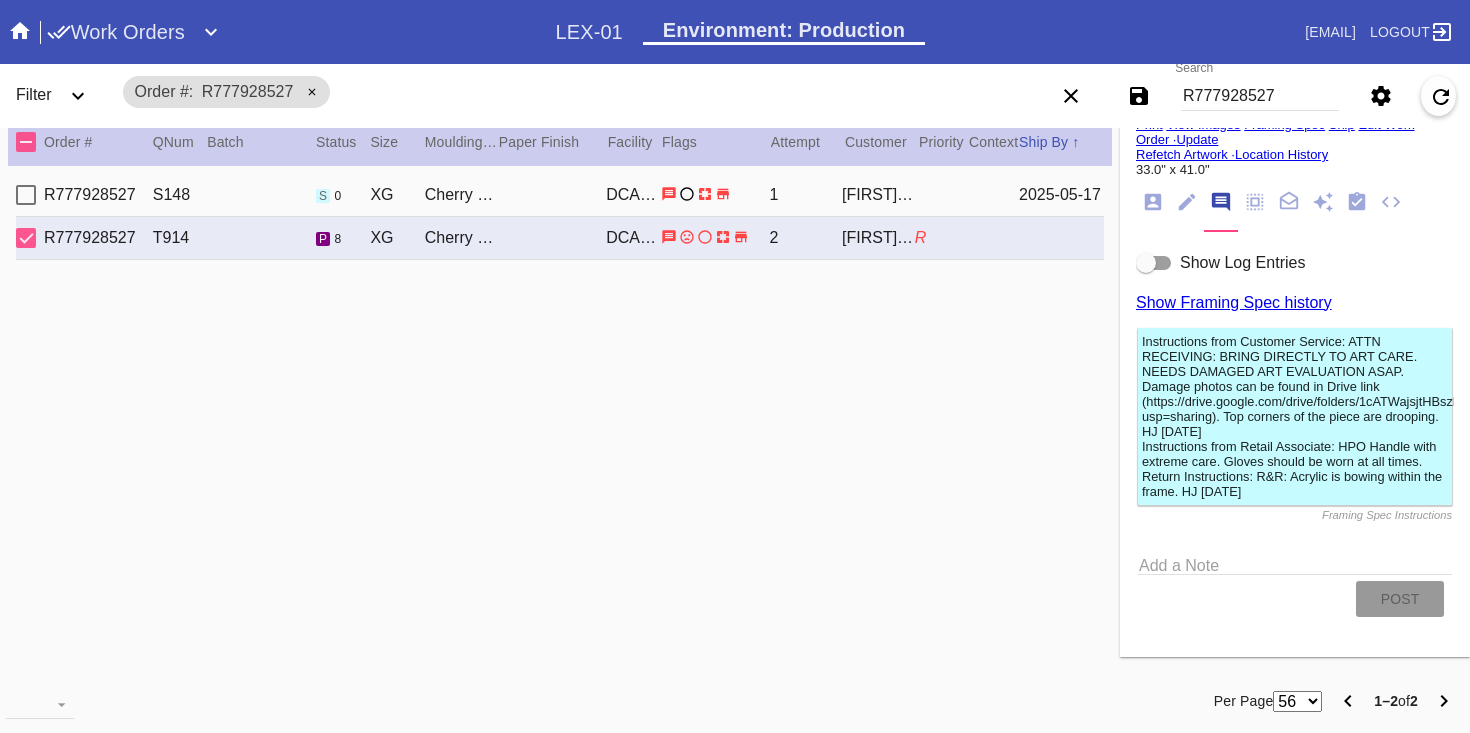 click on "R777928527" at bounding box center (1260, 96) 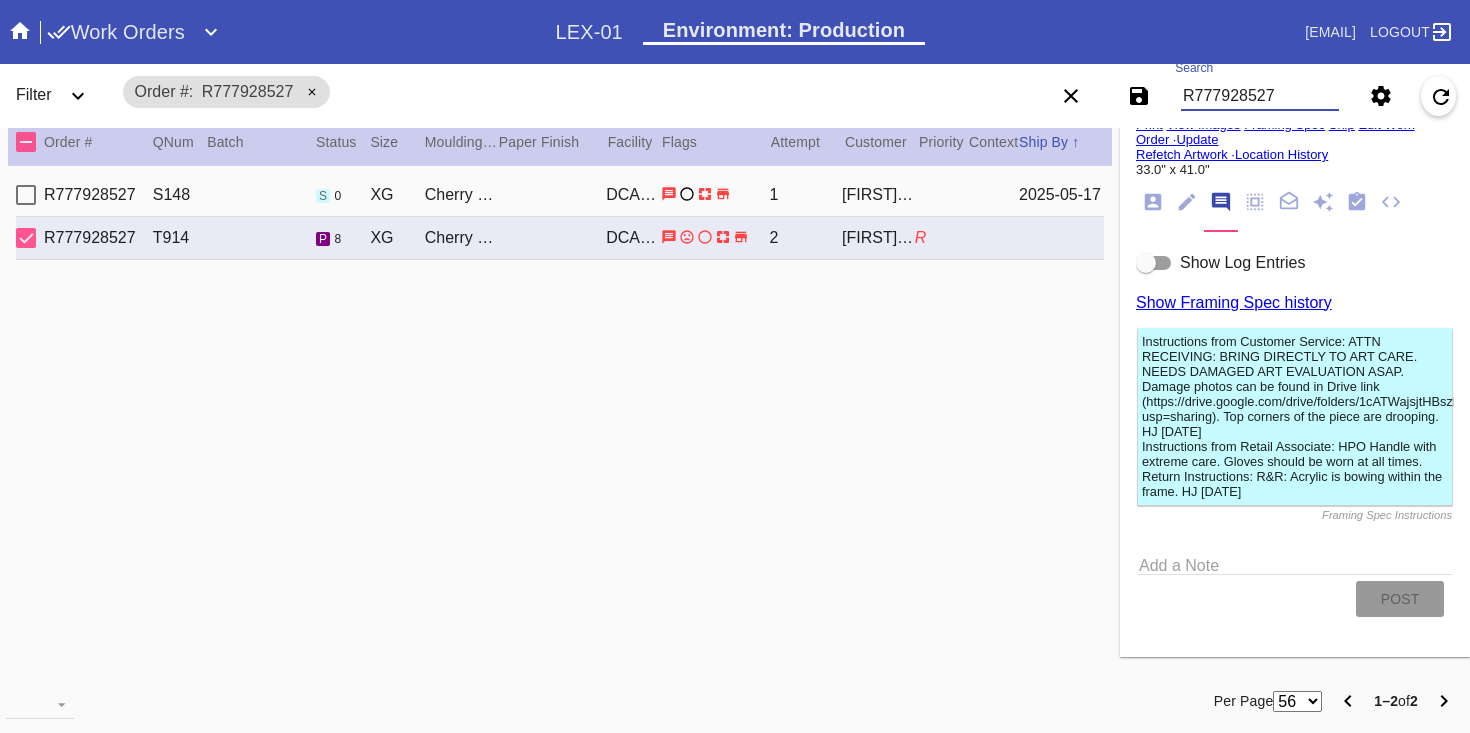 click on "R777928527" at bounding box center [1260, 96] 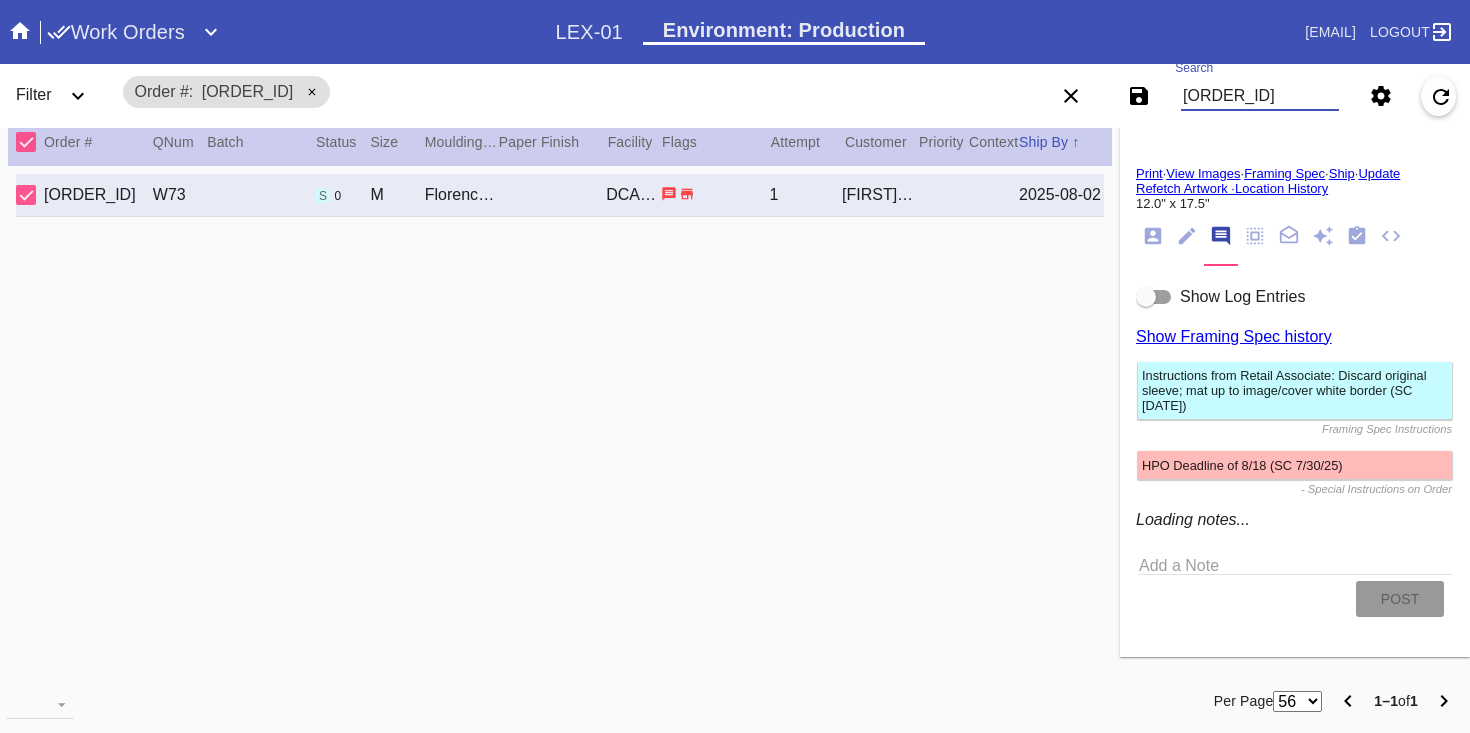 scroll, scrollTop: 158, scrollLeft: 0, axis: vertical 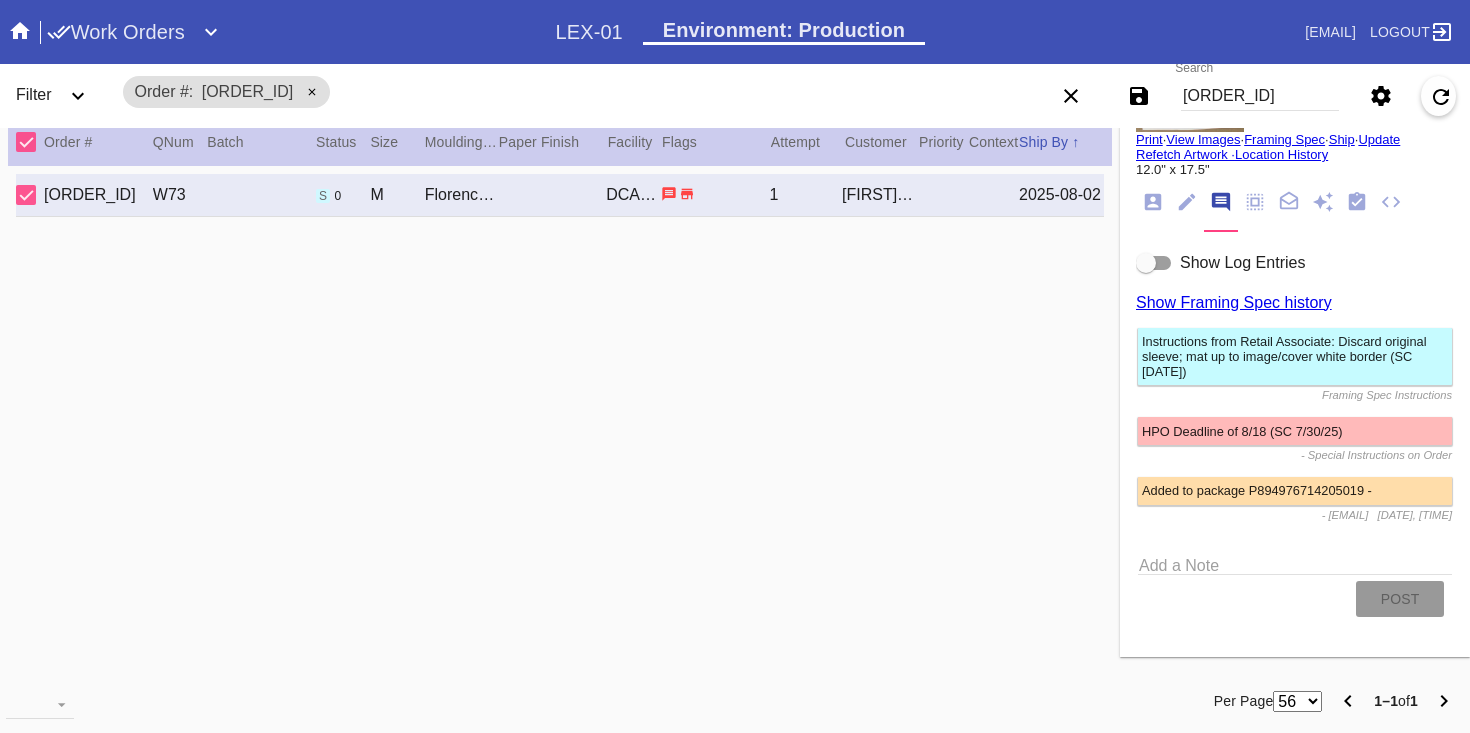 click on "[ORDER_ID]" at bounding box center (1260, 96) 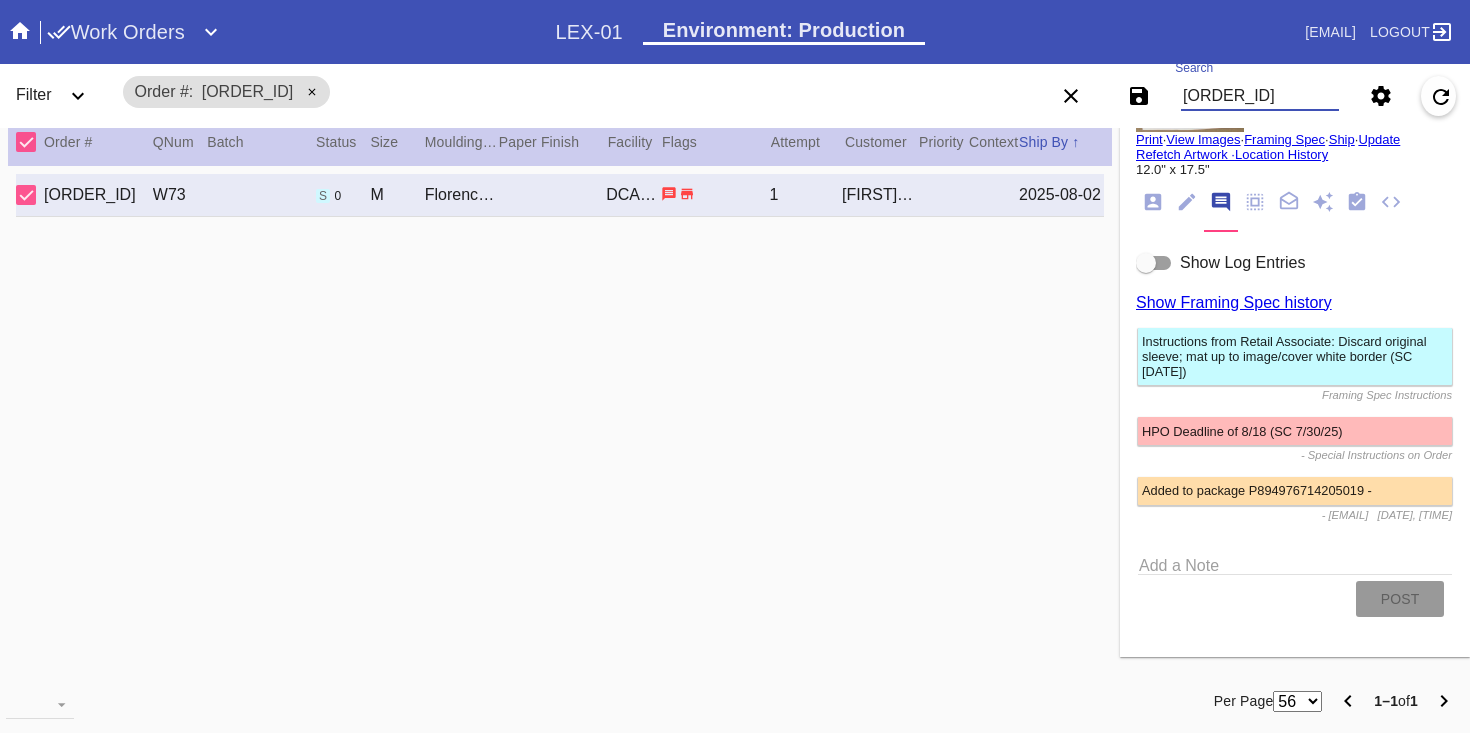 click on "[ORDER_ID]" at bounding box center (1260, 96) 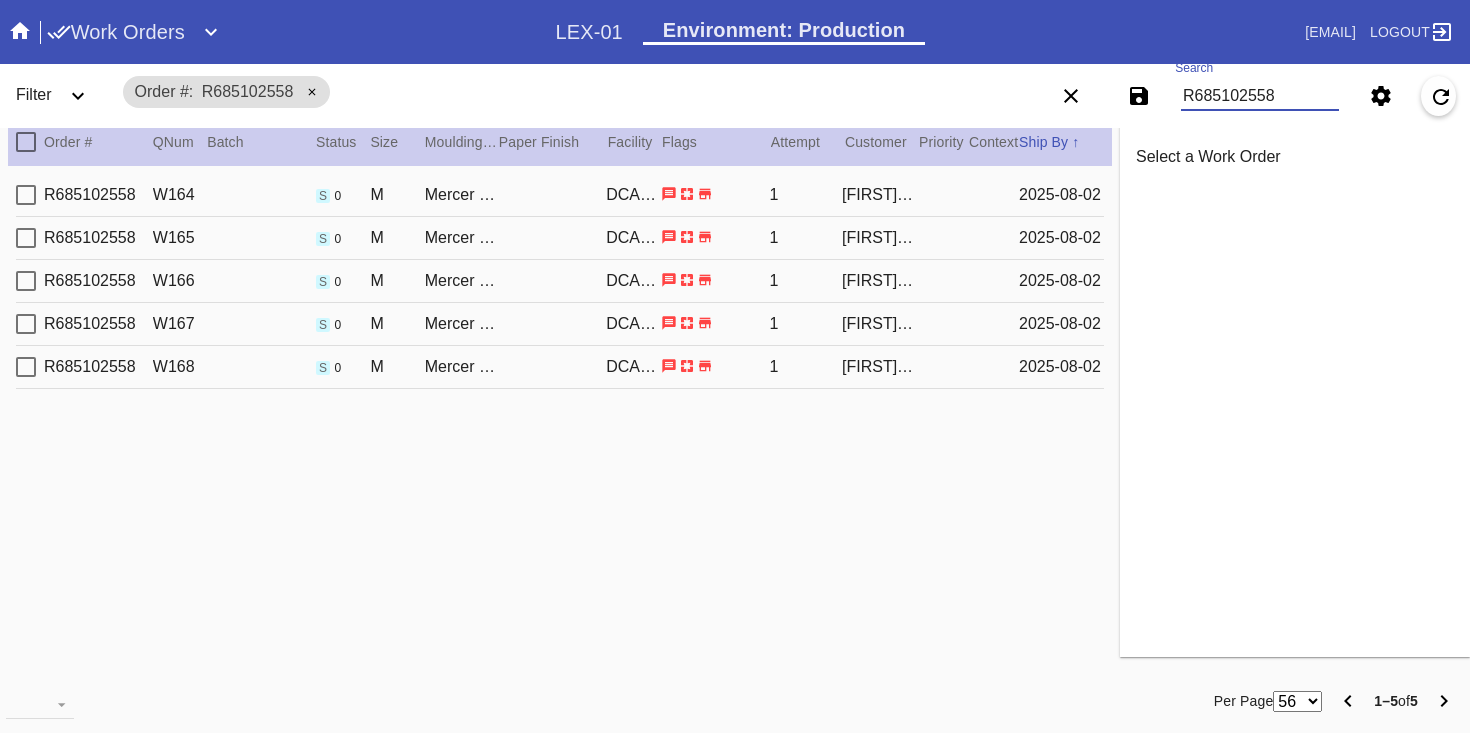 scroll, scrollTop: 0, scrollLeft: 0, axis: both 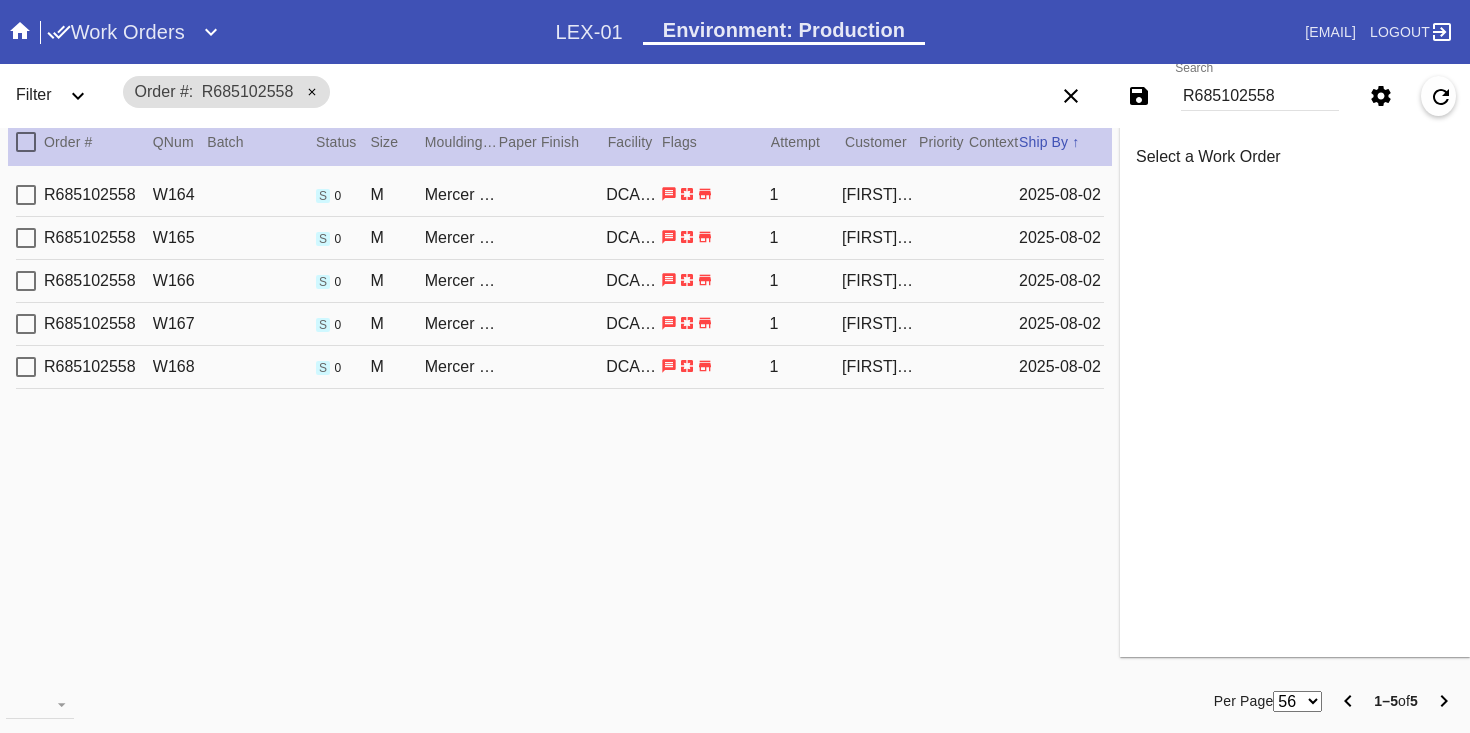 click on "R685102558 W168 s   0 M Mercer Slim (Deep) / White DCA-05 1 [FIRST] [LAST]
2025-08-02" at bounding box center (560, 367) 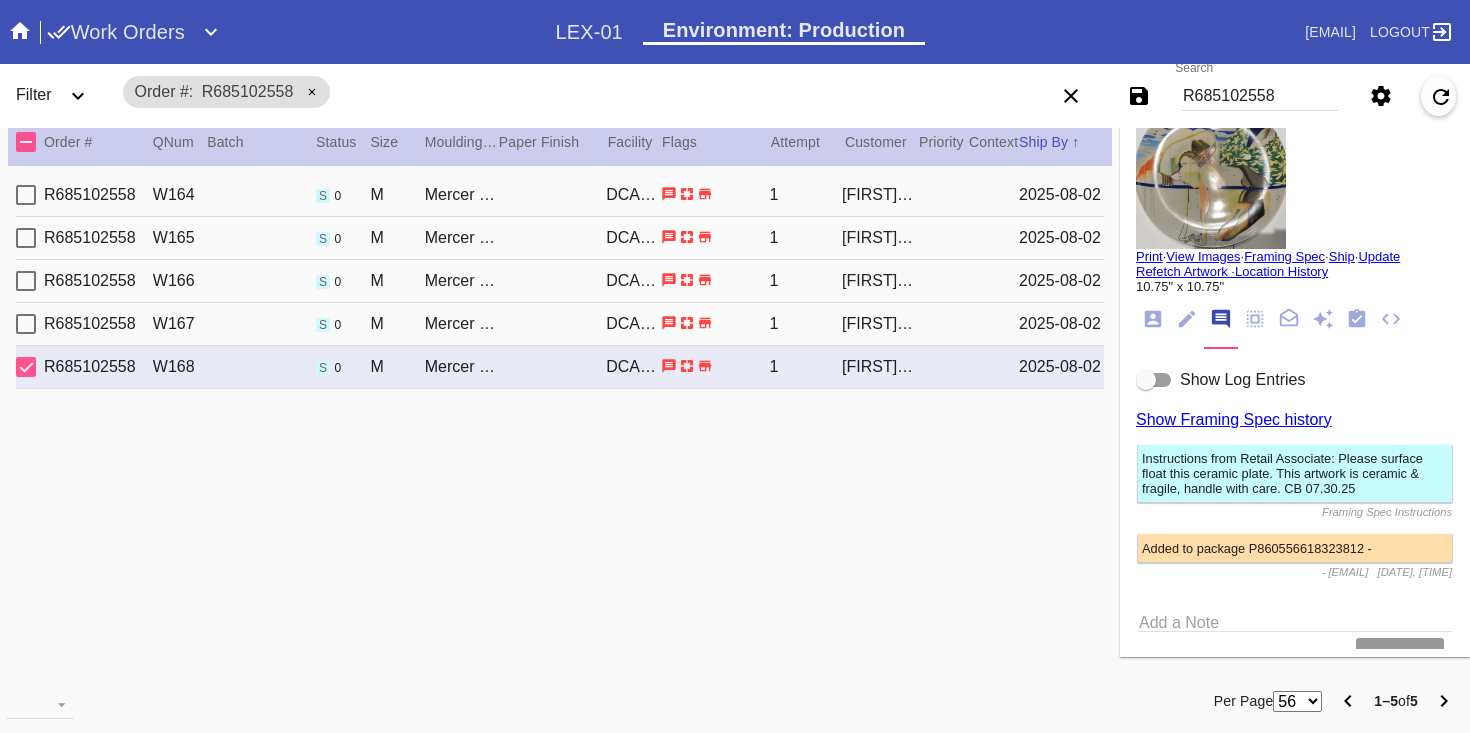 scroll, scrollTop: 97, scrollLeft: 0, axis: vertical 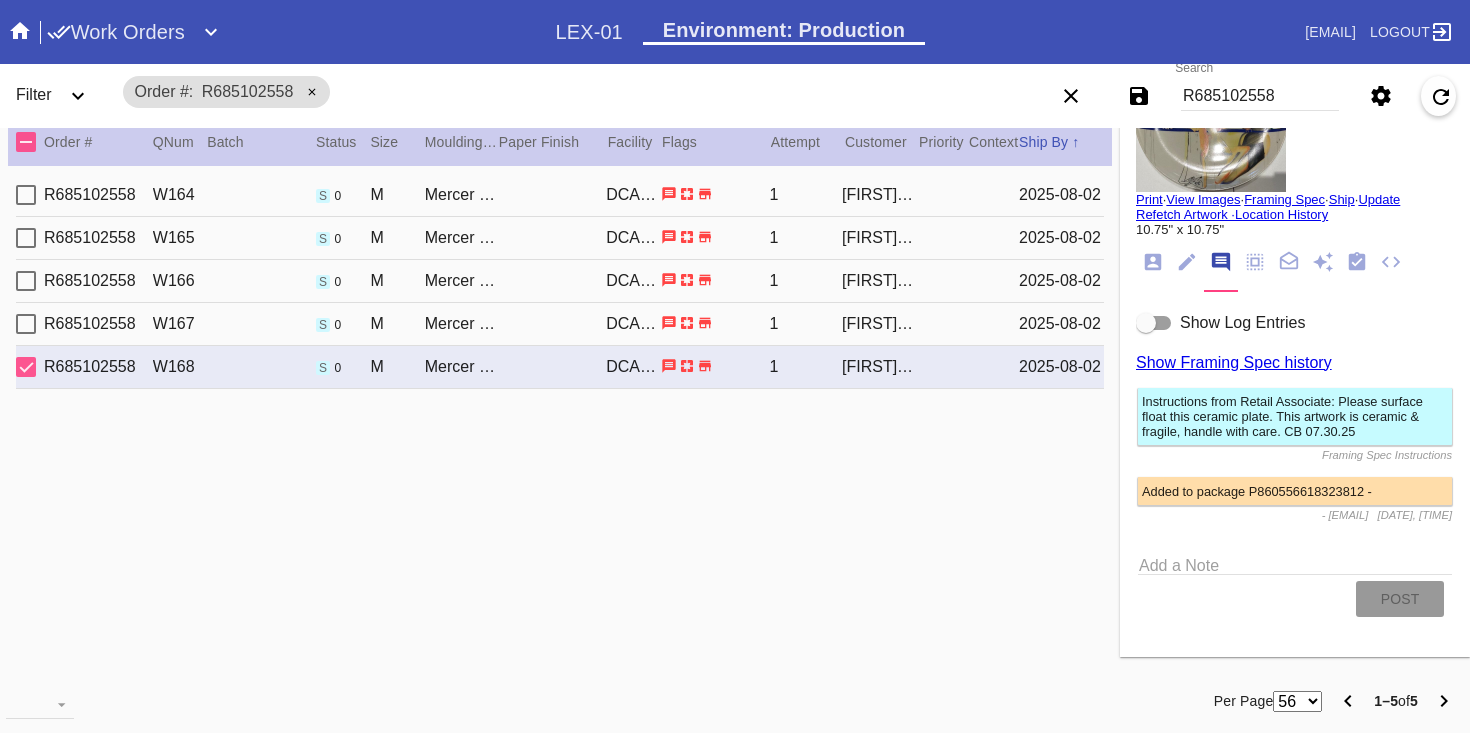 click on "R685102558" at bounding box center (1260, 96) 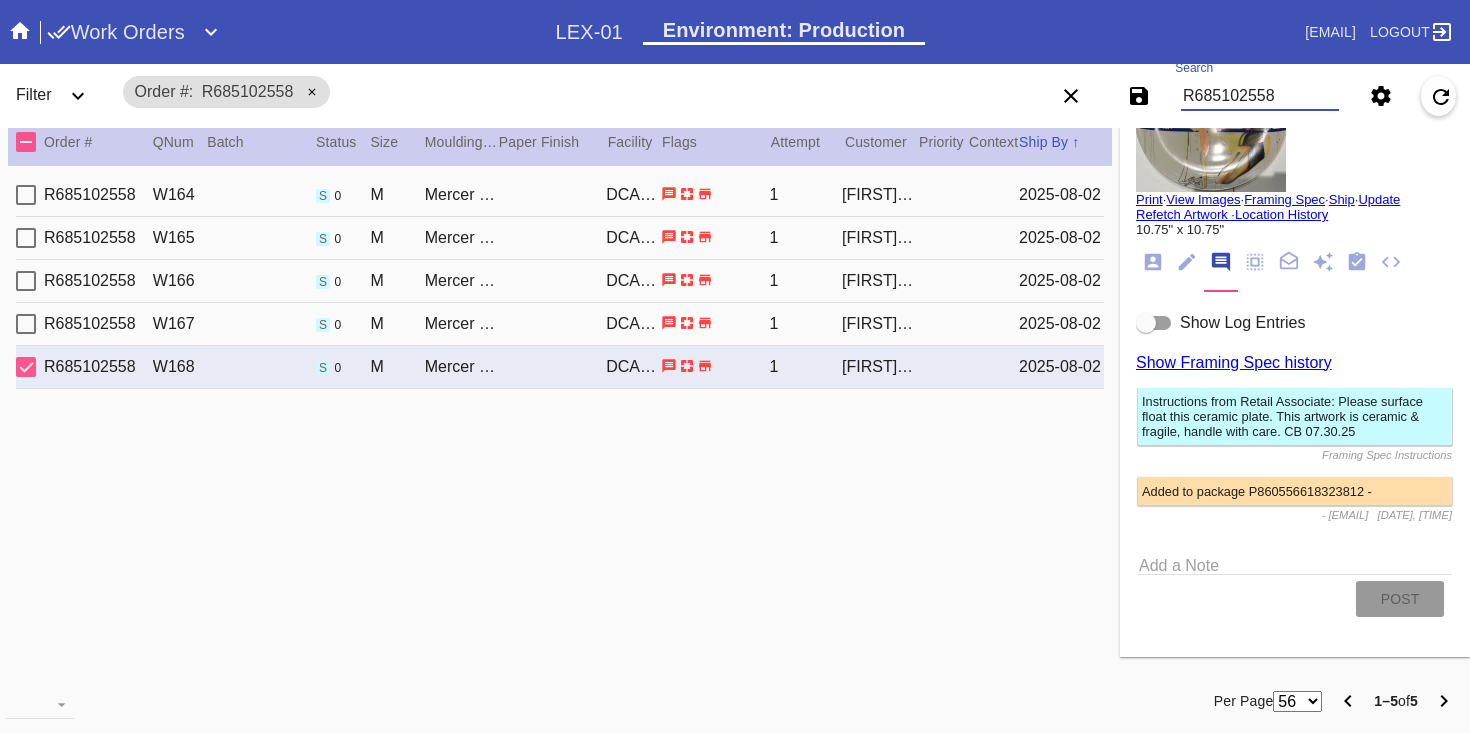 click on "R685102558" at bounding box center [1260, 96] 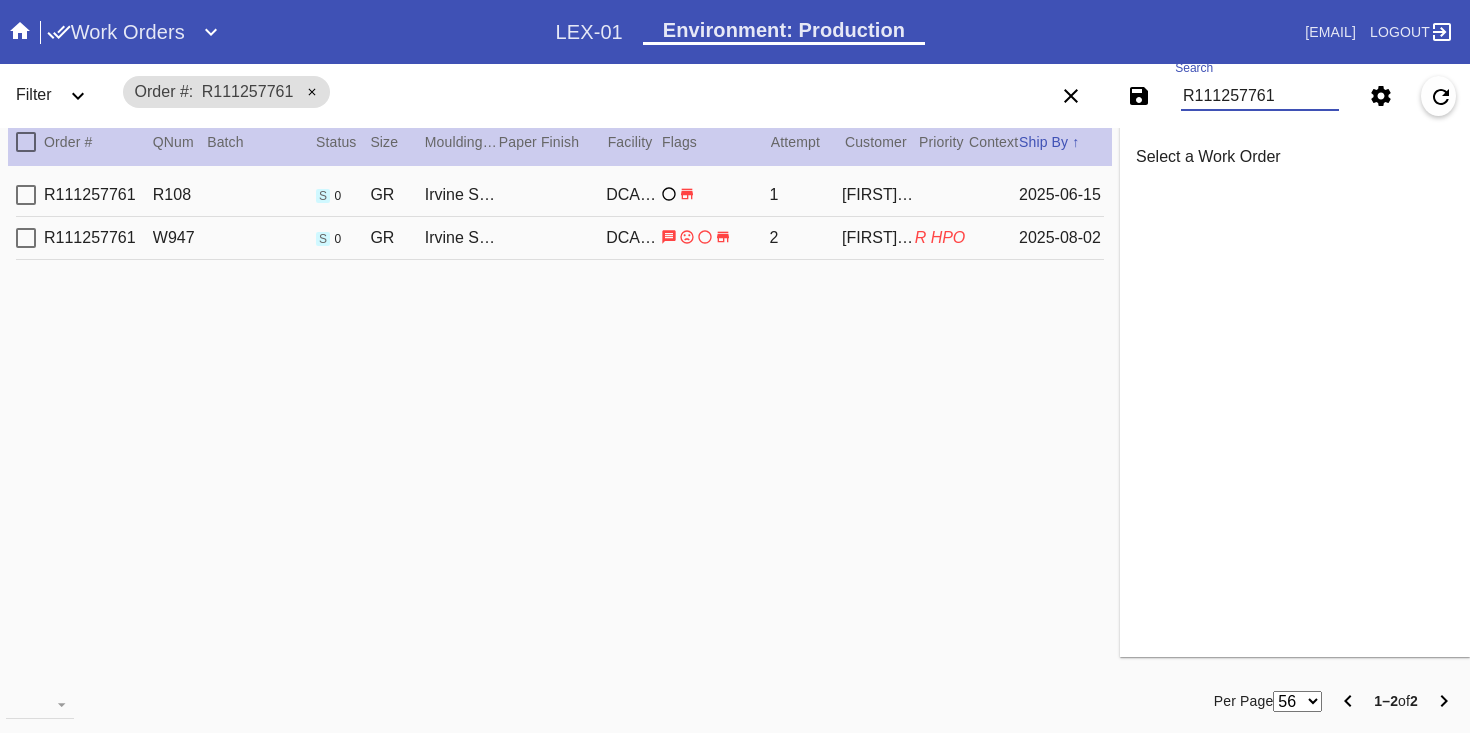 scroll, scrollTop: 0, scrollLeft: 0, axis: both 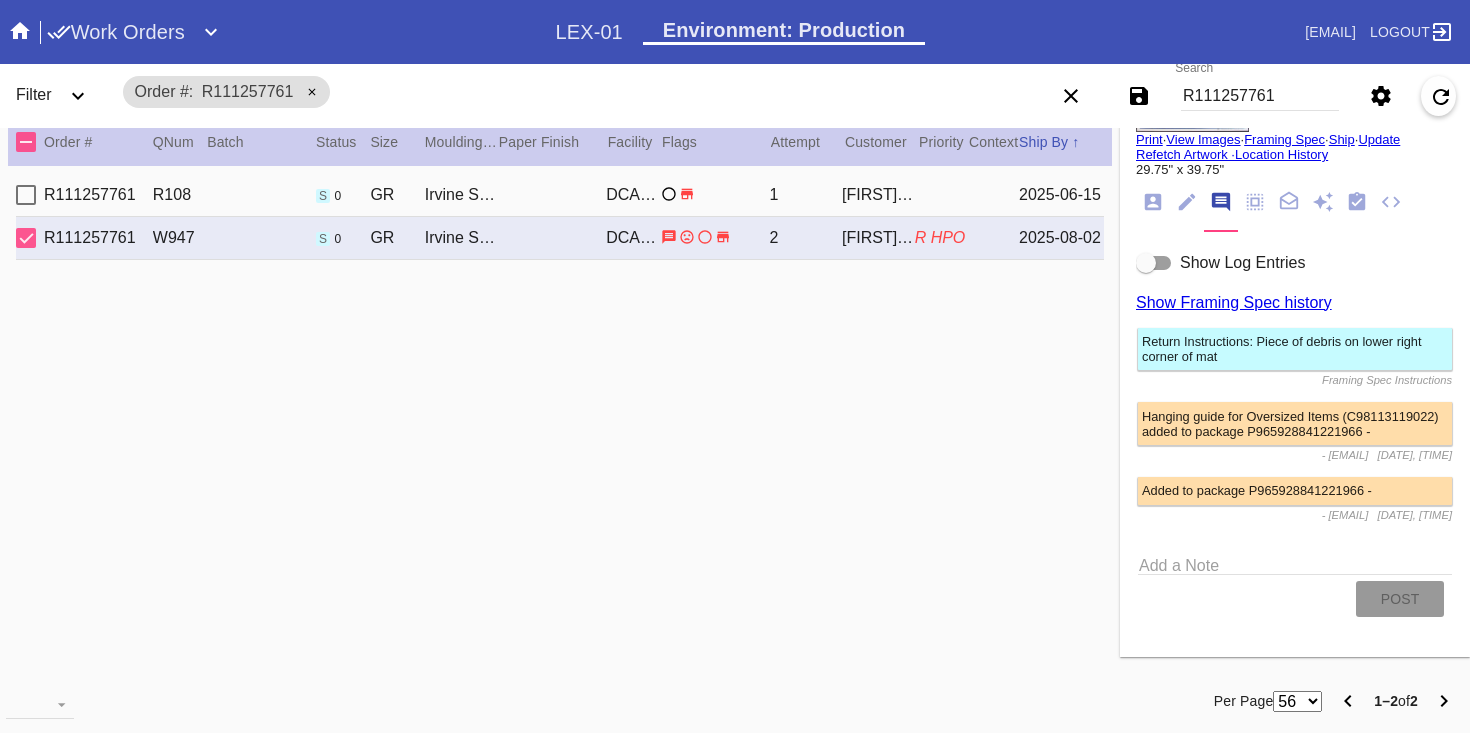 click on "R111257761" at bounding box center [1260, 96] 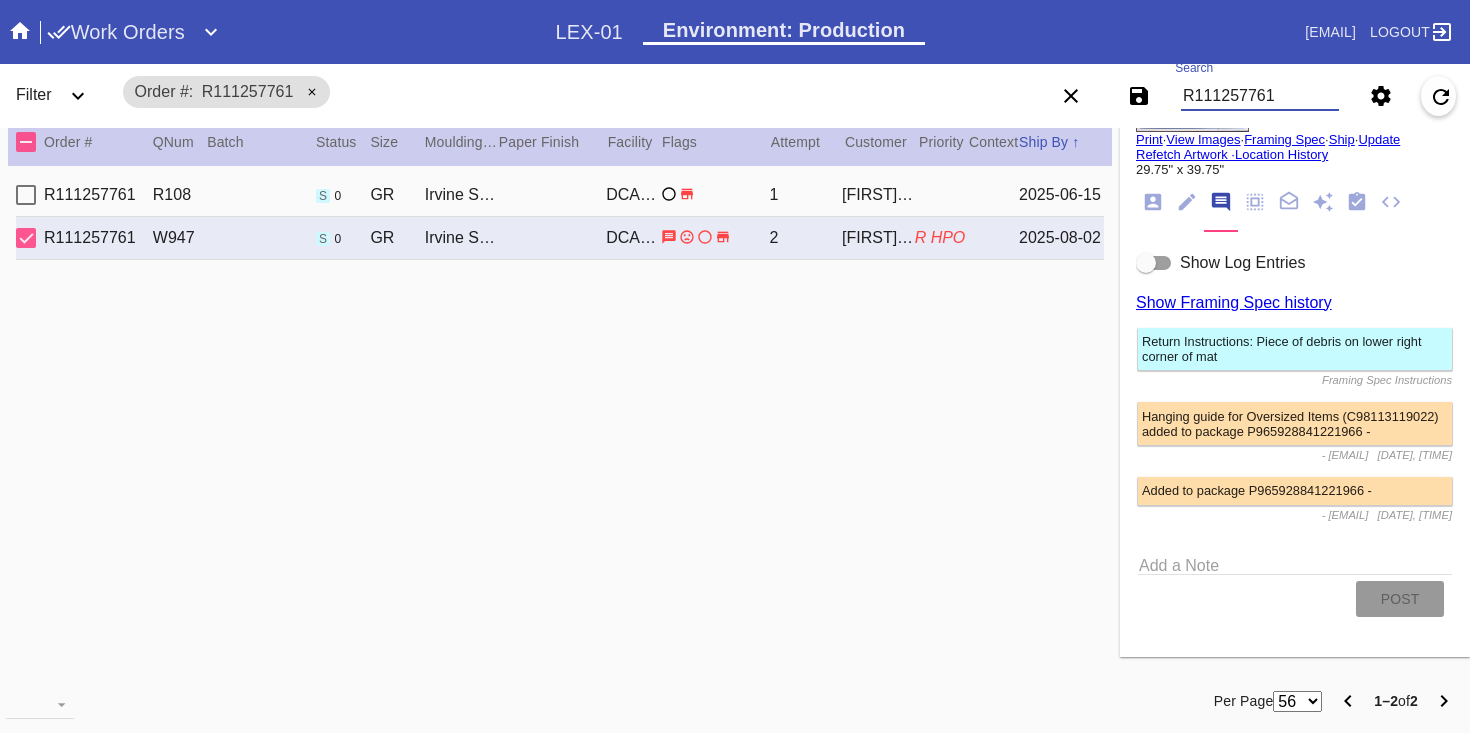 paste on "990465177" 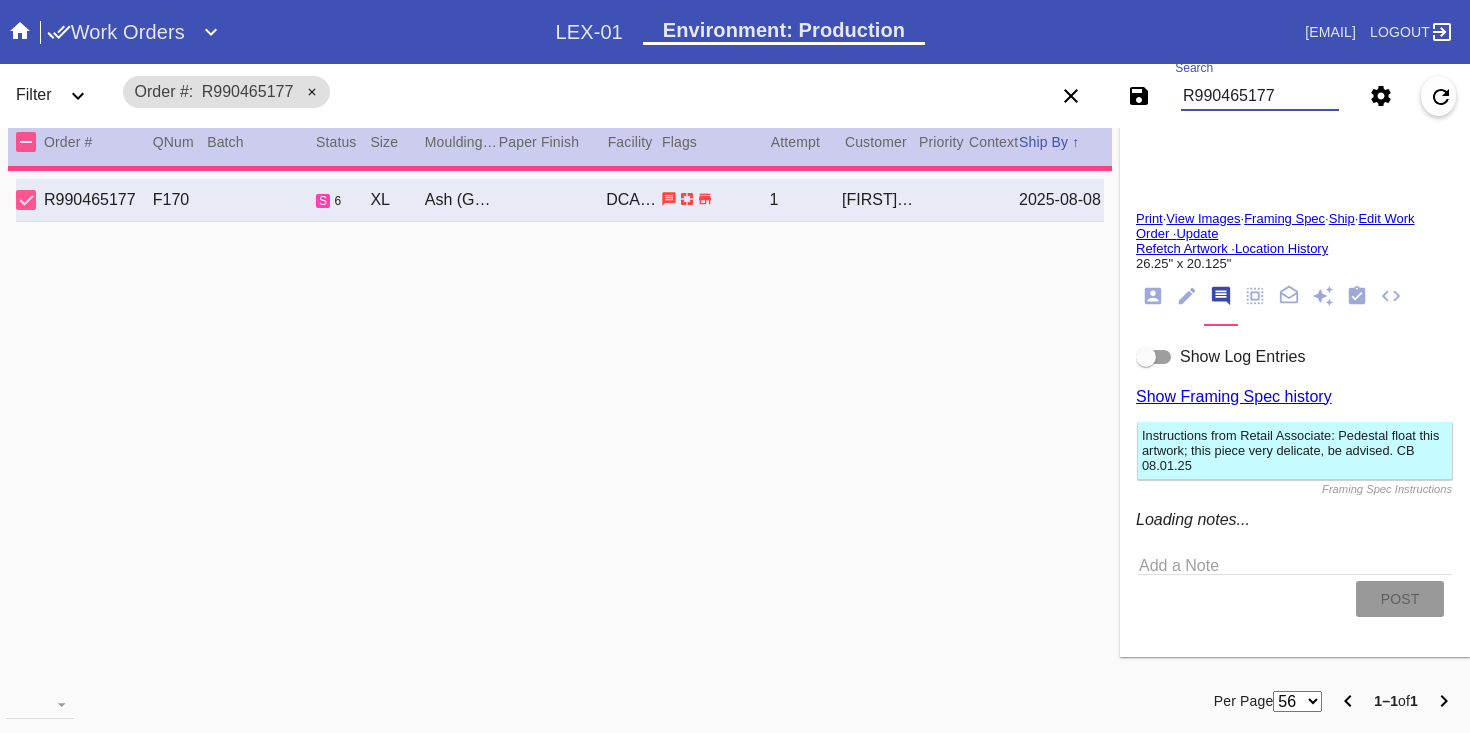 scroll, scrollTop: 52, scrollLeft: 0, axis: vertical 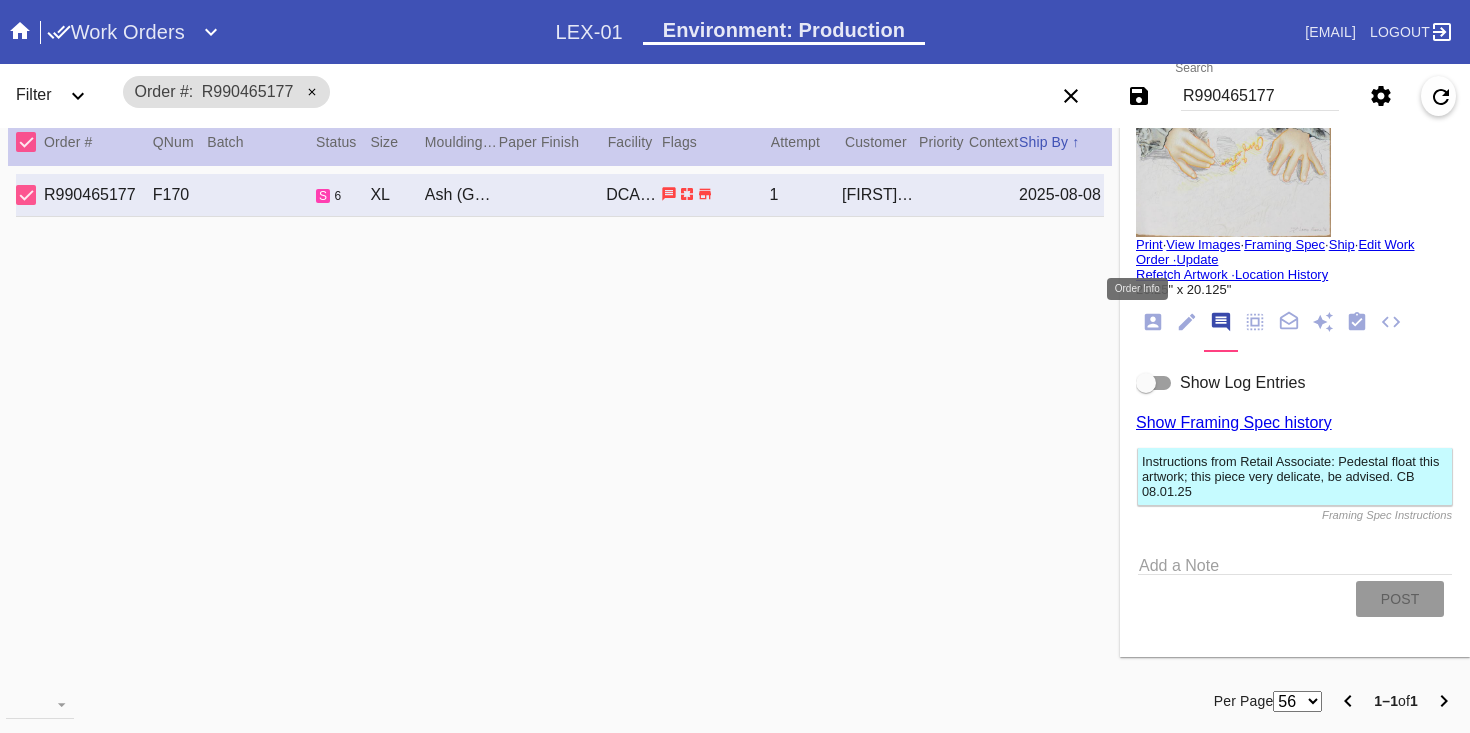 click 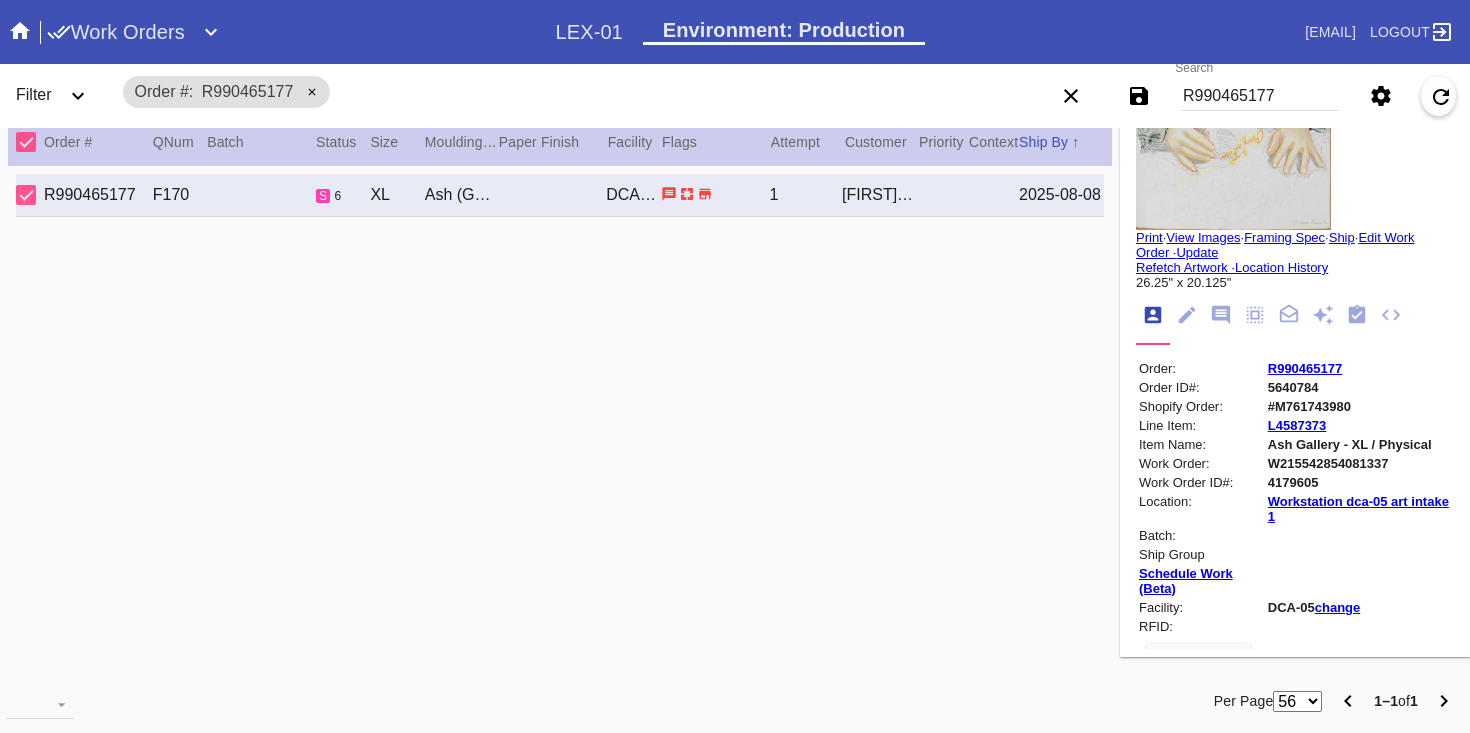 click on "W215542854081337" at bounding box center (1359, 463) 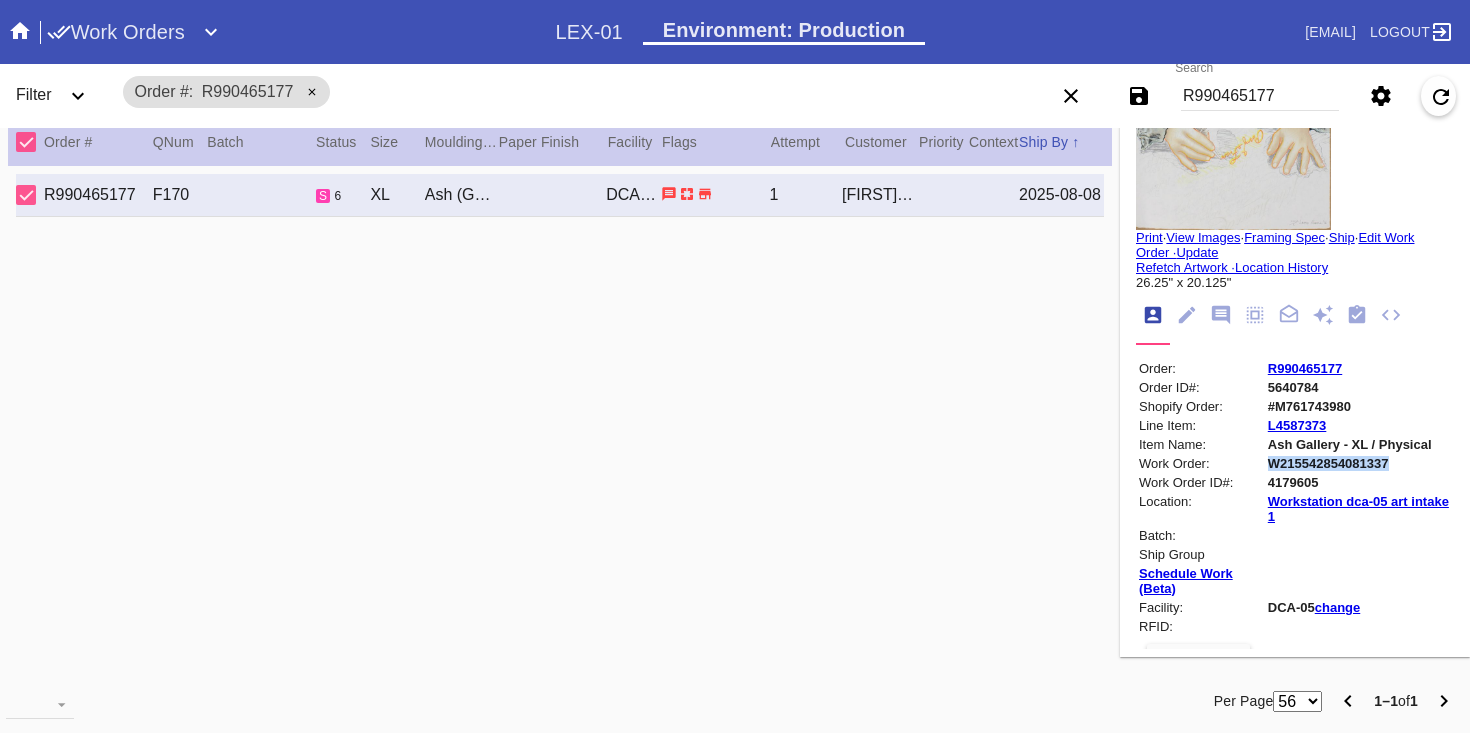 click on "W215542854081337" at bounding box center [1359, 463] 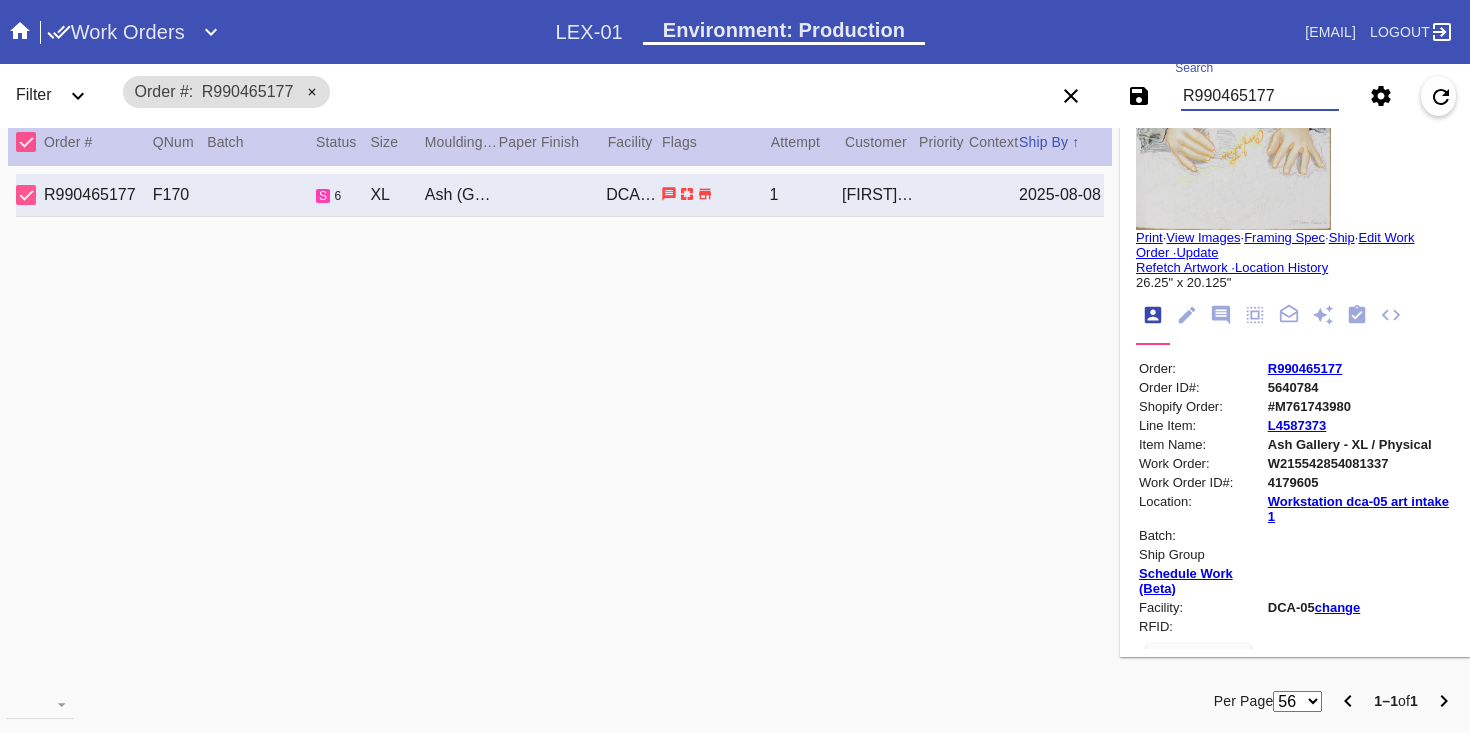 click on "R990465177" at bounding box center [1260, 96] 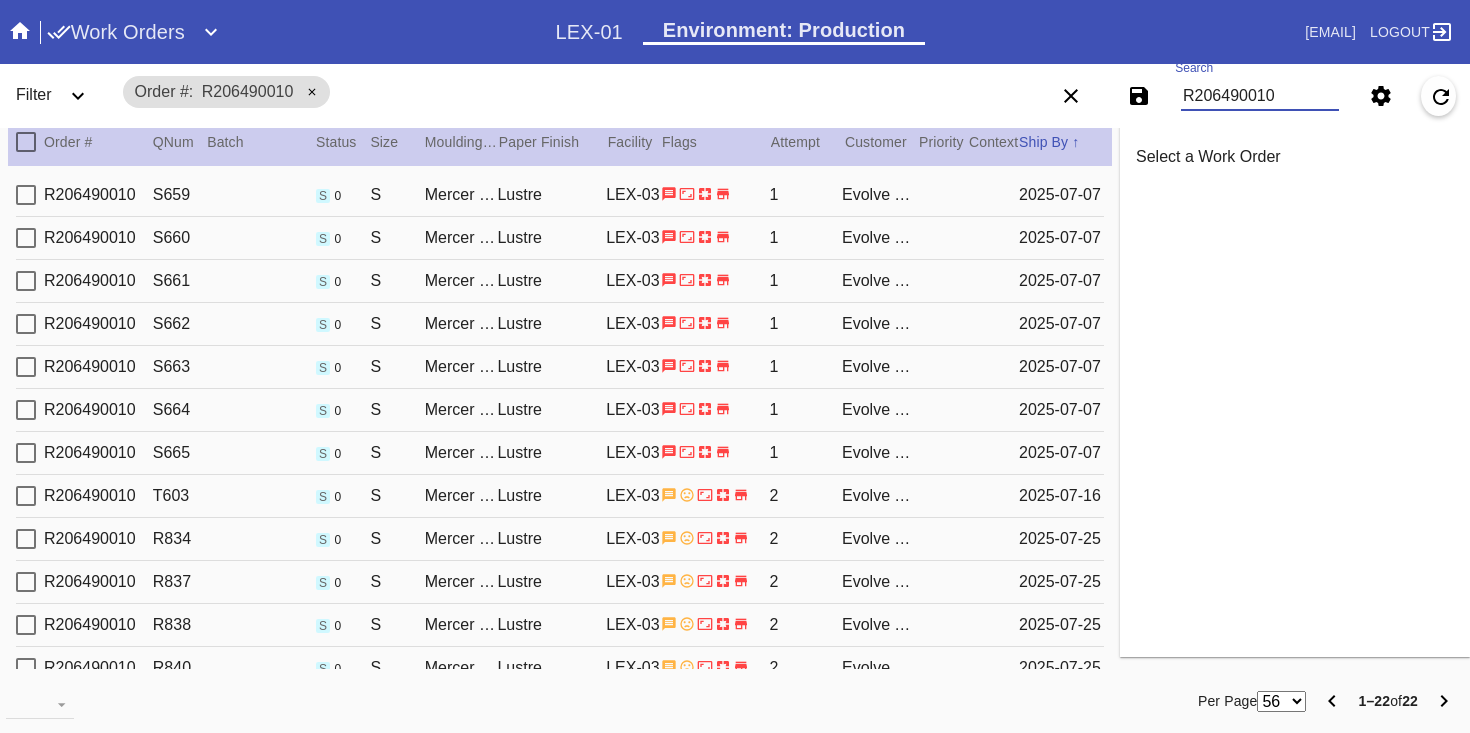 scroll, scrollTop: 0, scrollLeft: 0, axis: both 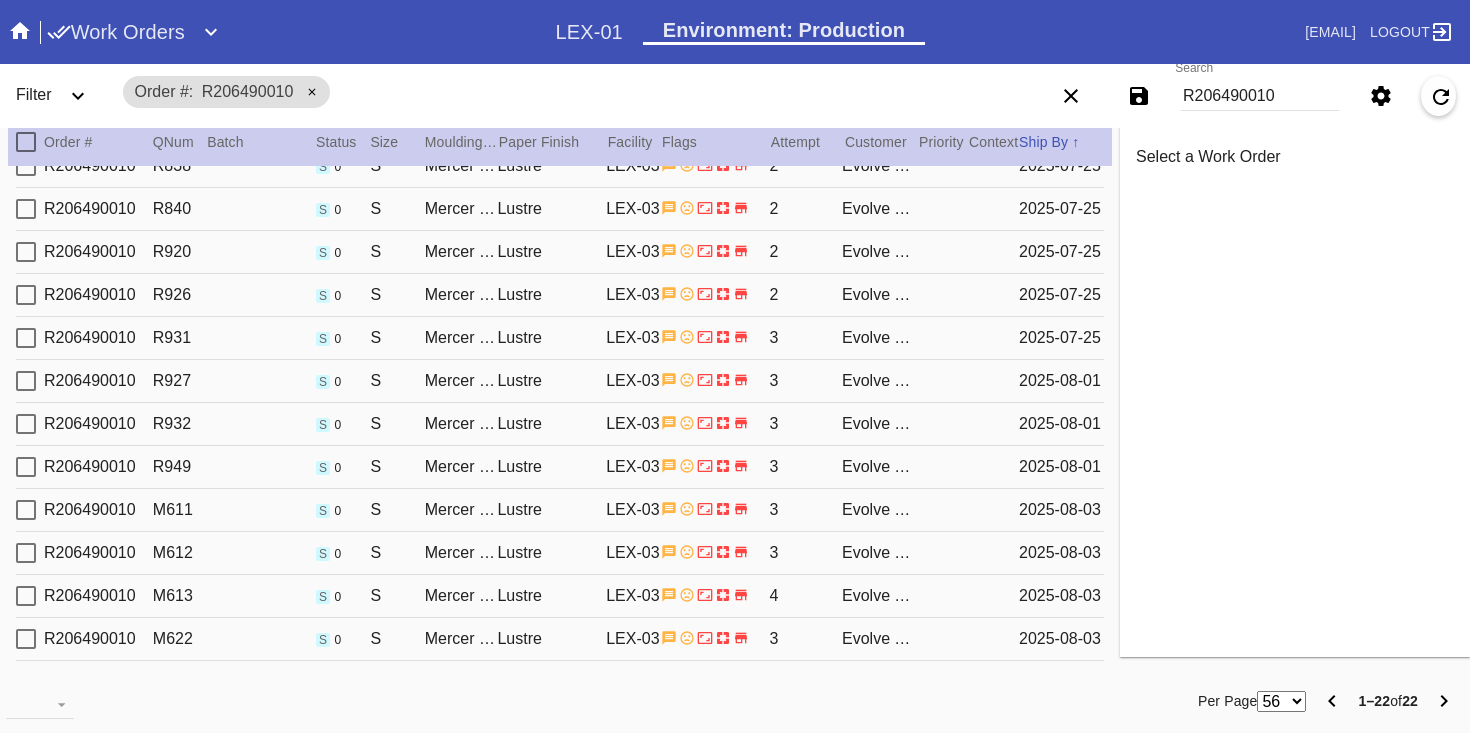 click on "R206490010 M613 s   0 S Mercer Slim / No Mat Lustre LEX-03 4 Evolve Tech LLC
2025-08-03" at bounding box center (560, 596) 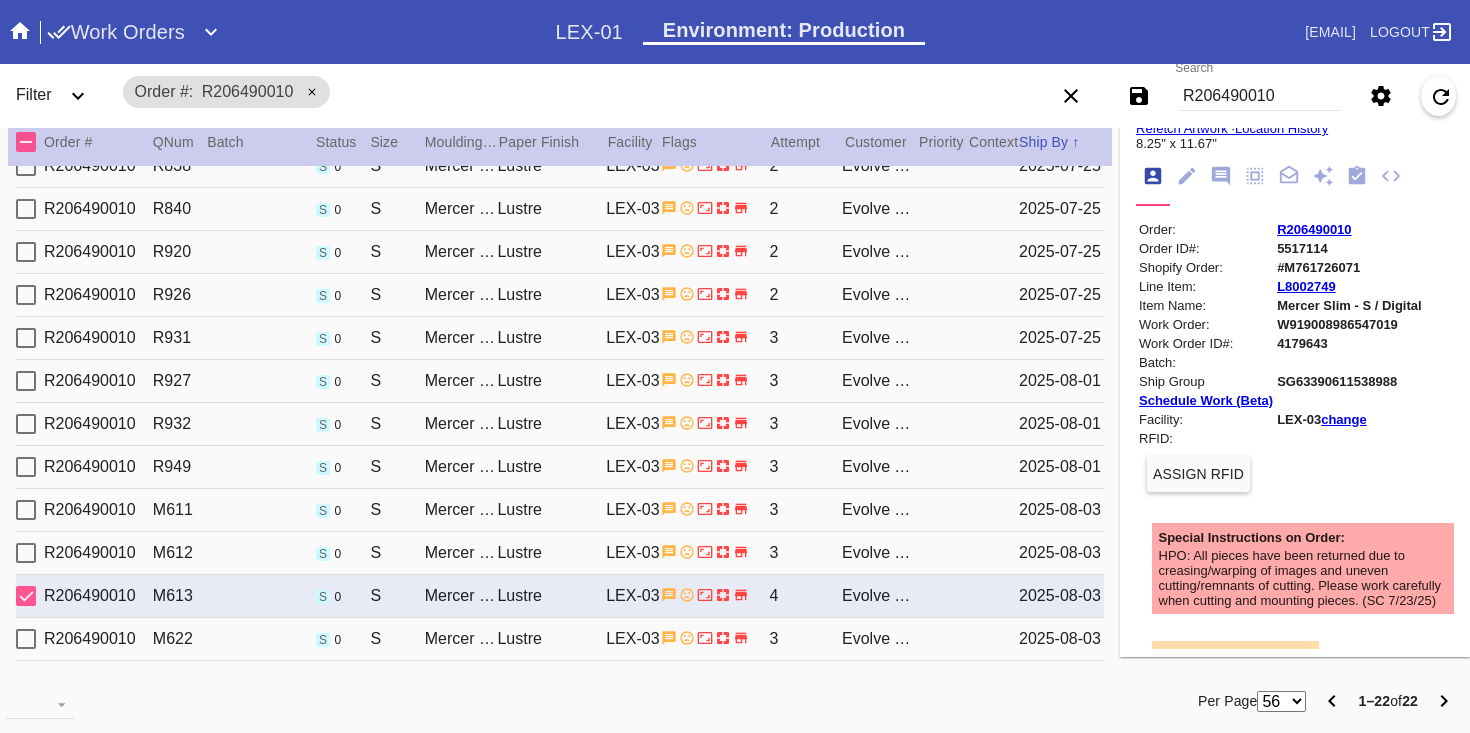 scroll, scrollTop: 0, scrollLeft: 0, axis: both 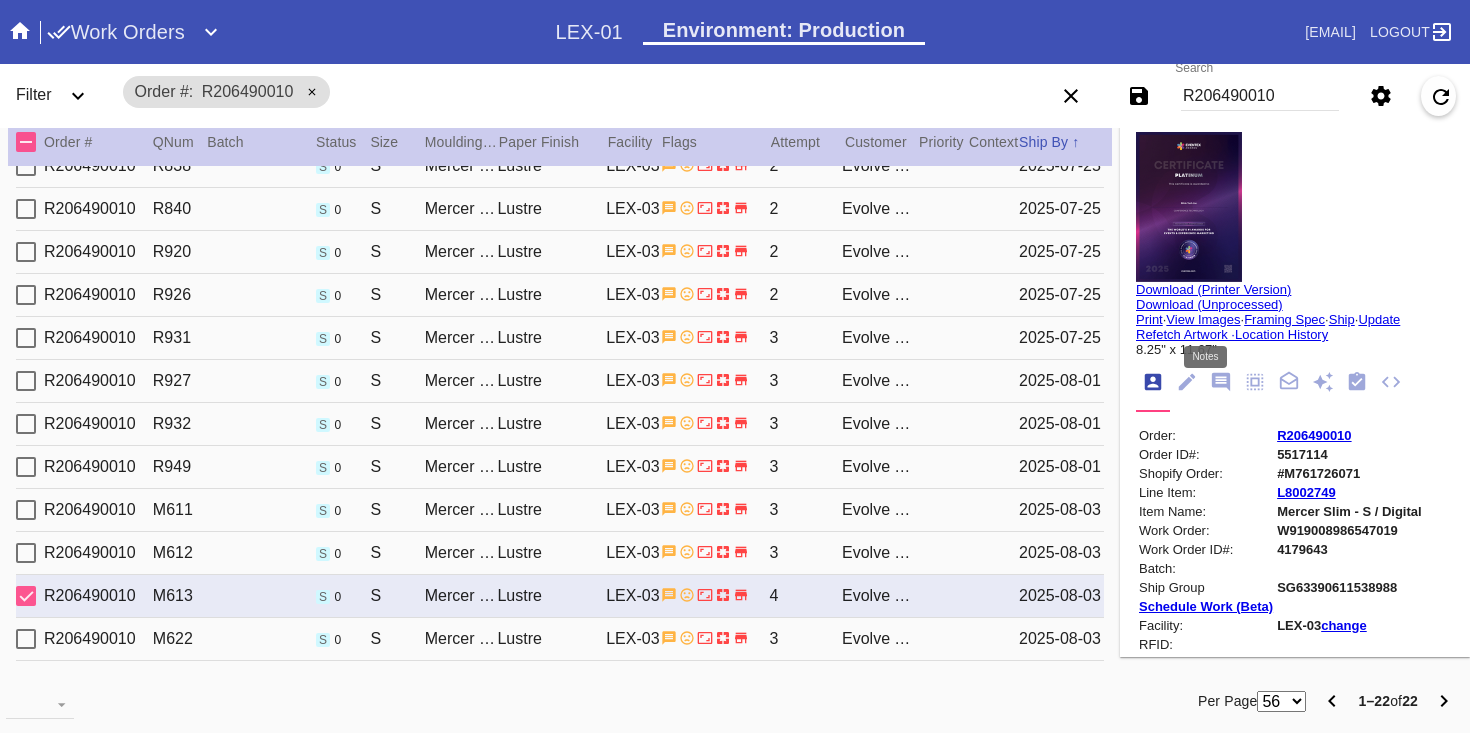 click 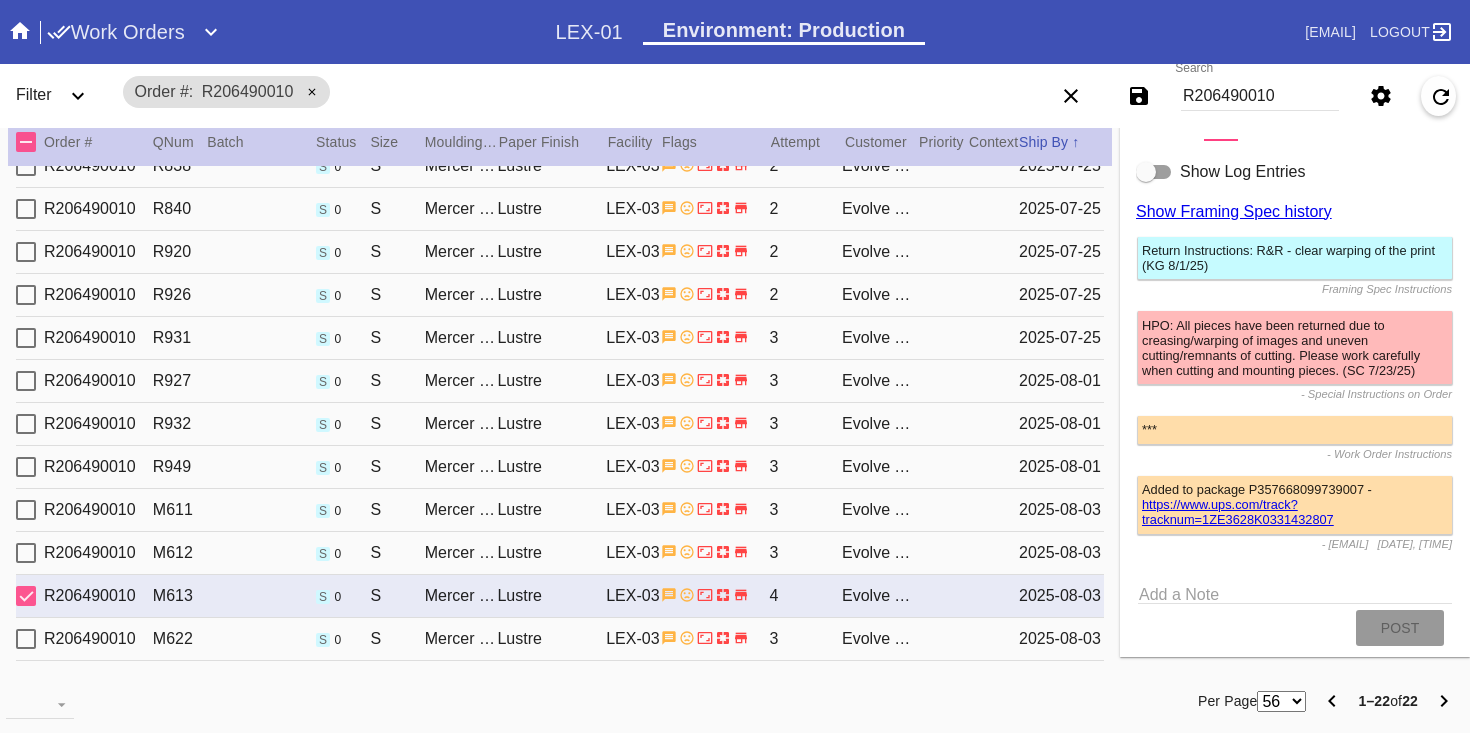 scroll, scrollTop: 311, scrollLeft: 0, axis: vertical 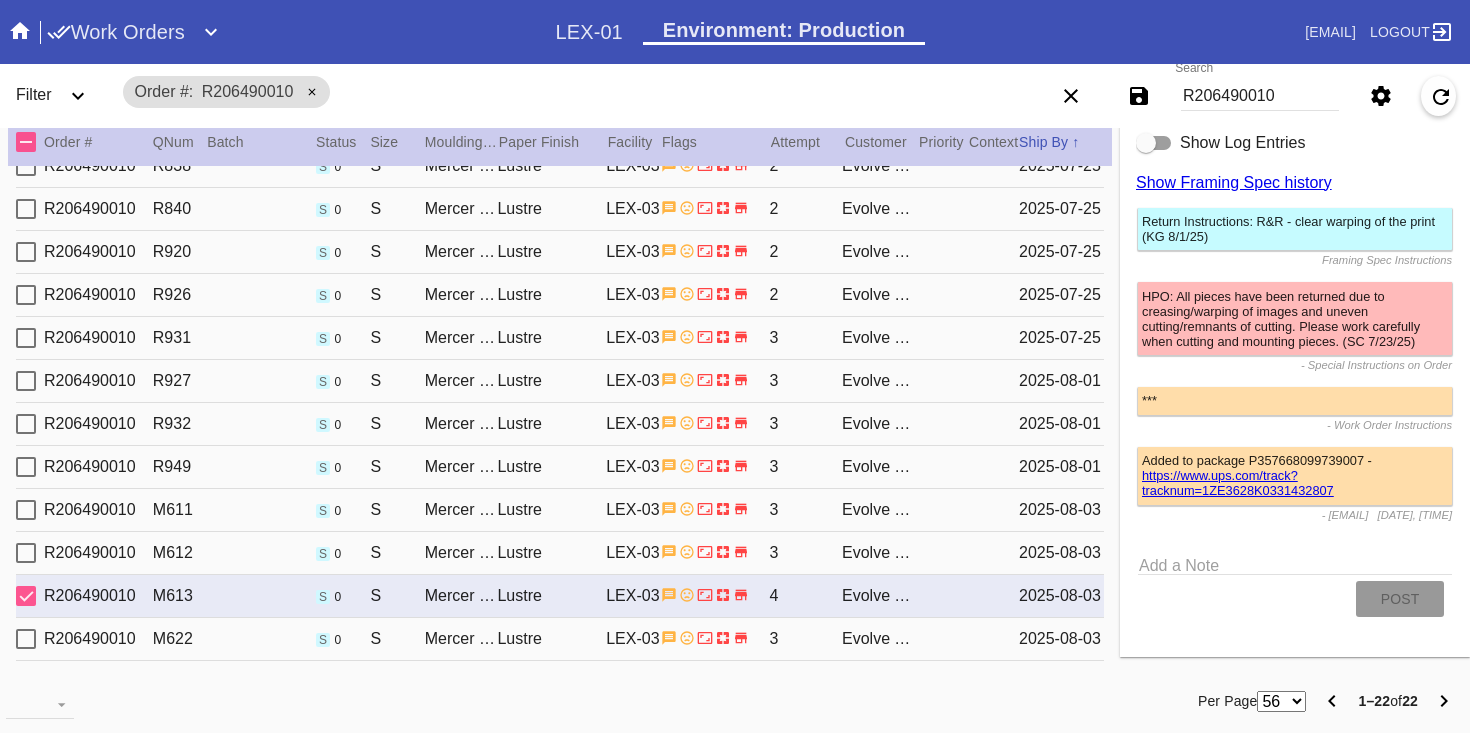 click on "R206490010" at bounding box center (1260, 96) 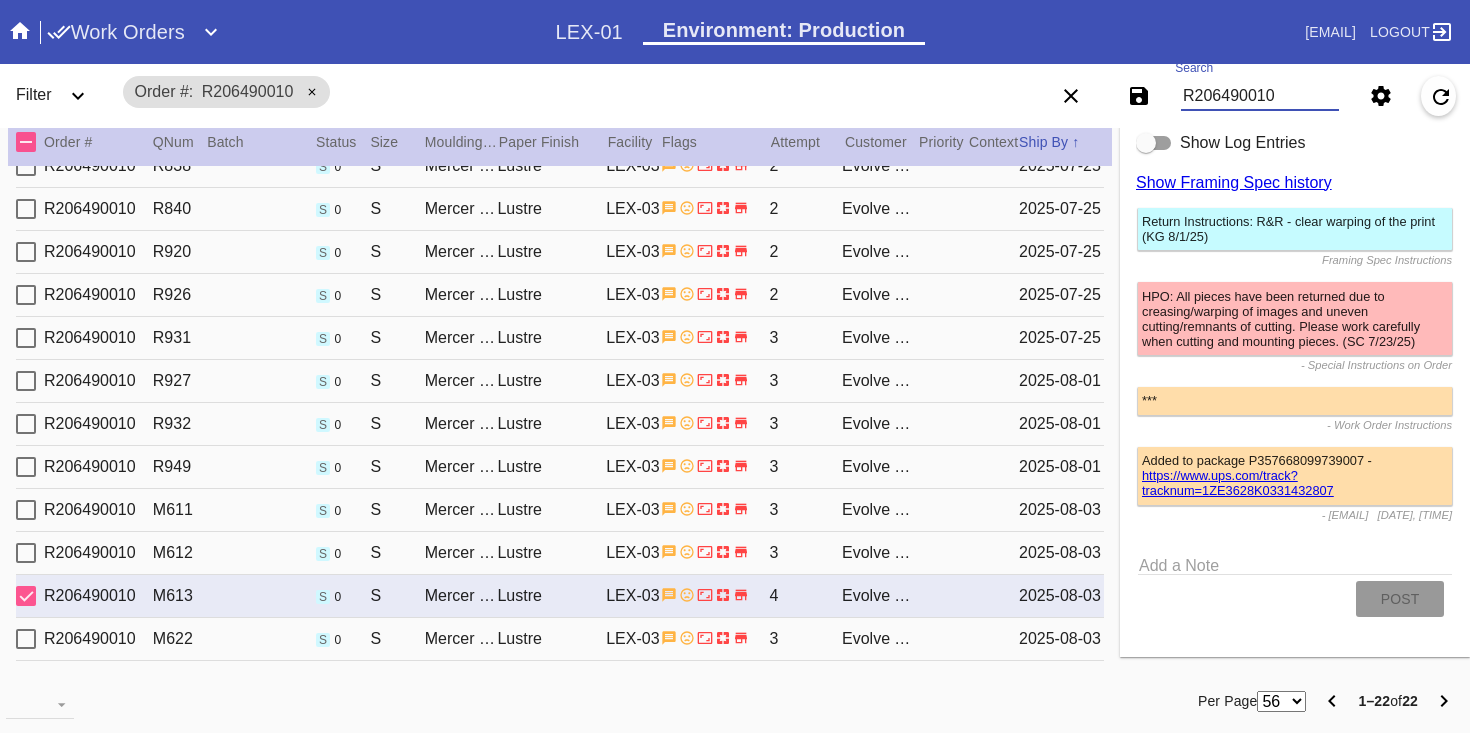 click on "R206490010" at bounding box center [1260, 96] 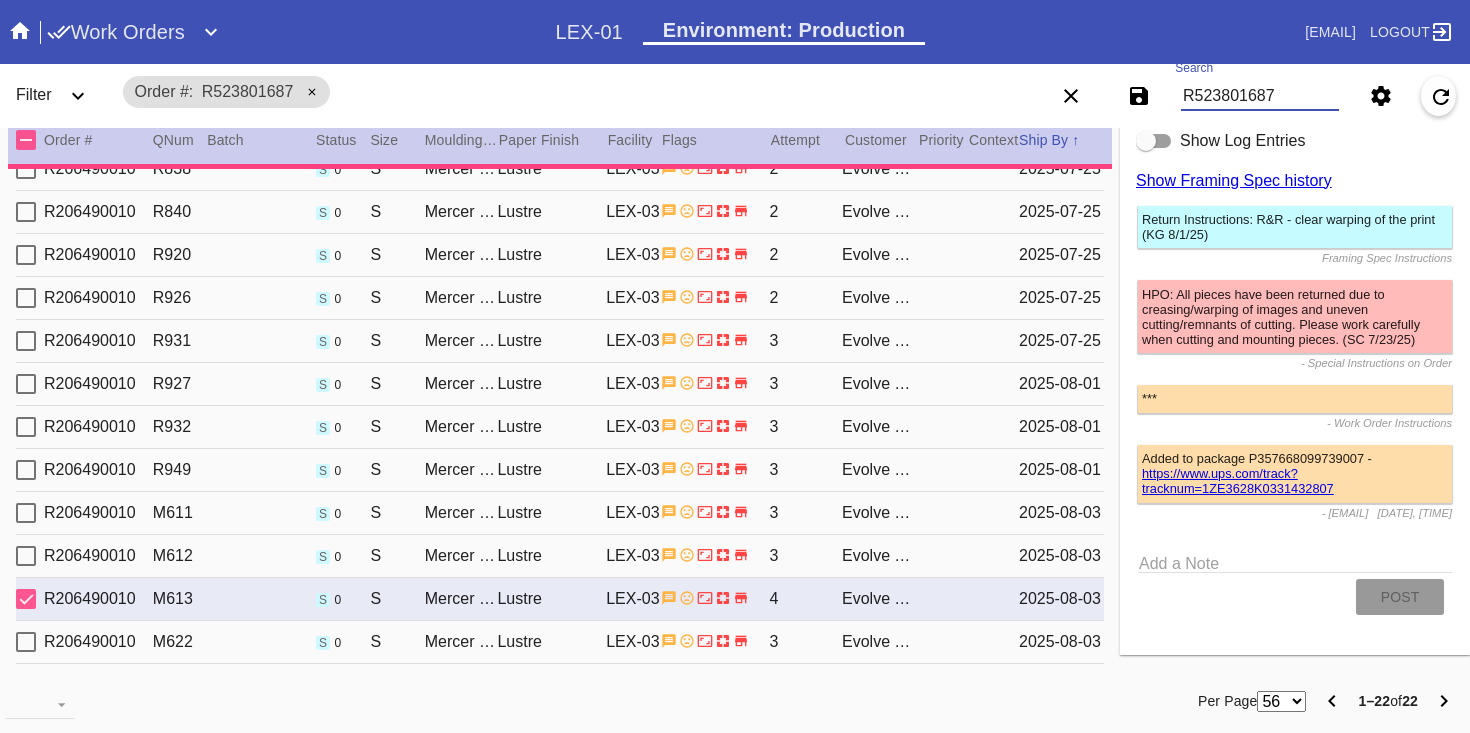 scroll, scrollTop: 17, scrollLeft: 0, axis: vertical 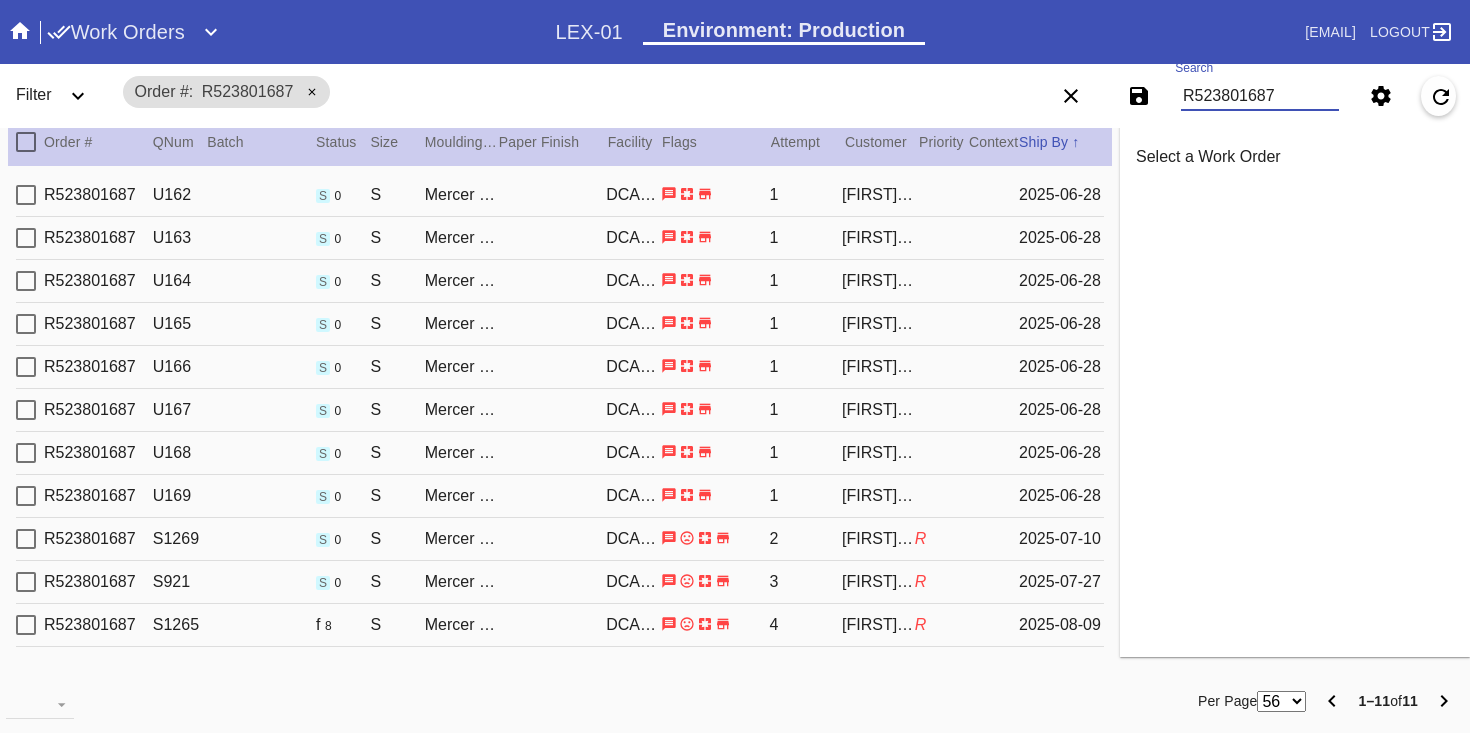 click on "Mercer Slim / White" at bounding box center (461, 625) 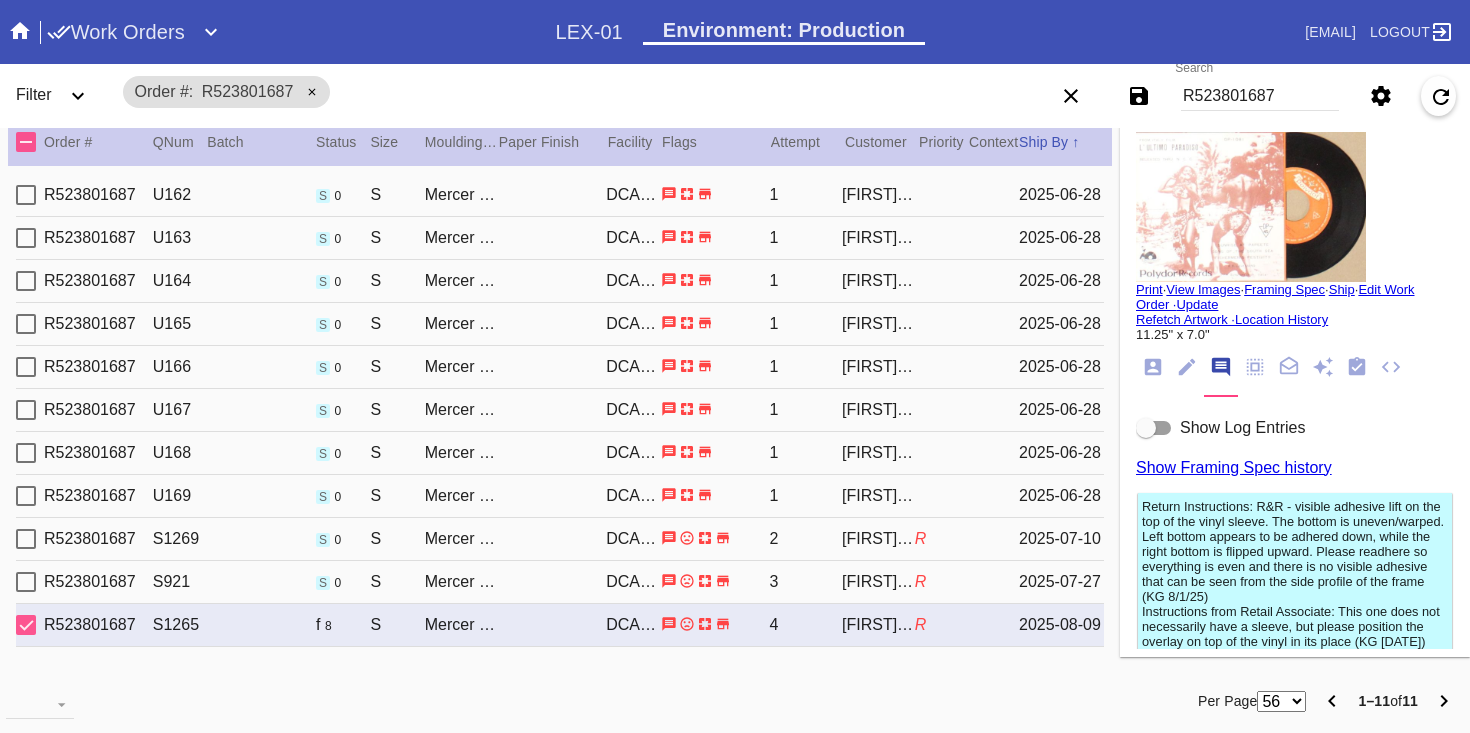 click 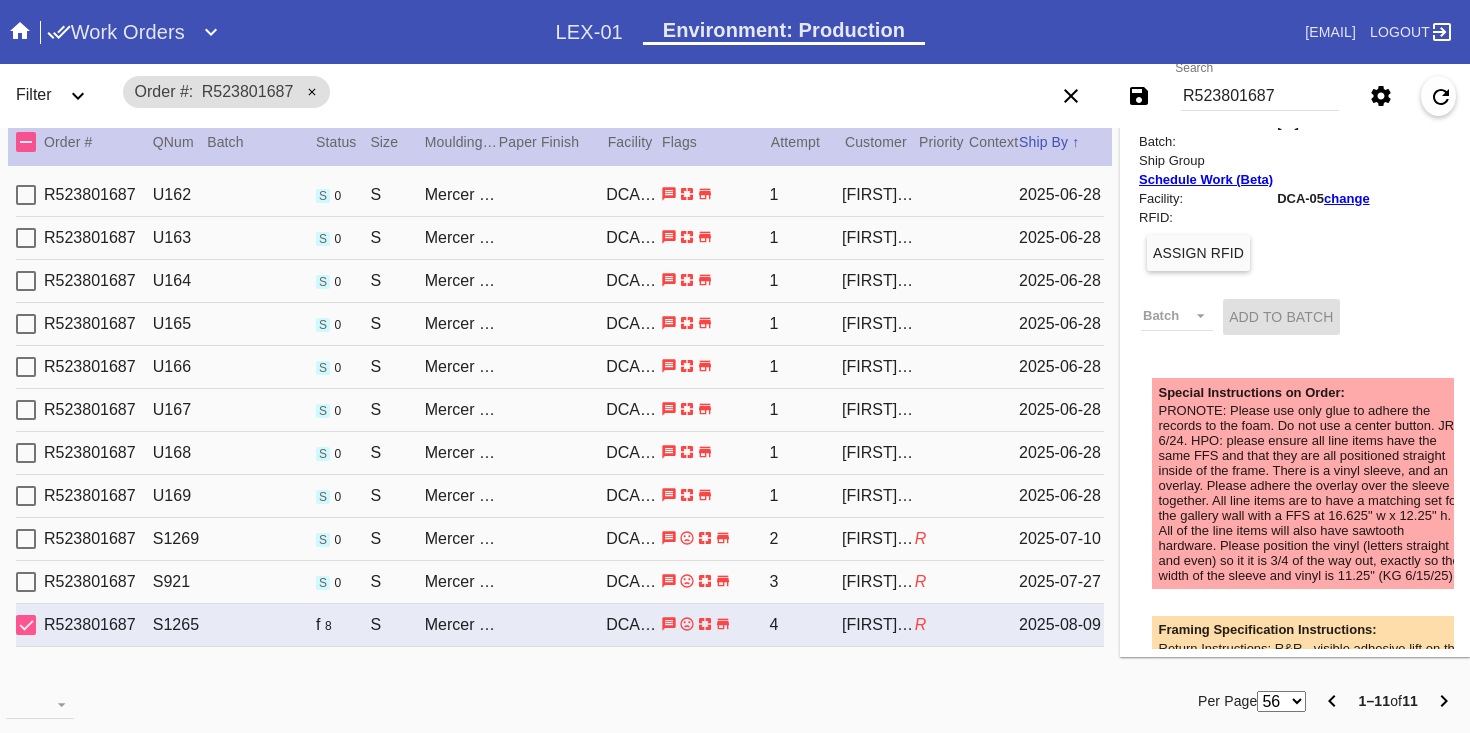 scroll, scrollTop: 0, scrollLeft: 0, axis: both 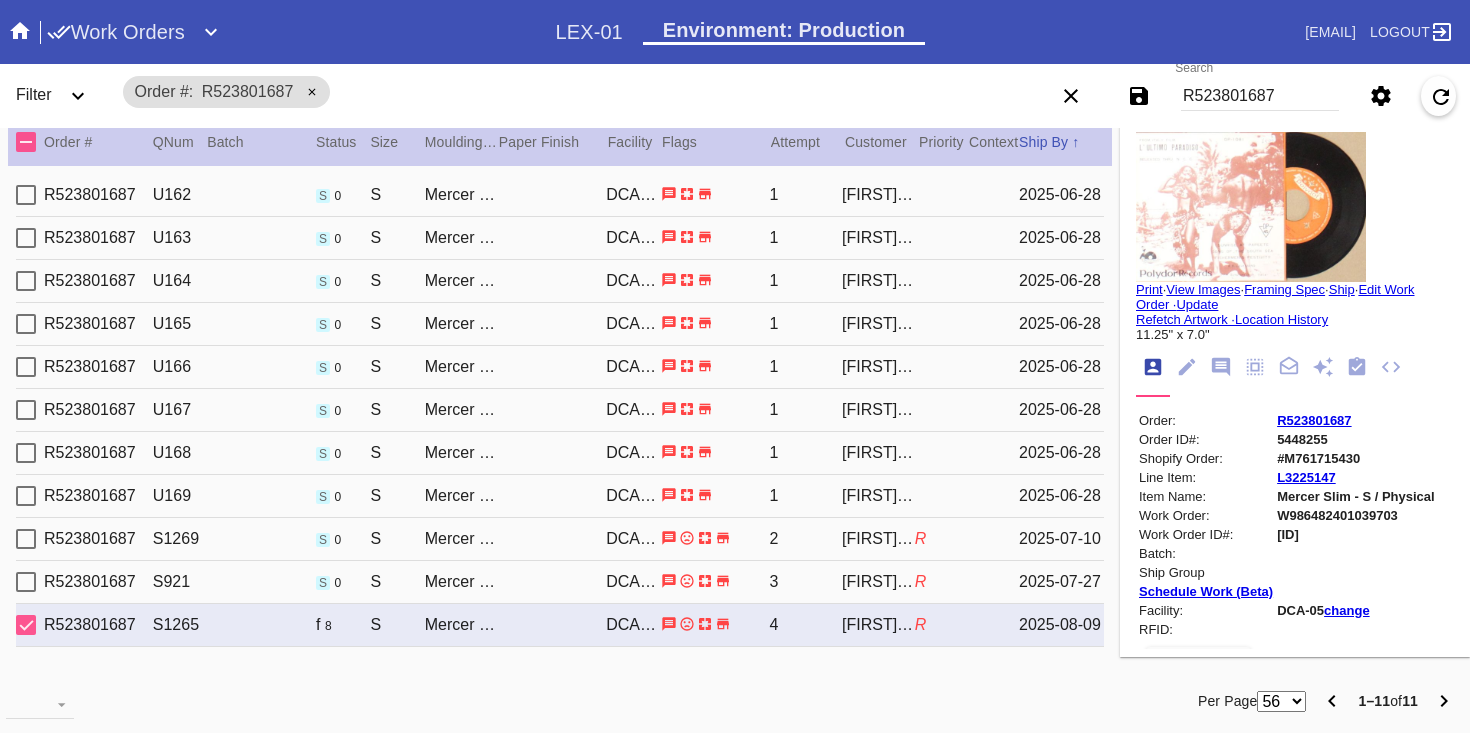 click on "W986482401039703" at bounding box center (1356, 515) 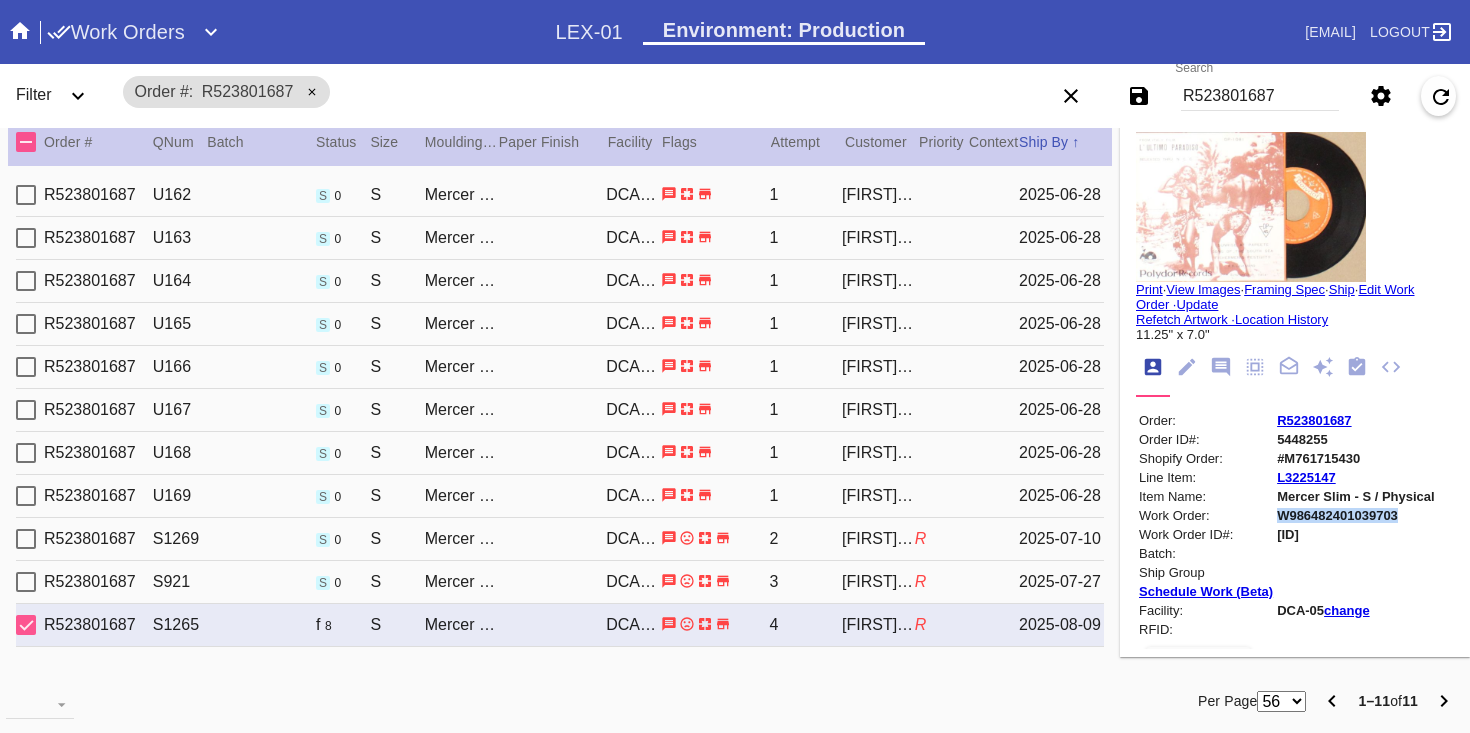 click on "W986482401039703" at bounding box center (1356, 515) 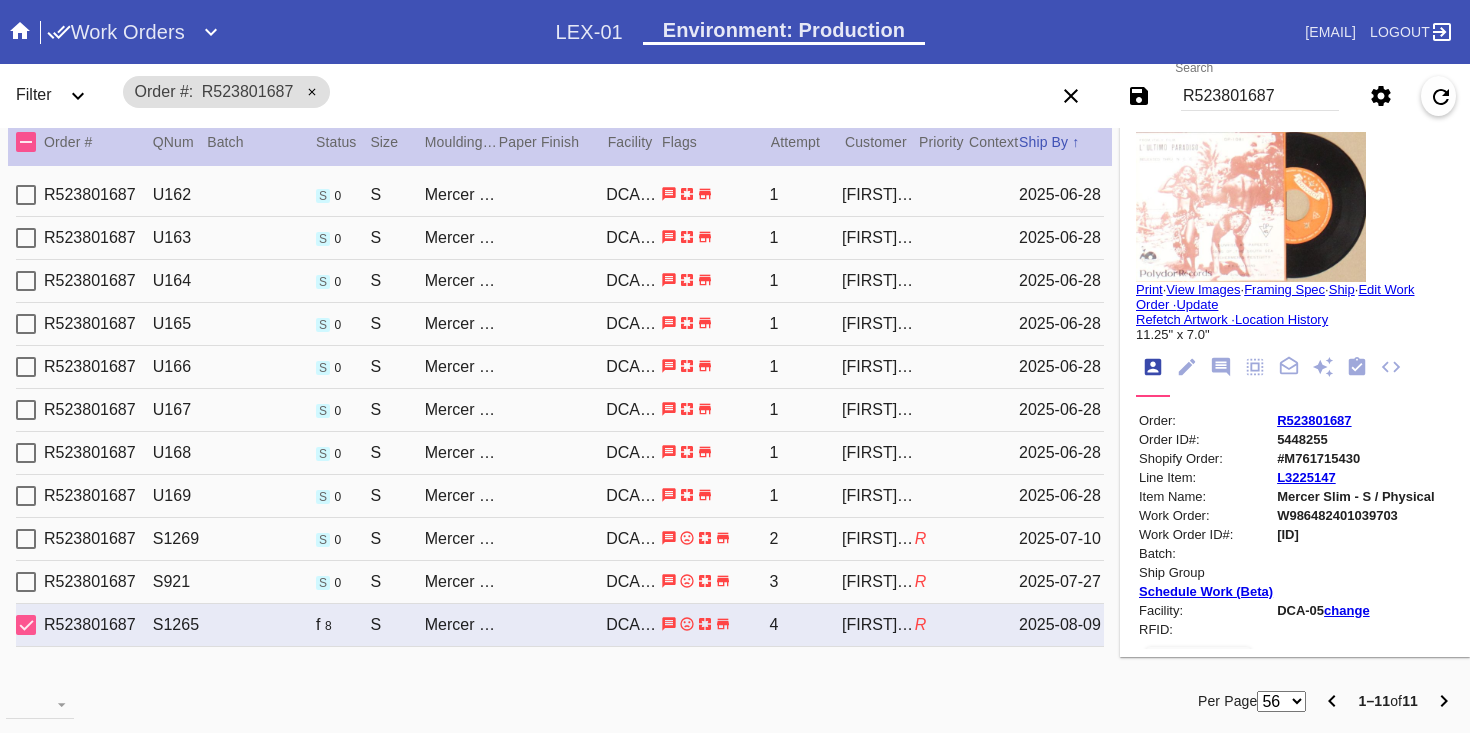 click on "R523801687" at bounding box center (1260, 96) 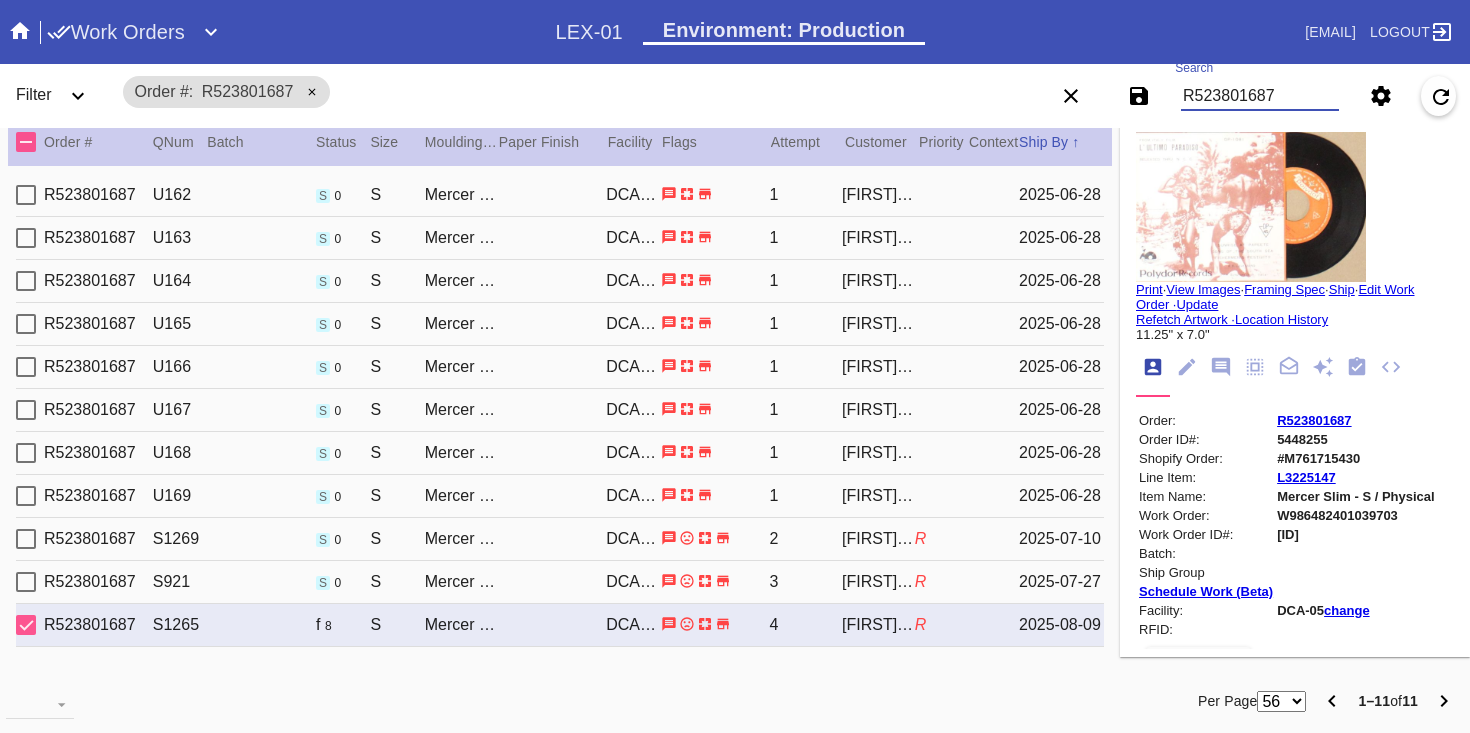 paste on "[ID]" 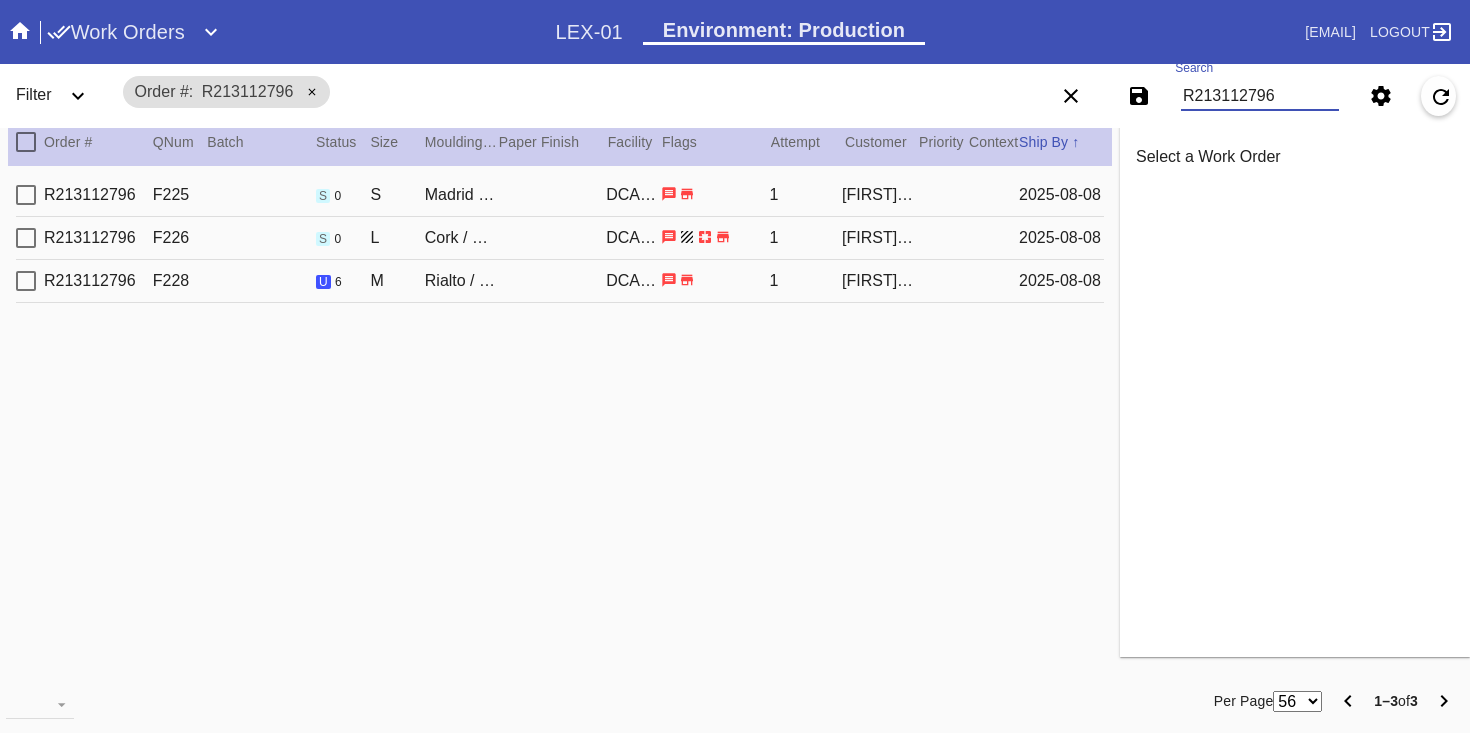 scroll, scrollTop: 0, scrollLeft: 0, axis: both 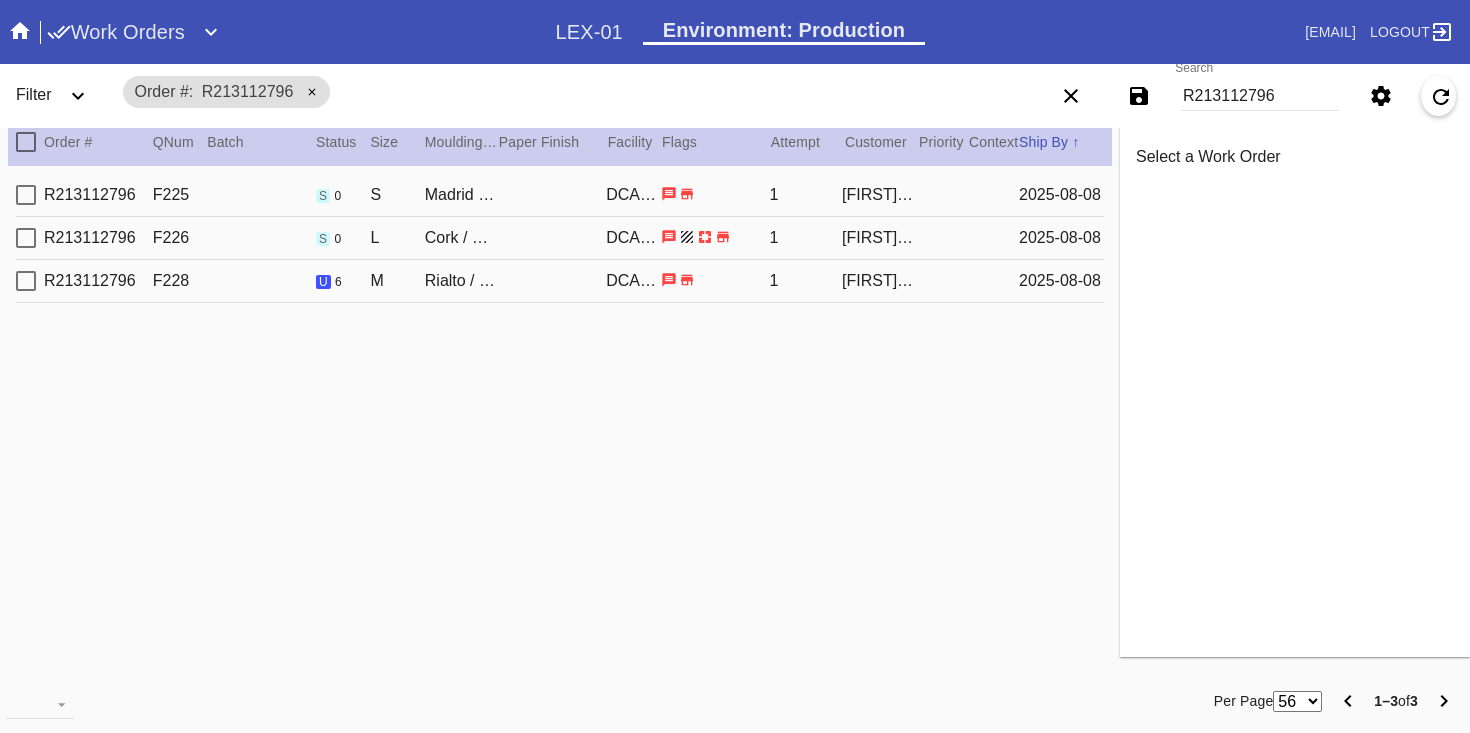 click on "R213112796 F228 u   6 M Rialto / Dove White DCA-05 1 [FIRST] [LAST]
2025-08-08" at bounding box center [560, 281] 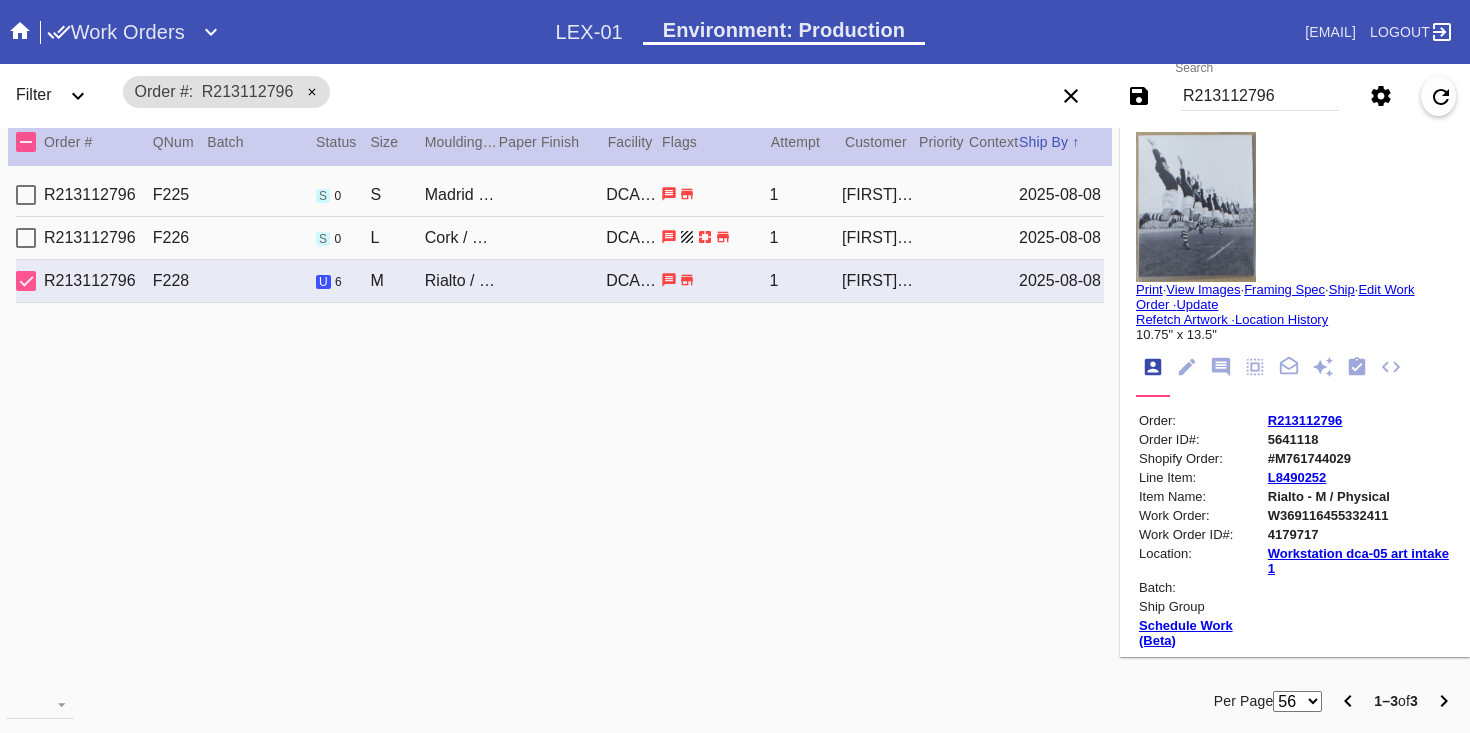click on "W369116455332411" at bounding box center (1359, 515) 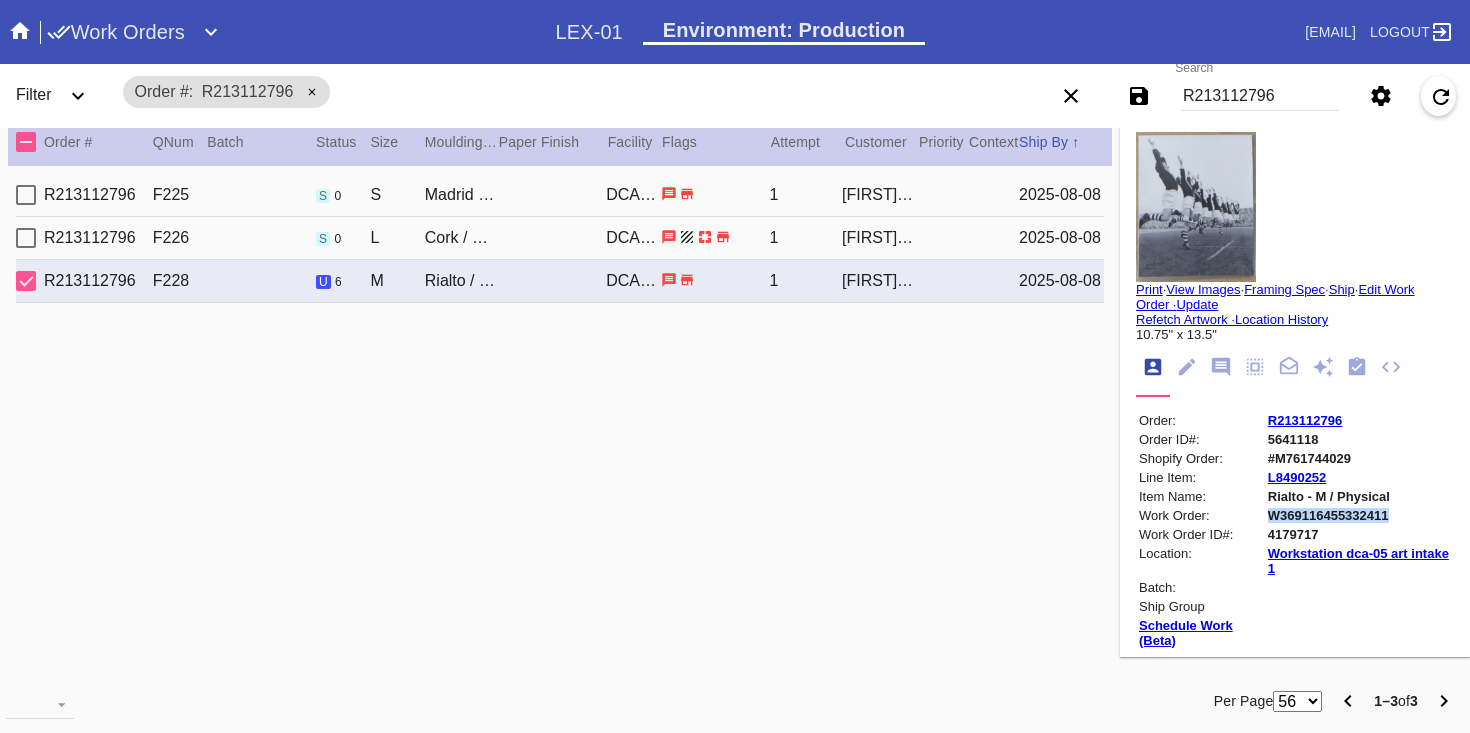 click on "W369116455332411" at bounding box center [1359, 515] 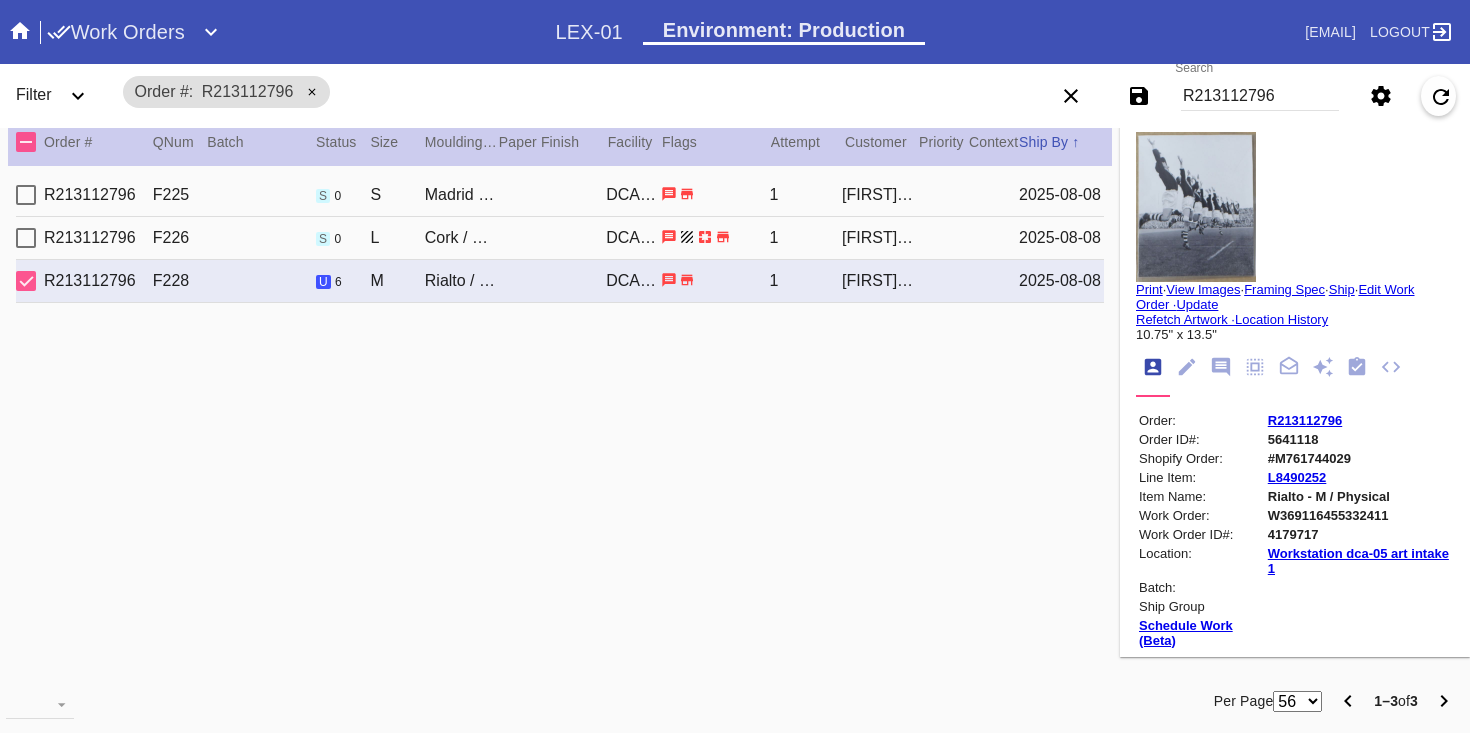 click on "R213112796" at bounding box center [1260, 96] 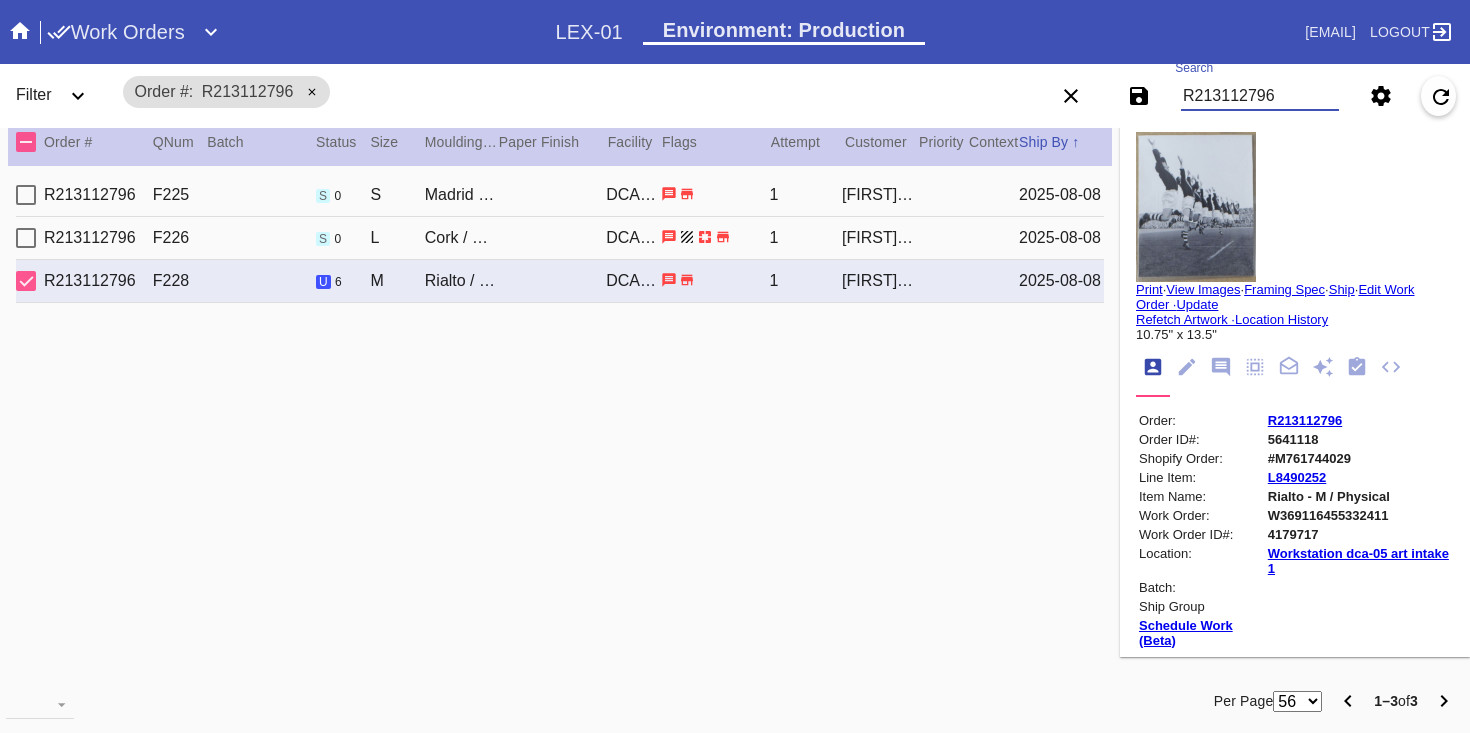 paste on "135523464" 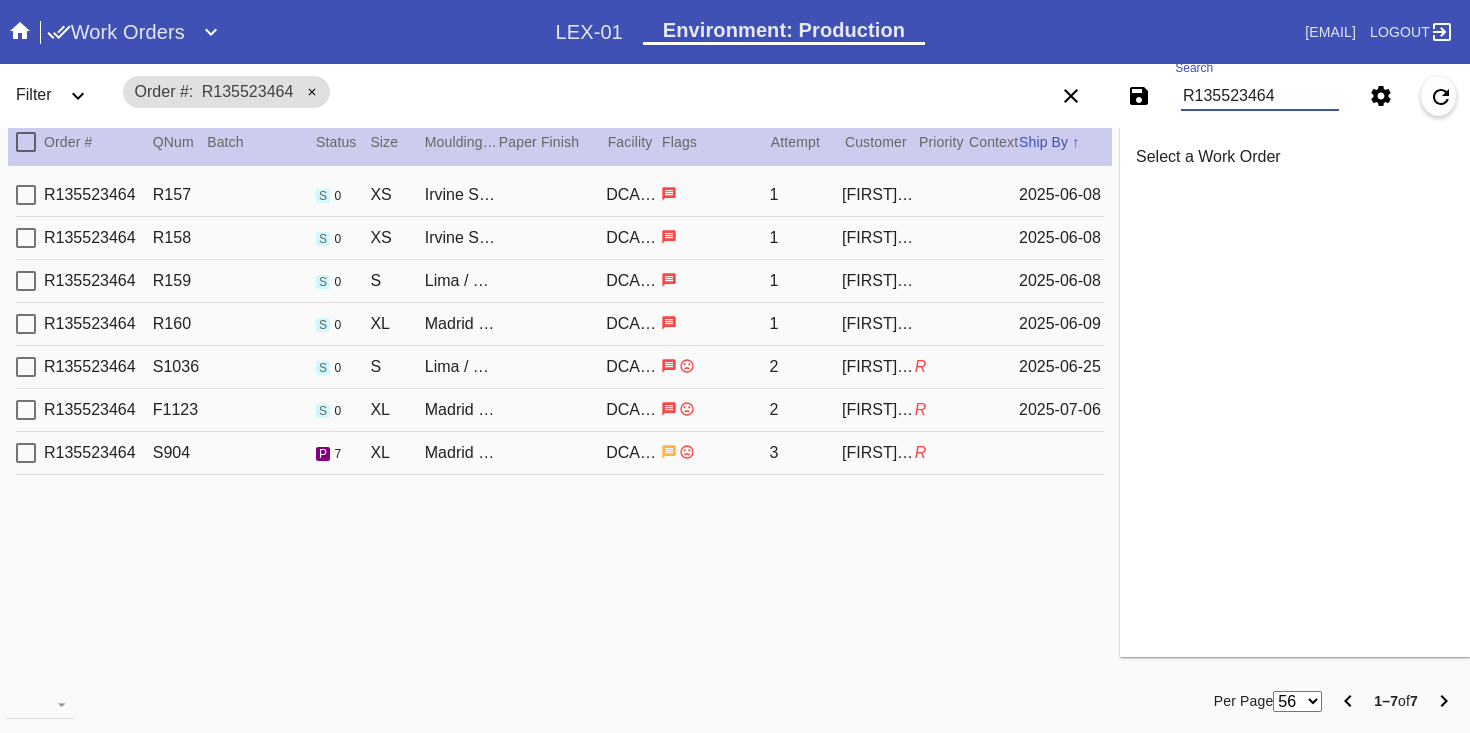 click on "R135523464 S904 p   7 XL Madrid / Dove White DCA-05 3 [FIRST] [LAST]
R" at bounding box center (560, 453) 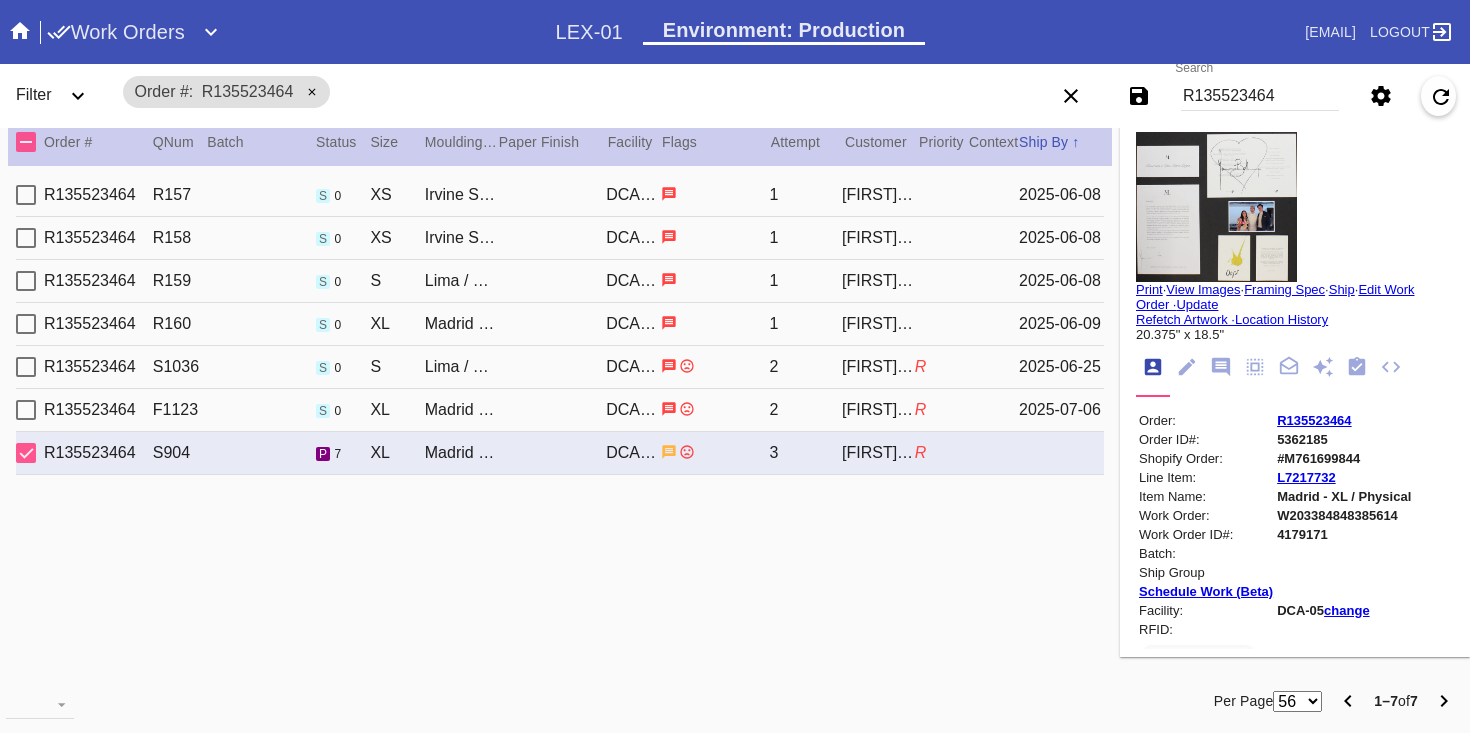 click on "W203384848385614" at bounding box center [1344, 515] 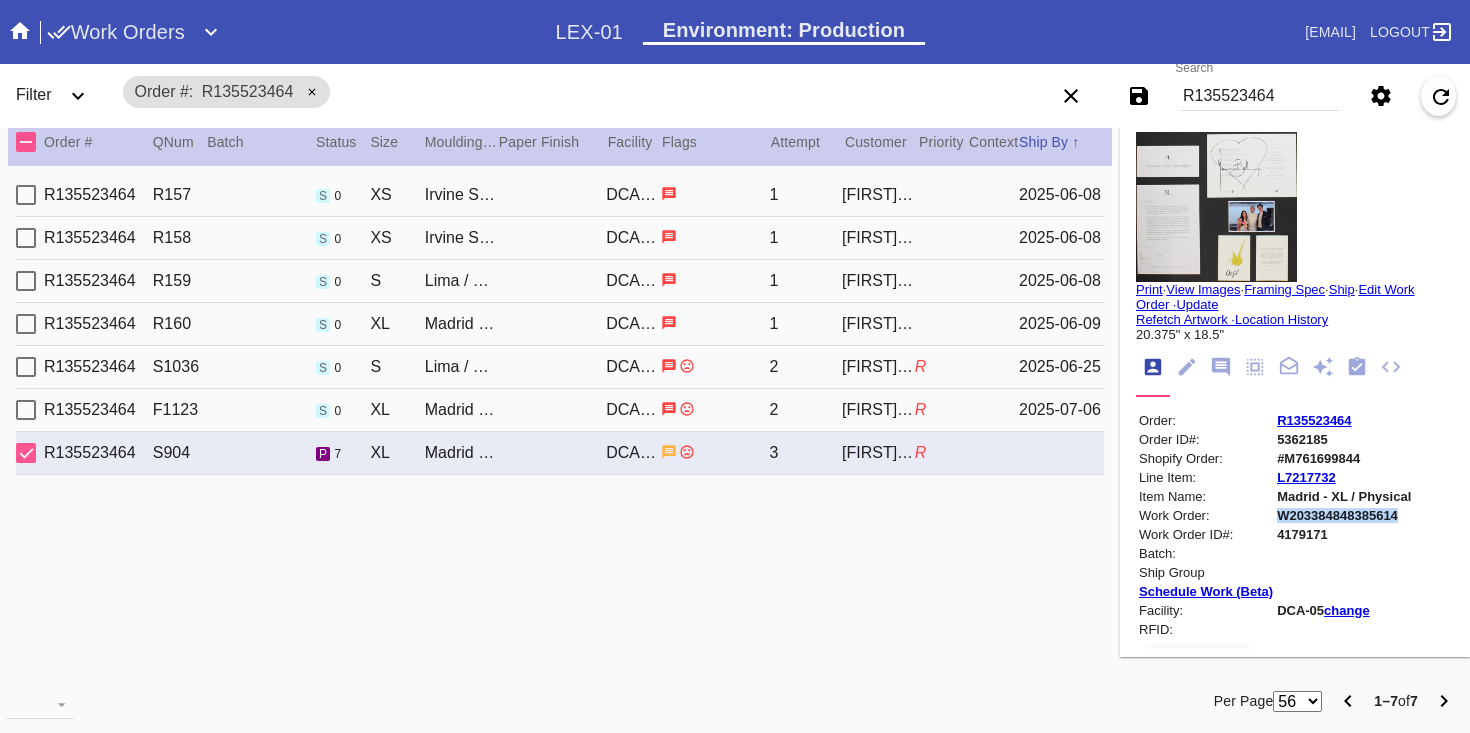 click on "W203384848385614" at bounding box center [1344, 515] 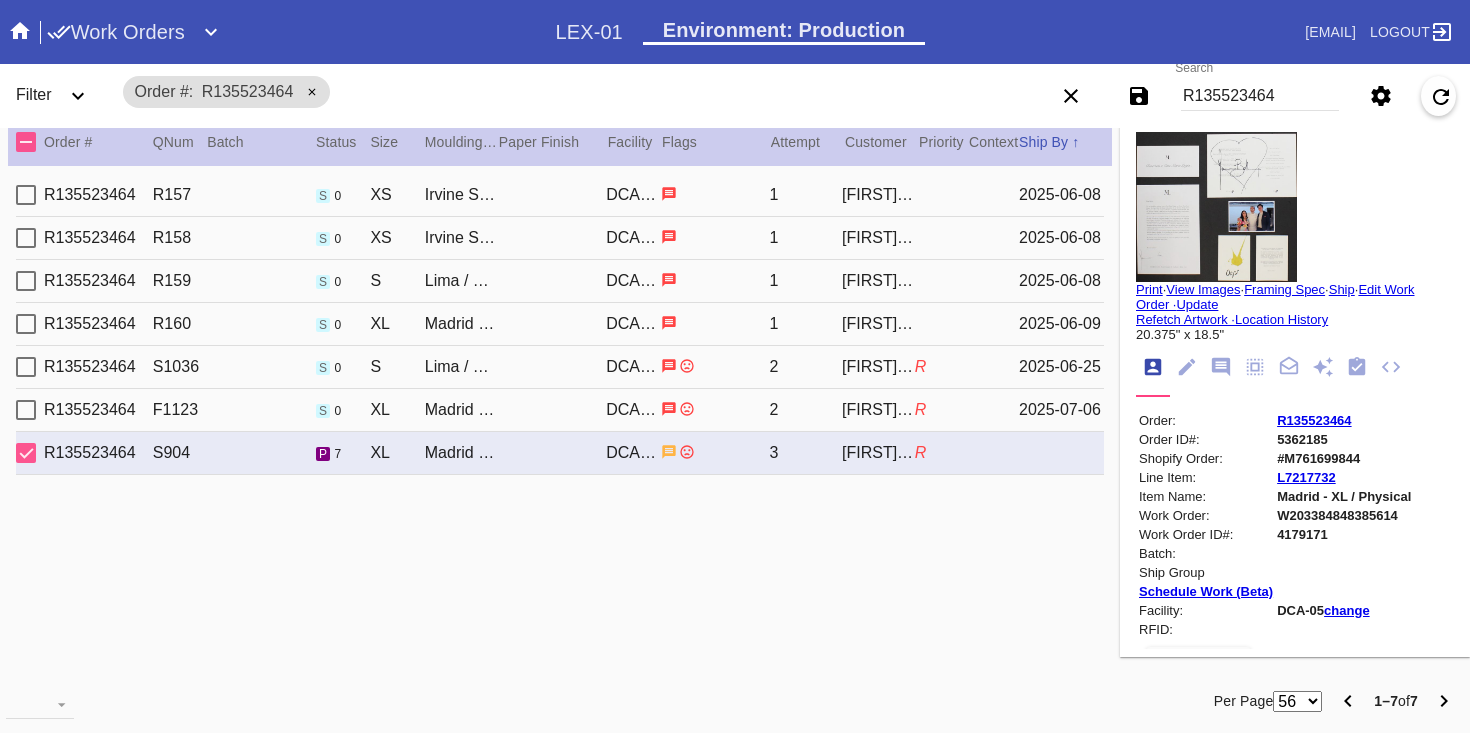 click on "R135523464" at bounding box center [1260, 96] 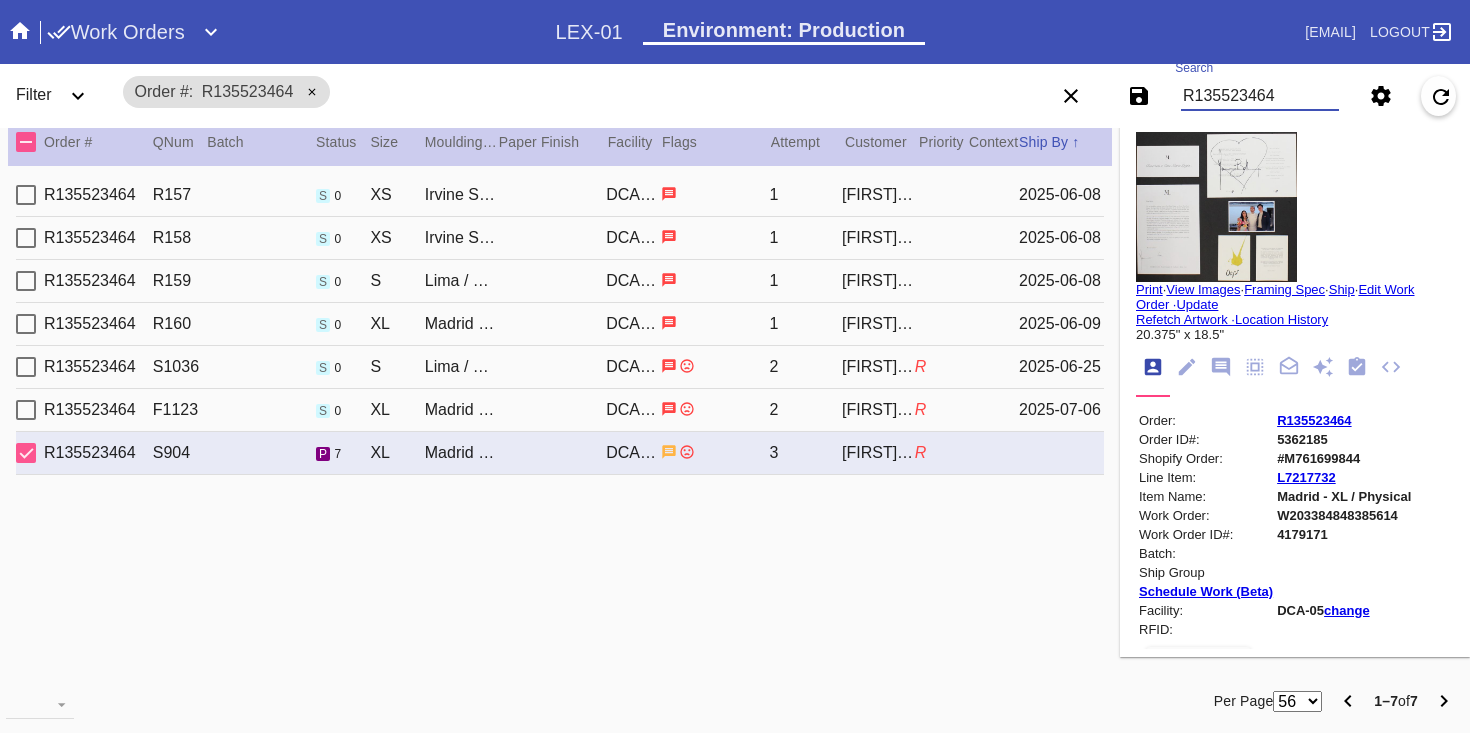 click on "R135523464" at bounding box center (1260, 96) 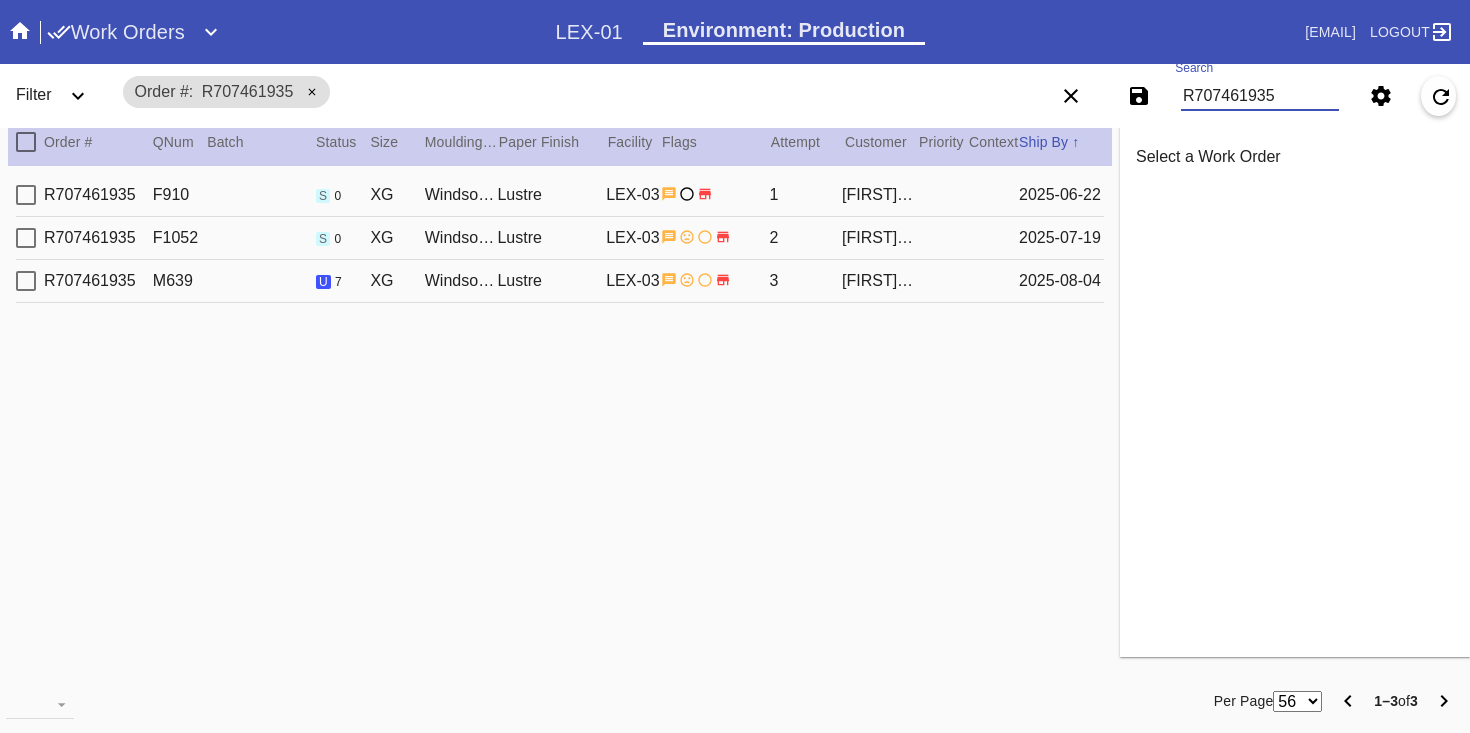 click on "[FIRST] [LAST]" at bounding box center (878, 281) 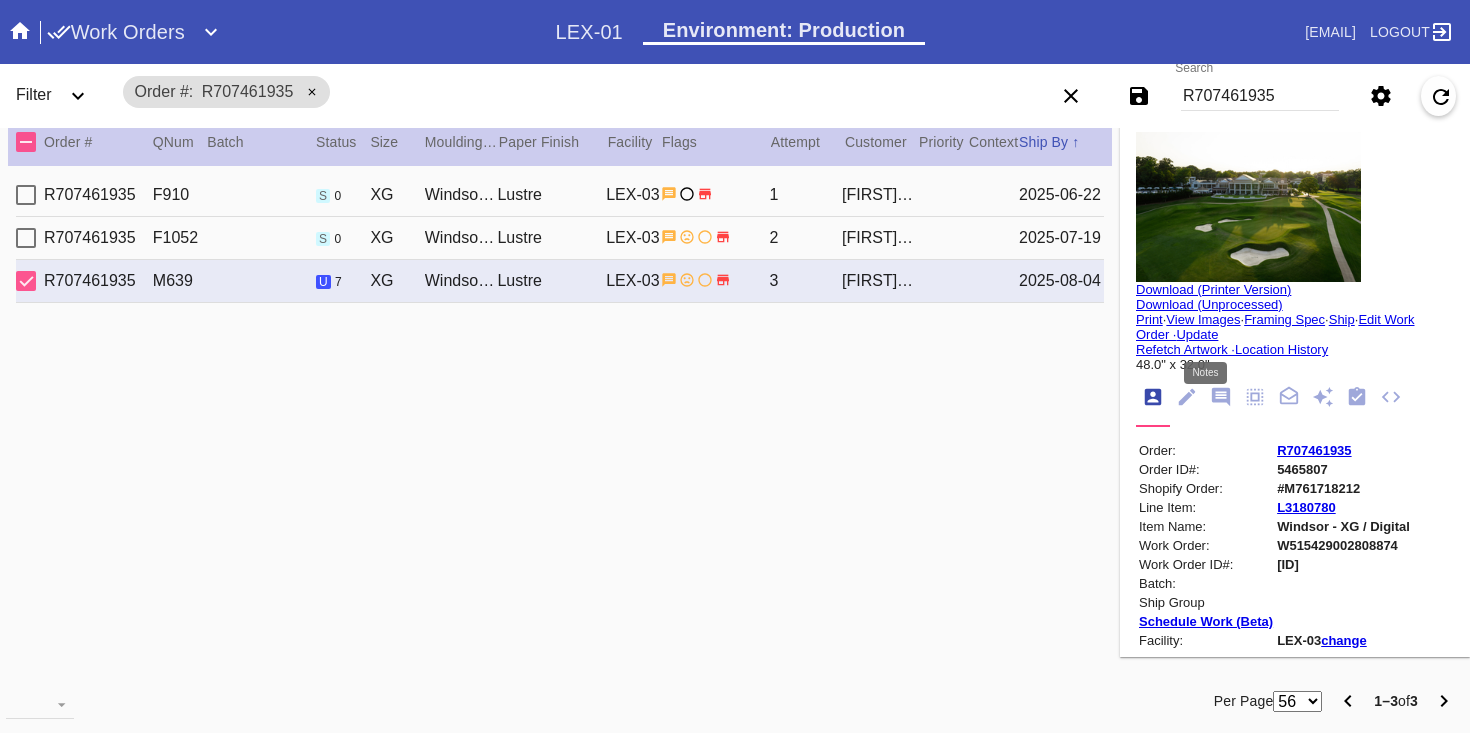 click 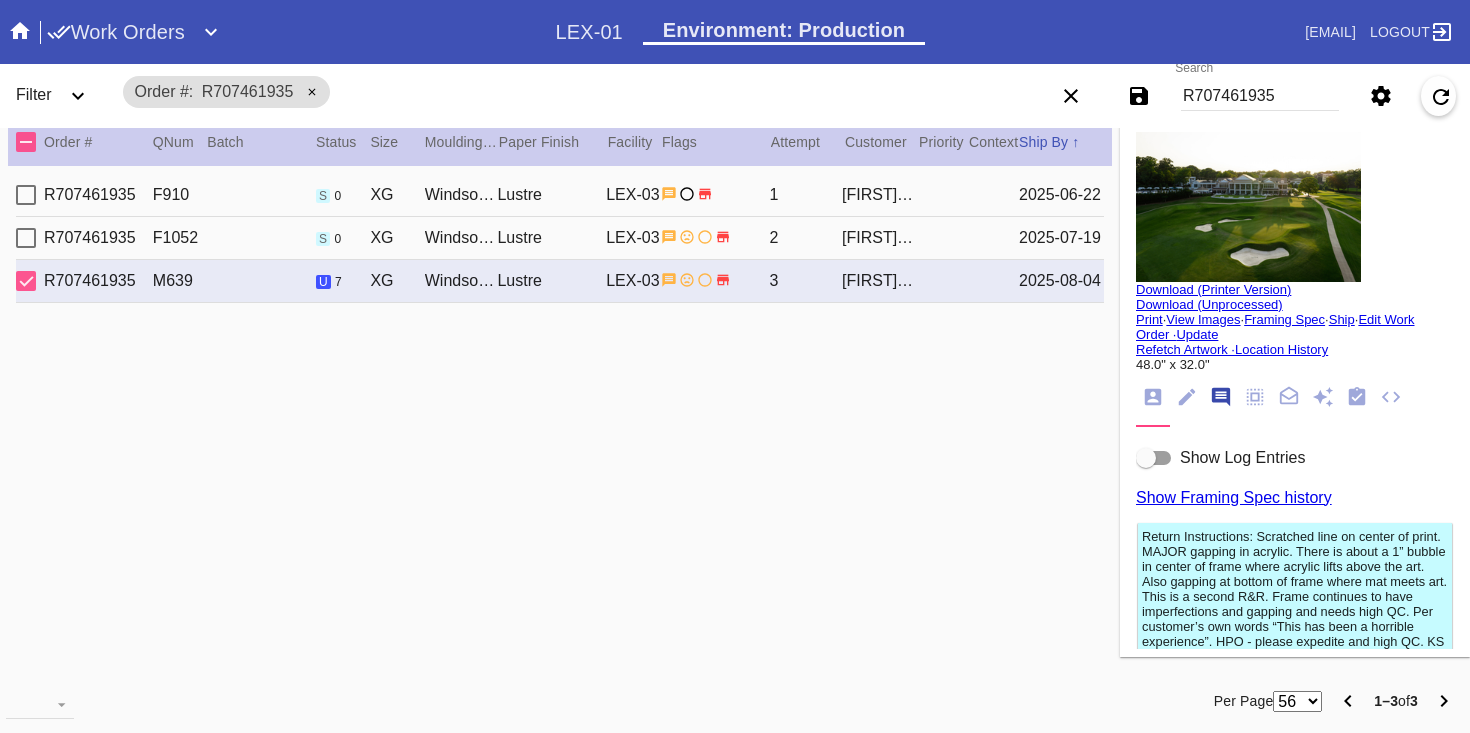 scroll, scrollTop: 123, scrollLeft: 0, axis: vertical 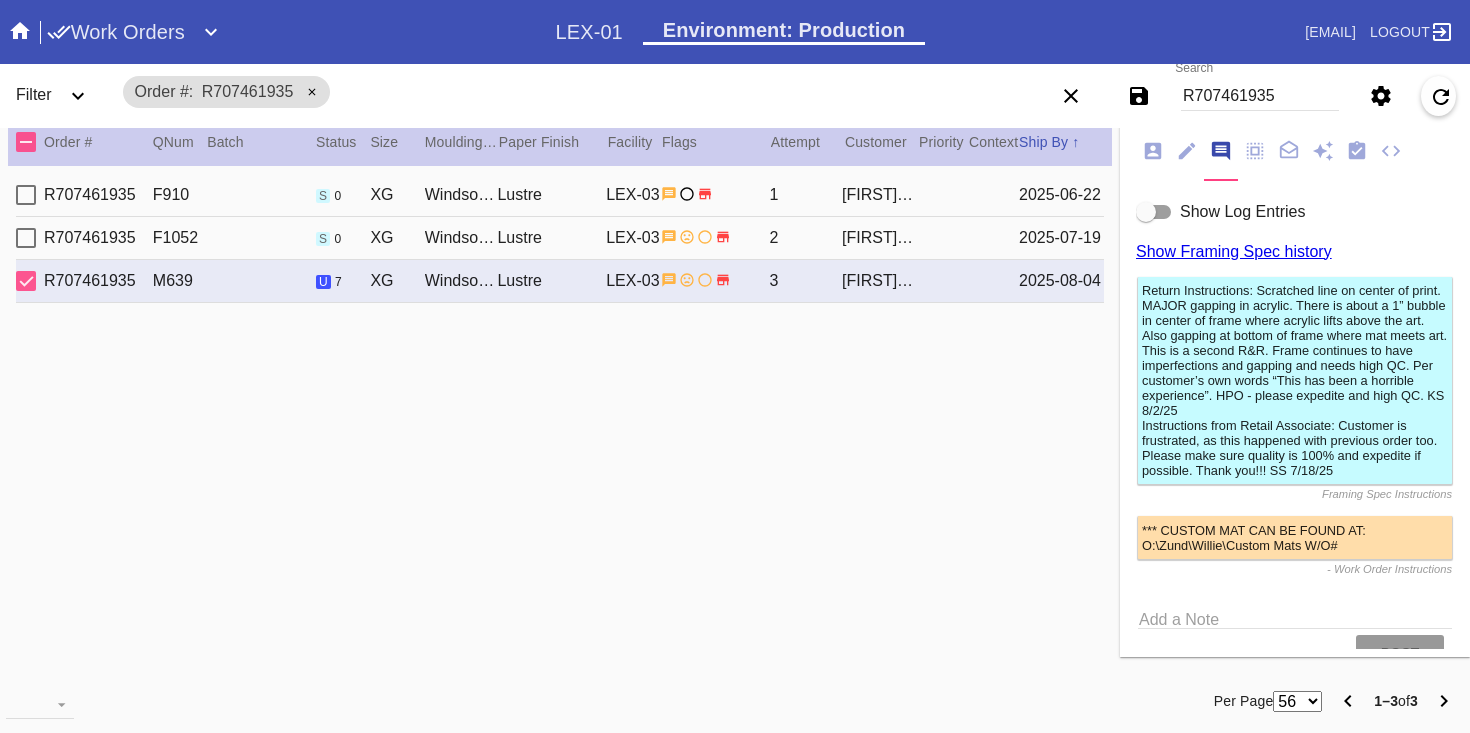 click on "Show Log Entries" at bounding box center (1242, 211) 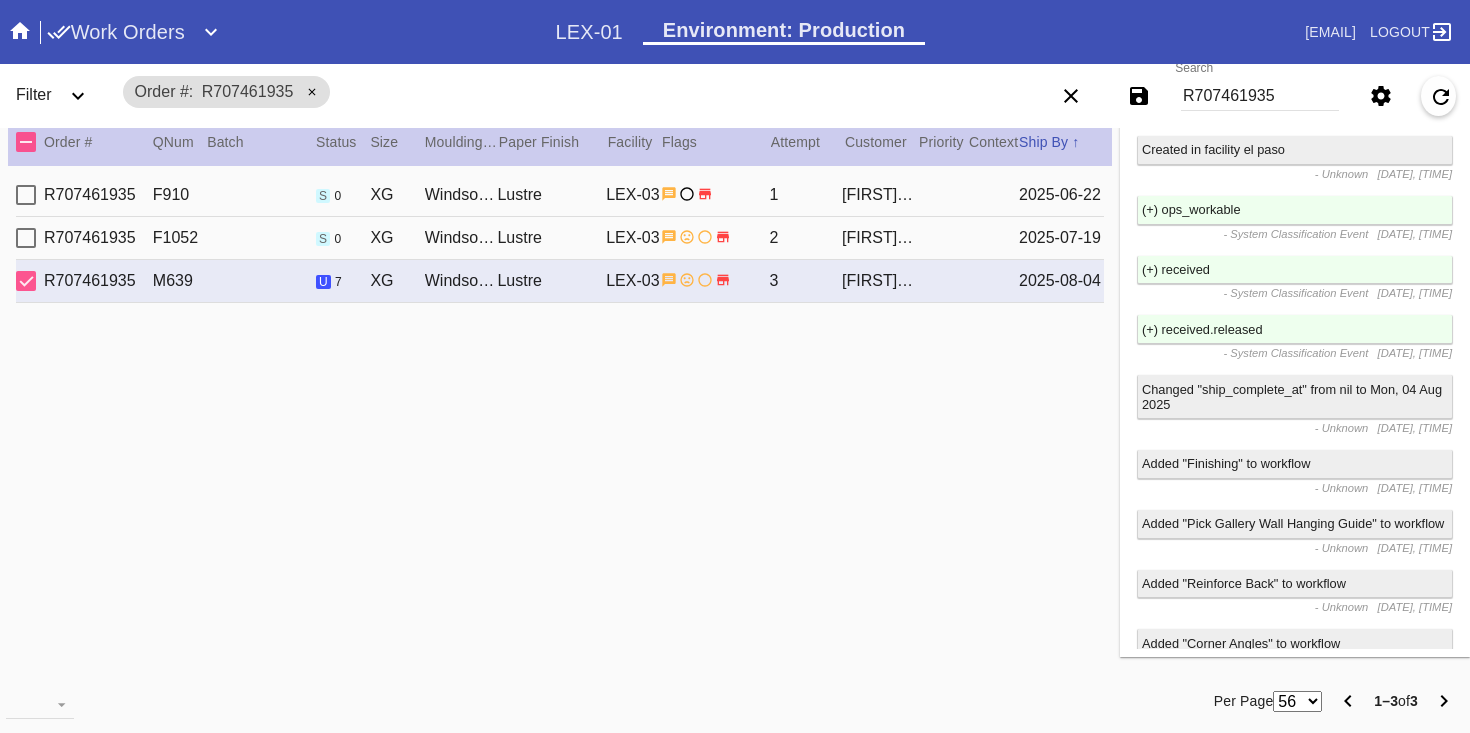 scroll, scrollTop: 528, scrollLeft: 0, axis: vertical 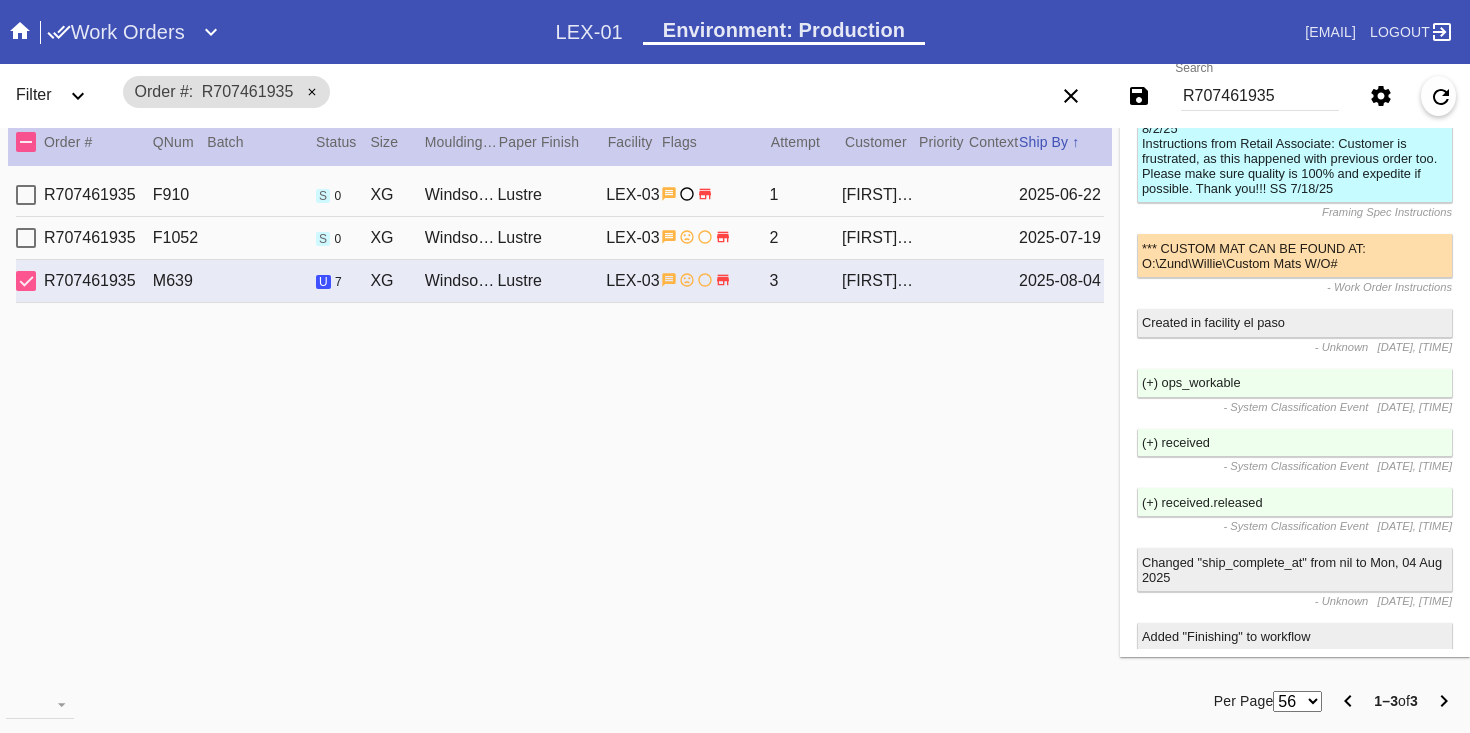 click on "R707461935" at bounding box center (1260, 96) 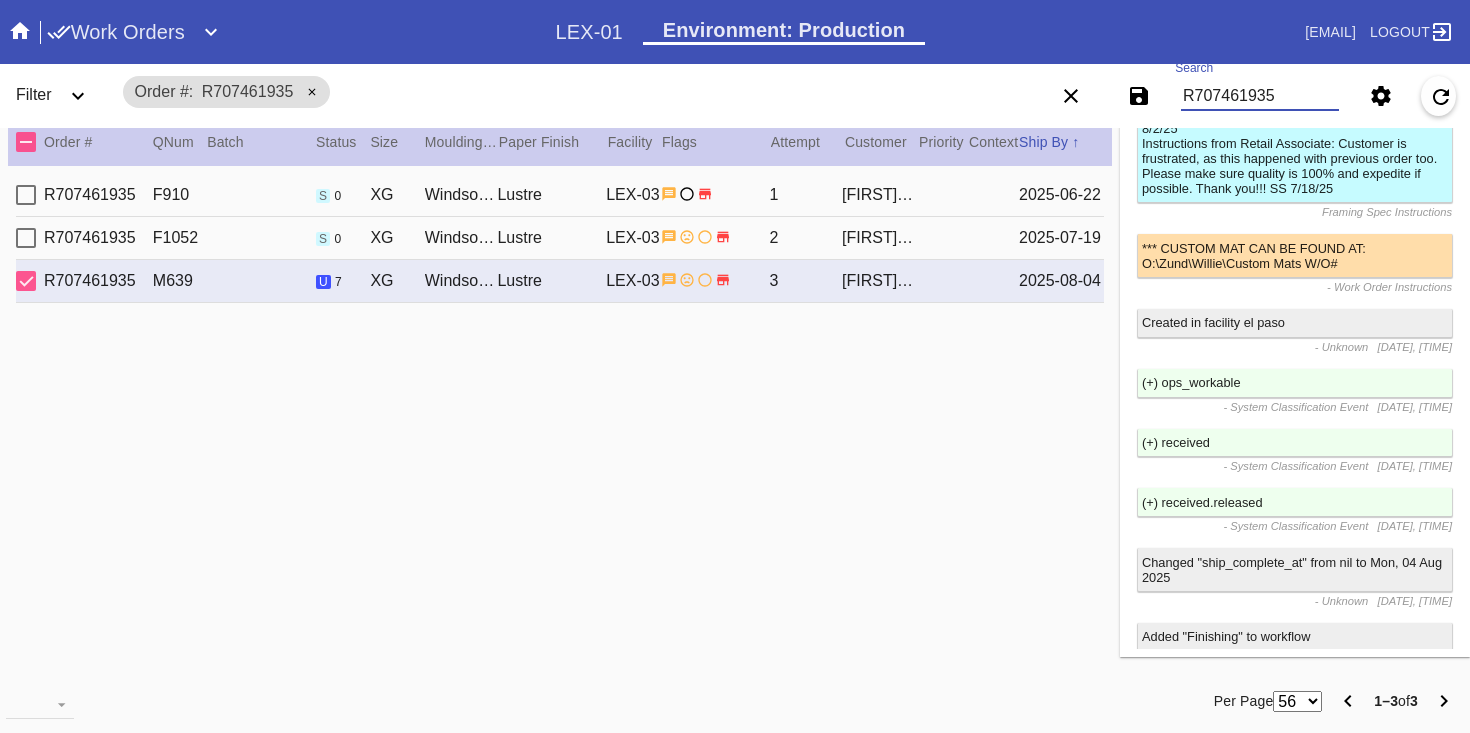 paste on "[ID]" 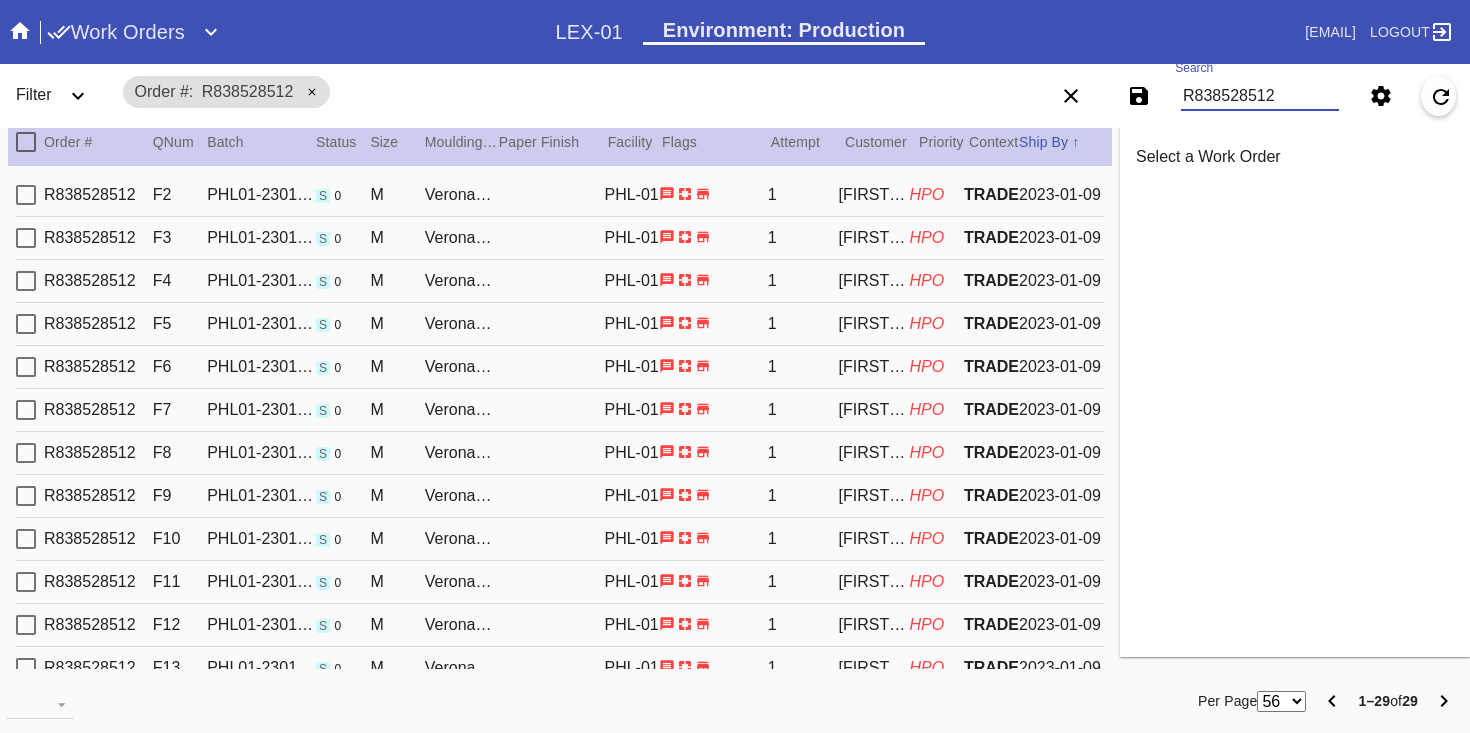 scroll, scrollTop: 0, scrollLeft: 0, axis: both 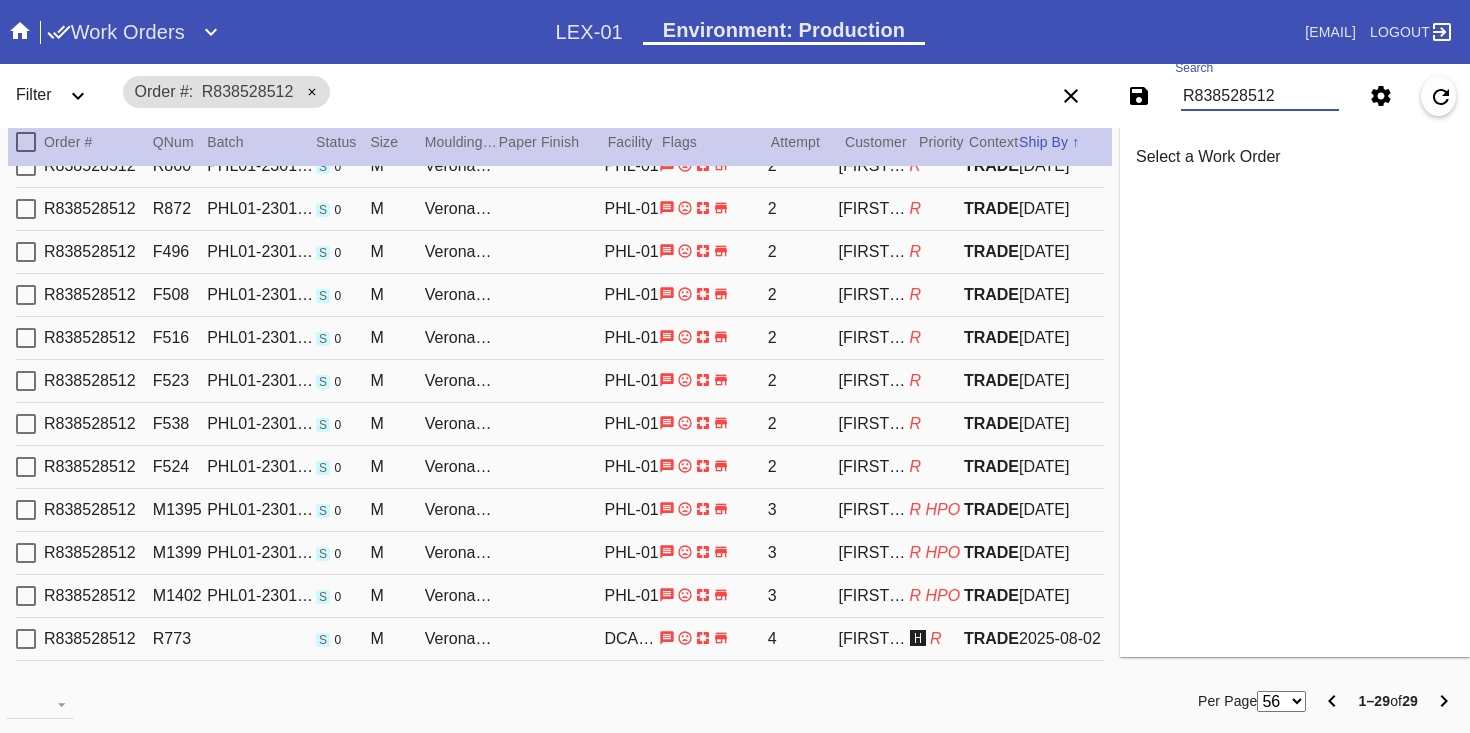 click on "R838528512 R773 s   0 M Verona / White DCA-05 4 [FIRST] [LAST]
🅷
R
TRADE 2025-08-02" at bounding box center (560, 639) 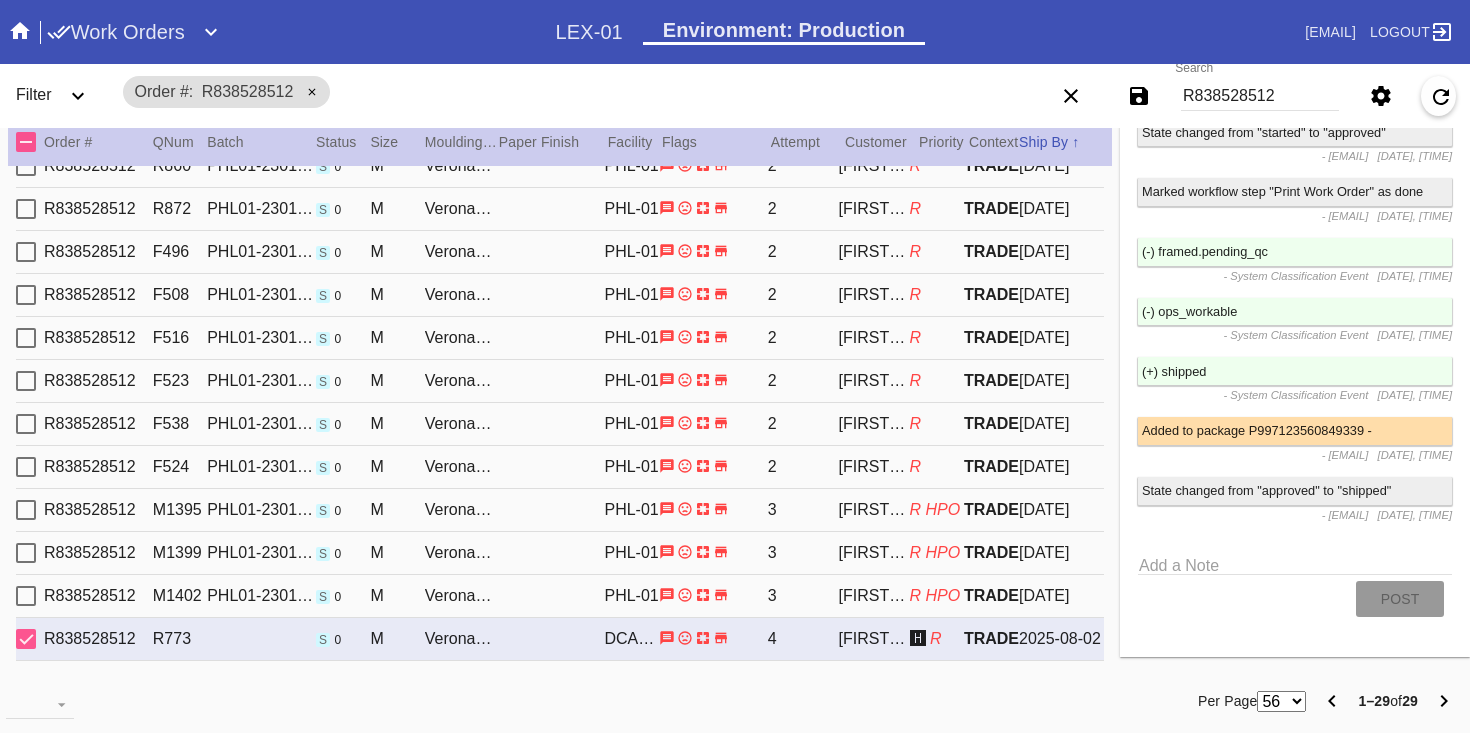 scroll, scrollTop: 5100, scrollLeft: 0, axis: vertical 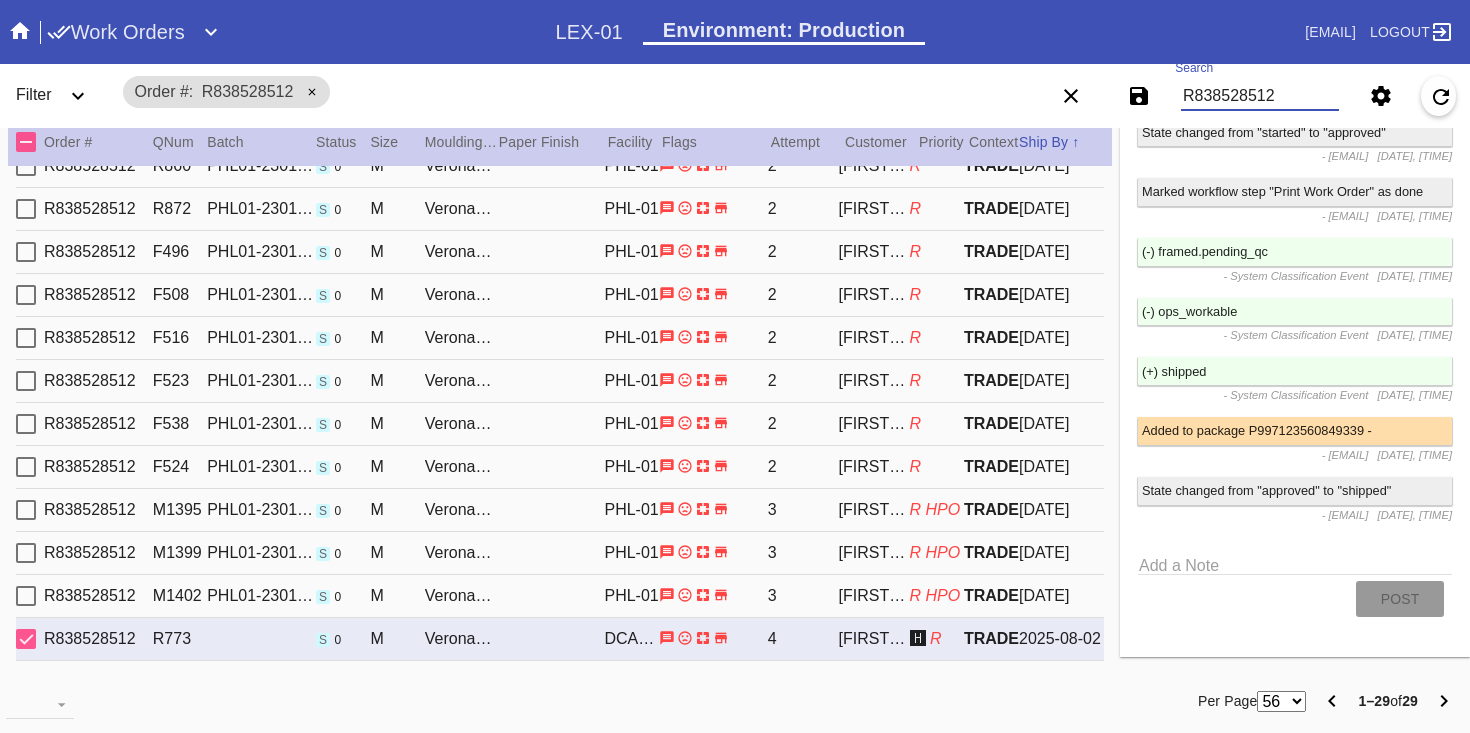 click on "R838528512" at bounding box center [1260, 96] 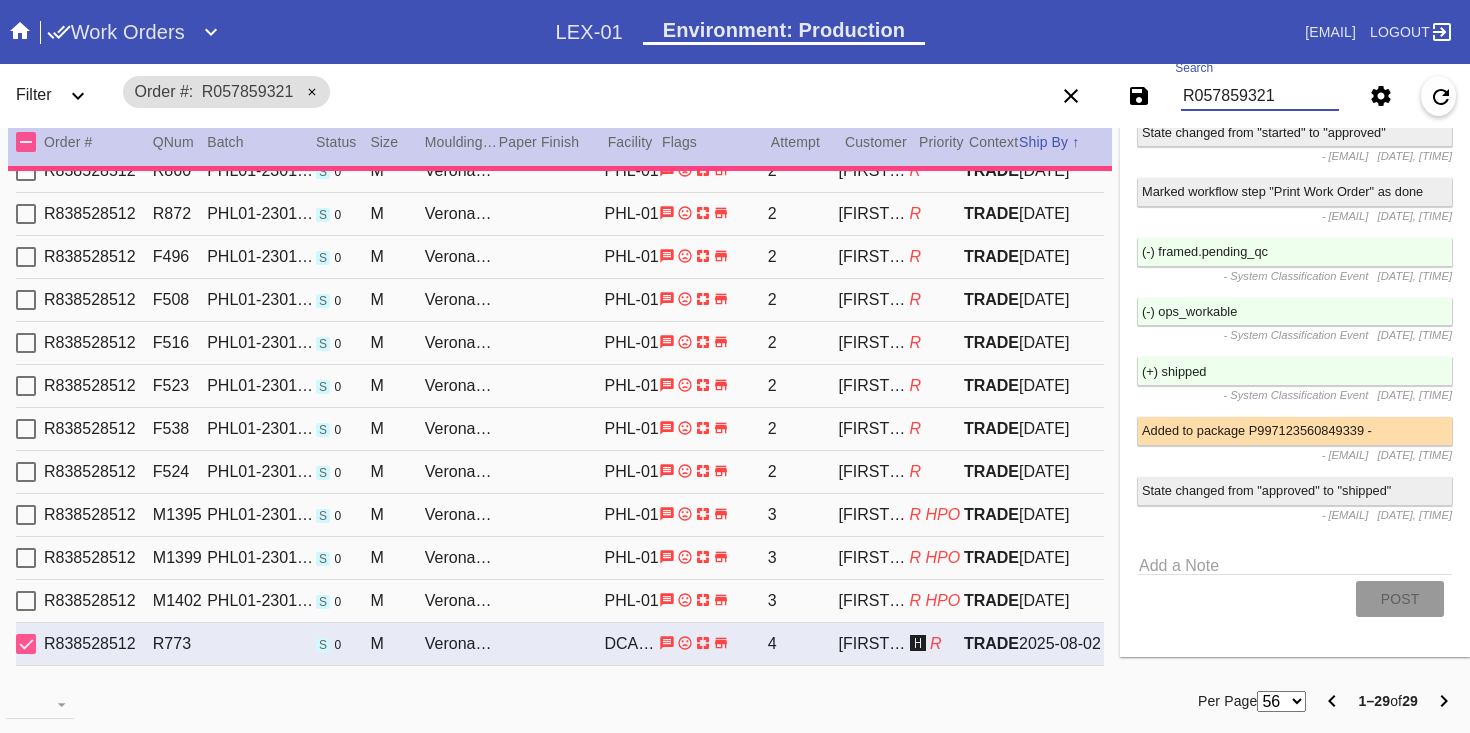scroll, scrollTop: 0, scrollLeft: 0, axis: both 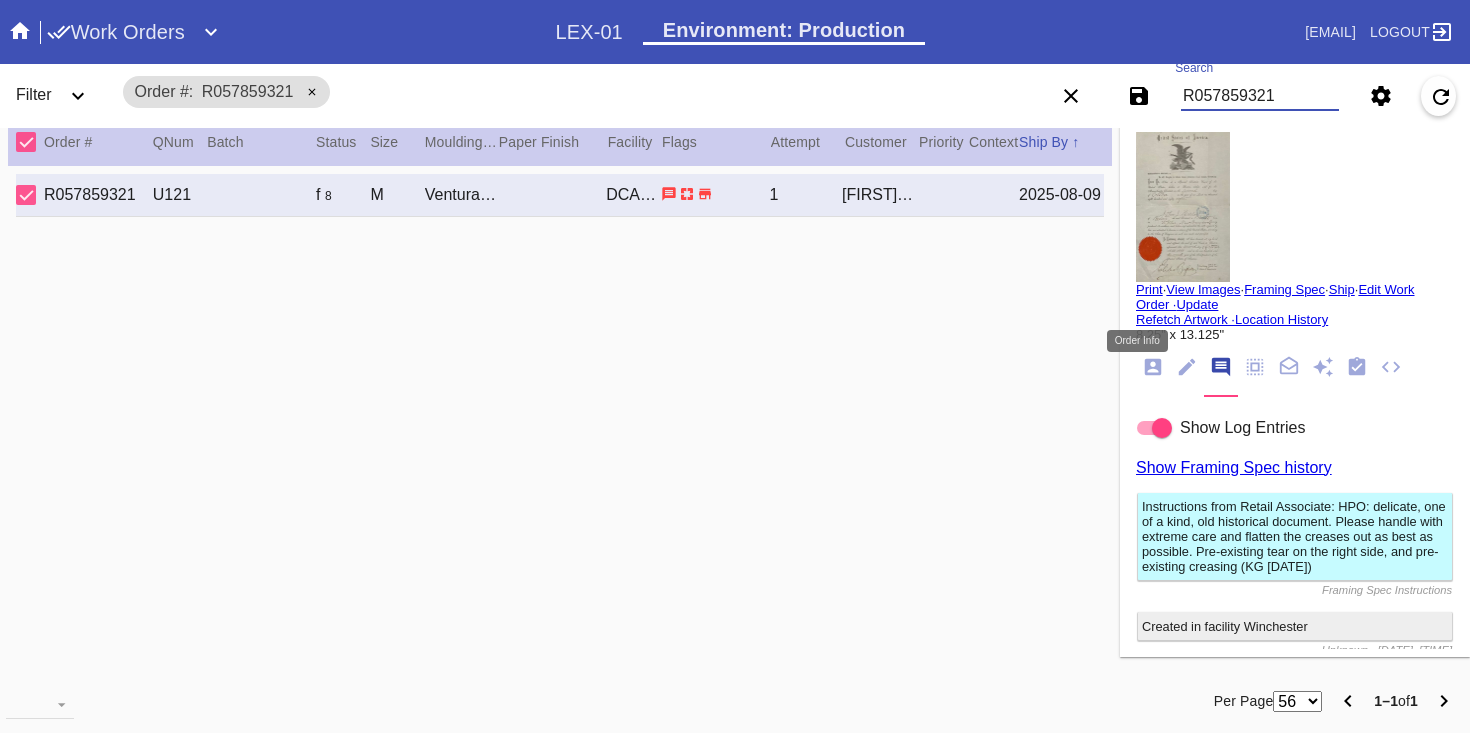 click 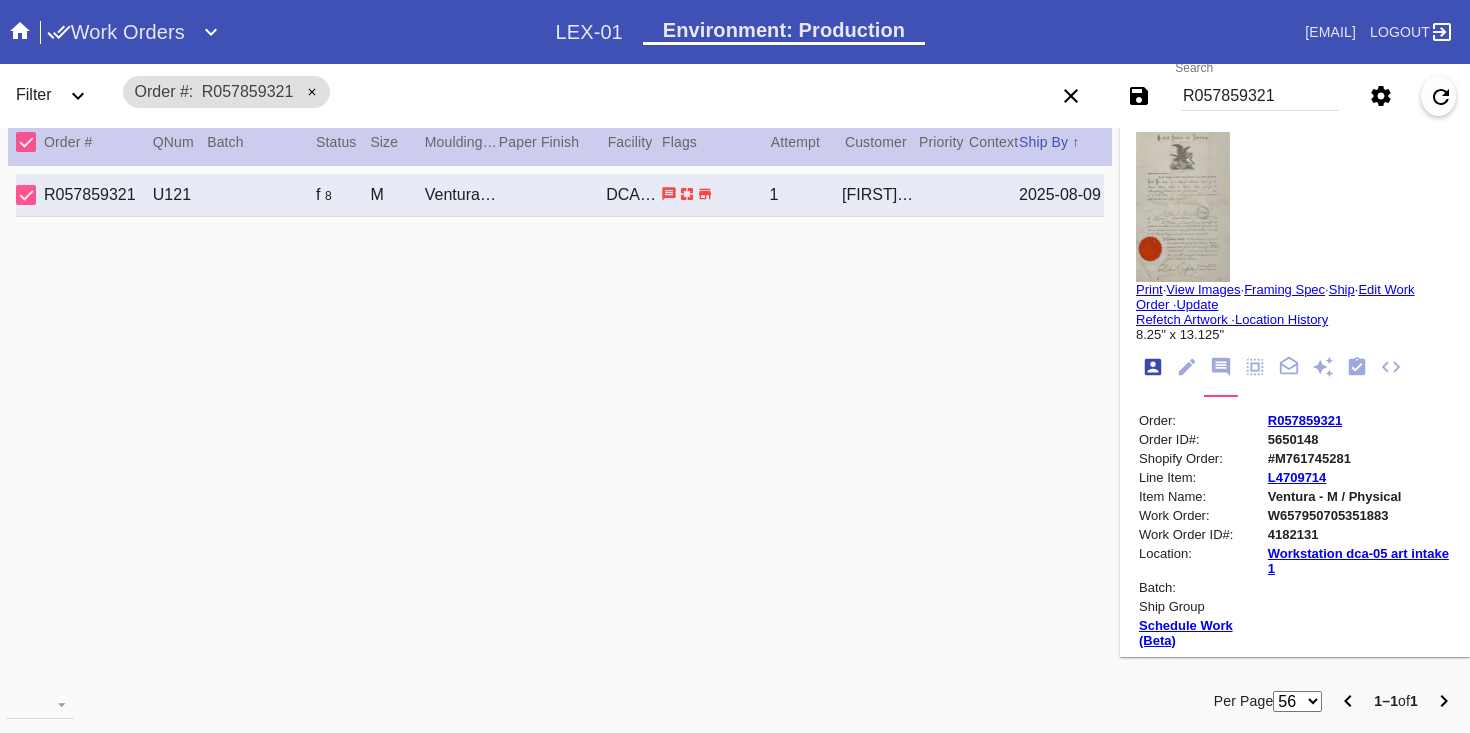 scroll, scrollTop: 24, scrollLeft: 0, axis: vertical 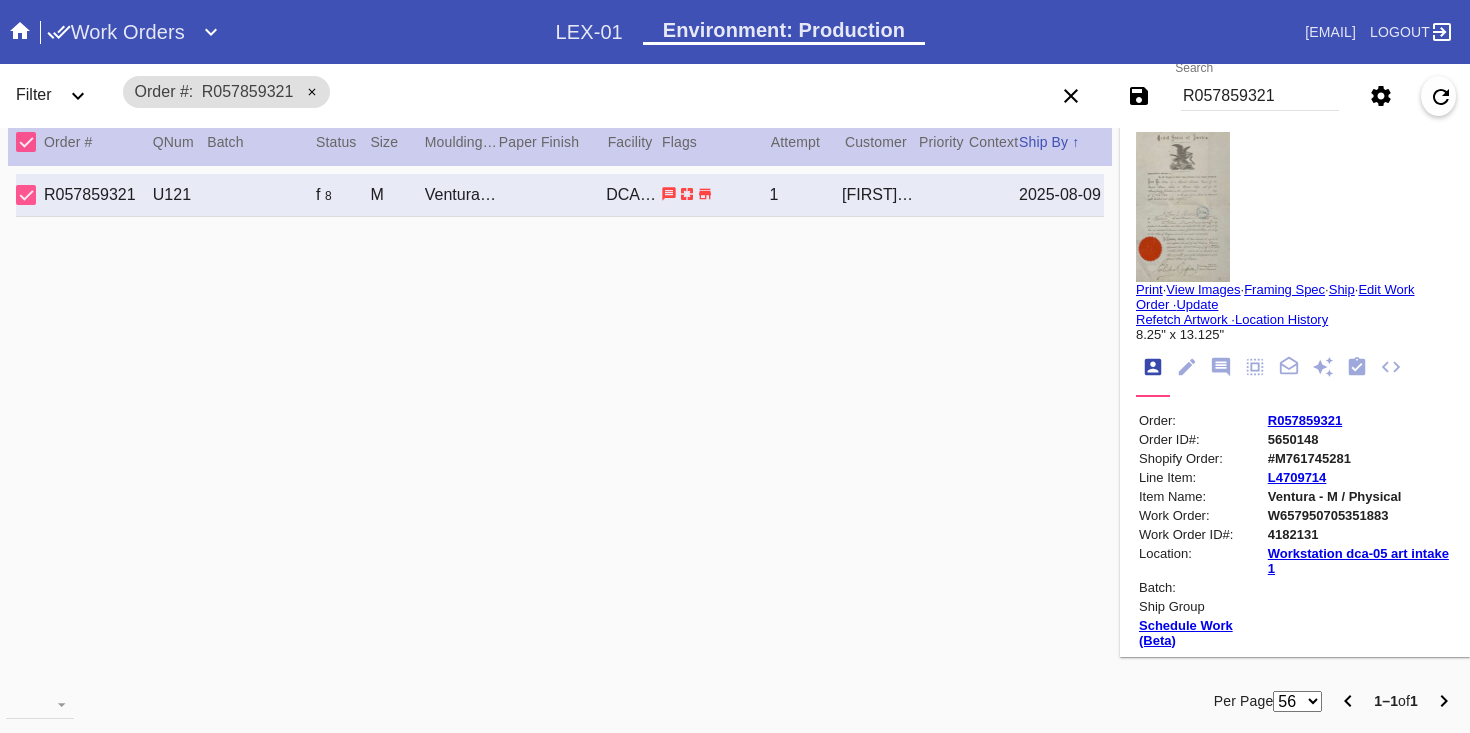 click on "4182131" at bounding box center [1359, 534] 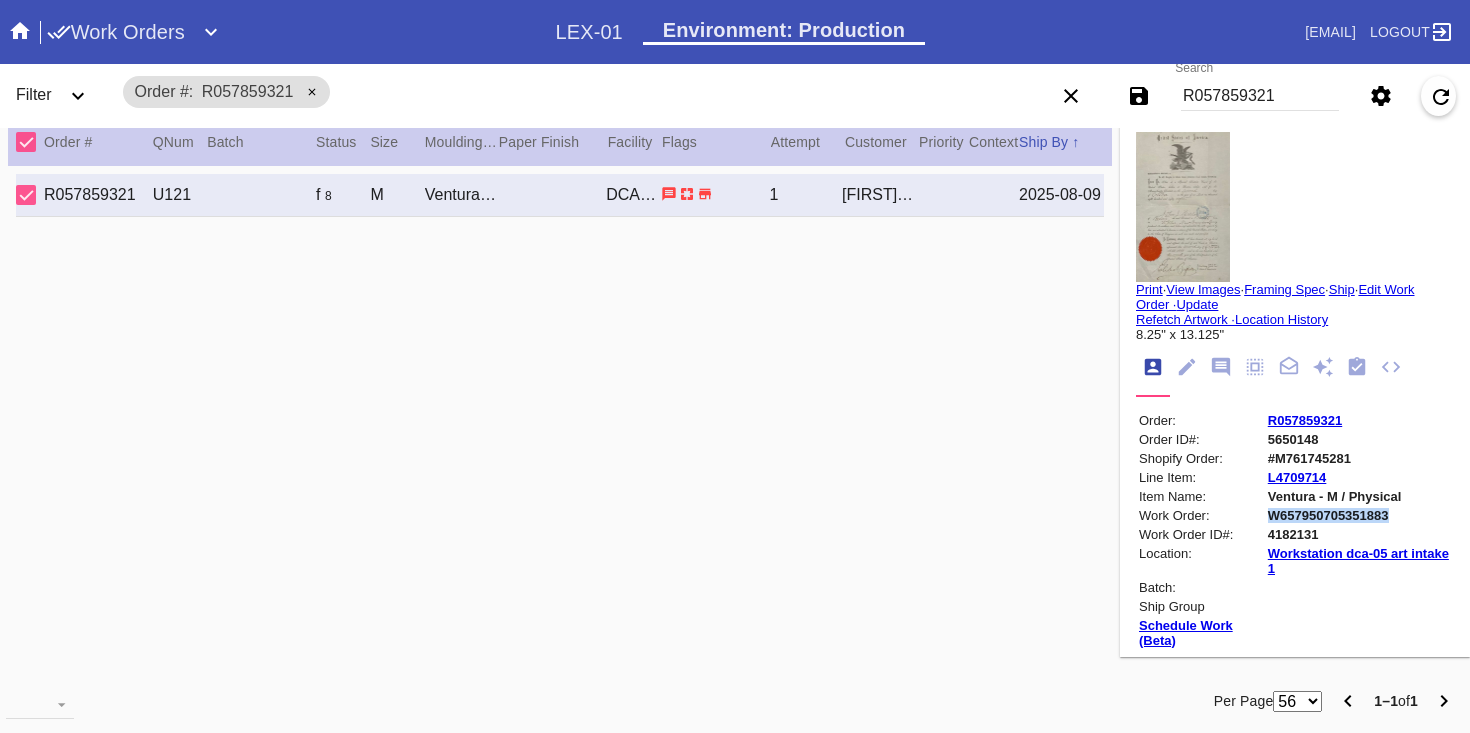 click on "W657950705351883" at bounding box center [1359, 515] 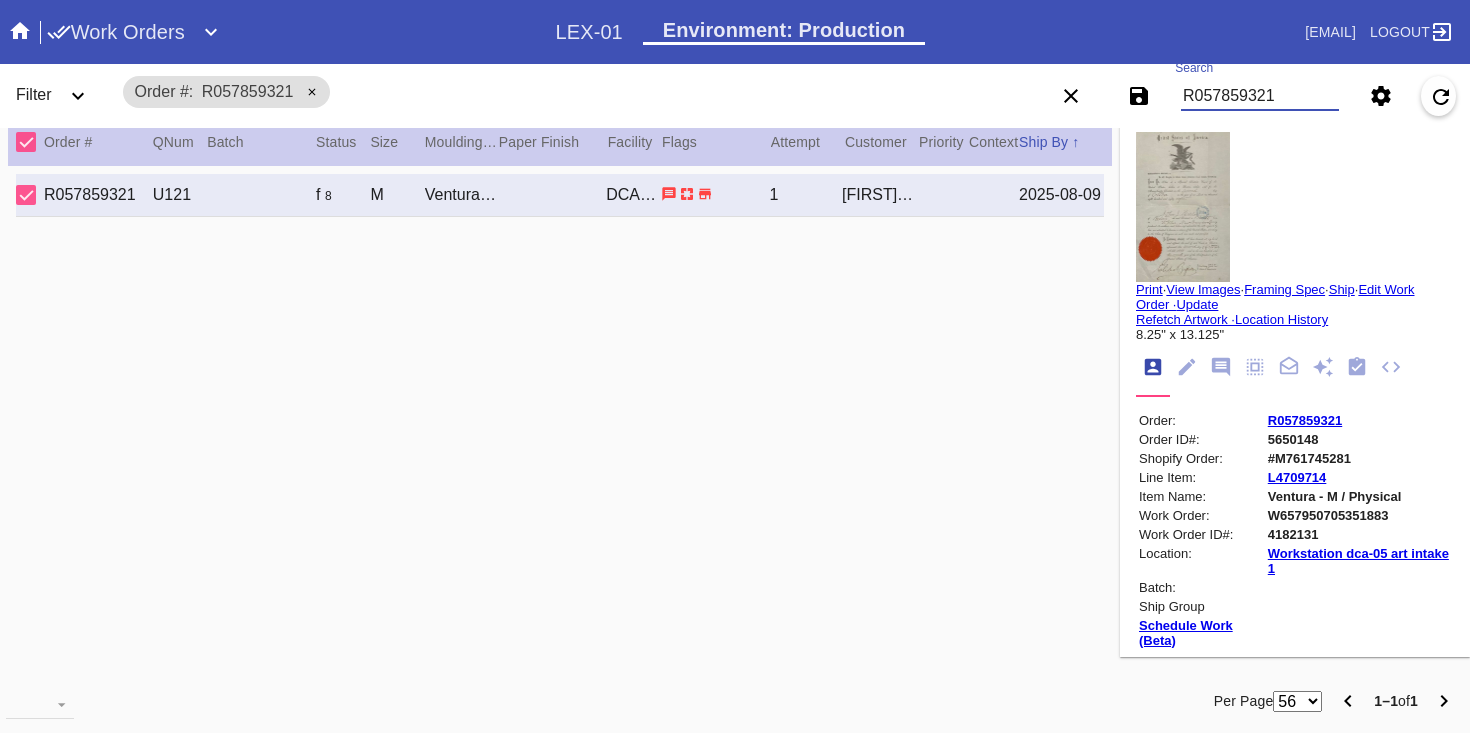 click on "R057859321" at bounding box center [1260, 96] 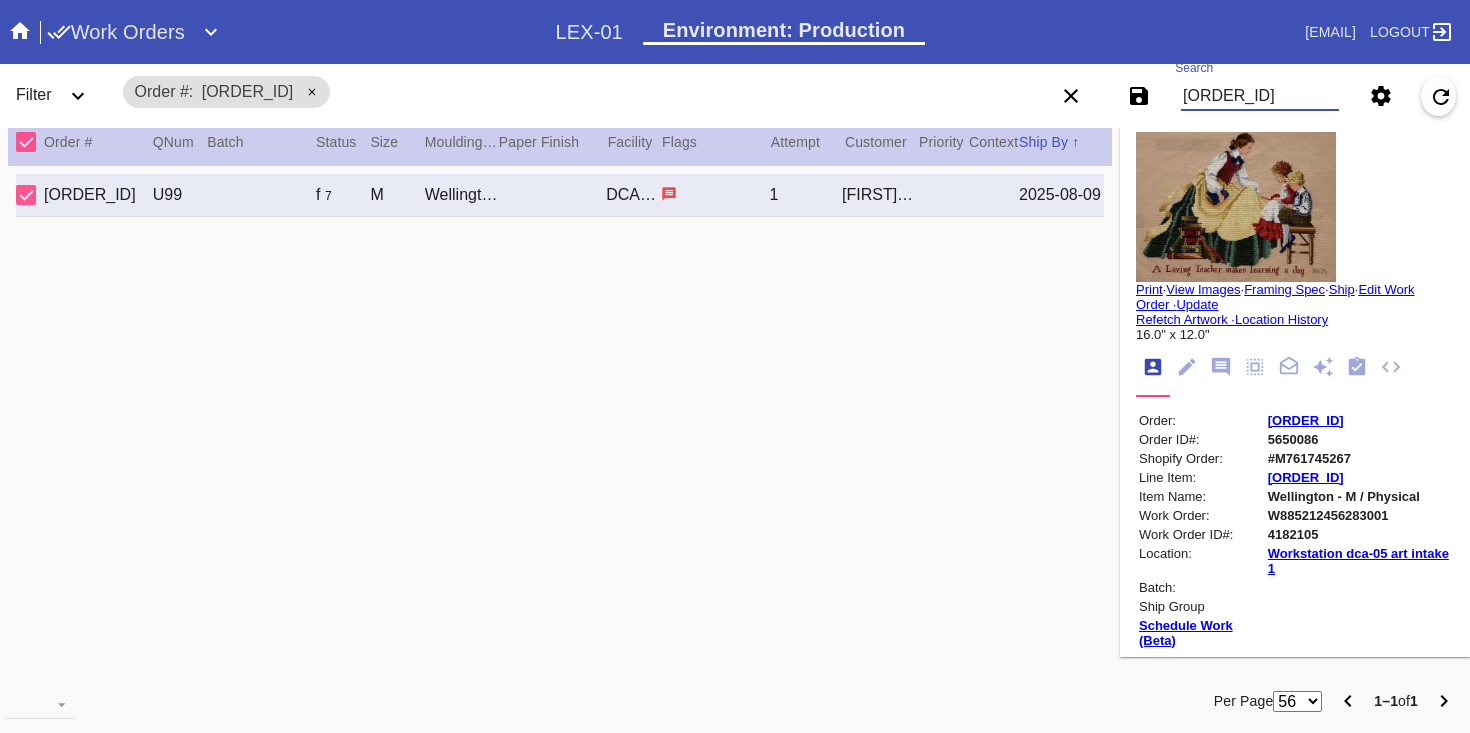 click on "W885212456283001" at bounding box center (1359, 515) 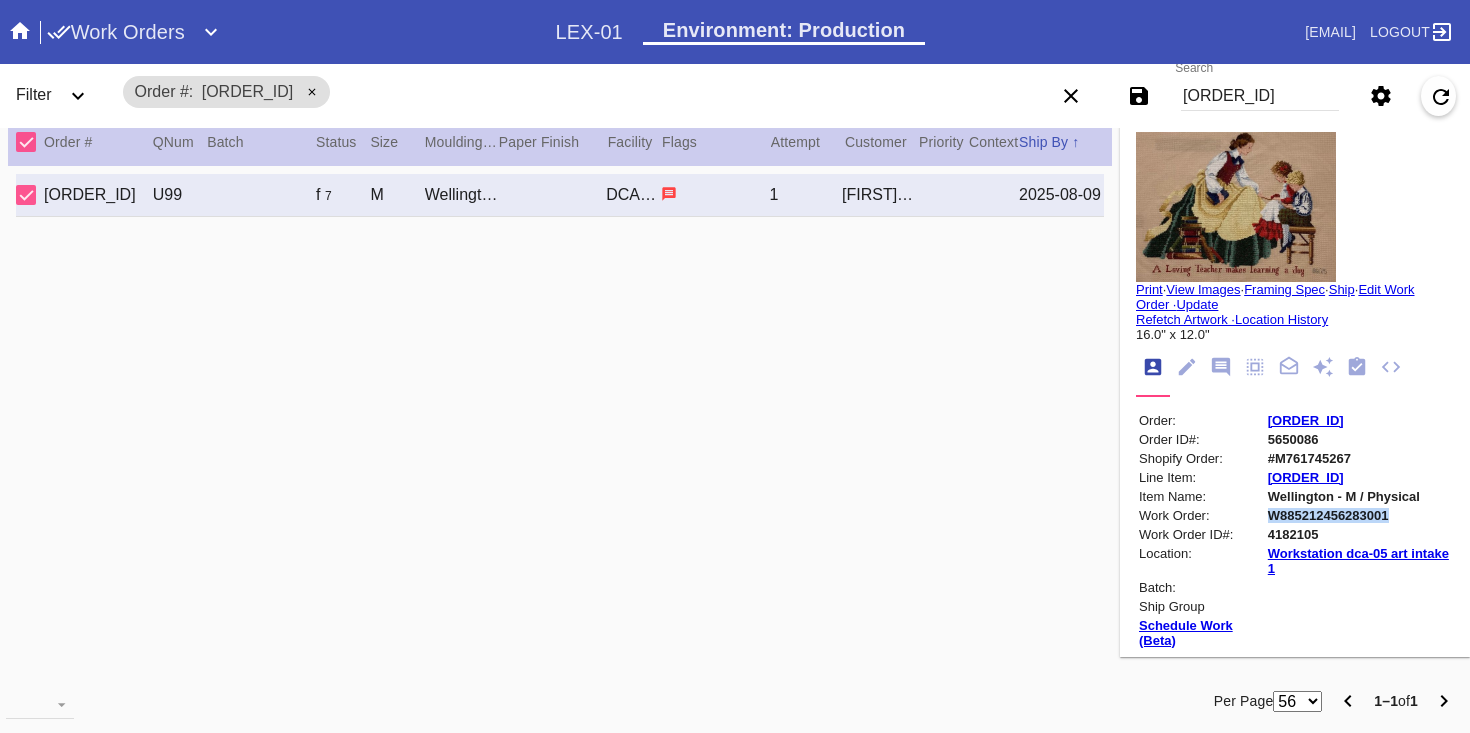 click on "W885212456283001" at bounding box center [1359, 515] 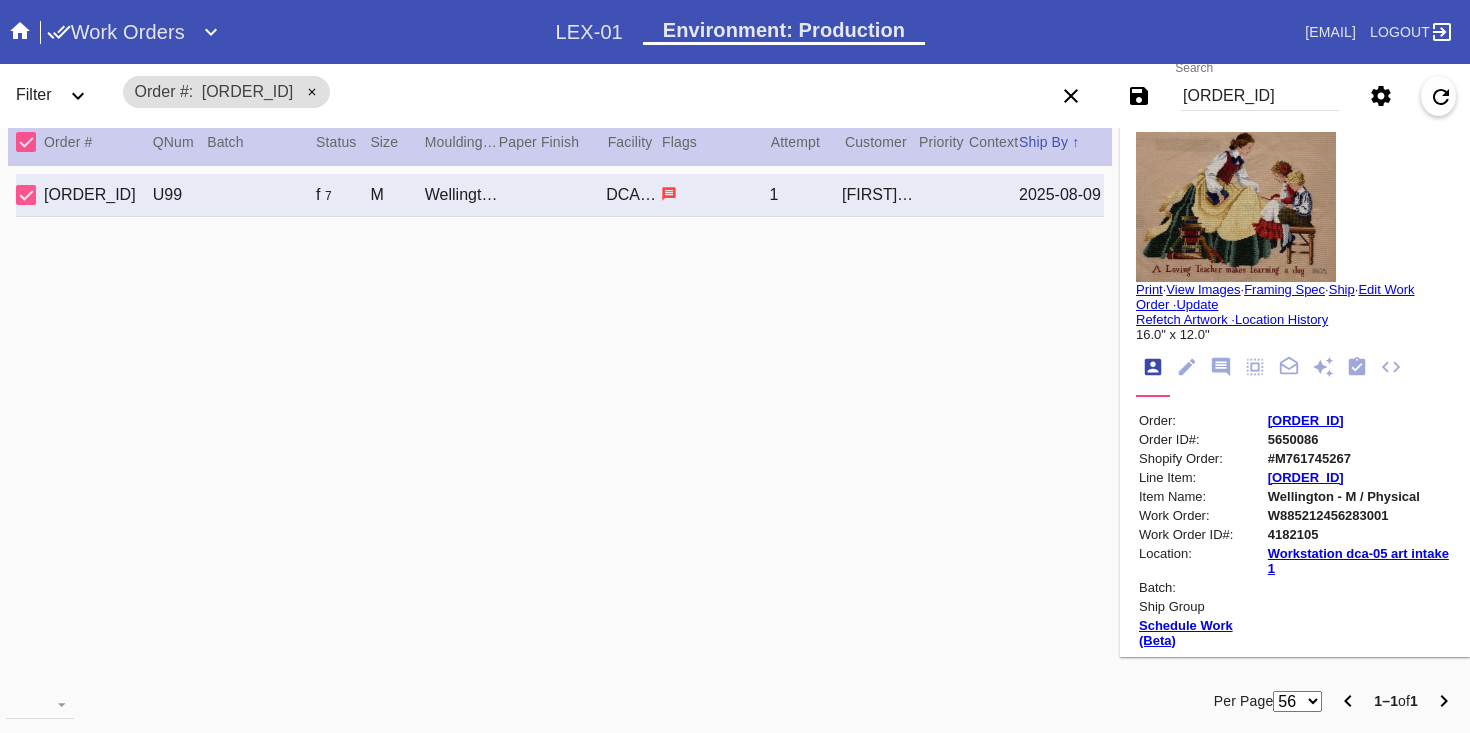 click on "[ORDER_ID]" at bounding box center (1260, 96) 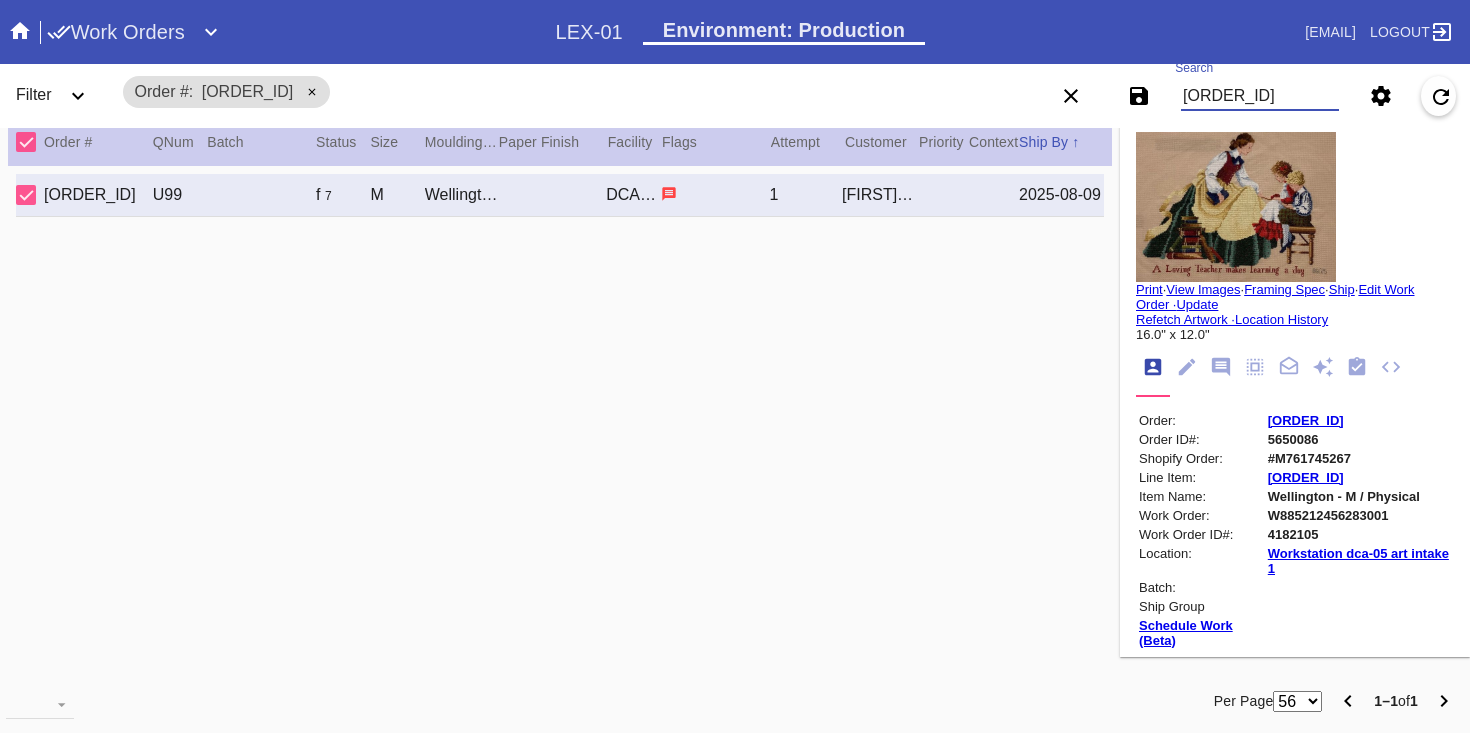 paste on "66850713" 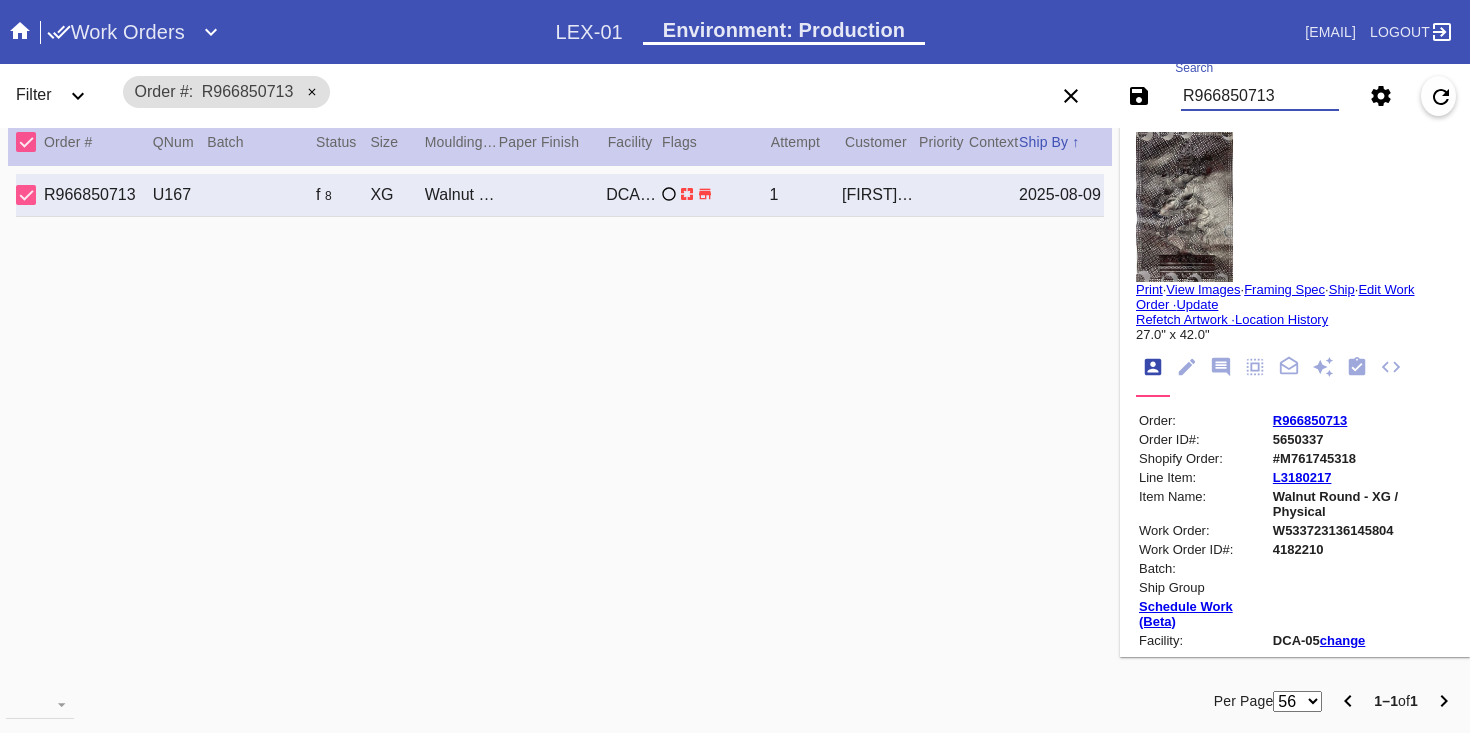 click on "W533723136145804" at bounding box center (1362, 530) 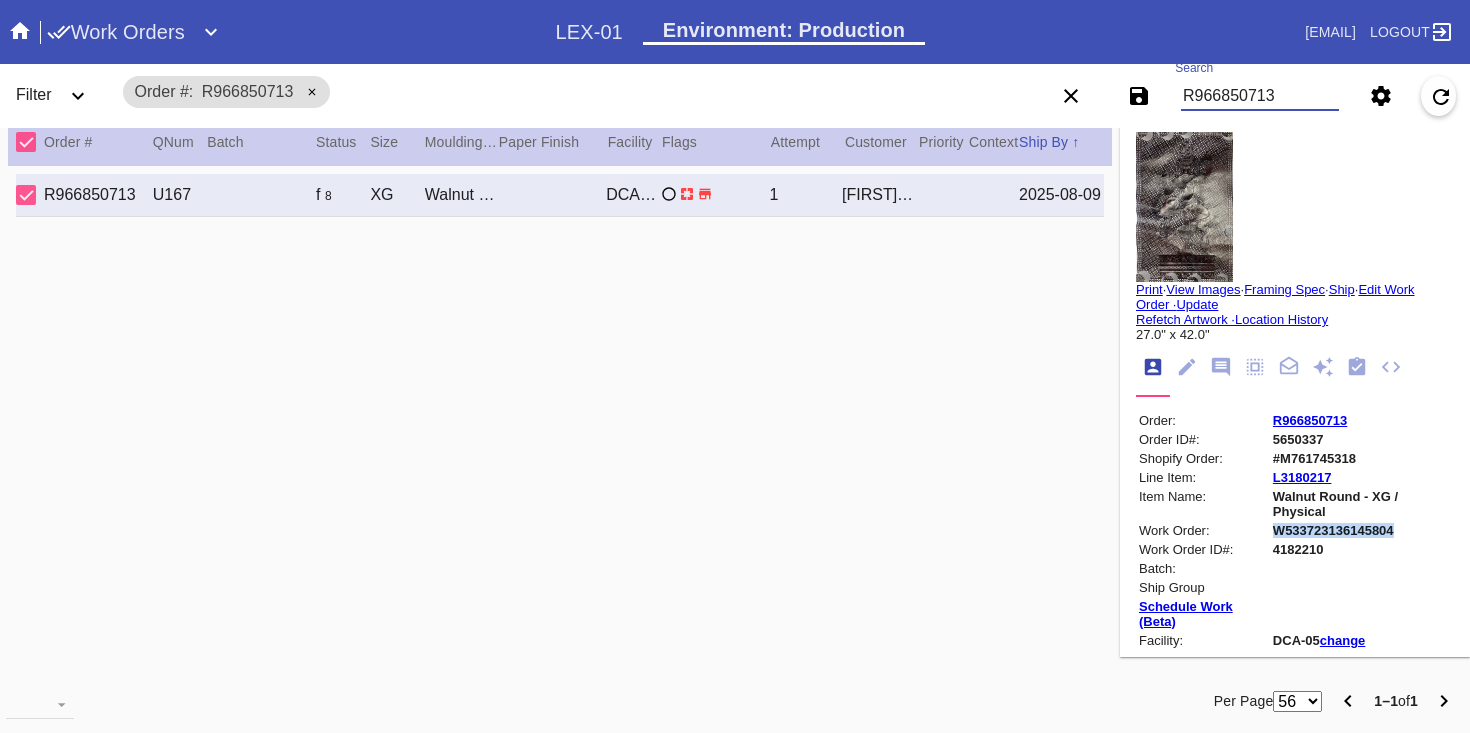 click on "W533723136145804" at bounding box center [1362, 530] 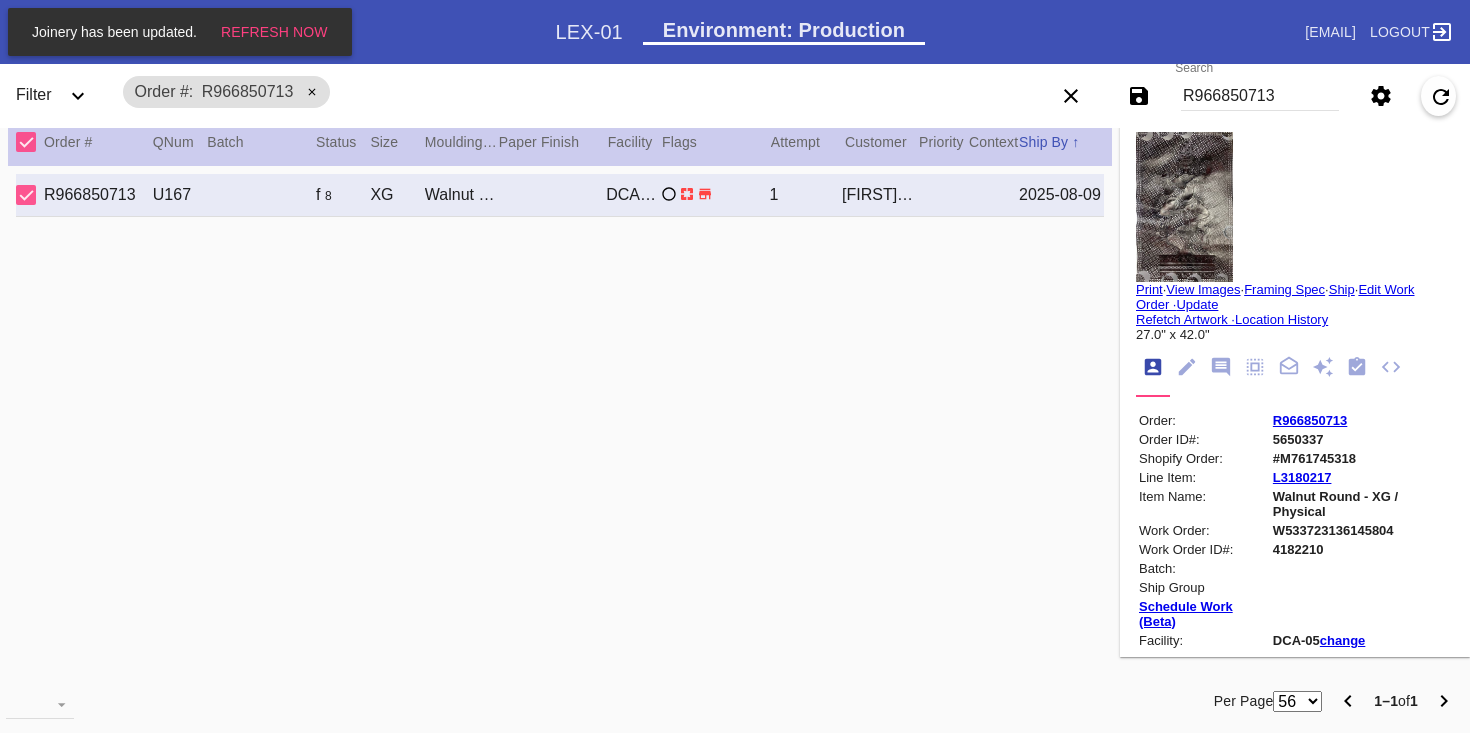click on "R966850713" at bounding box center [1260, 96] 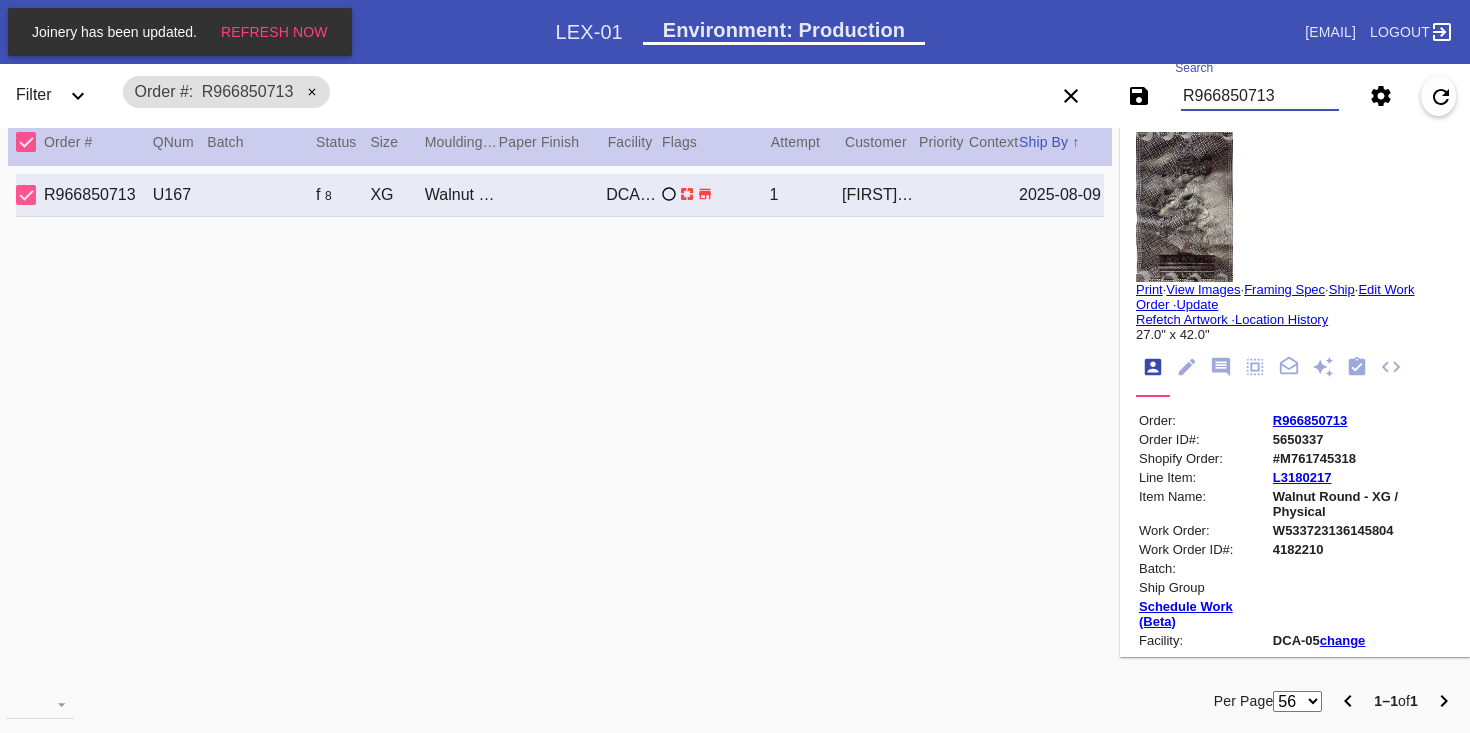 click on "R966850713" at bounding box center (1260, 96) 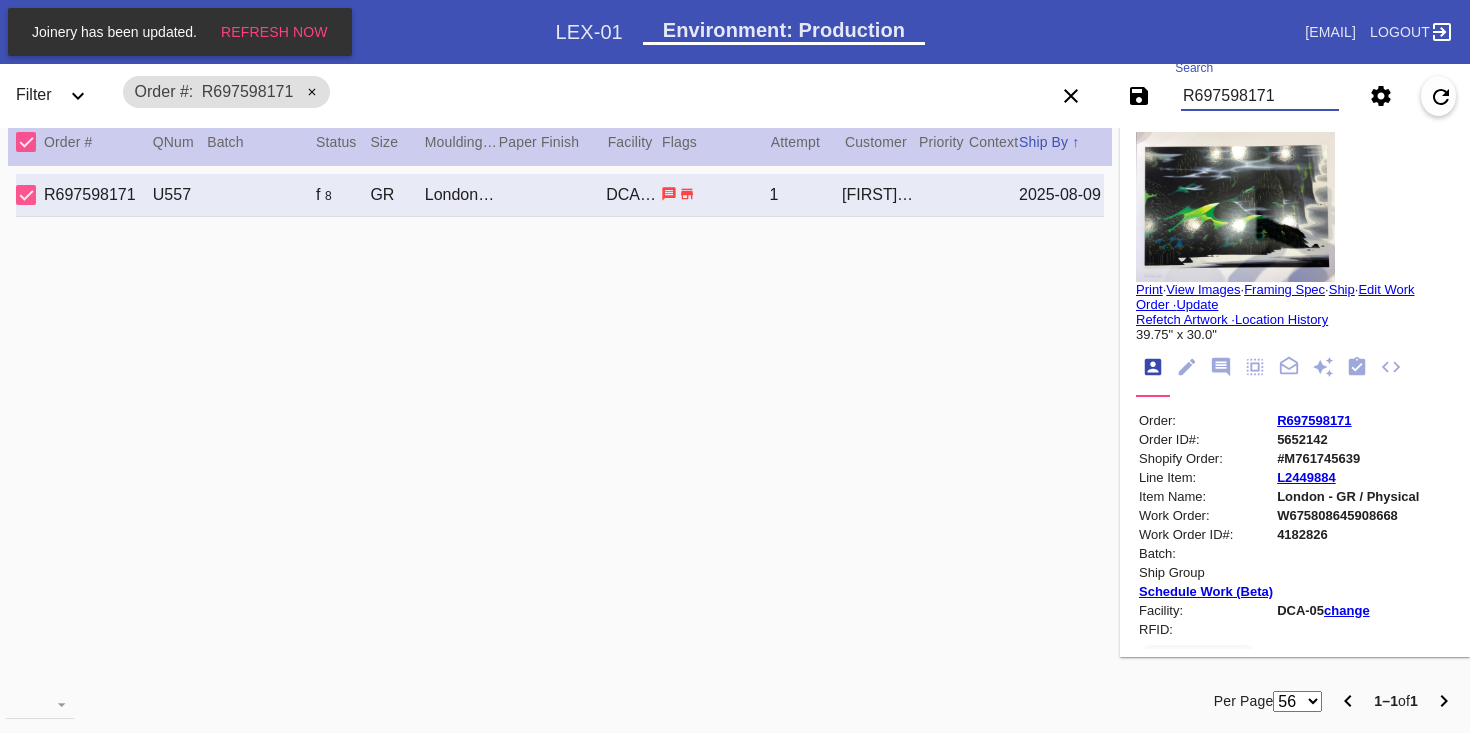click on "W675808645908668" at bounding box center (1348, 515) 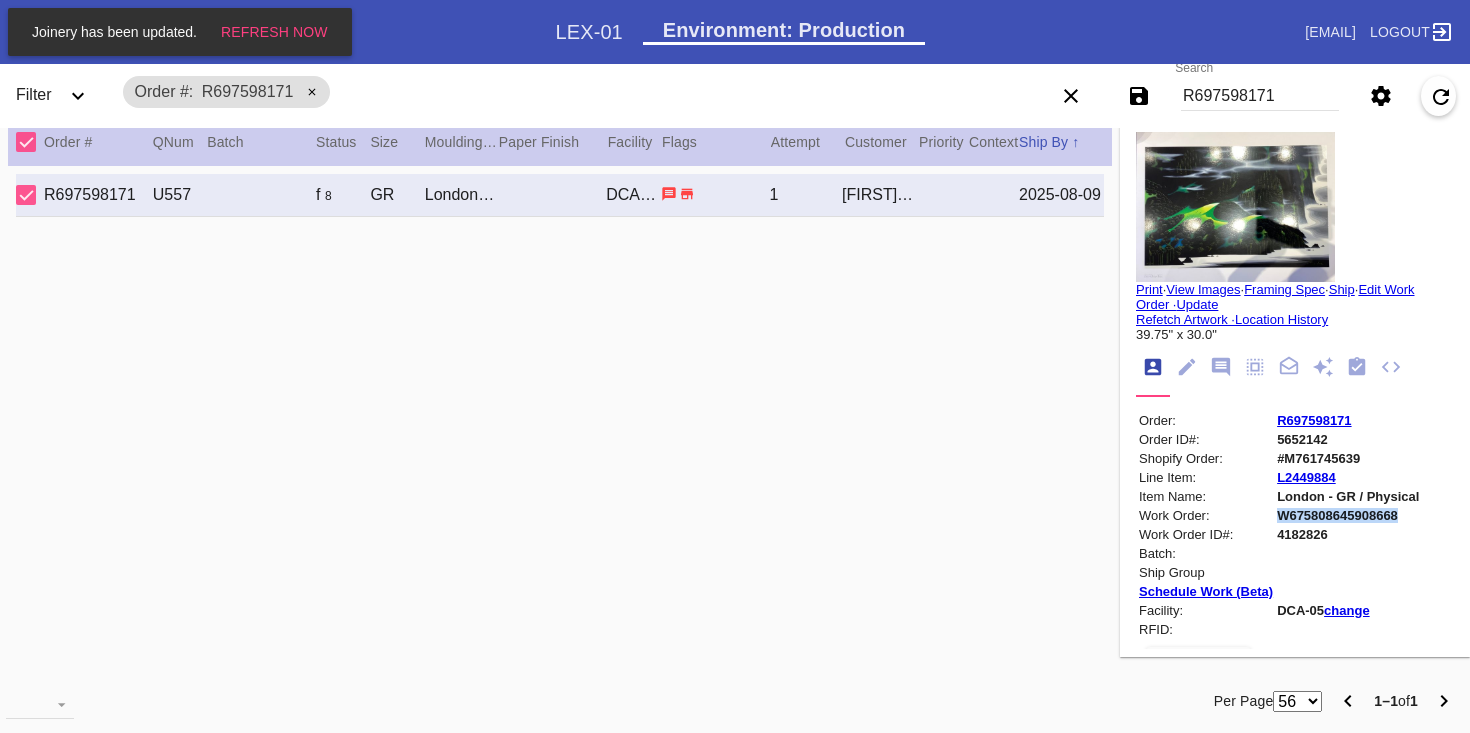 click on "W675808645908668" at bounding box center (1348, 515) 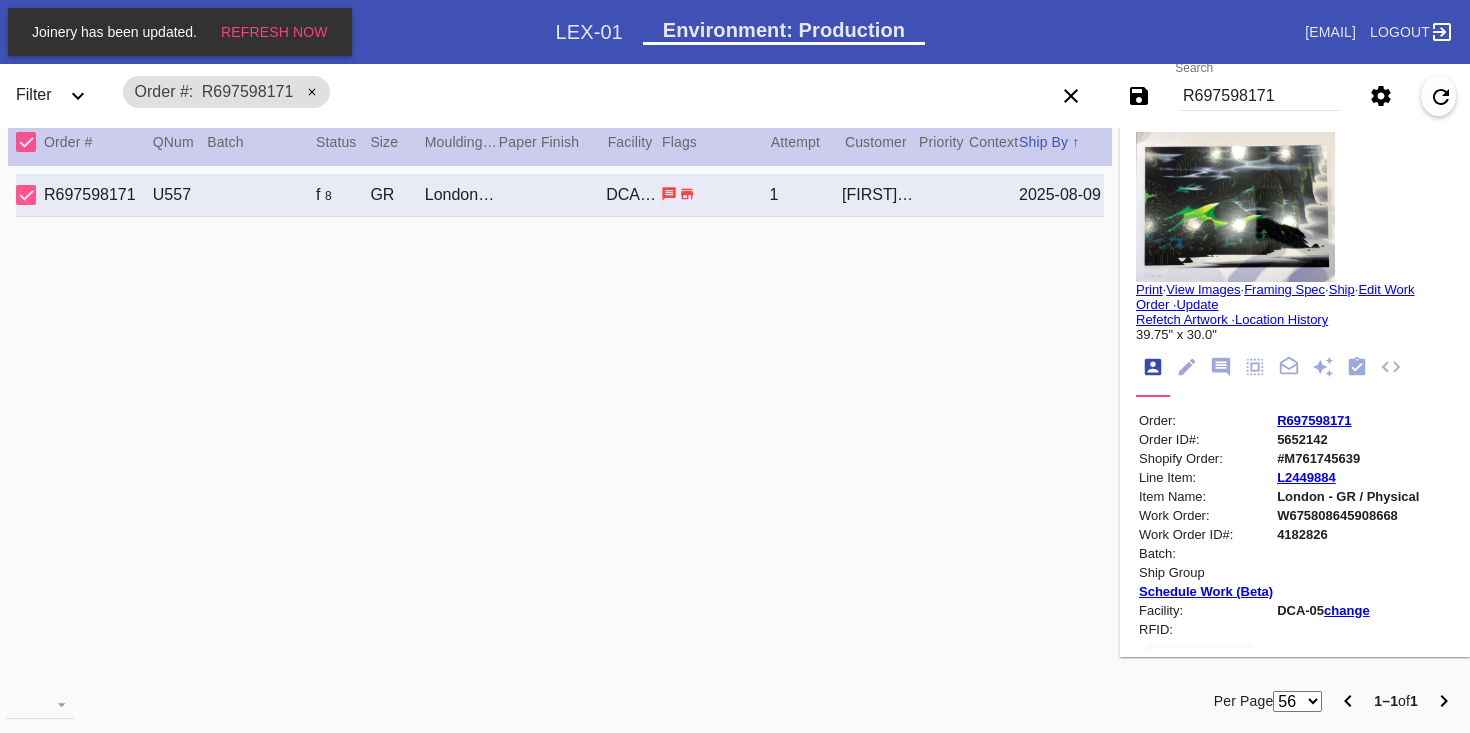 click on "R697598171" at bounding box center (1260, 96) 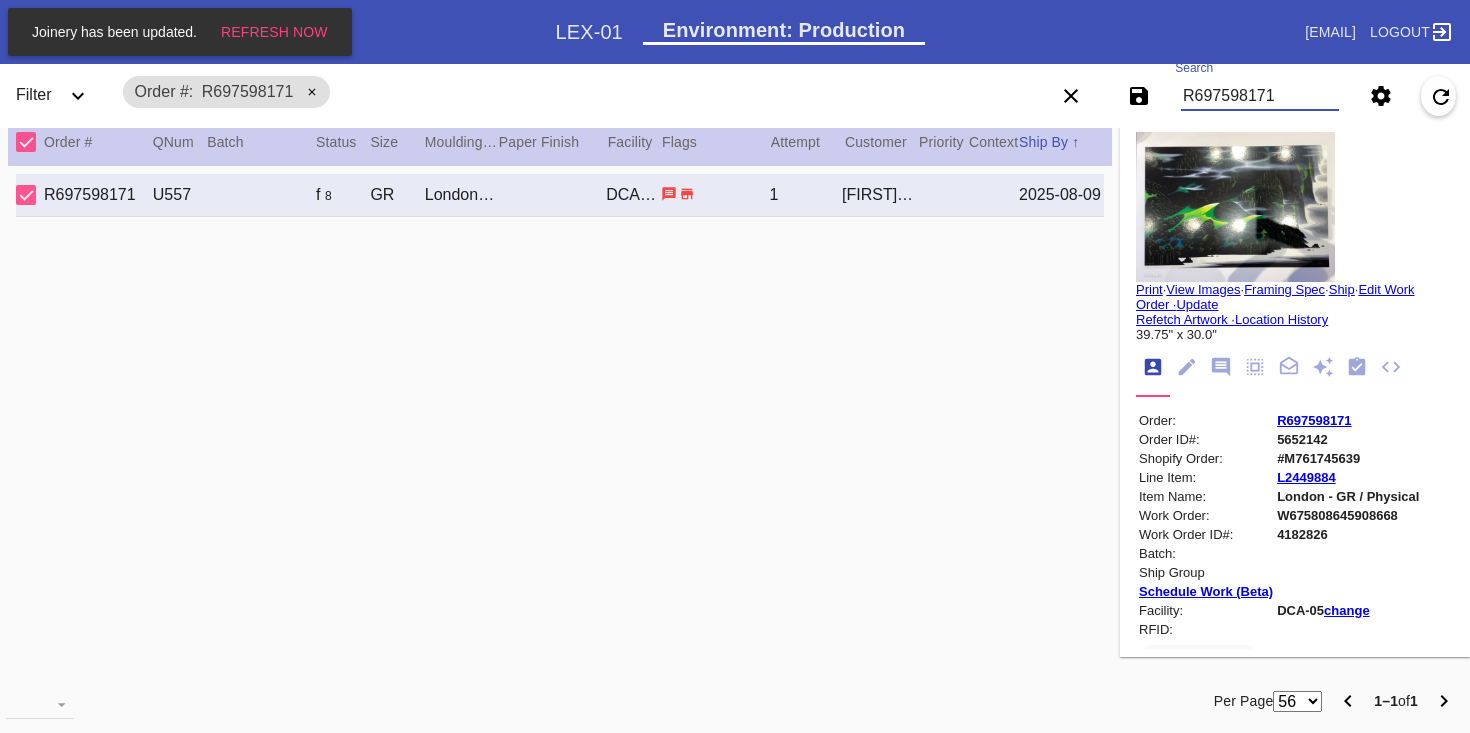 paste on "26003735" 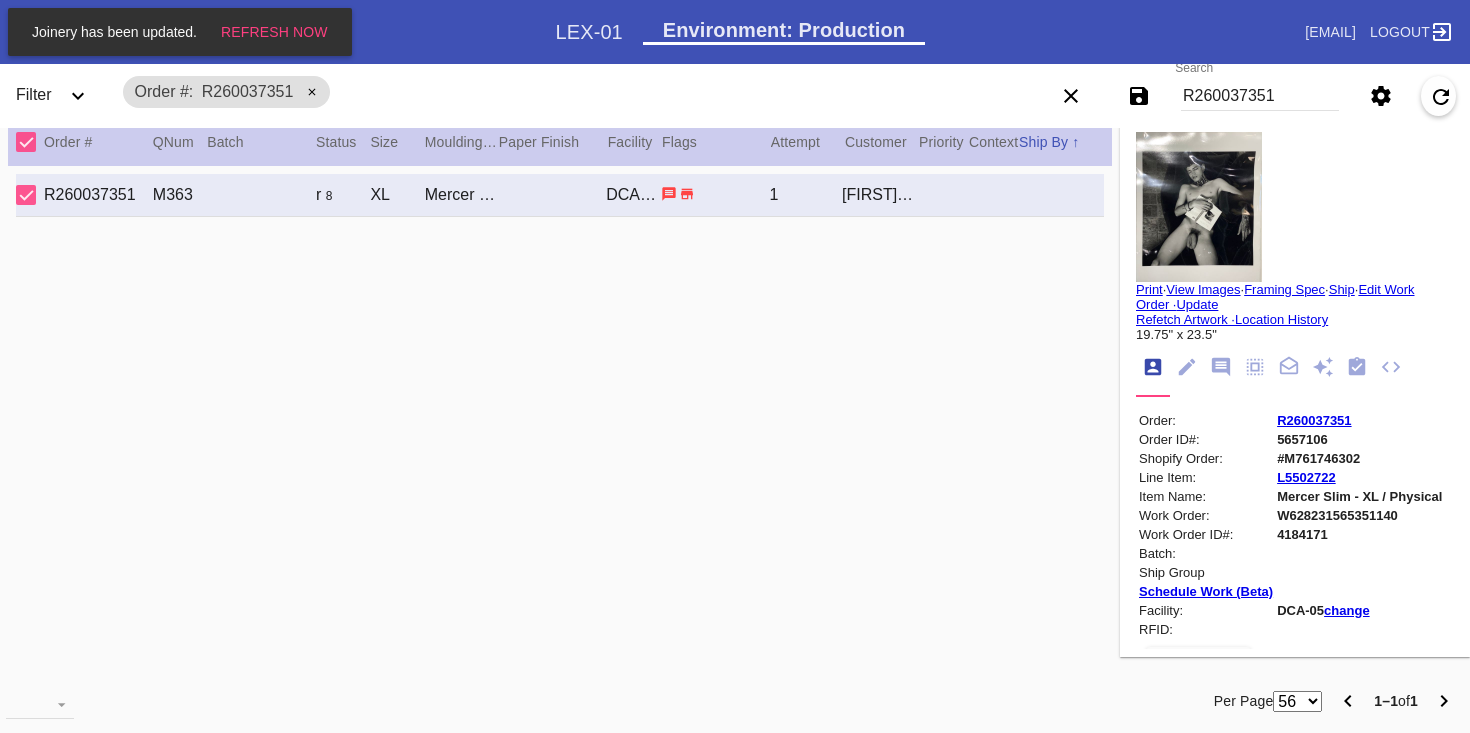 click on "W628231565351140" at bounding box center [1359, 515] 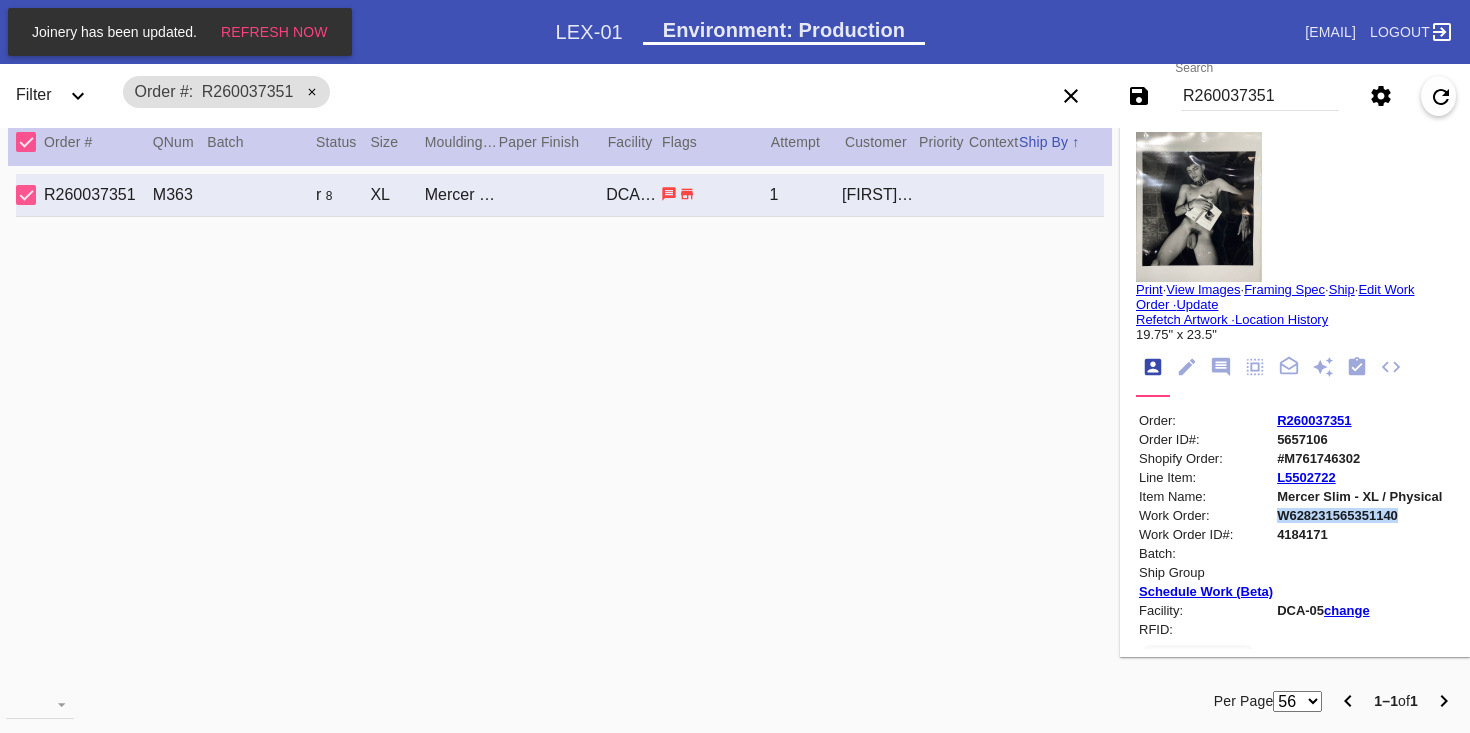 click on "W628231565351140" at bounding box center [1359, 515] 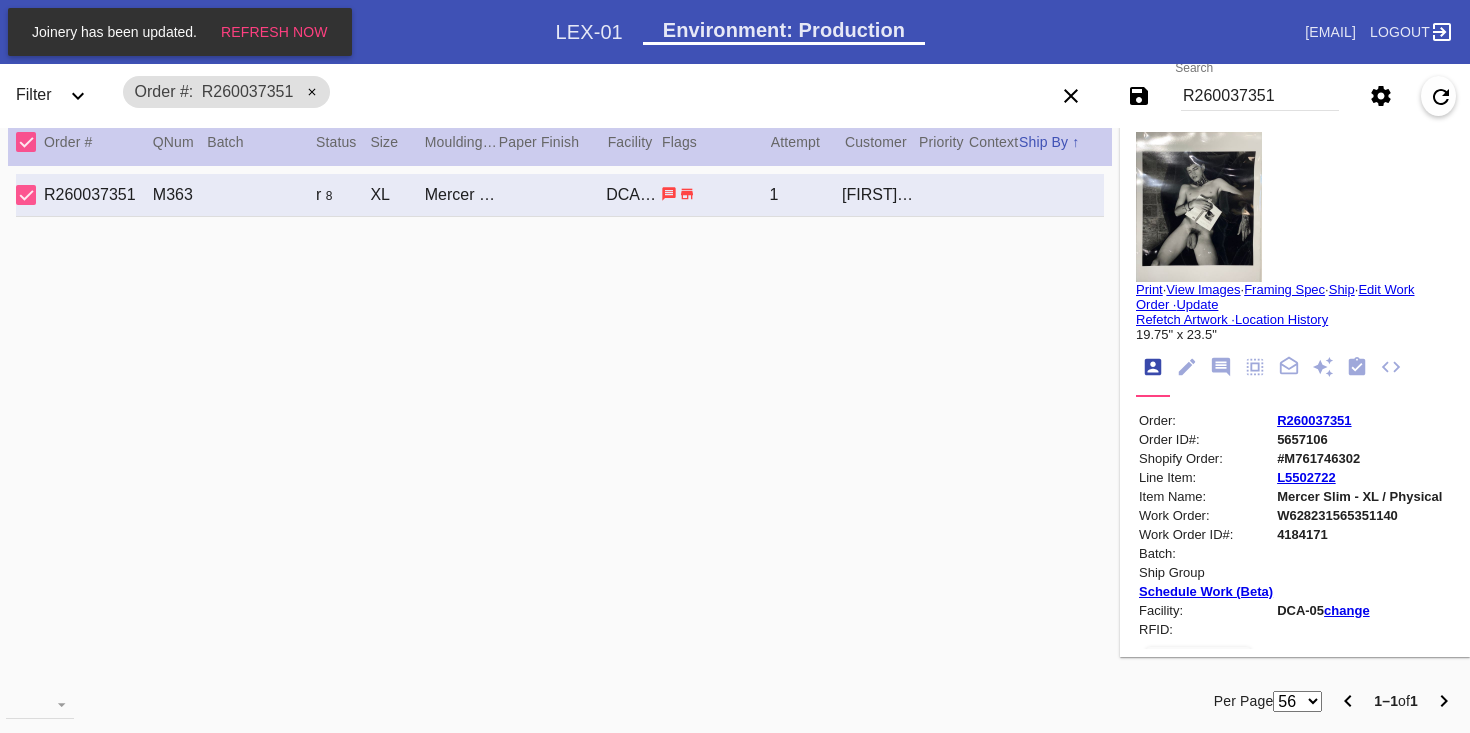 click on "R260037351" at bounding box center [1260, 96] 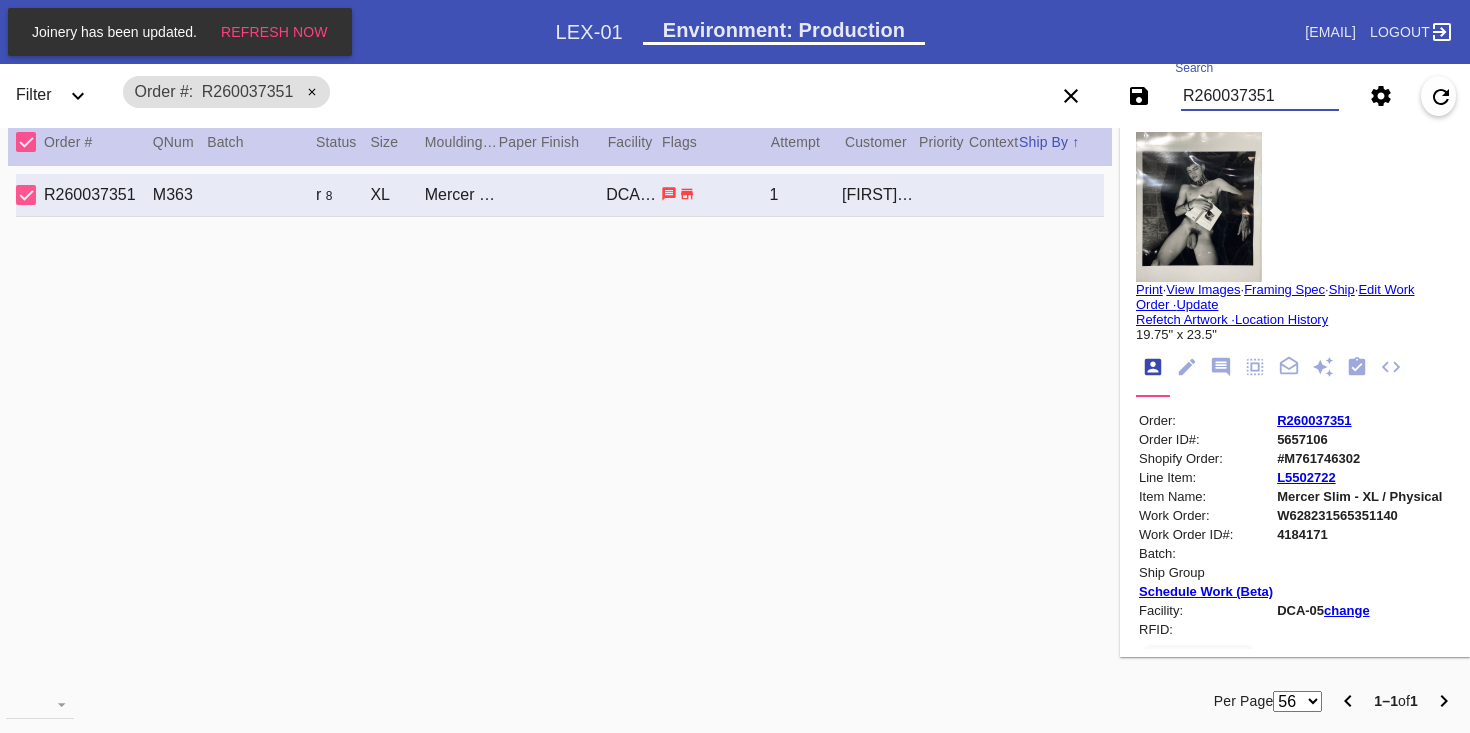 paste on "621626885" 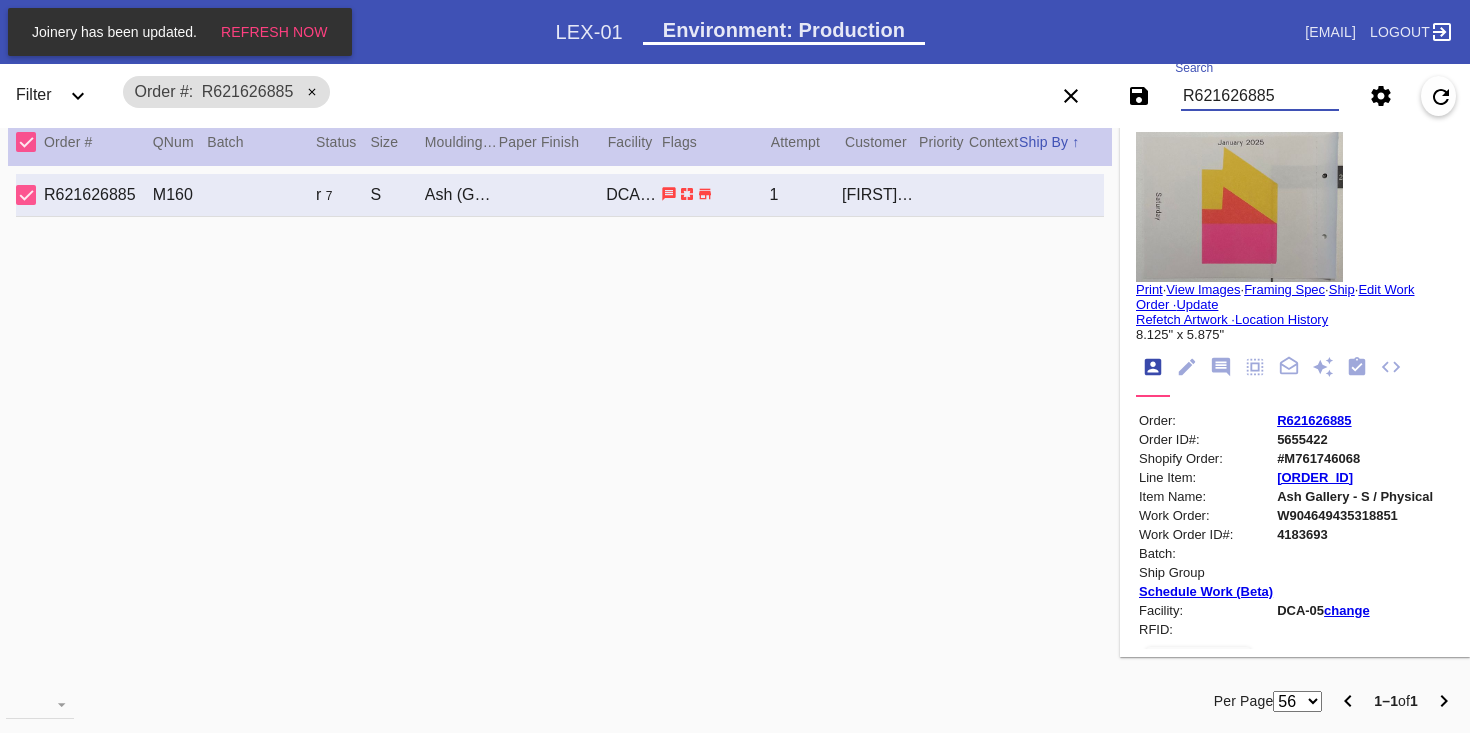 click on "W904649435318851" at bounding box center (1355, 515) 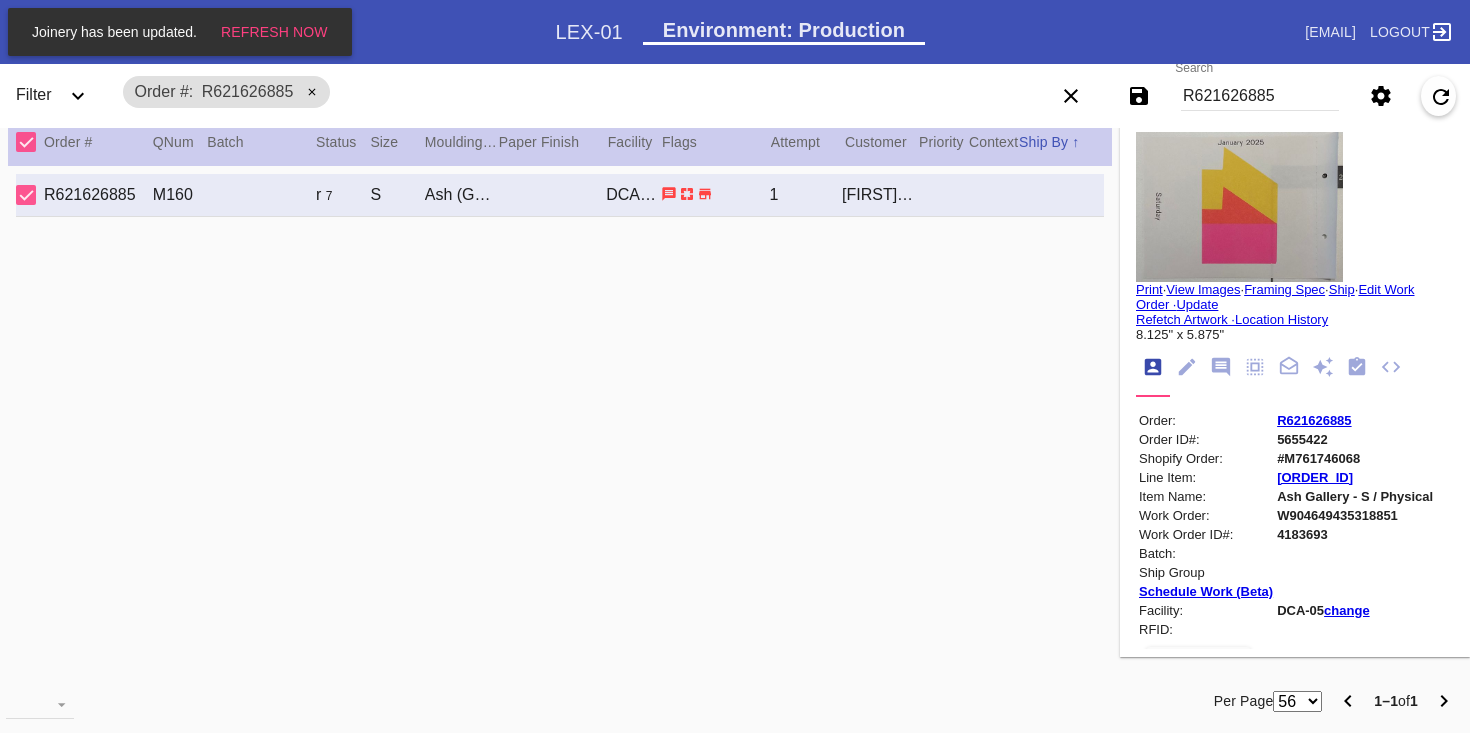 click on "W904649435318851" at bounding box center [1355, 515] 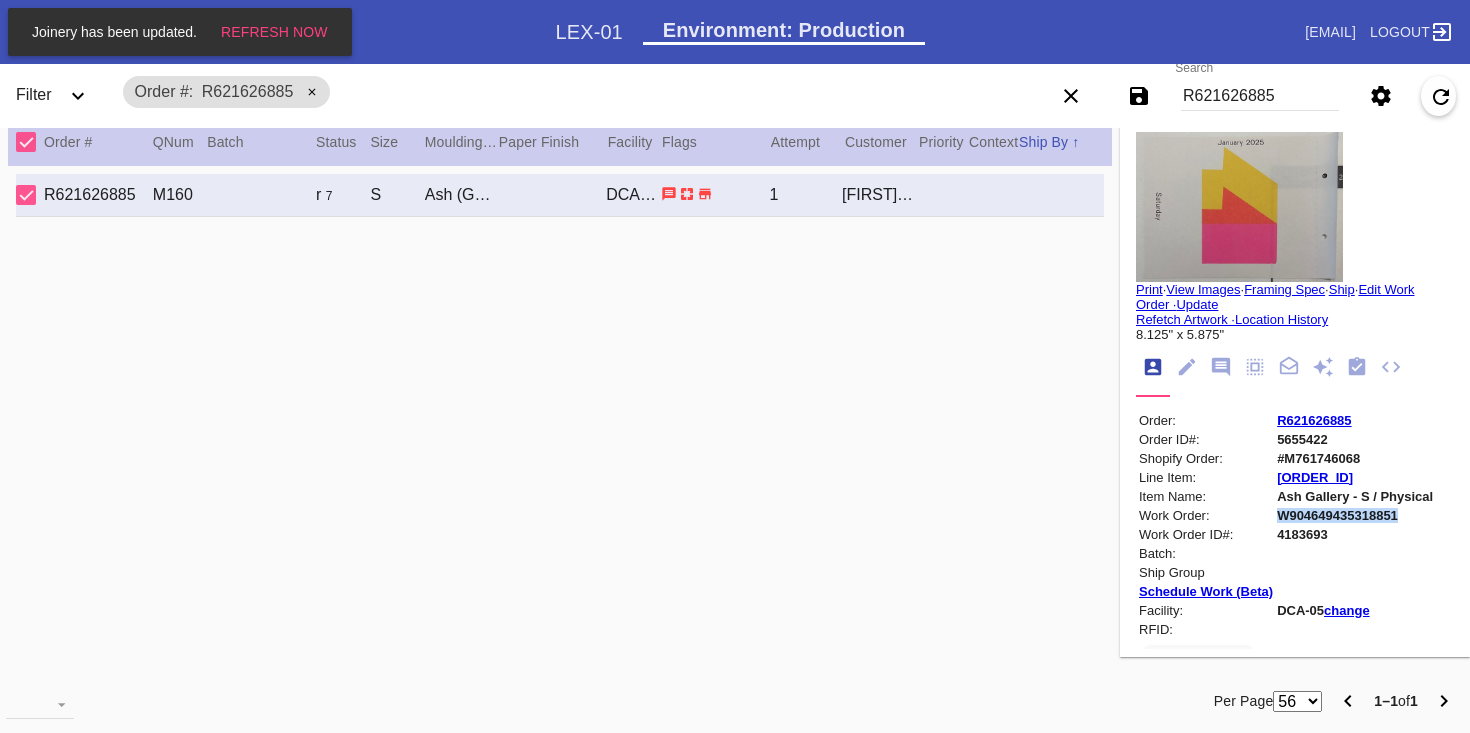 click on "W904649435318851" at bounding box center [1355, 515] 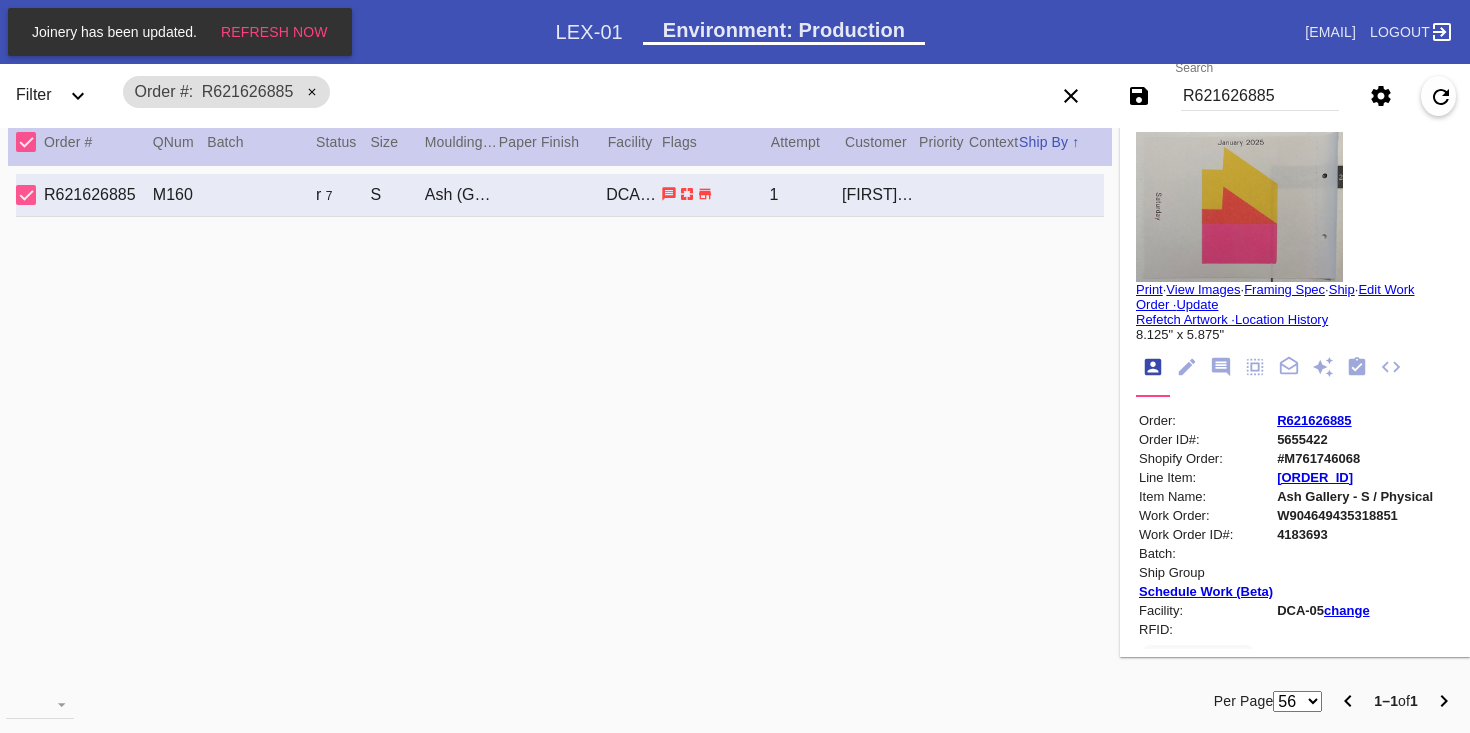 click on "R621626885" at bounding box center (1260, 96) 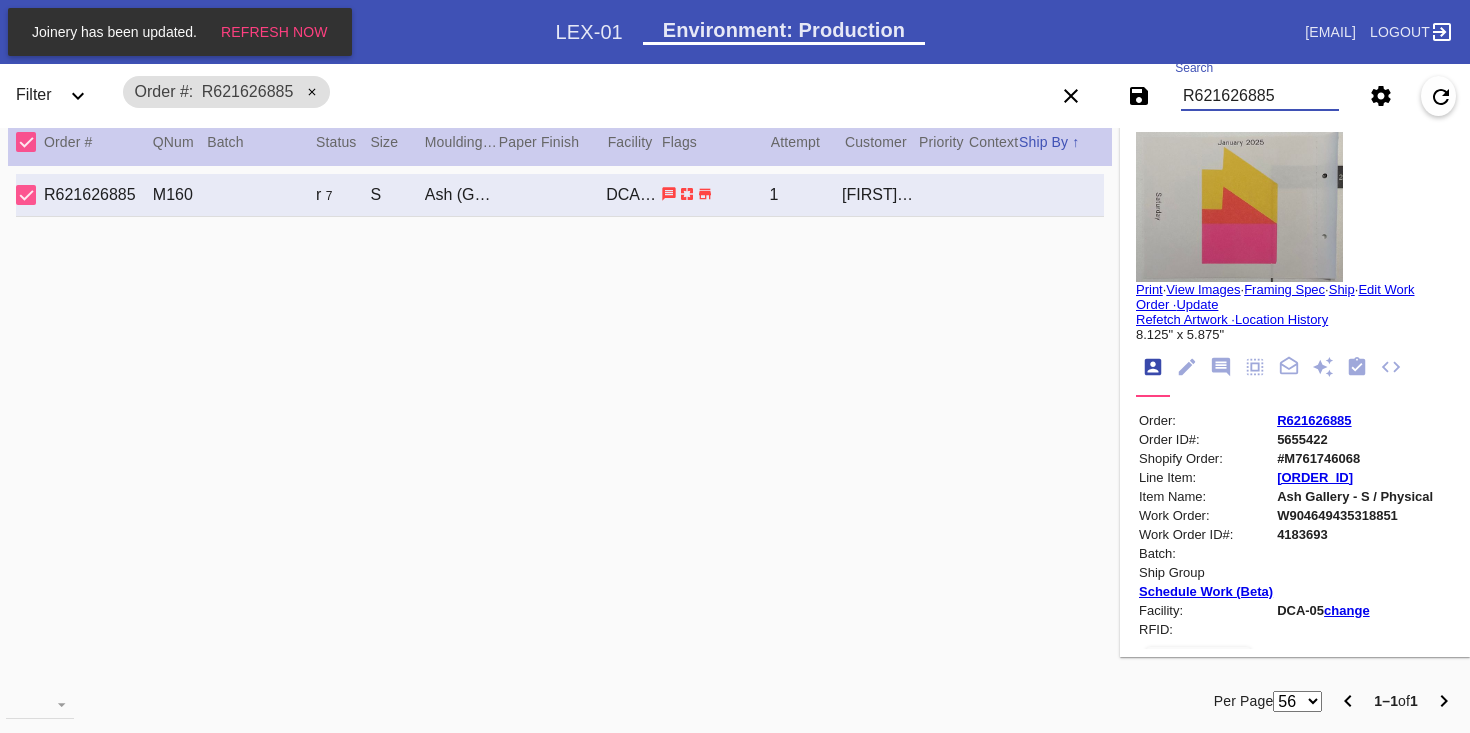 click on "R621626885" at bounding box center [1260, 96] 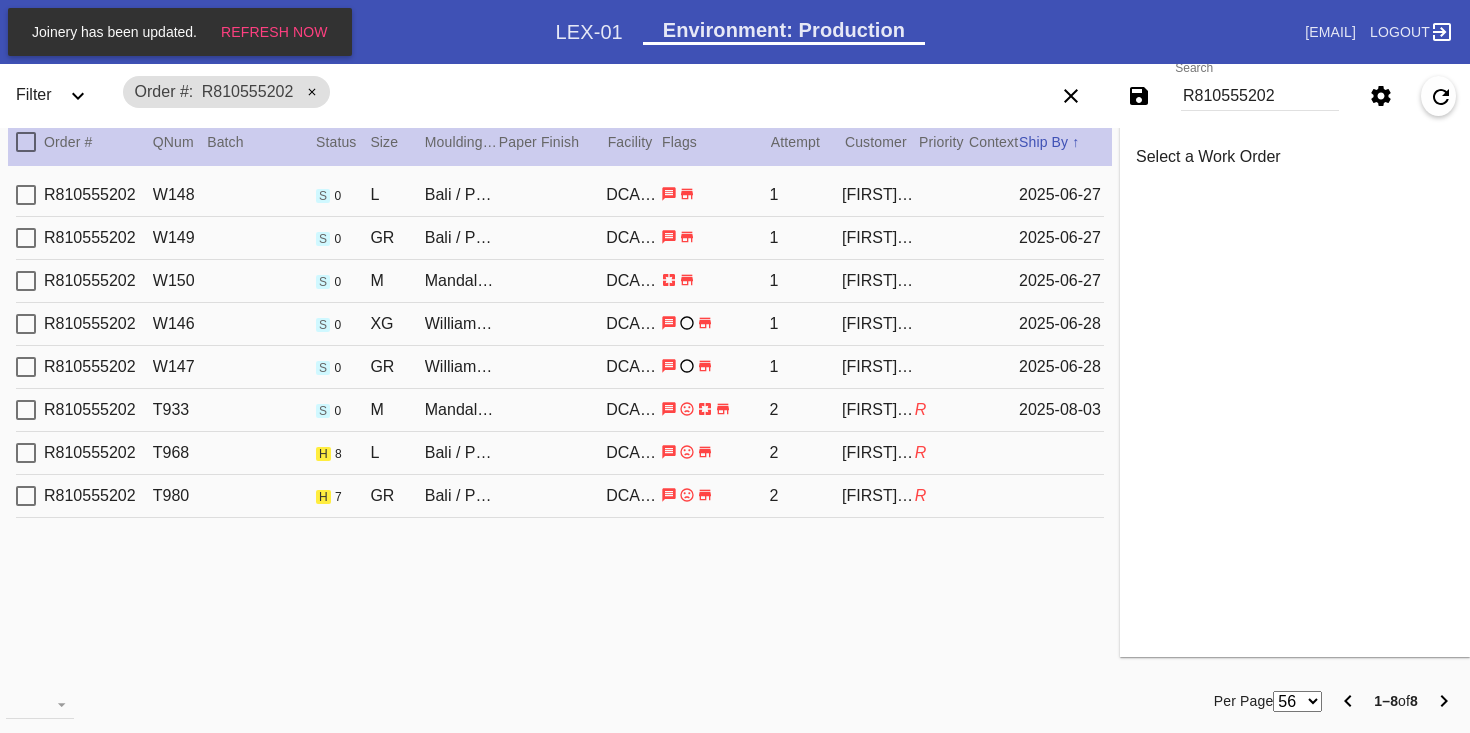 click on "[ID] [ID] h [NUMBER] [CITY] / [COLOR] - Silk DCA-05 [NUMBER] [FIRST] [LAST]
R" at bounding box center (560, 453) 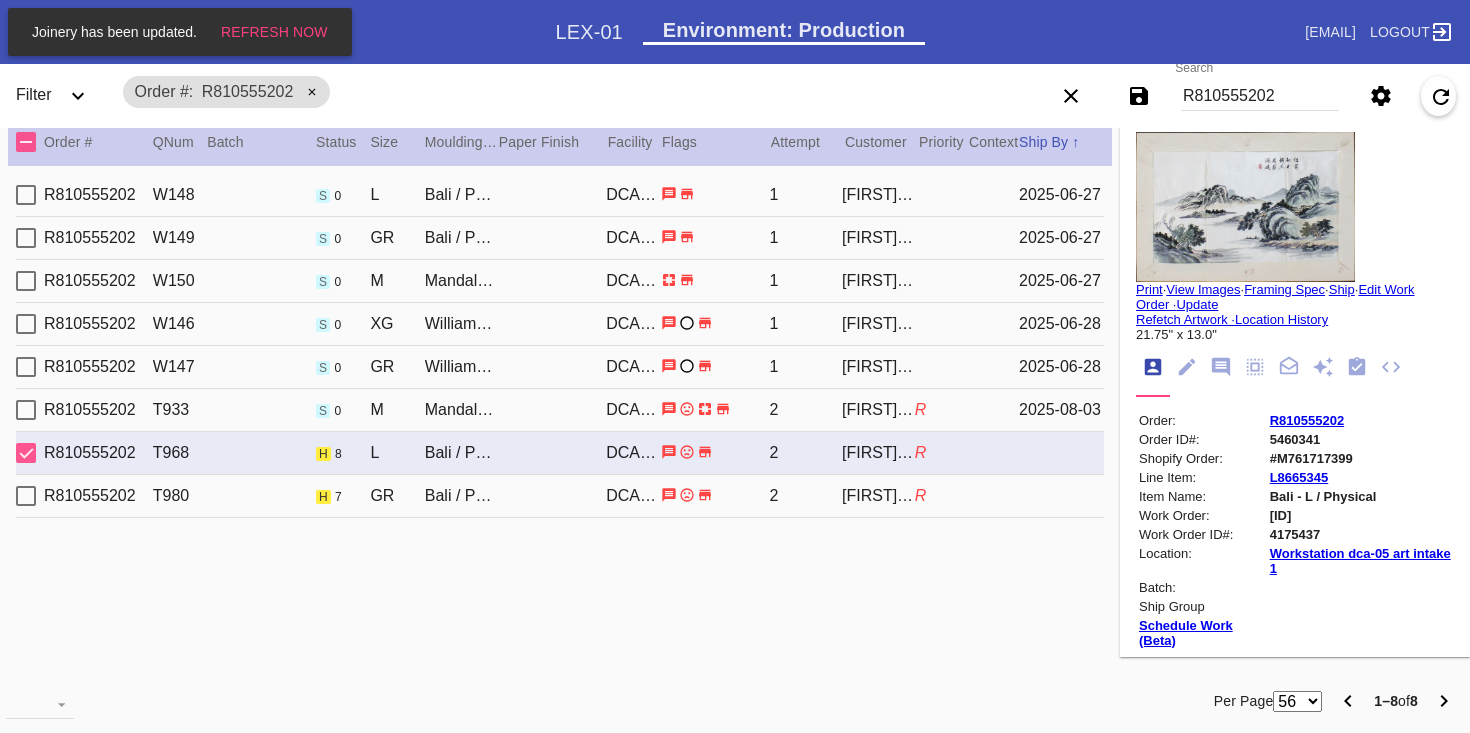 click on "Order #
R810555202" at bounding box center (226, 92) 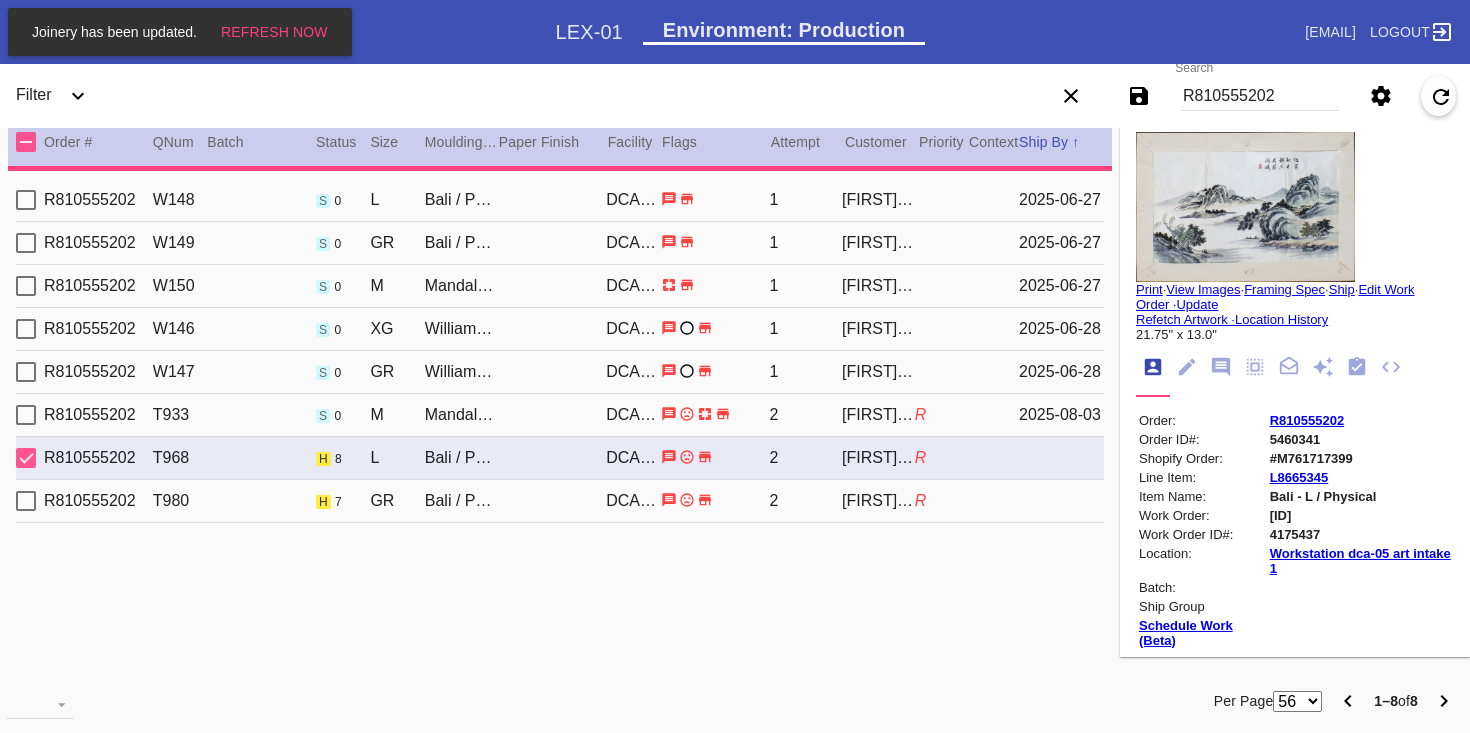 click at bounding box center (78, 96) 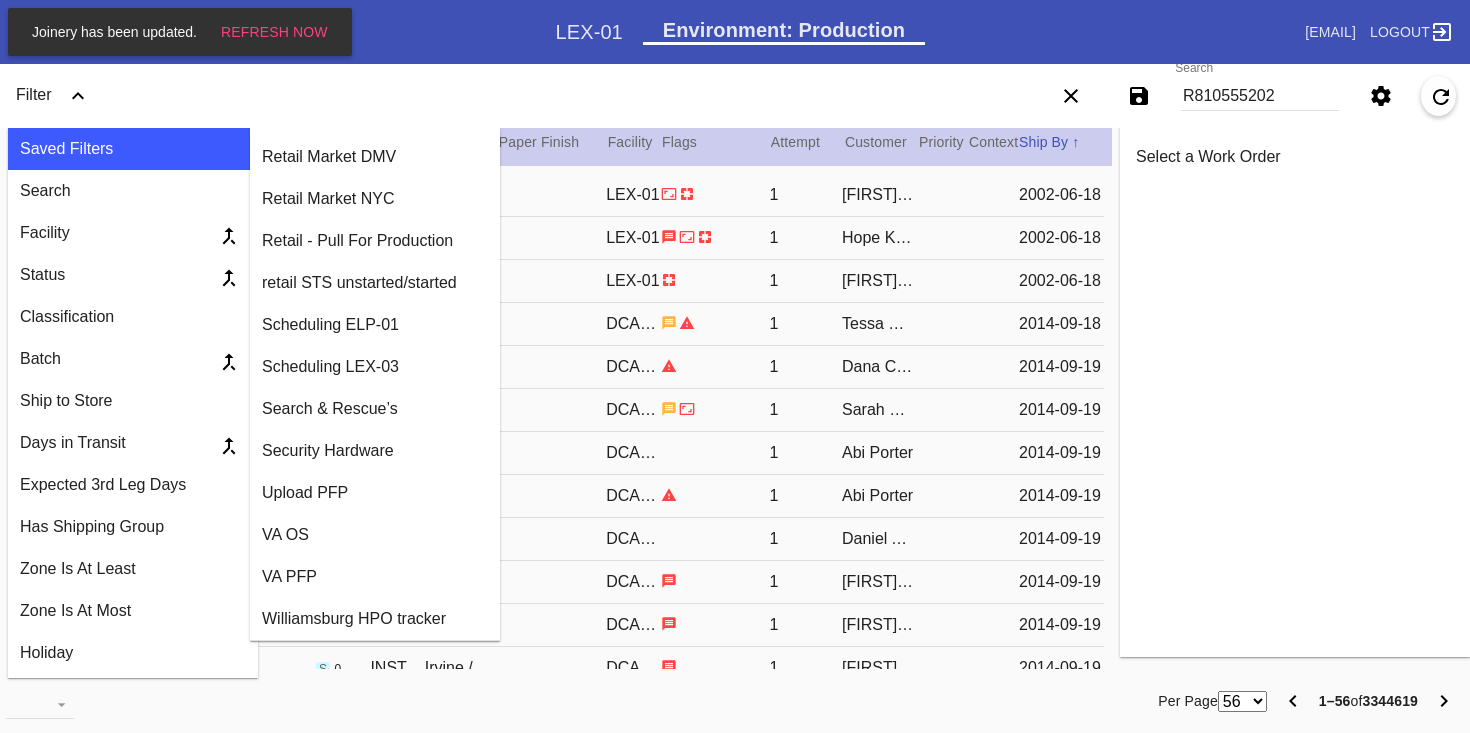 scroll, scrollTop: 2793, scrollLeft: 0, axis: vertical 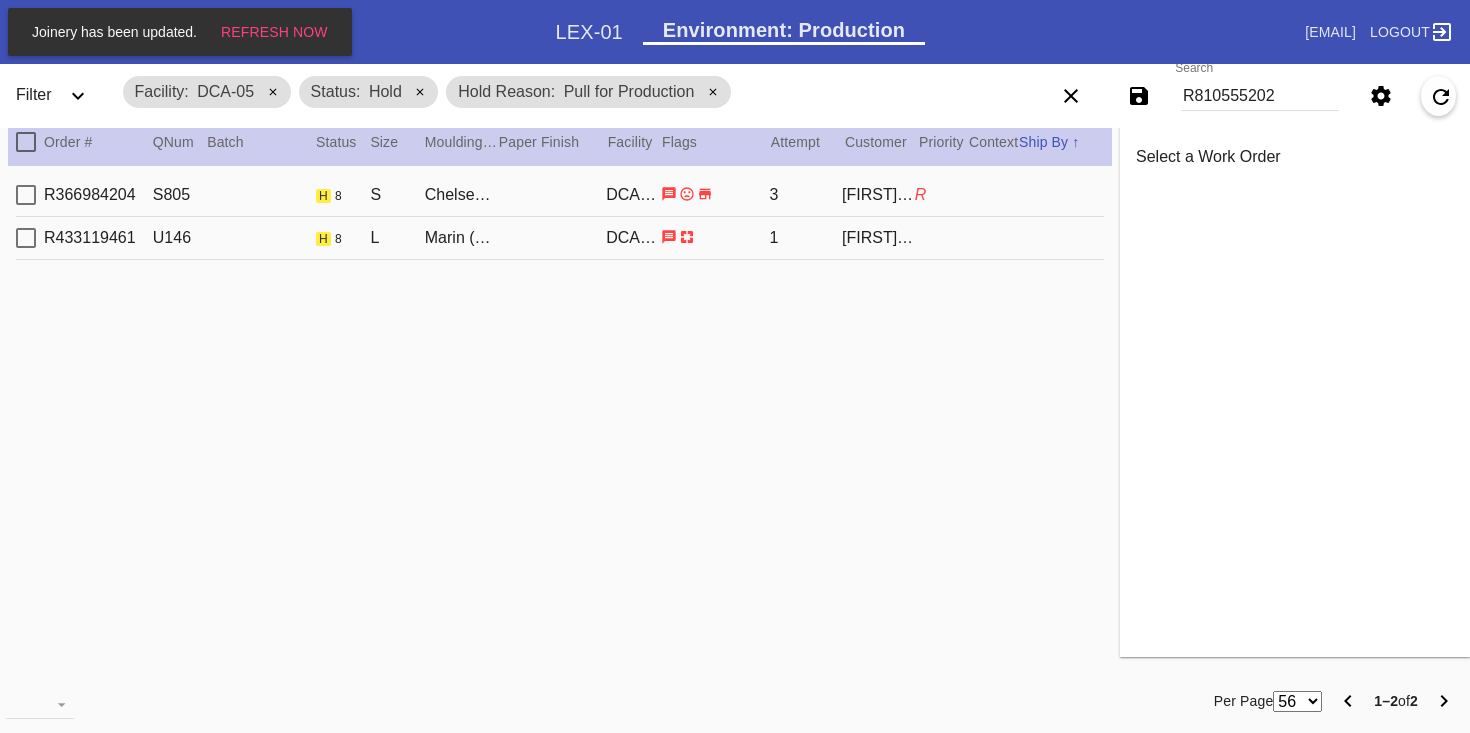click on "R433119461 U146 h   8 L Marin (Deep) / No Mat DCA-05 1 [FIRST] [LAST]" at bounding box center [560, 238] 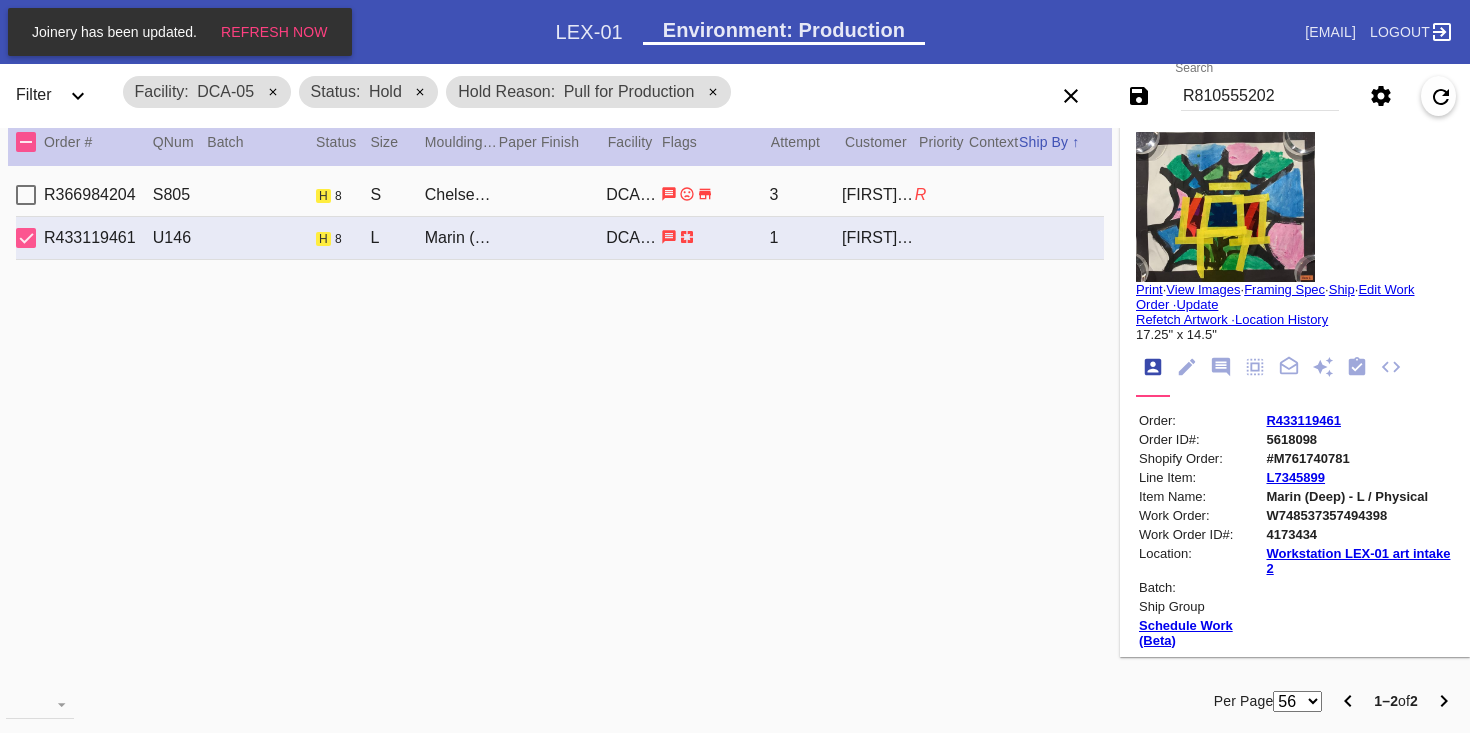 click on "R366984204 S805 h   8 S Chelsea / Black with Black Core, novacore DCA-05 3 [FIRST] [LAST]
R" at bounding box center (560, 195) 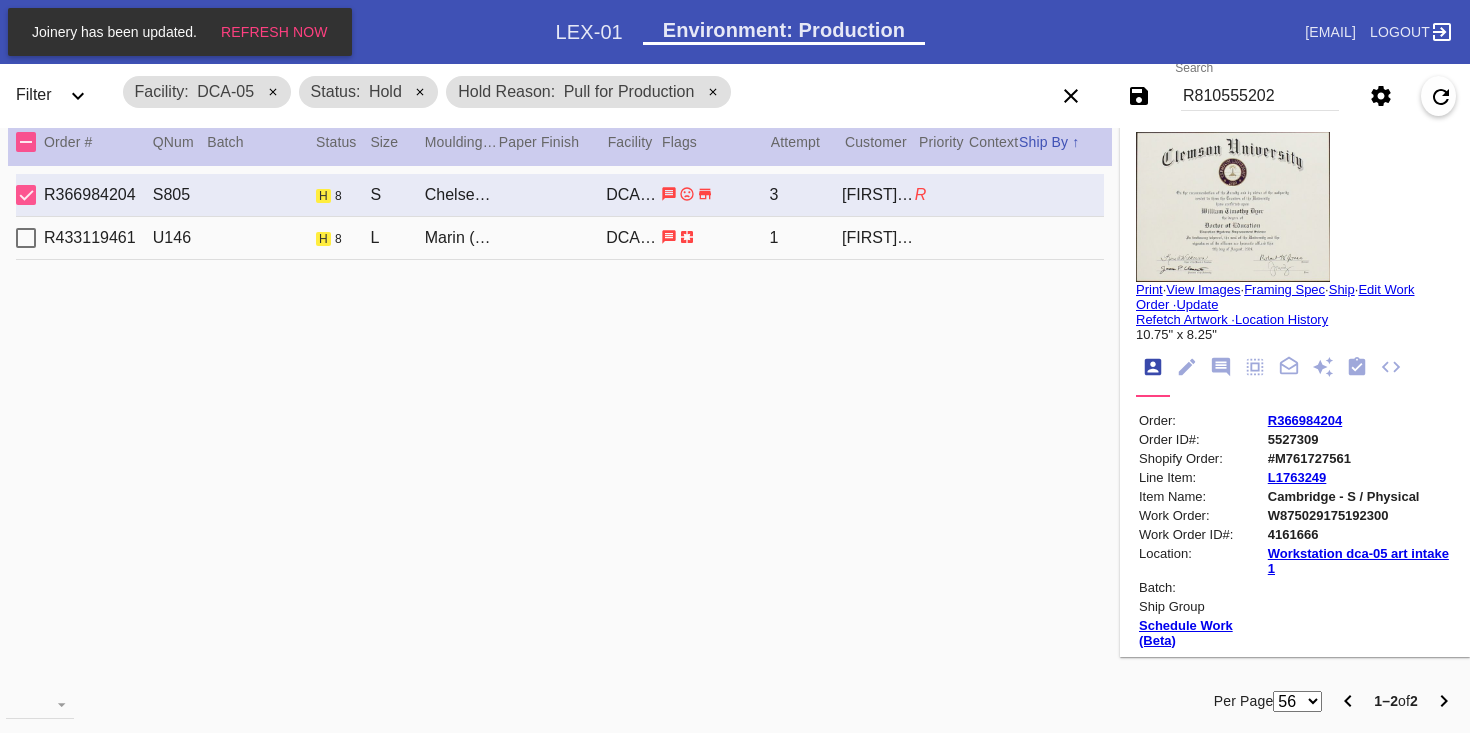 click on "R433119461 U146 h   8 L Marin (Deep) / No Mat DCA-05 1 [FIRST] [LAST]" at bounding box center (560, 238) 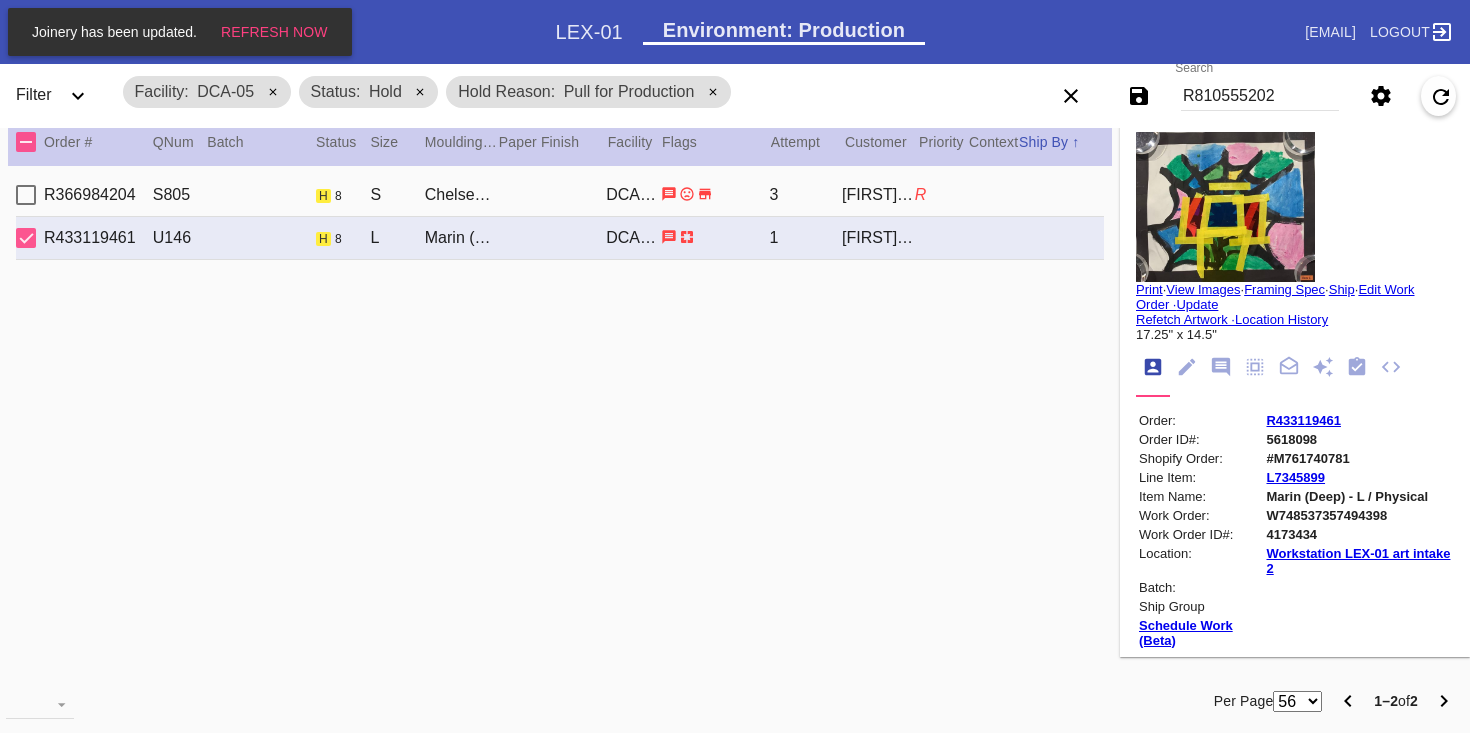 click on "R366984204 S805 h   8 S Chelsea / Black with Black Core, novacore DCA-05 3 [FIRST] [LAST]
R" at bounding box center [560, 195] 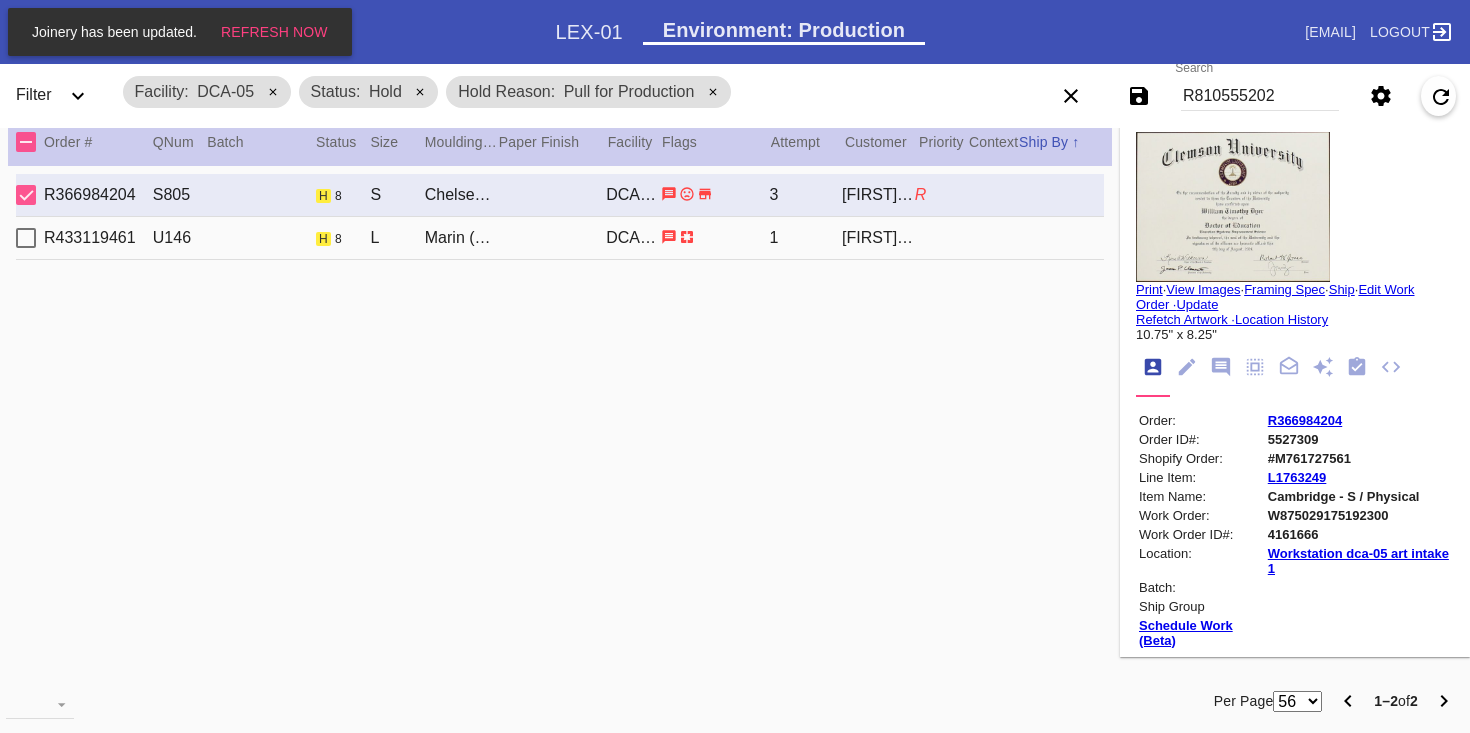 click on "R433119461 U146 h   8 L Marin (Deep) / No Mat DCA-05 1 [FIRST] [LAST]" at bounding box center (560, 238) 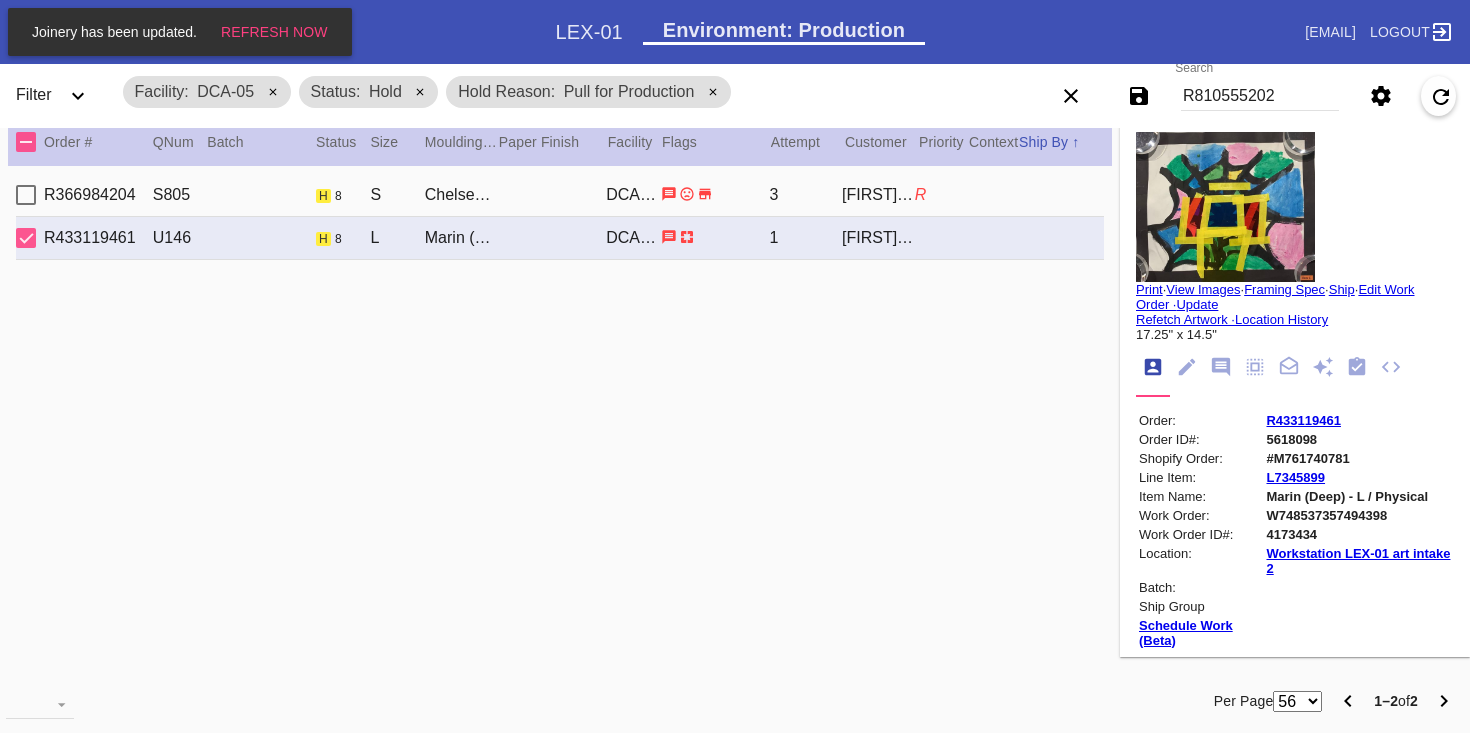 click on "DCA-05" at bounding box center (225, 91) 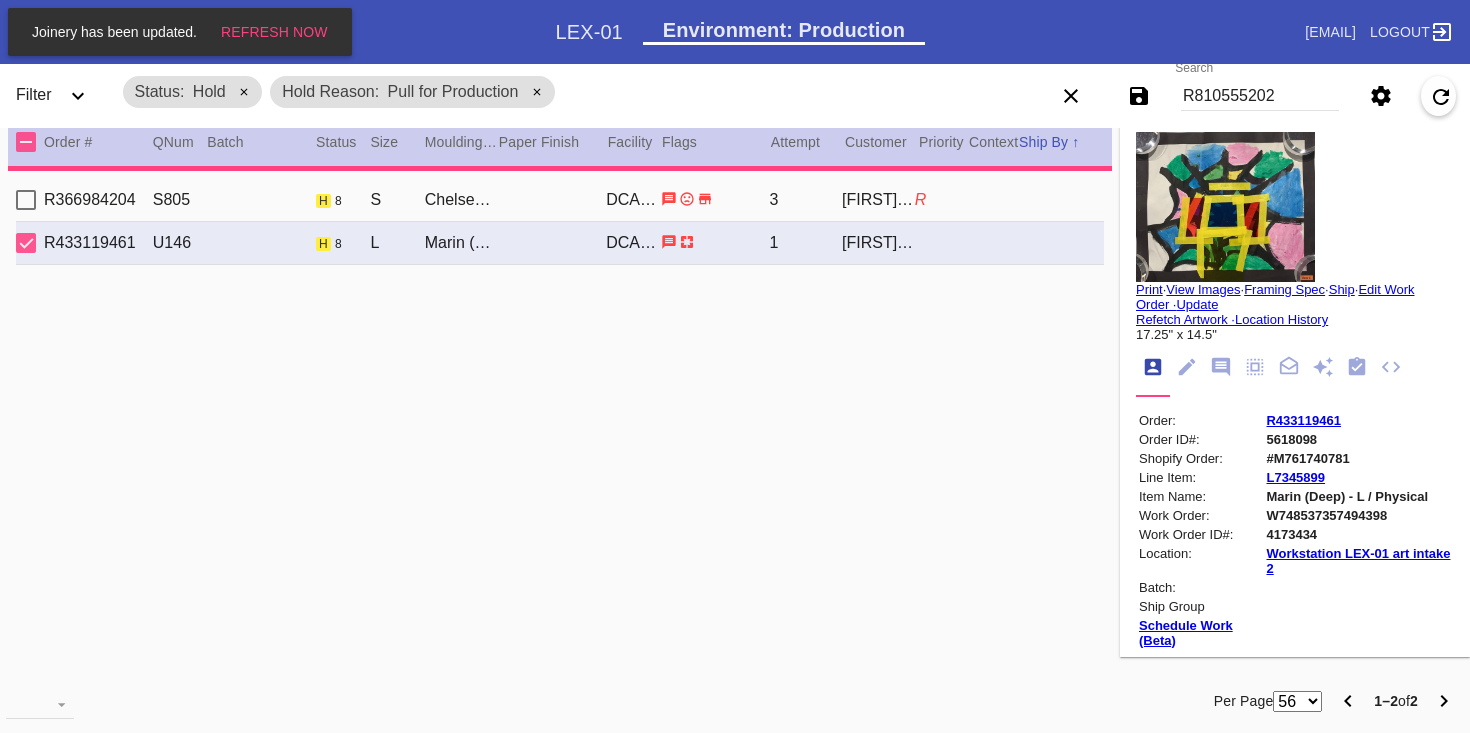 click 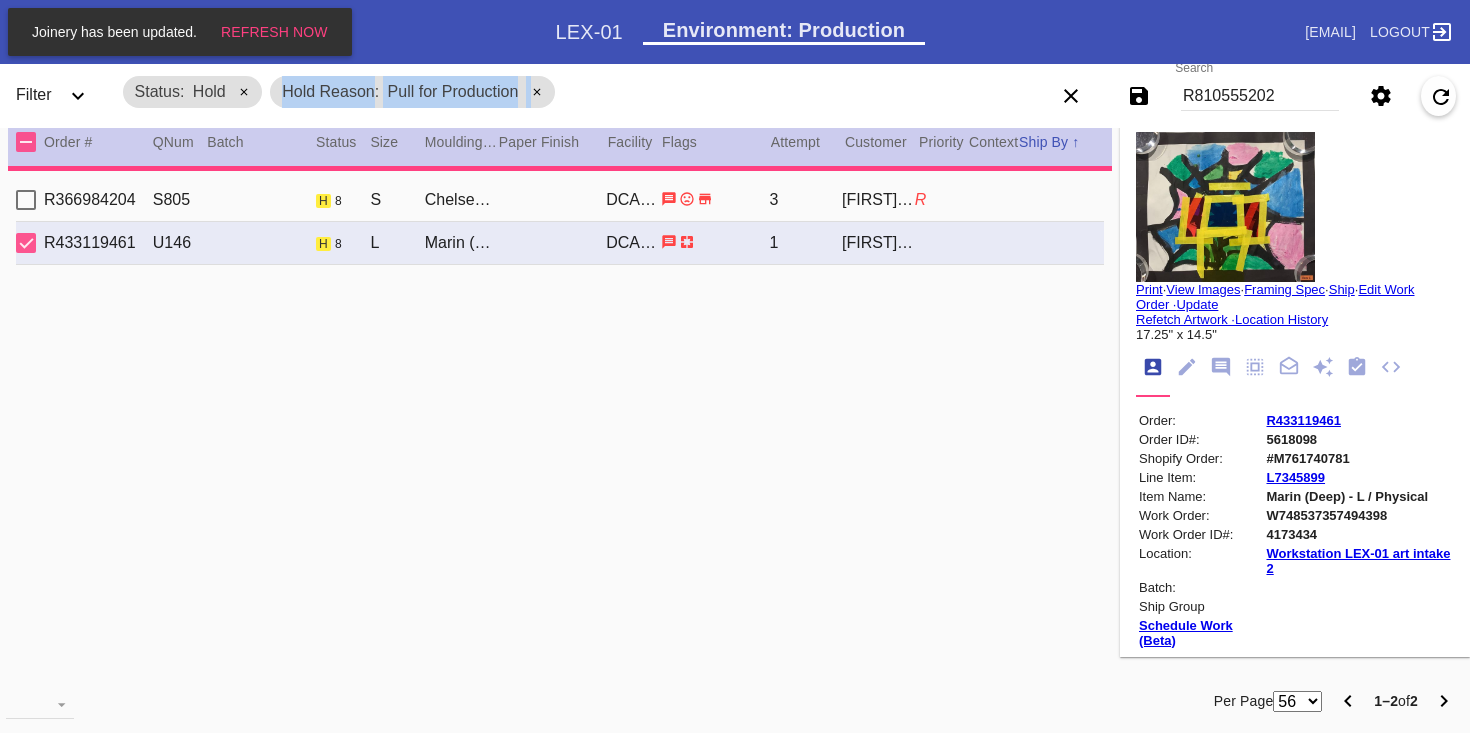 click on "Pull for Production" at bounding box center [453, 91] 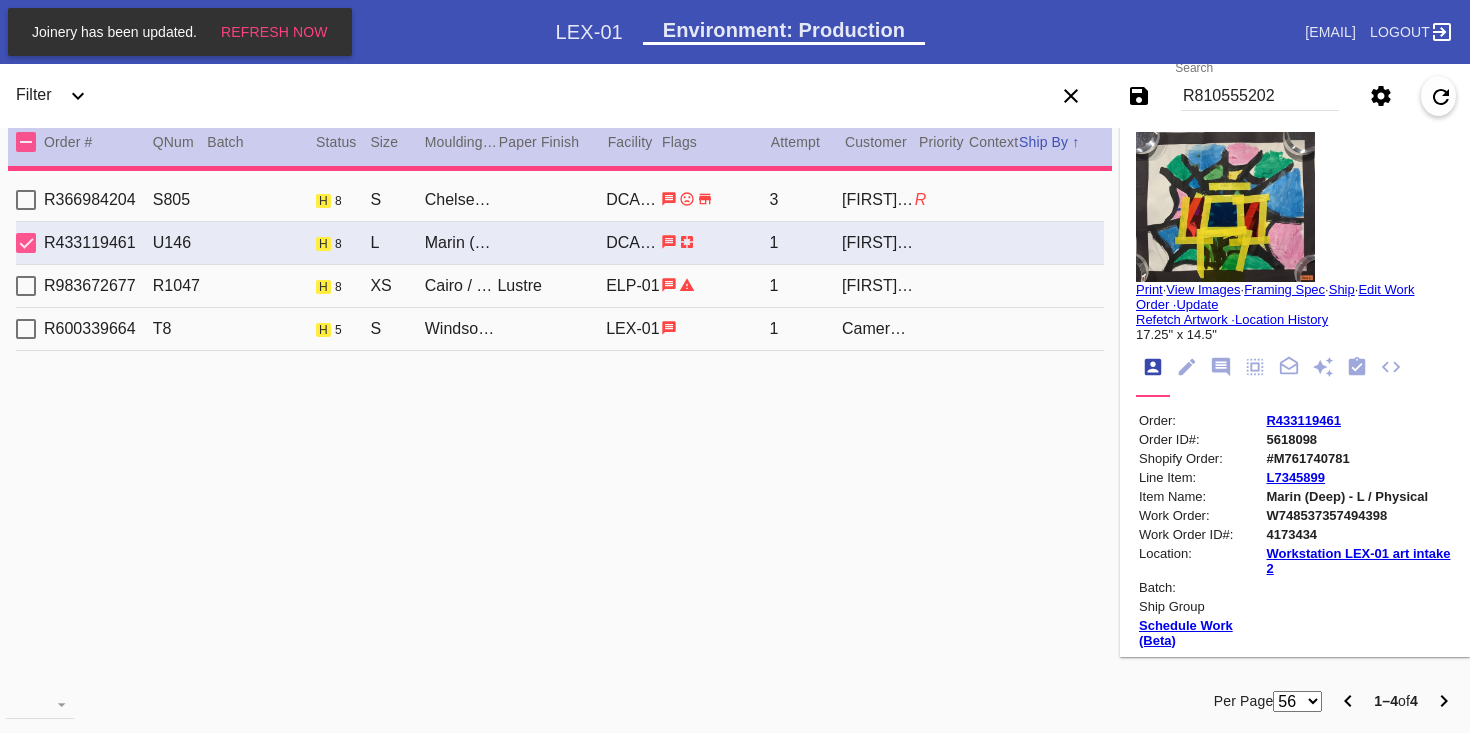 click on "R810555202" at bounding box center (1260, 96) 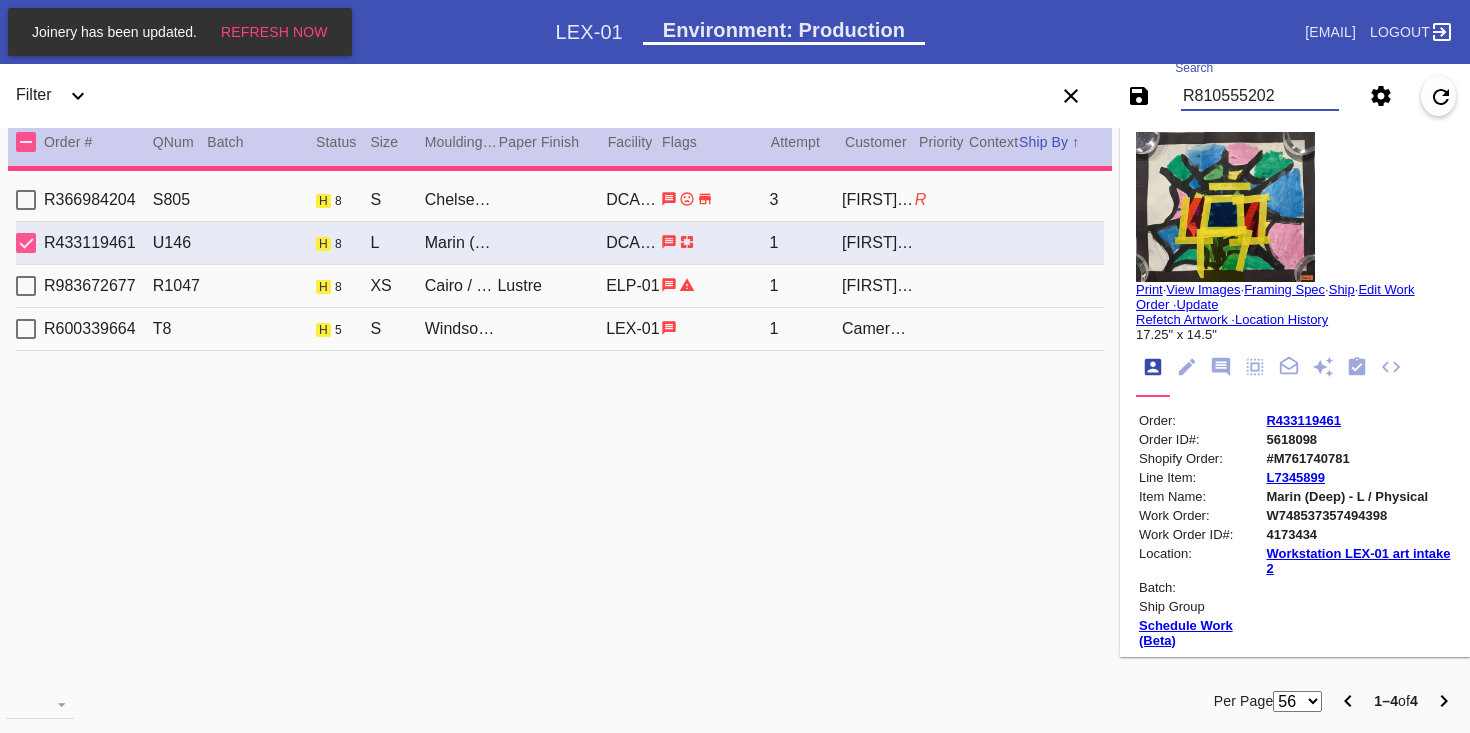 click on "R810555202" at bounding box center (1260, 96) 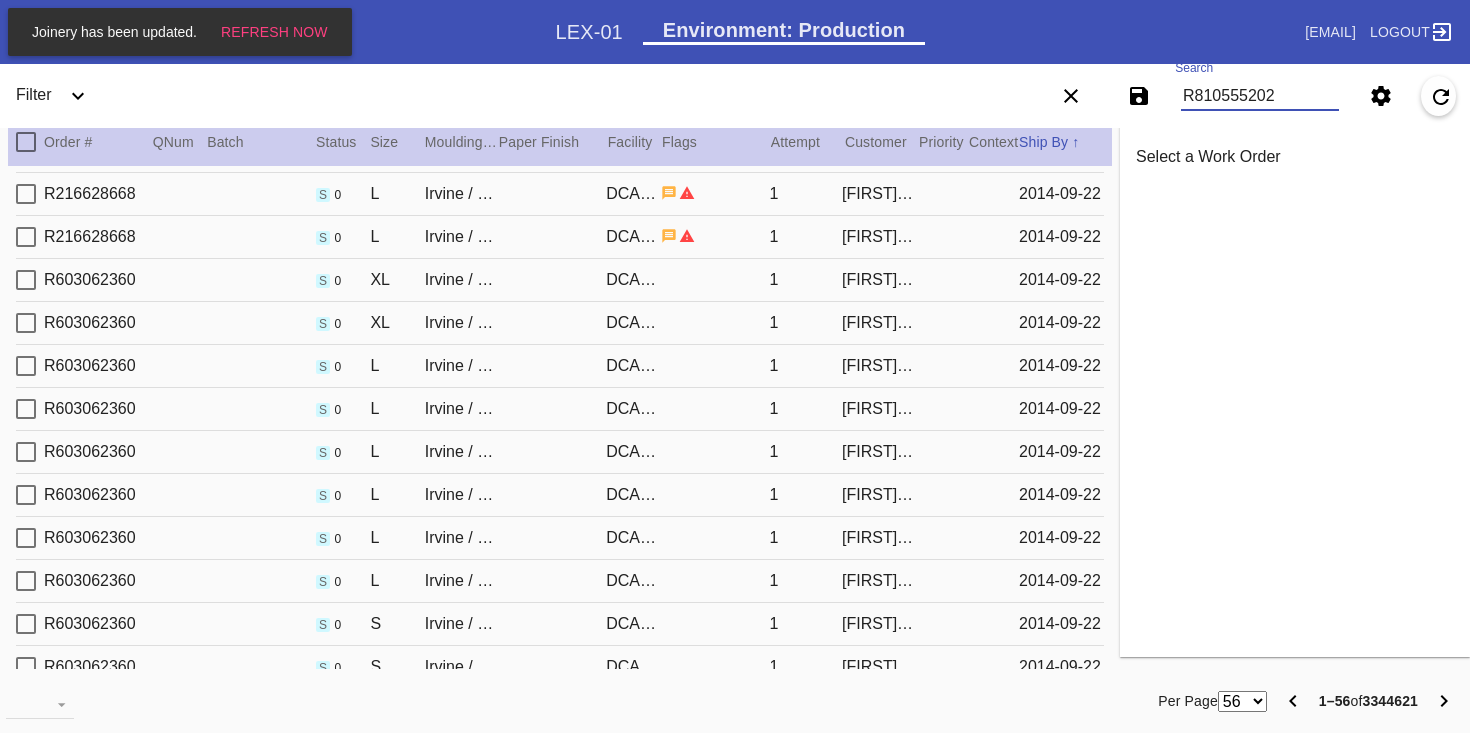 scroll, scrollTop: 1706, scrollLeft: 0, axis: vertical 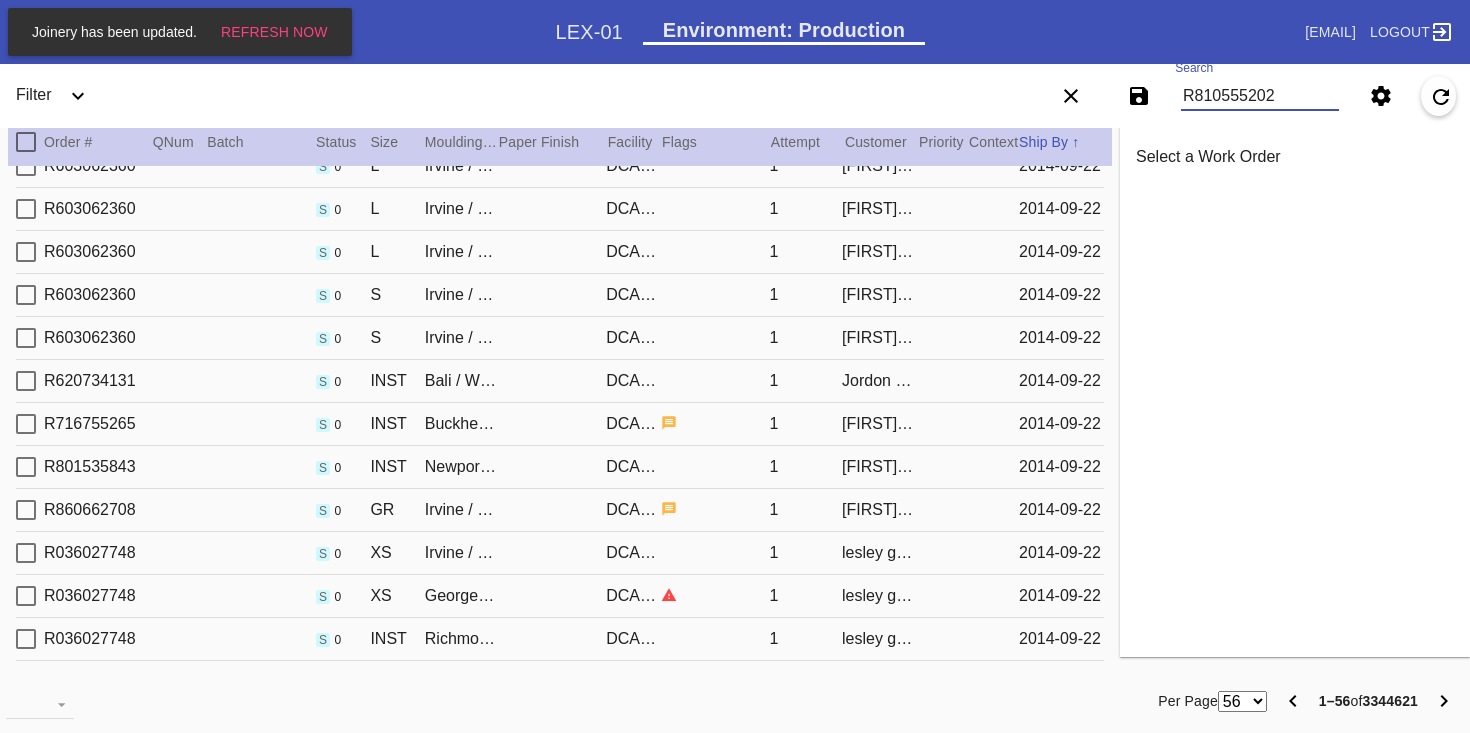 click on "R810555202" at bounding box center [1260, 96] 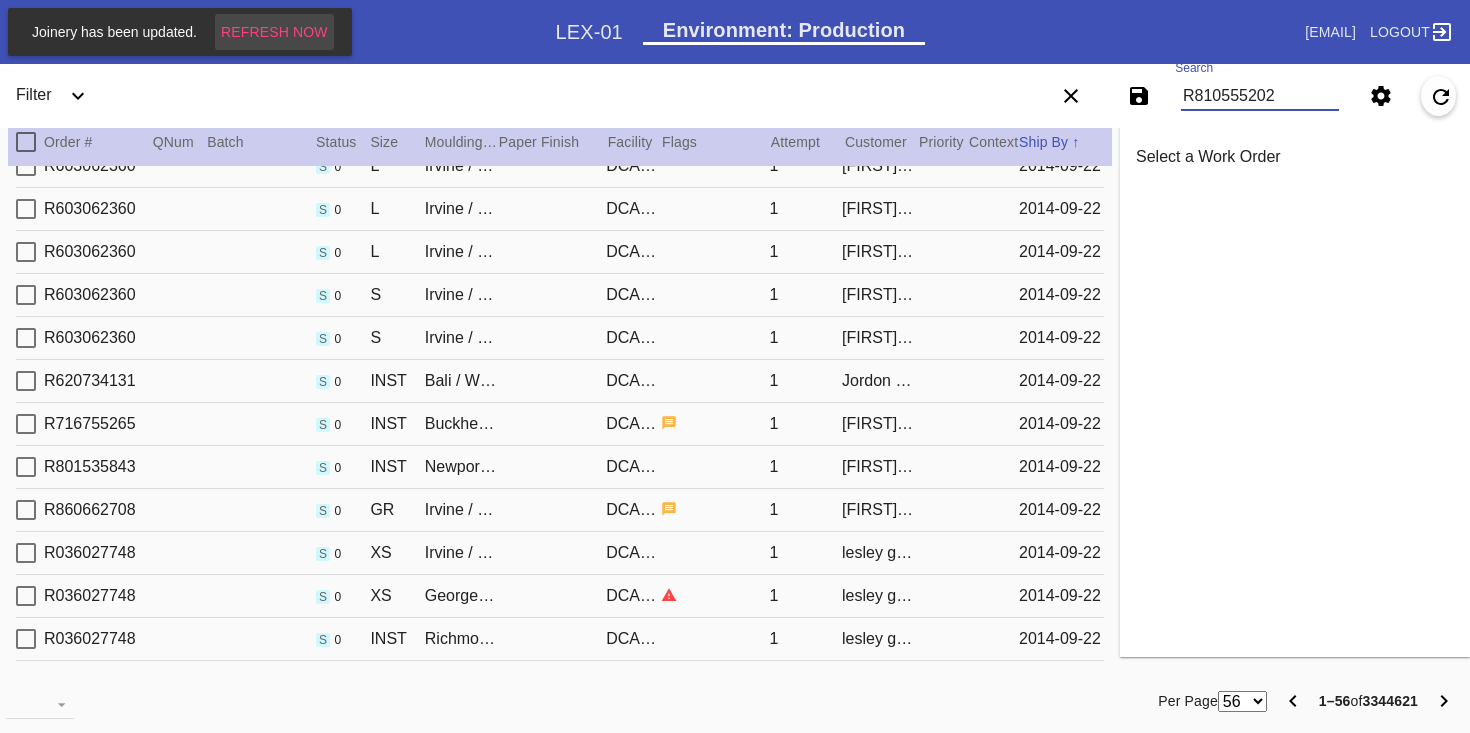 click on "Refresh Now" at bounding box center (274, 32) 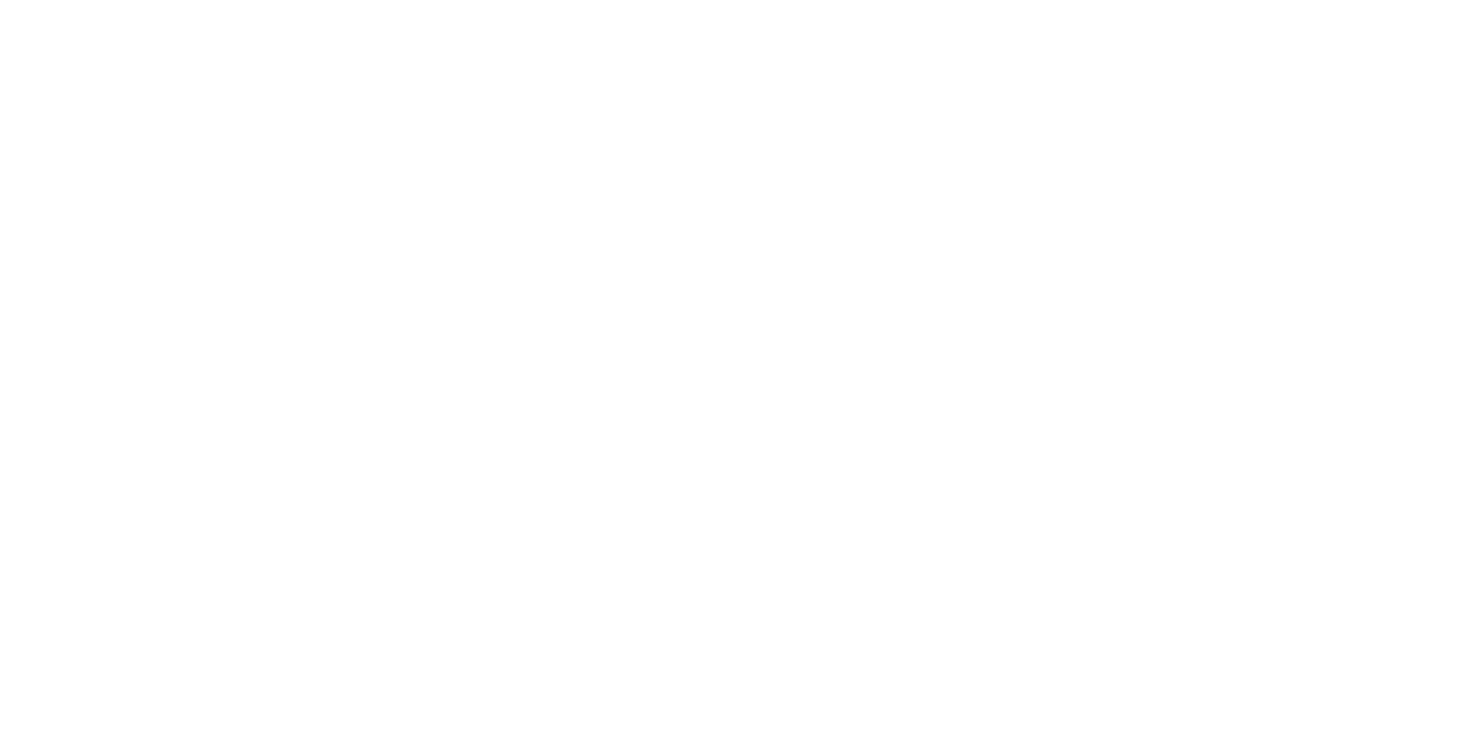 scroll, scrollTop: 0, scrollLeft: 0, axis: both 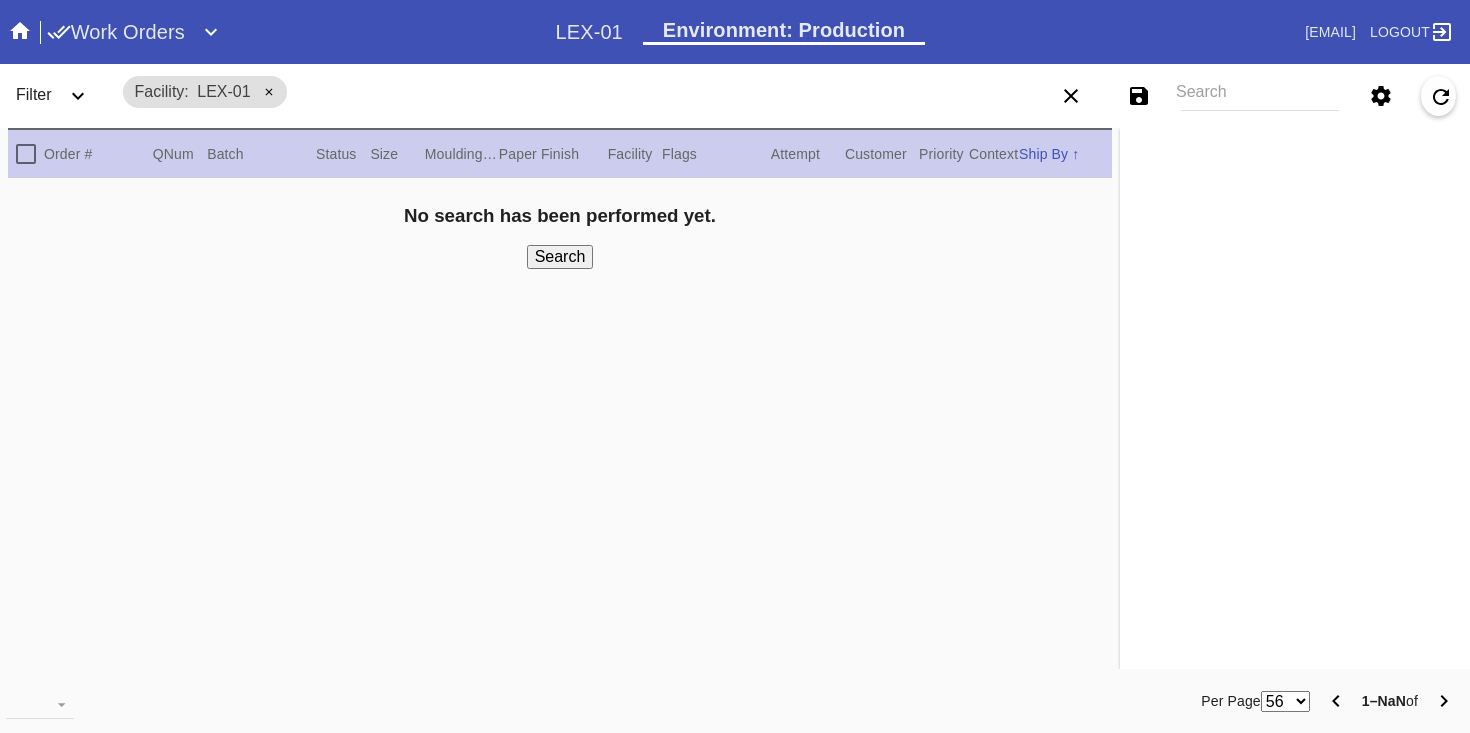 click on "Search" at bounding box center (1260, 96) 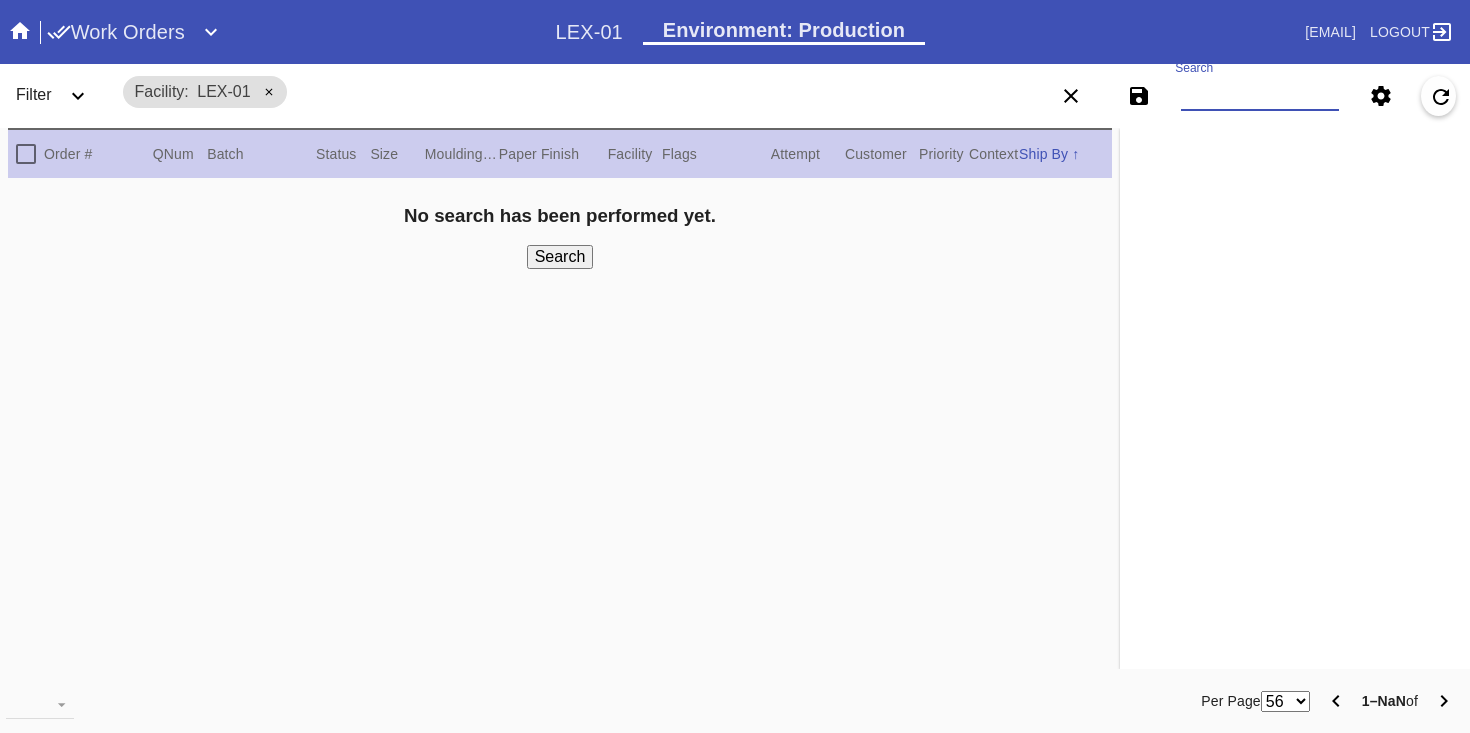 paste on "R810555202" 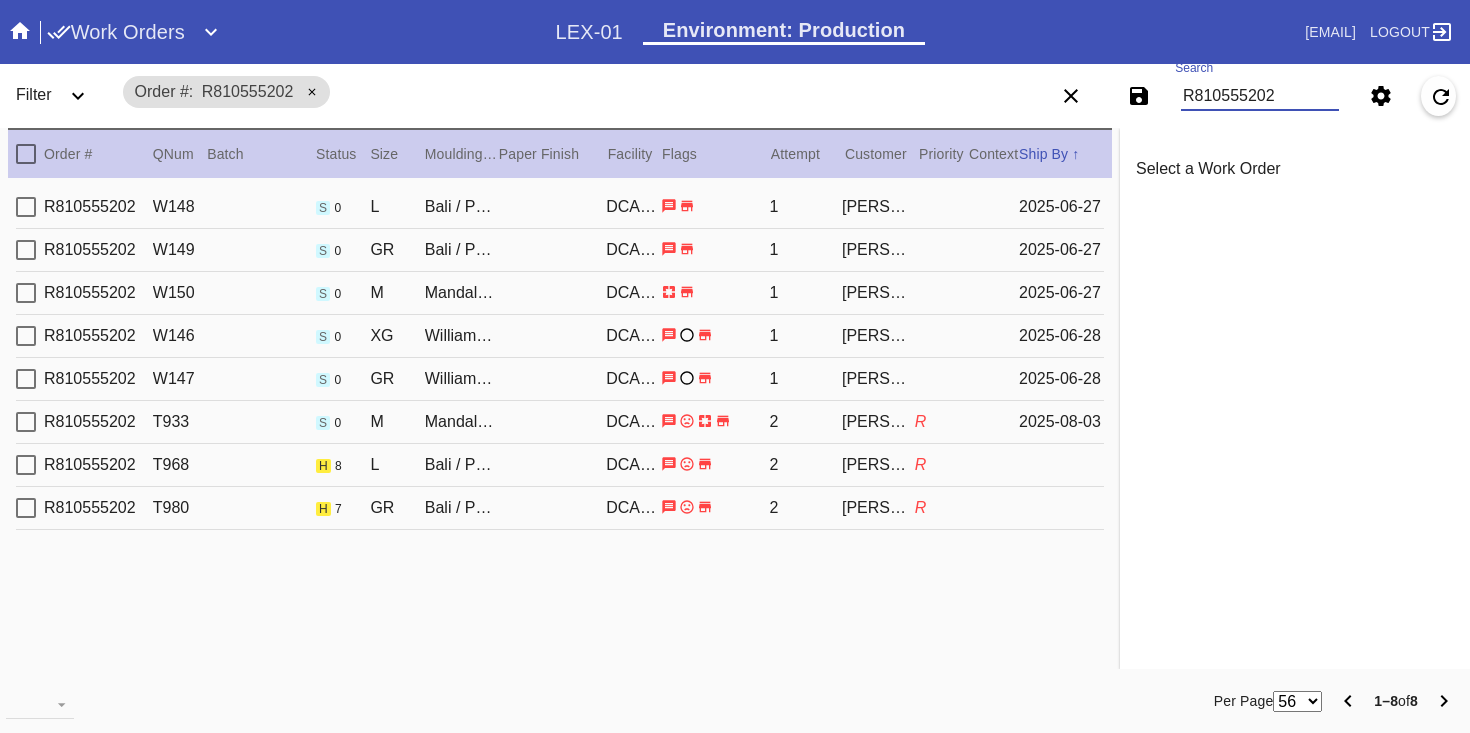 type on "R810555202" 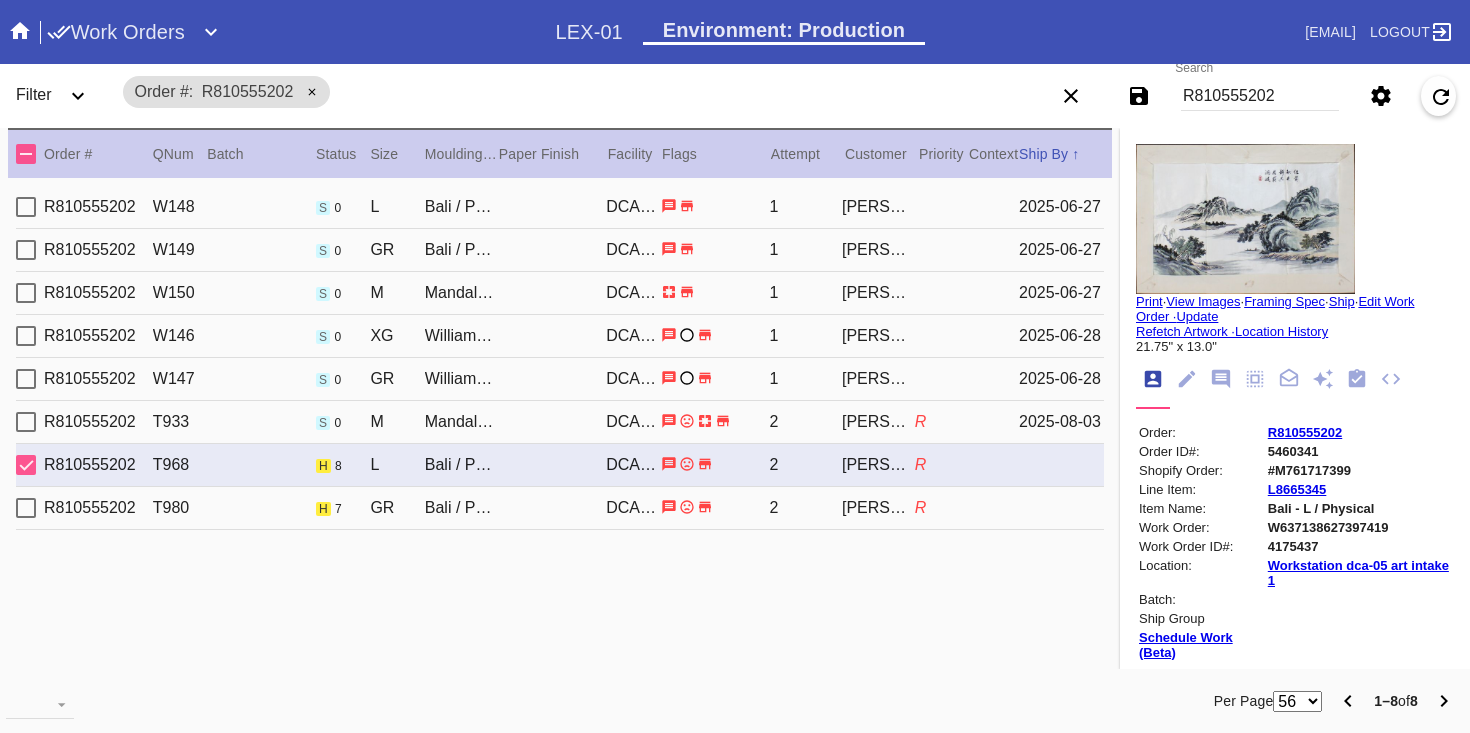 click on "W637138627397419" at bounding box center (1359, 527) 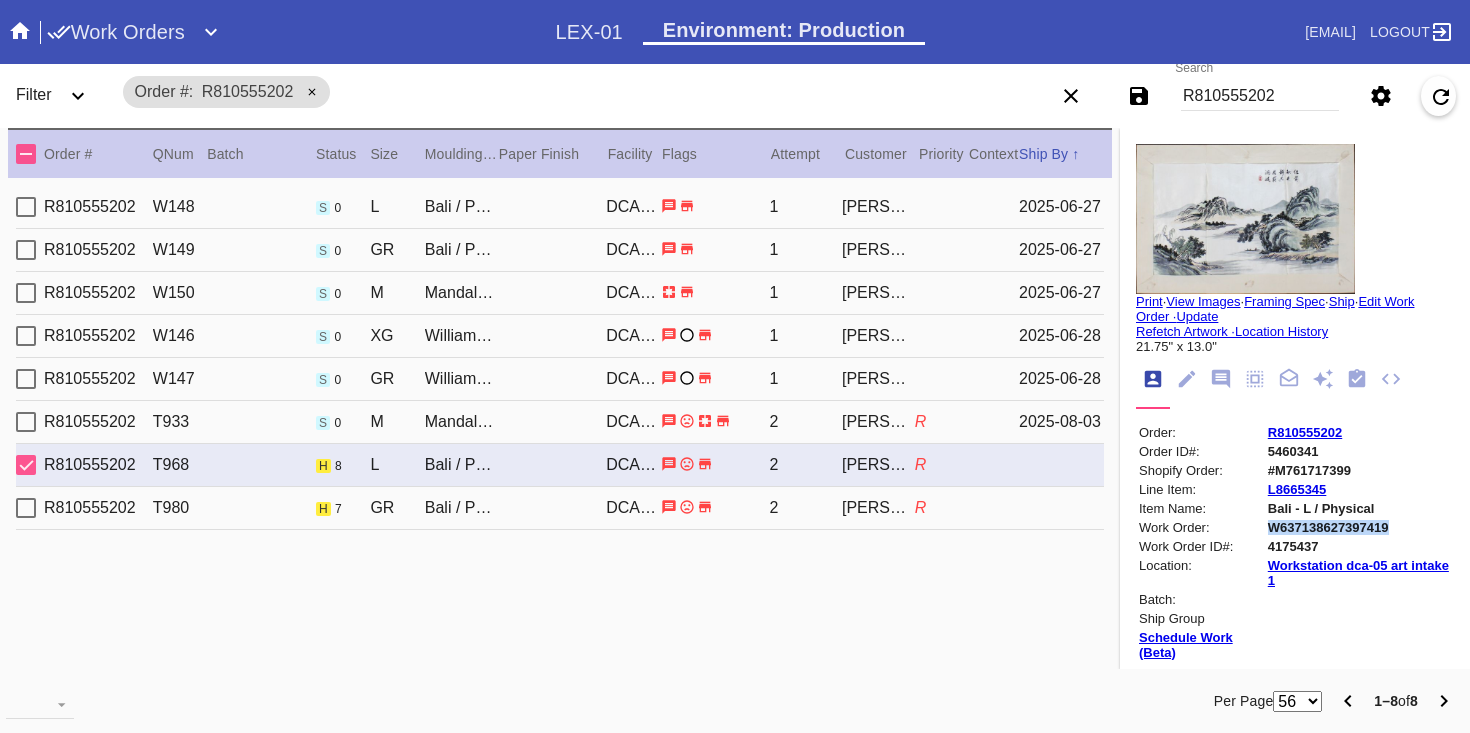 click on "W637138627397419" at bounding box center [1359, 527] 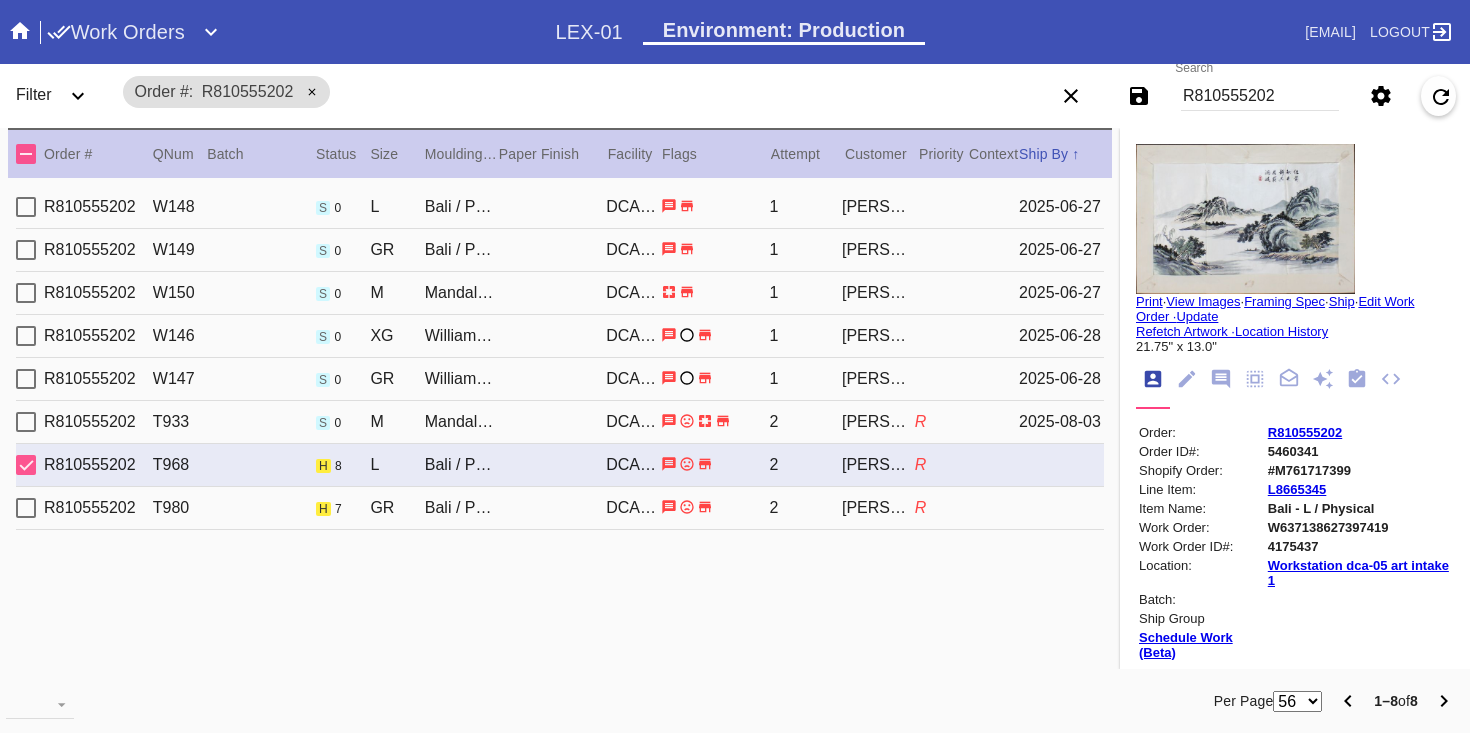 click on "R810555202 T980 h   7 GR Bali / Pale Green - Silk DCA-05 2 [PERSON]
R" at bounding box center [560, 508] 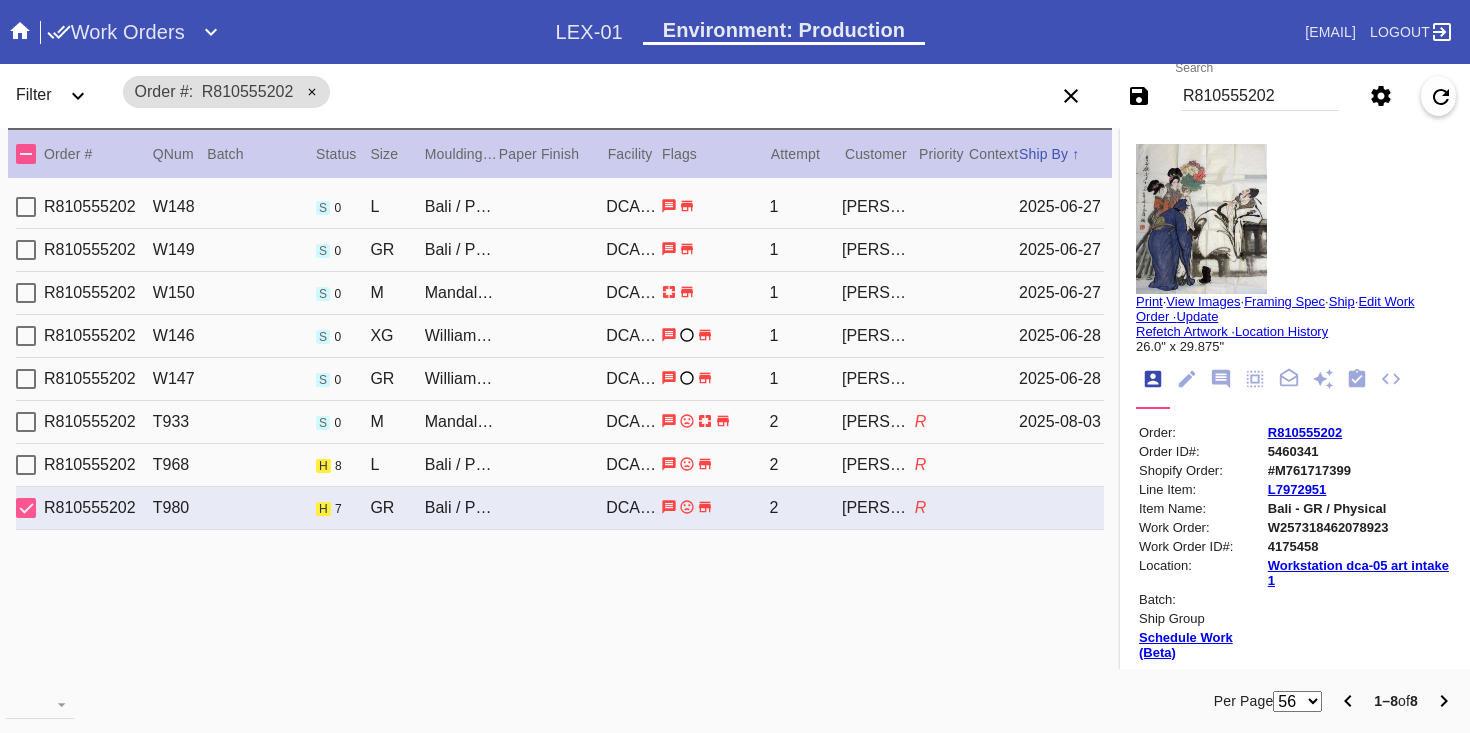 click on "W257318462078923" at bounding box center (1359, 527) 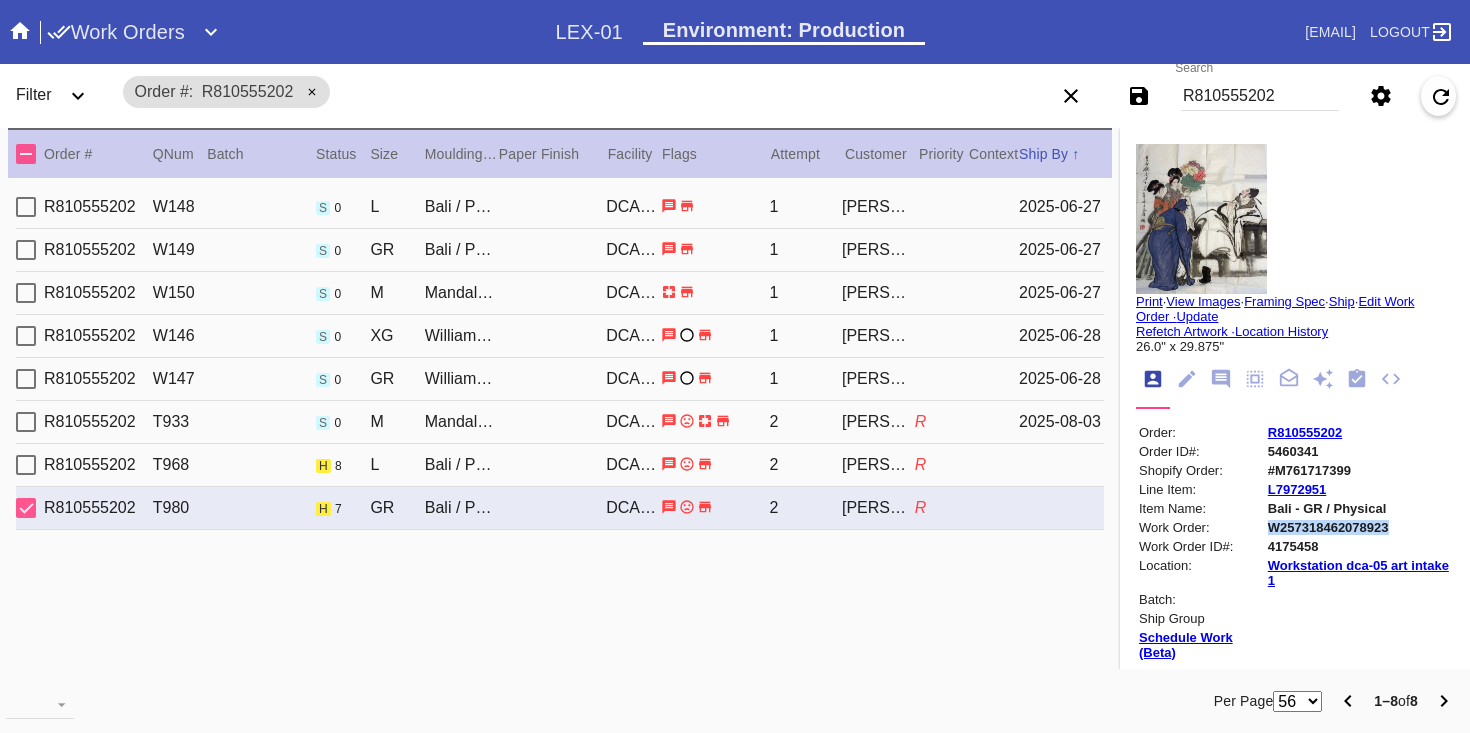 click on "W257318462078923" at bounding box center (1359, 527) 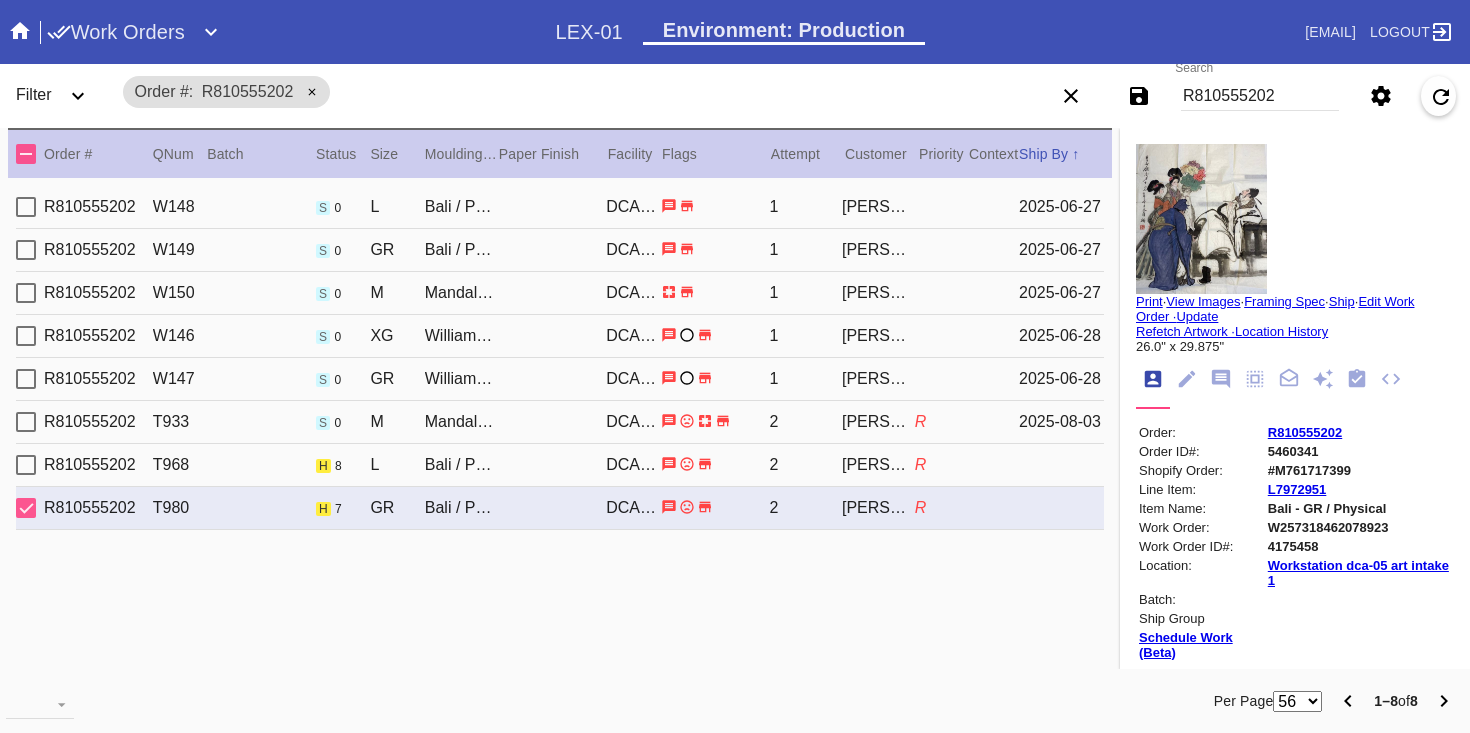 click on "#M761717399" at bounding box center (1359, 470) 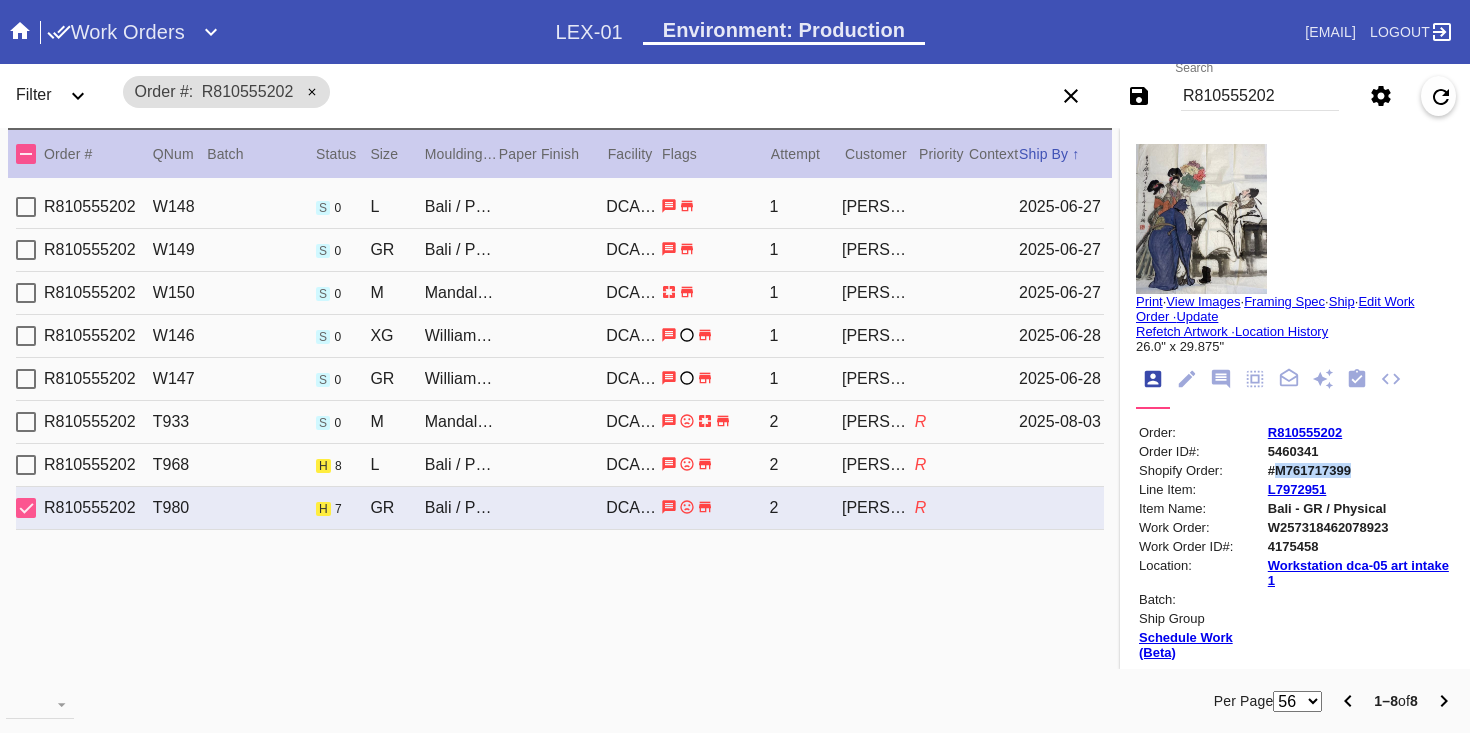 click on "#M761717399" at bounding box center (1359, 470) 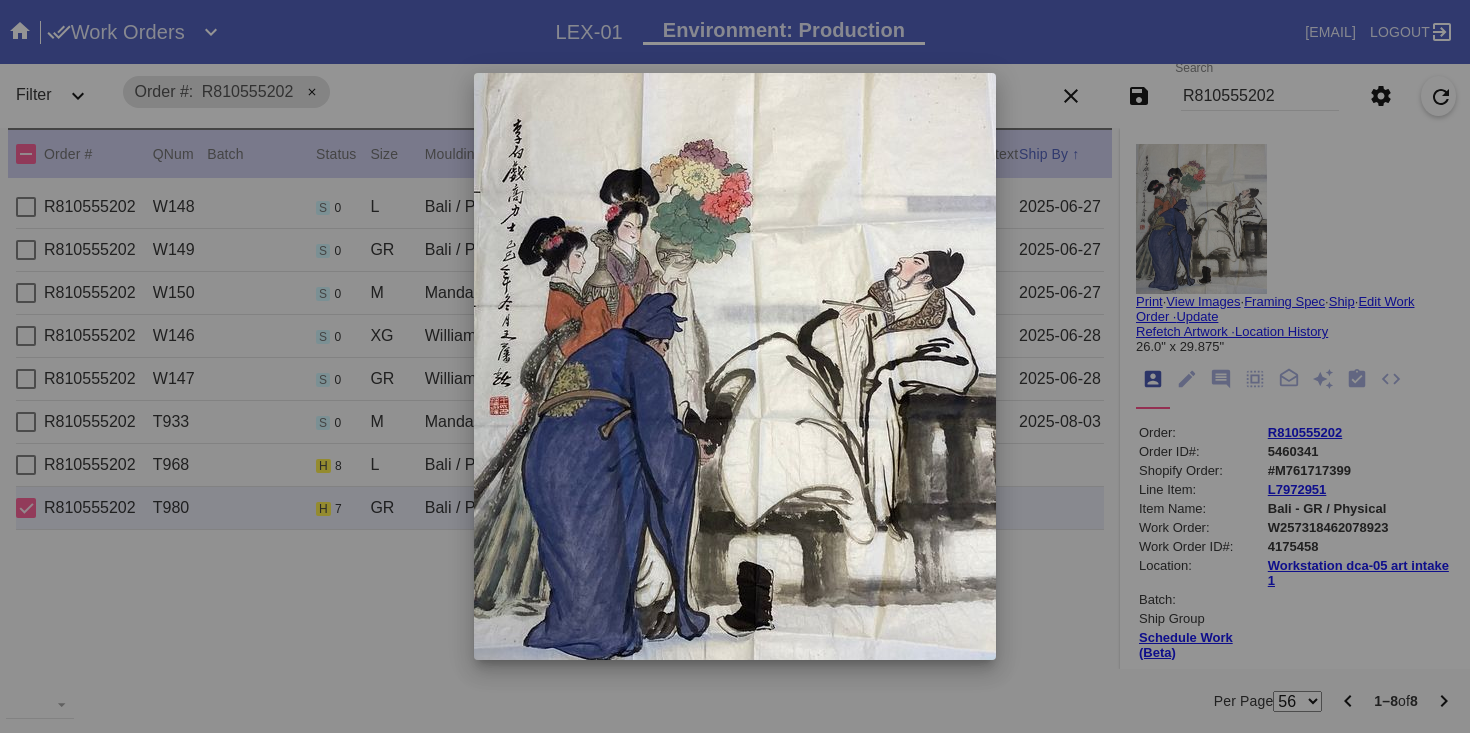 click at bounding box center [735, 366] 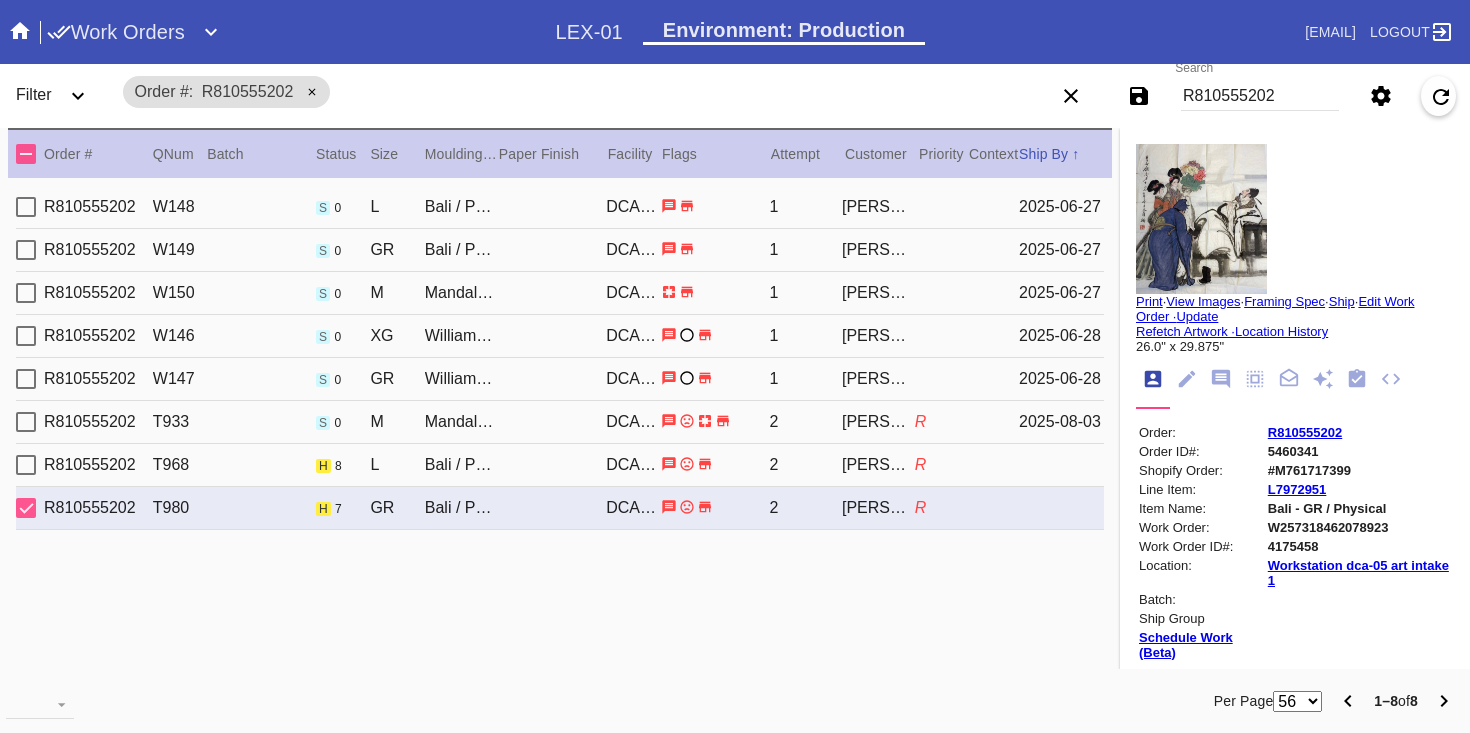 click on "2" at bounding box center (805, 465) 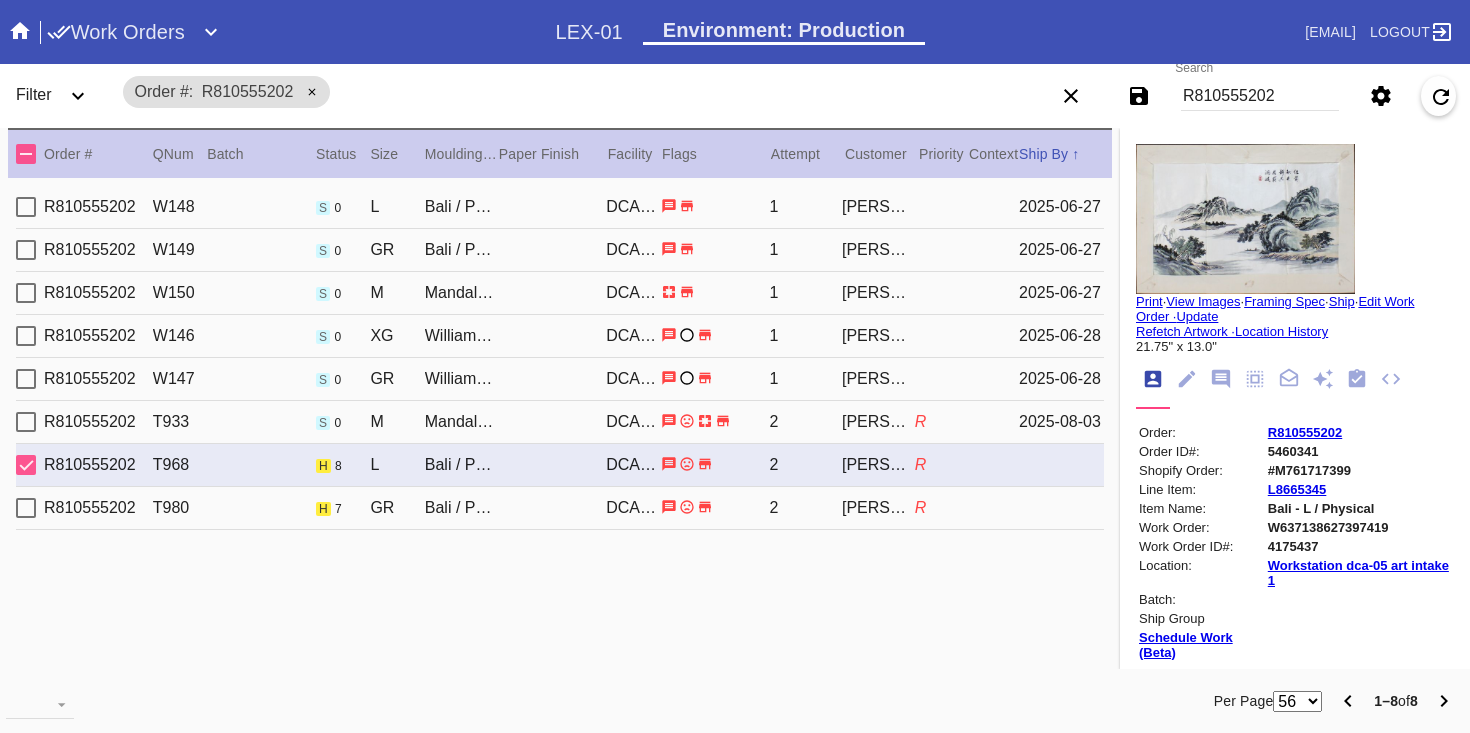 click on "2" at bounding box center (805, 508) 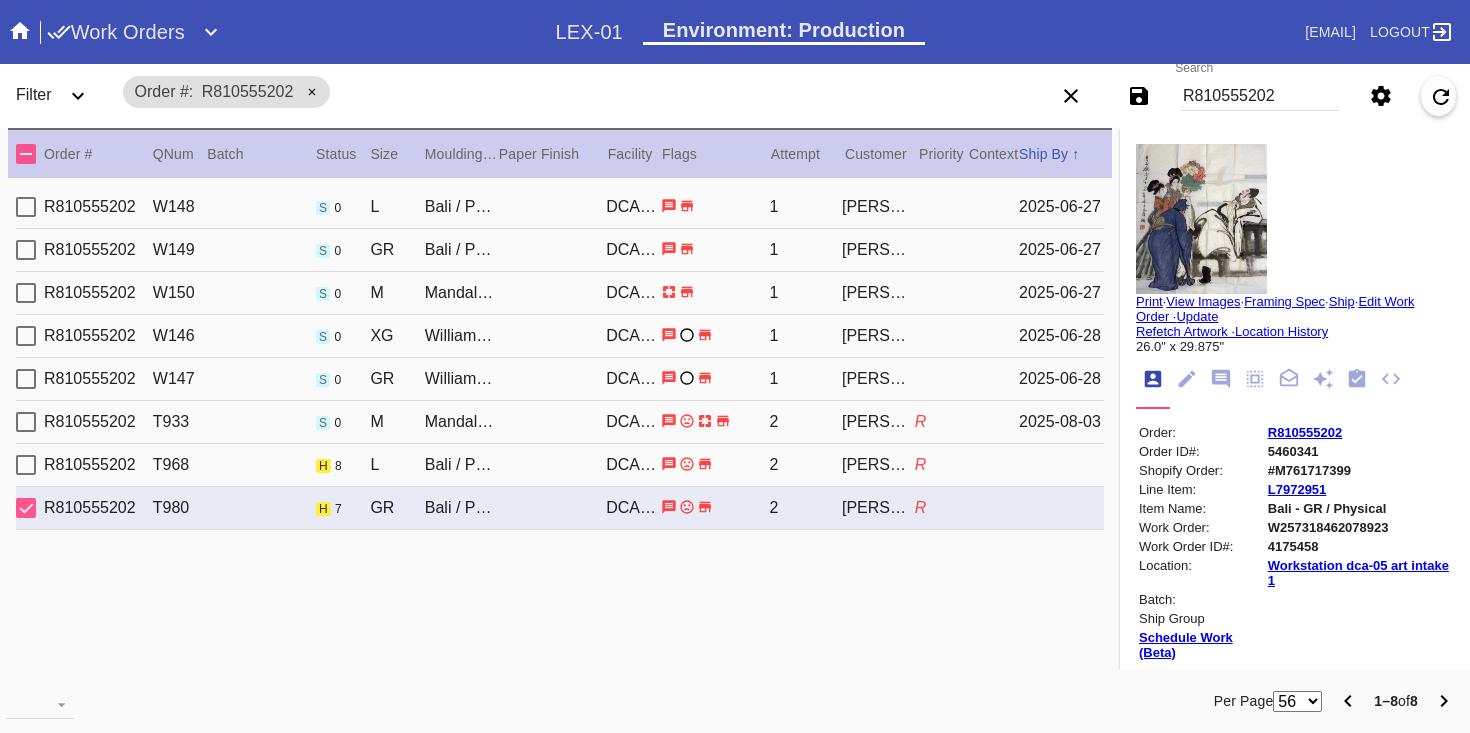 click on "[FIRST] [LAST]" at bounding box center [878, 465] 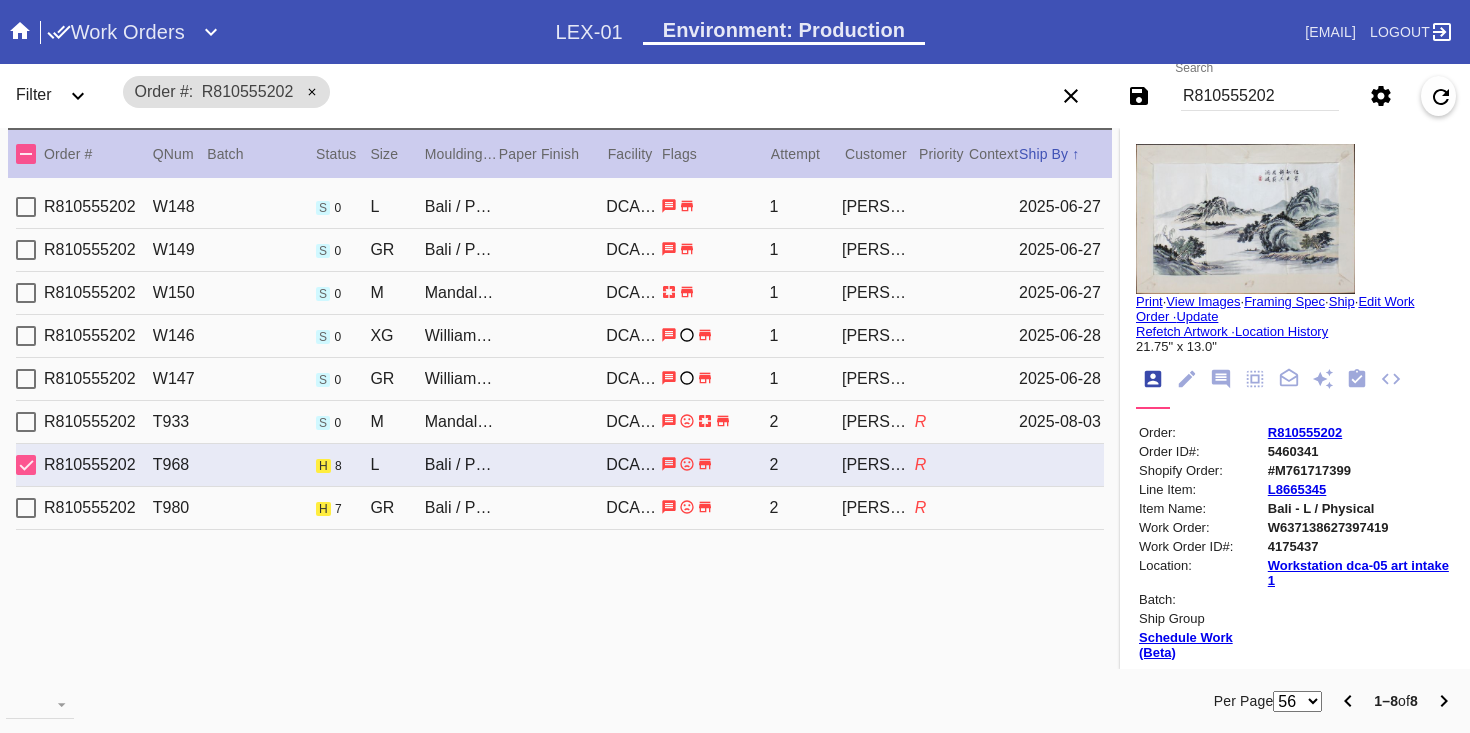 click at bounding box center (715, 421) 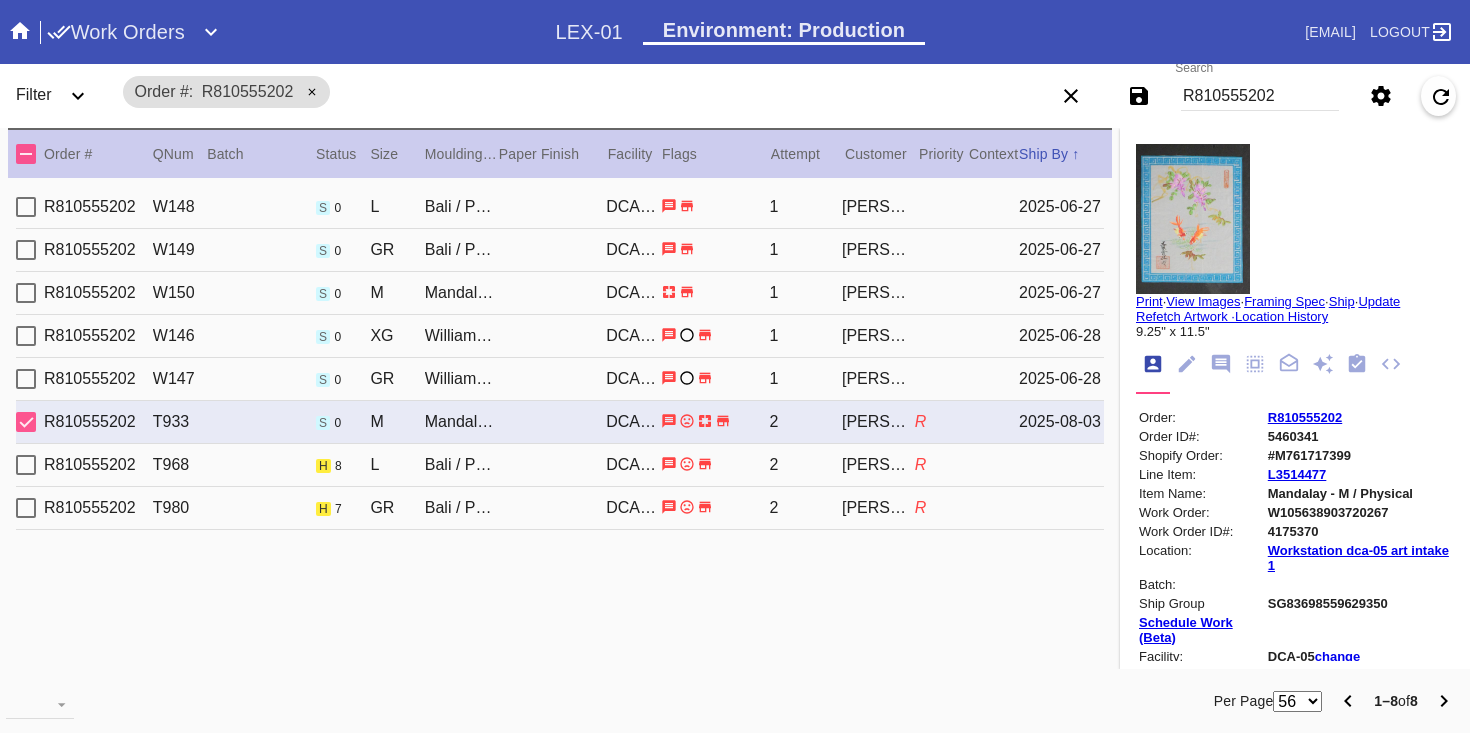 click on "2" at bounding box center [805, 465] 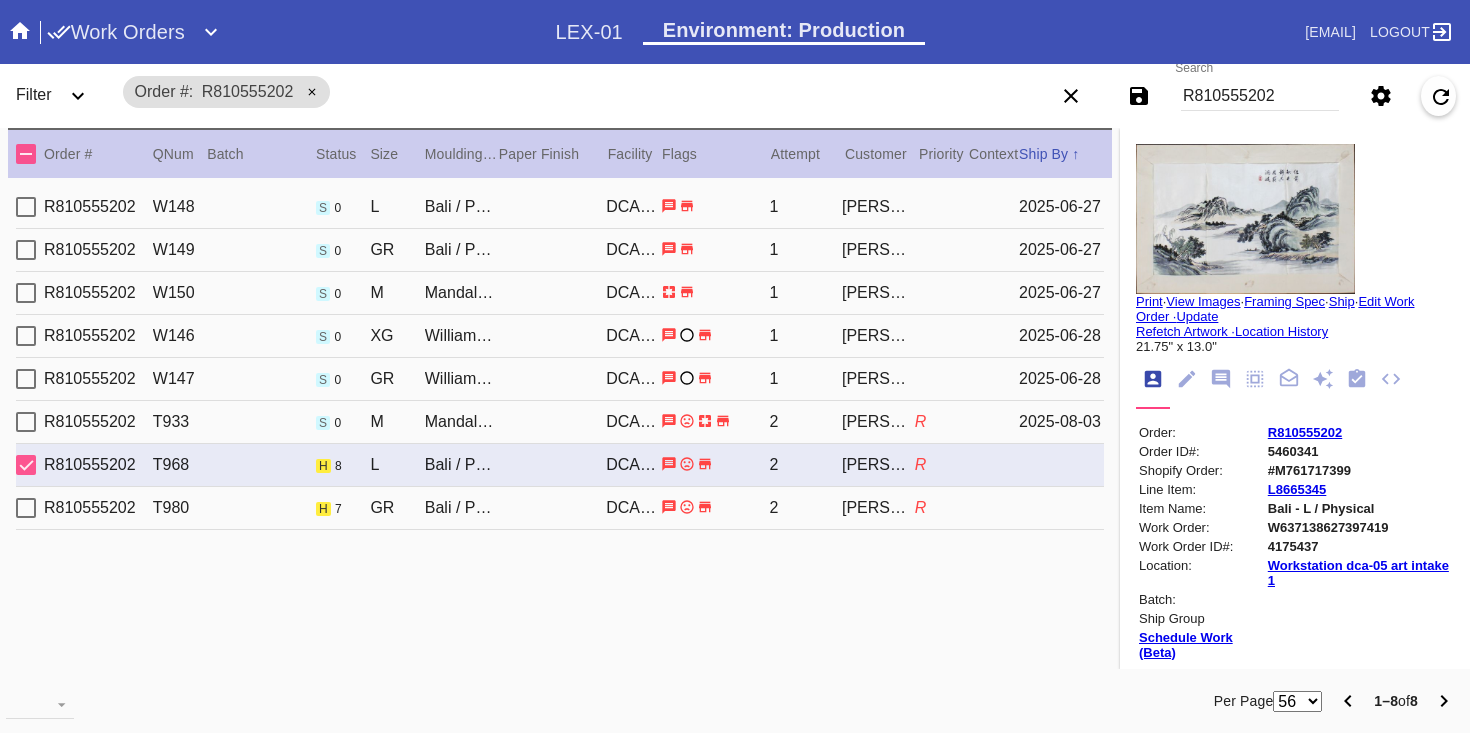 click on "2" at bounding box center [805, 508] 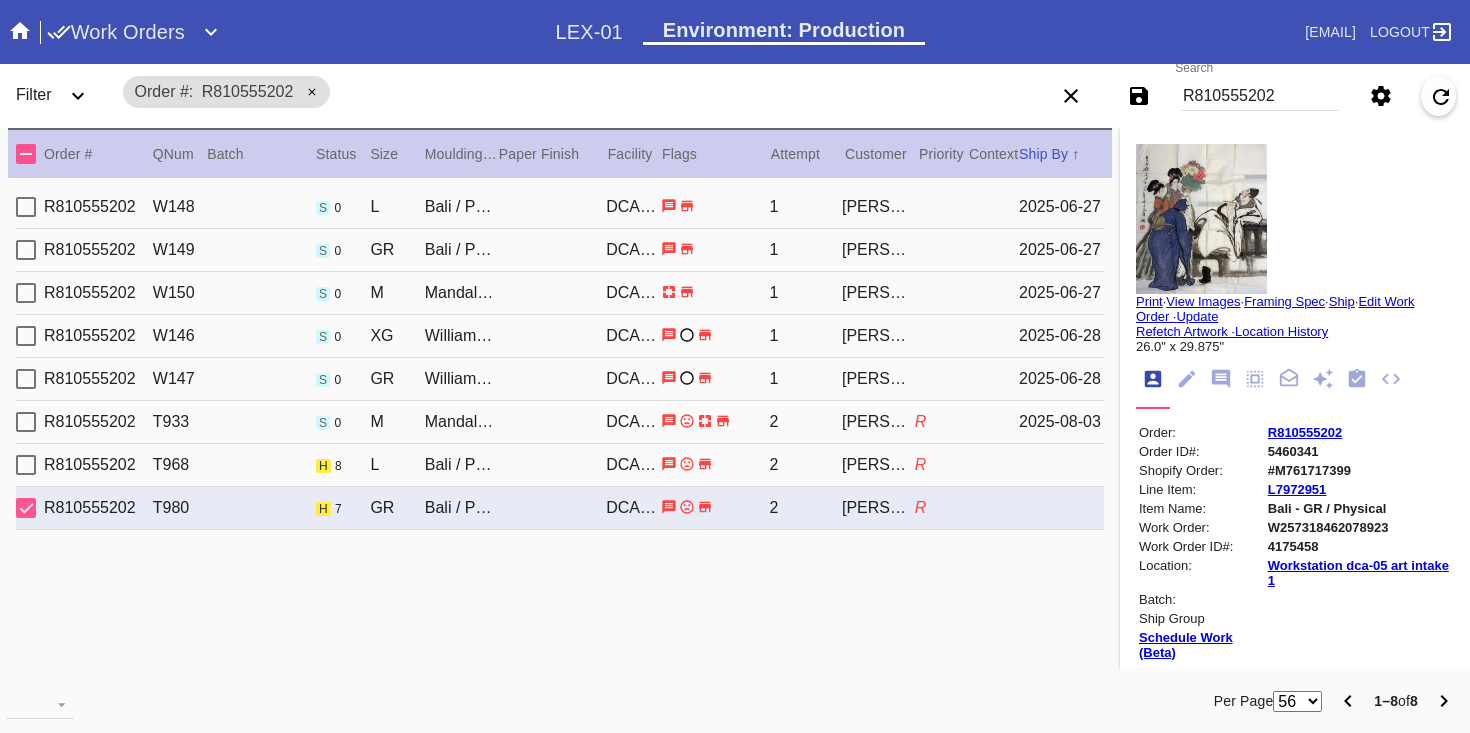 click on "2" at bounding box center [805, 465] 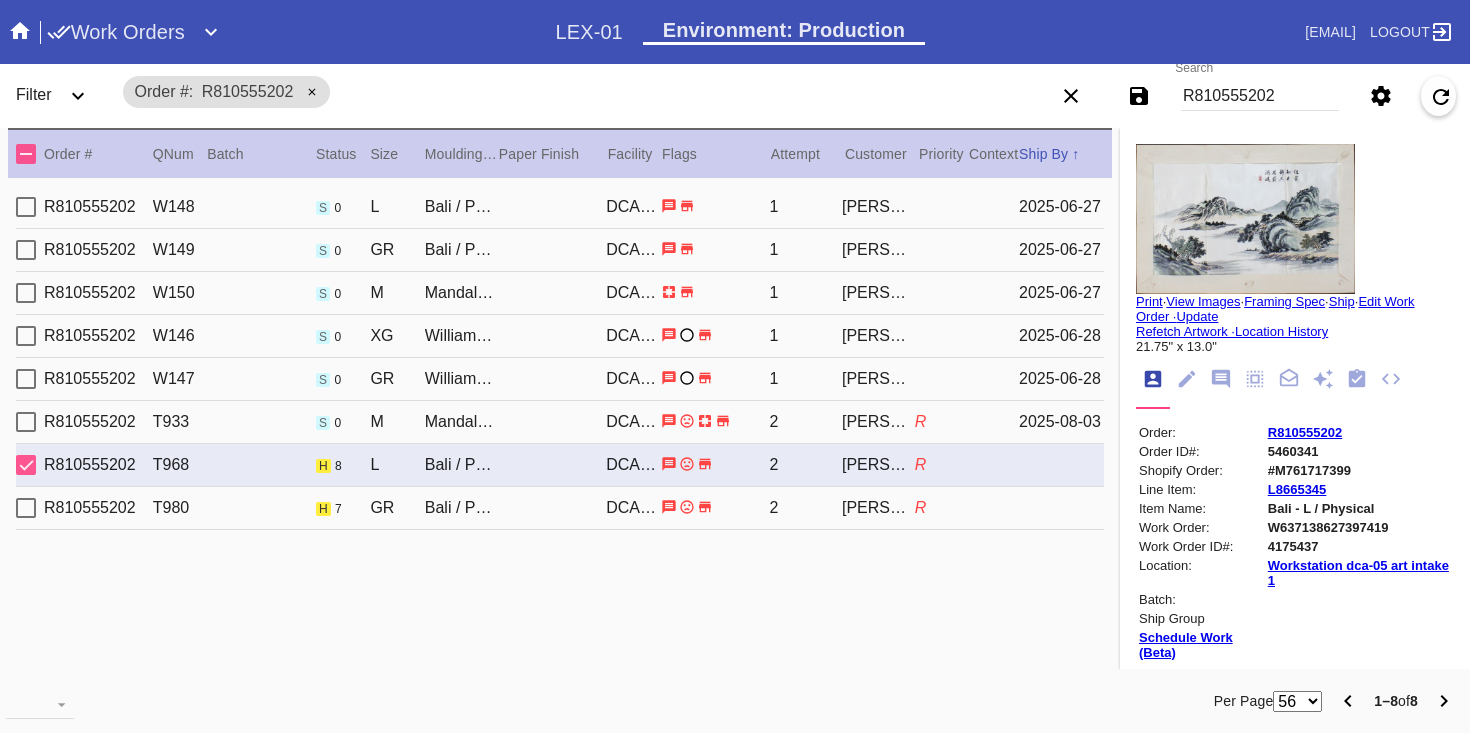 click on "R810555202 T980 h   7 GR Bali / Pale Green - Silk DCA-05 2 David Howard
R" at bounding box center [560, 508] 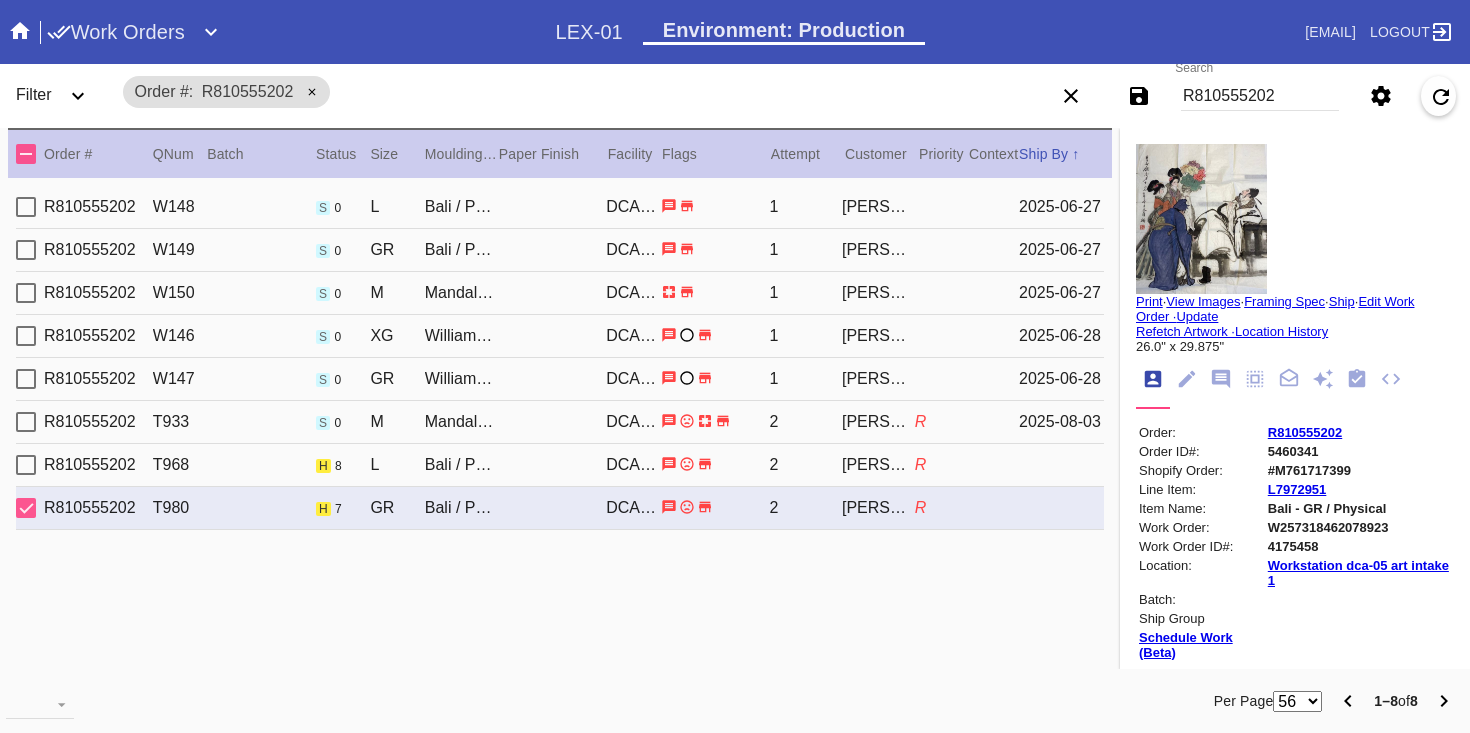 click on "2" at bounding box center (805, 422) 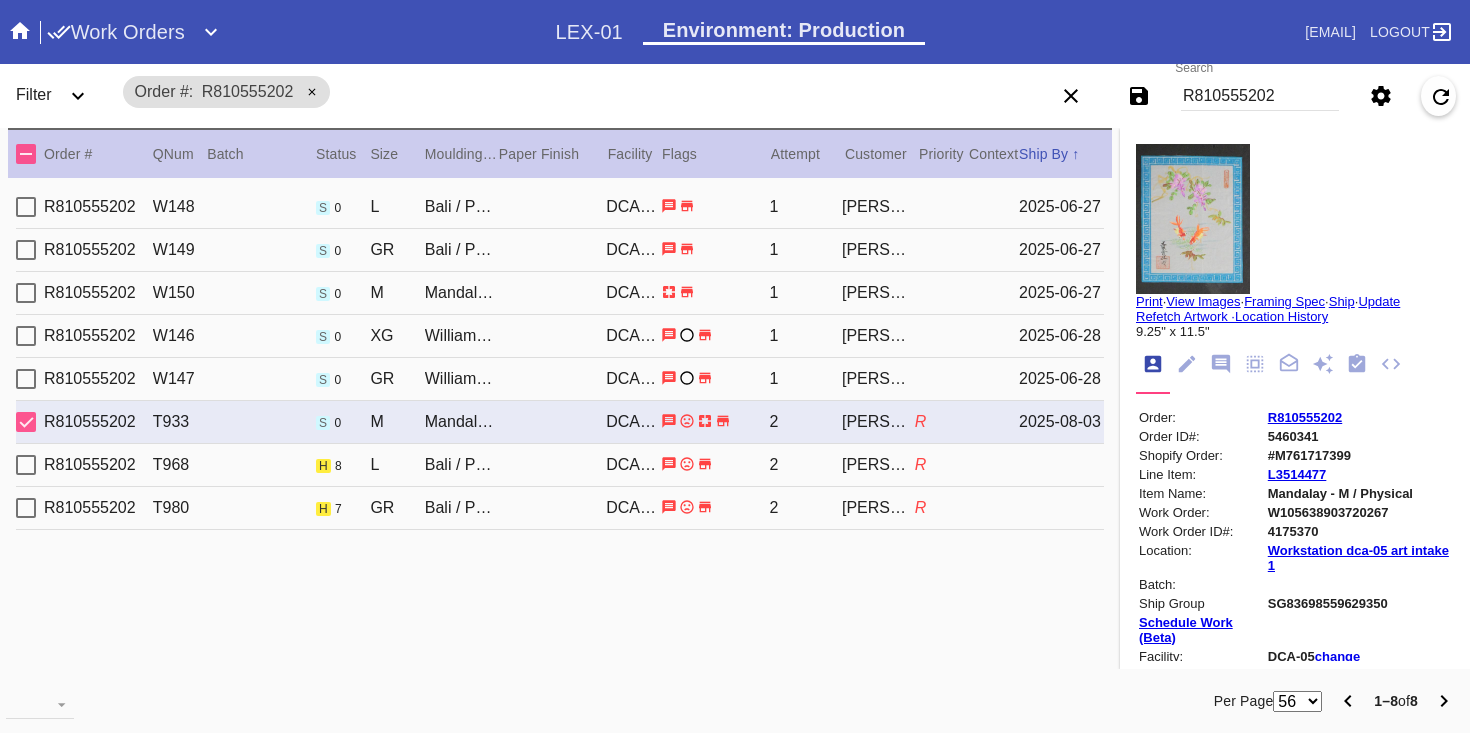 click on "[ID] [ID] h [NUMBER] [CITY] / [COLOR] - Silk DCA-05 [NUMBER] [FIRST] [LAST]
R" at bounding box center (560, 465) 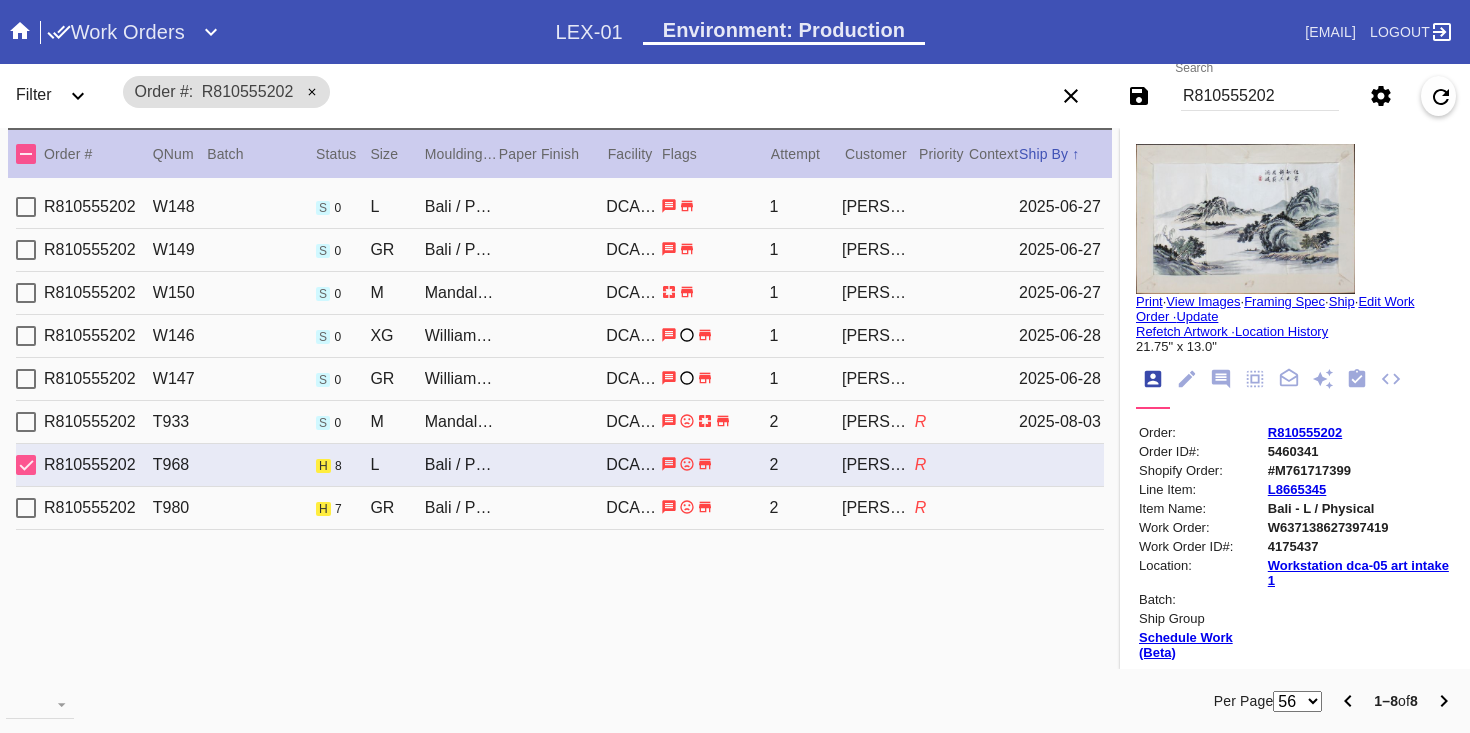 click at bounding box center [715, 421] 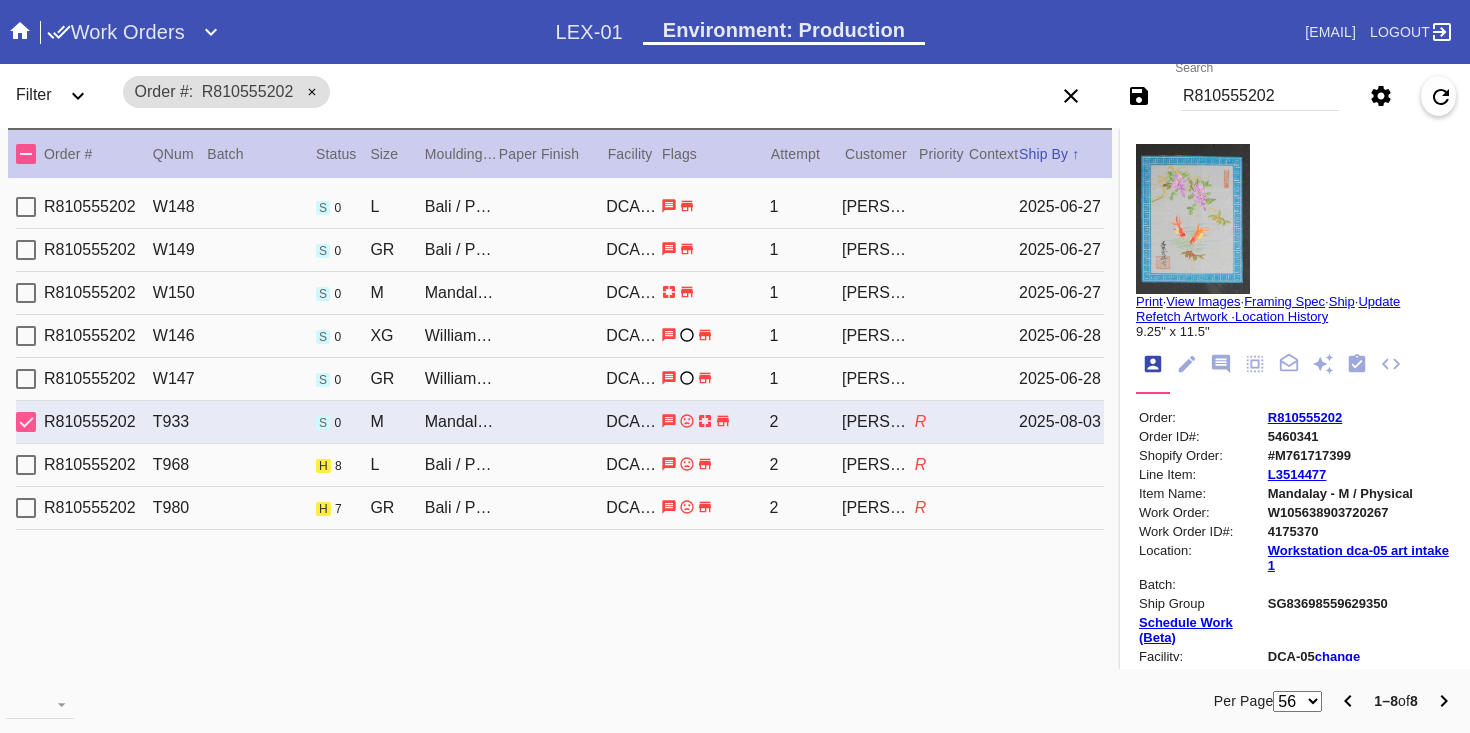 click on "Print" at bounding box center (1149, 301) 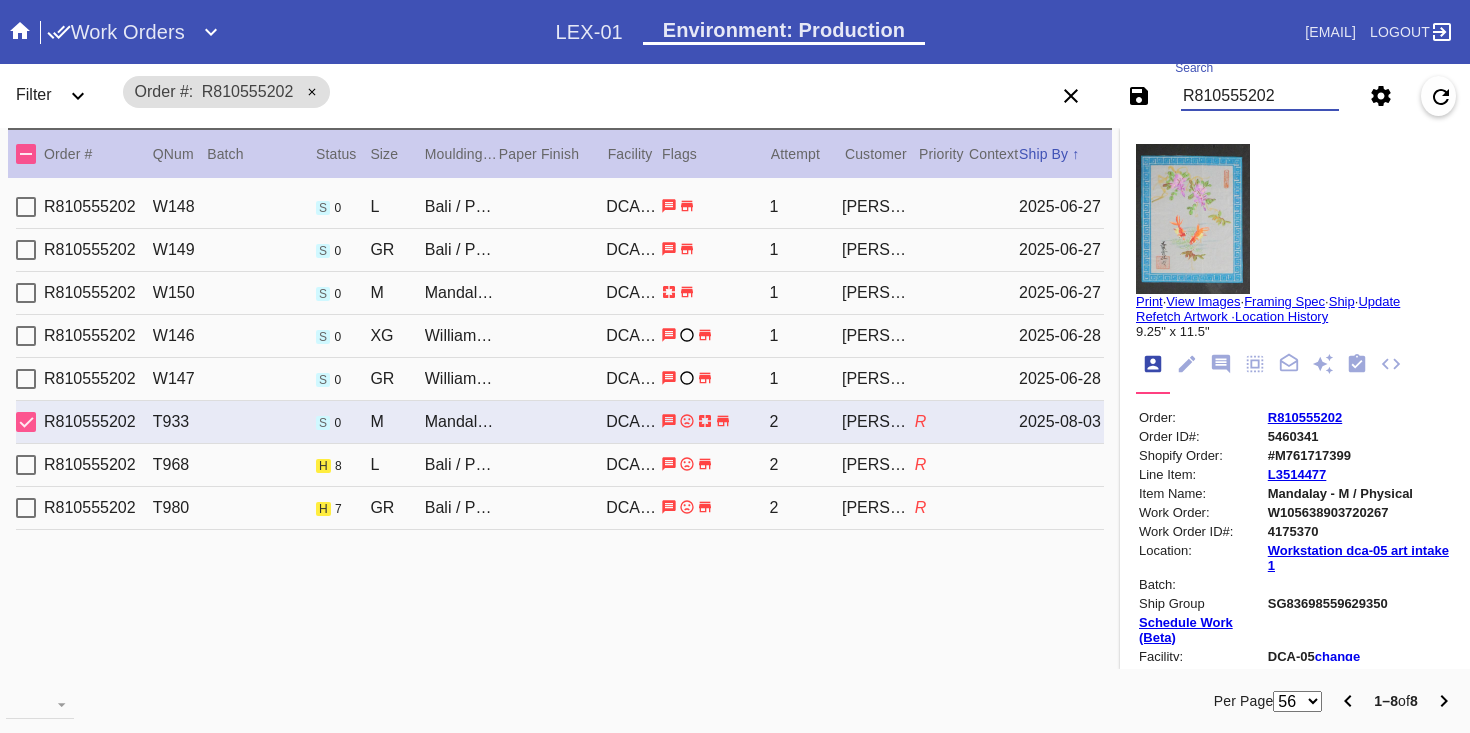 click on "R810555202" at bounding box center (1260, 96) 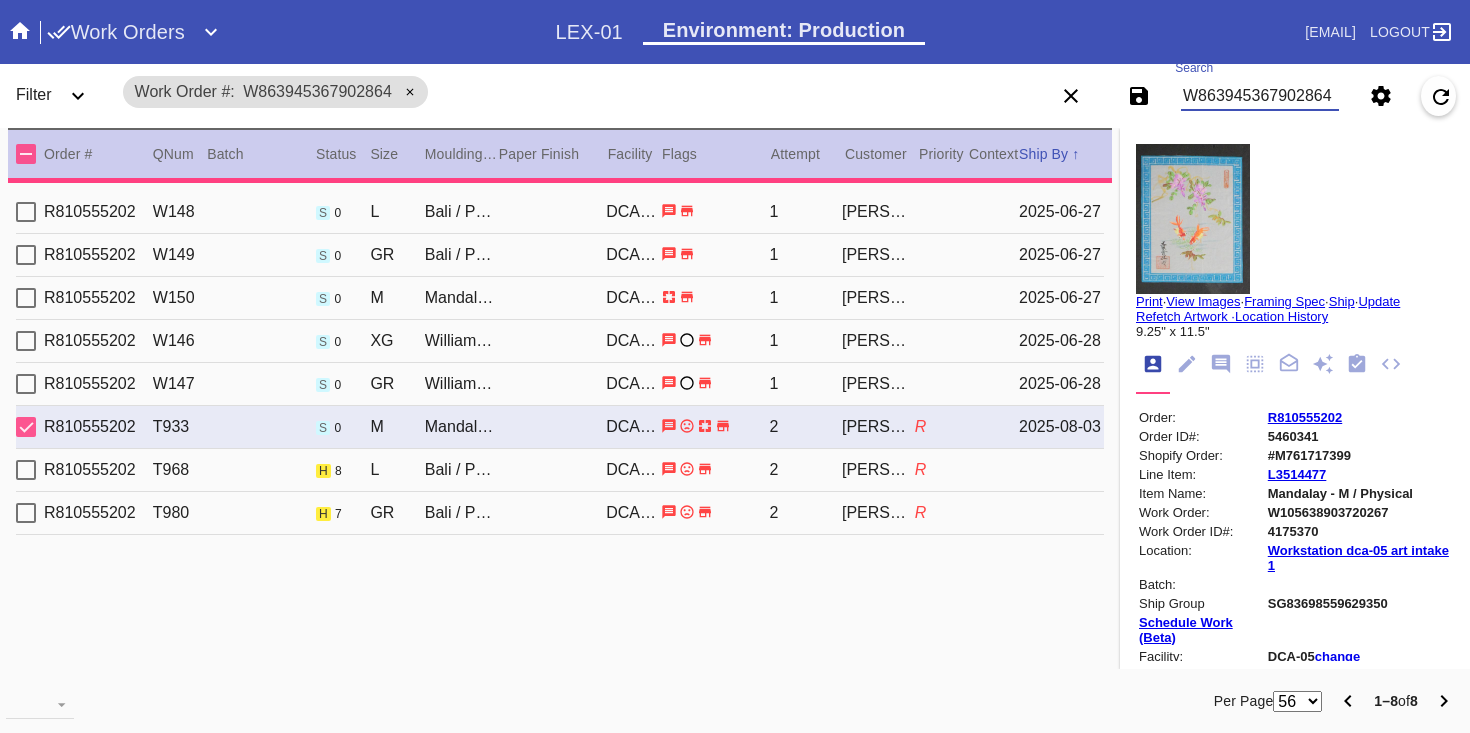 type on "22.875" 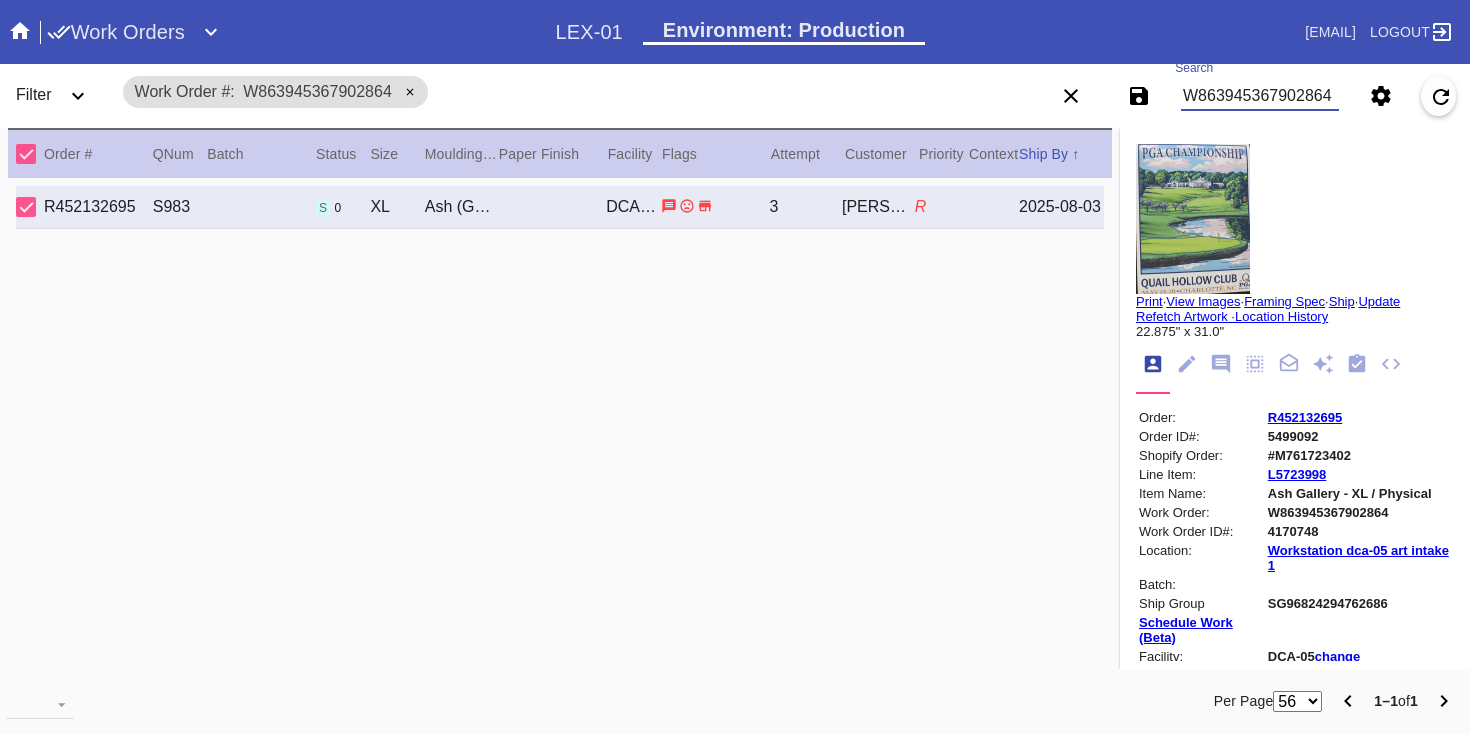 type on "W863945367902864" 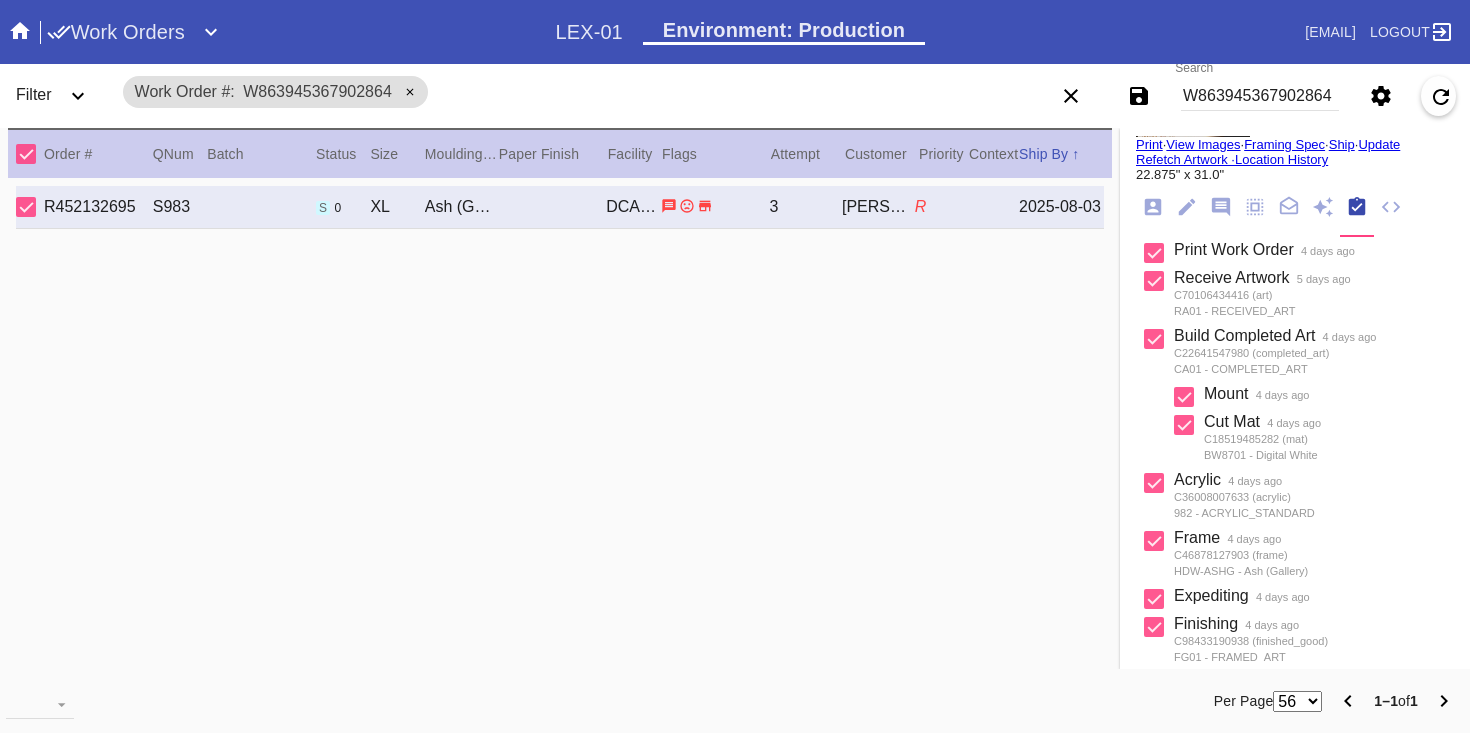 scroll, scrollTop: 156, scrollLeft: 0, axis: vertical 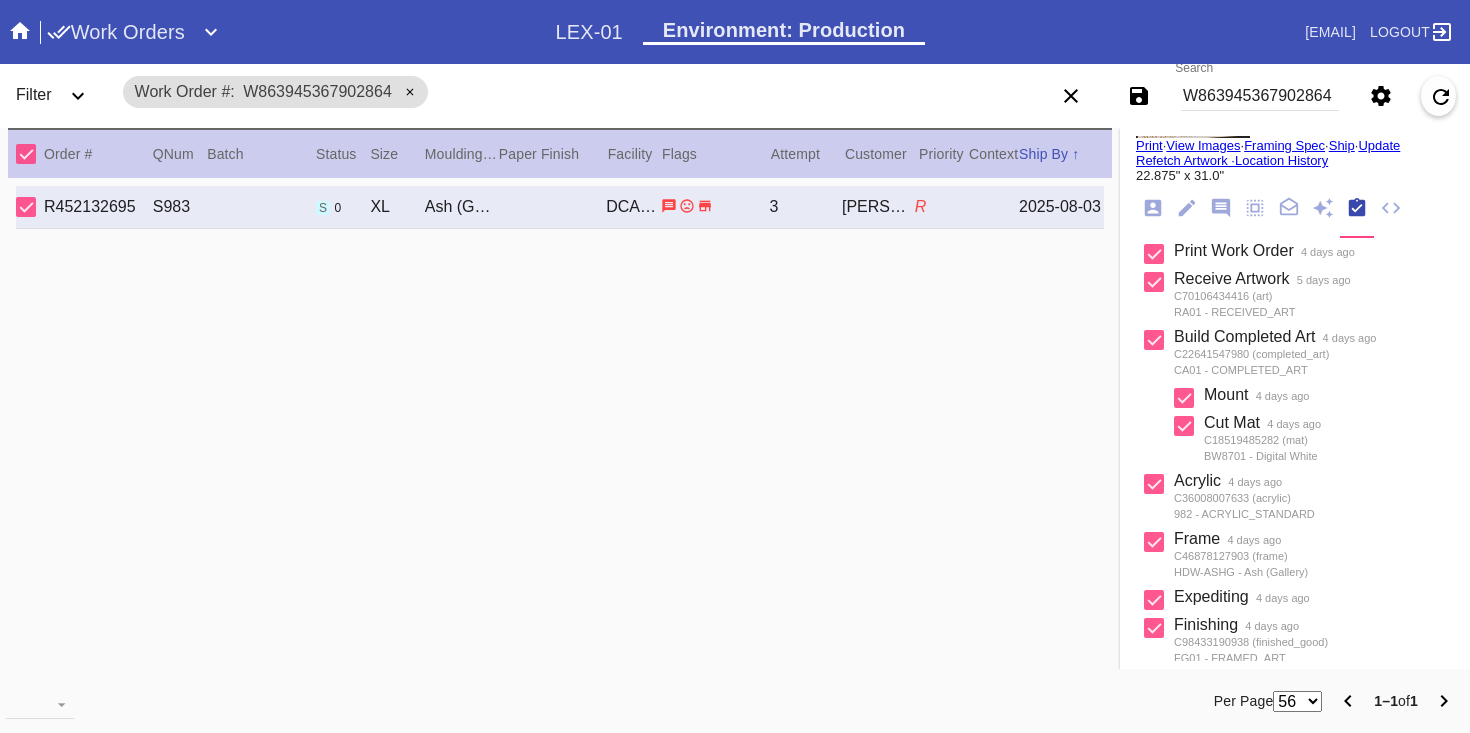 click on "Print" at bounding box center [1149, 145] 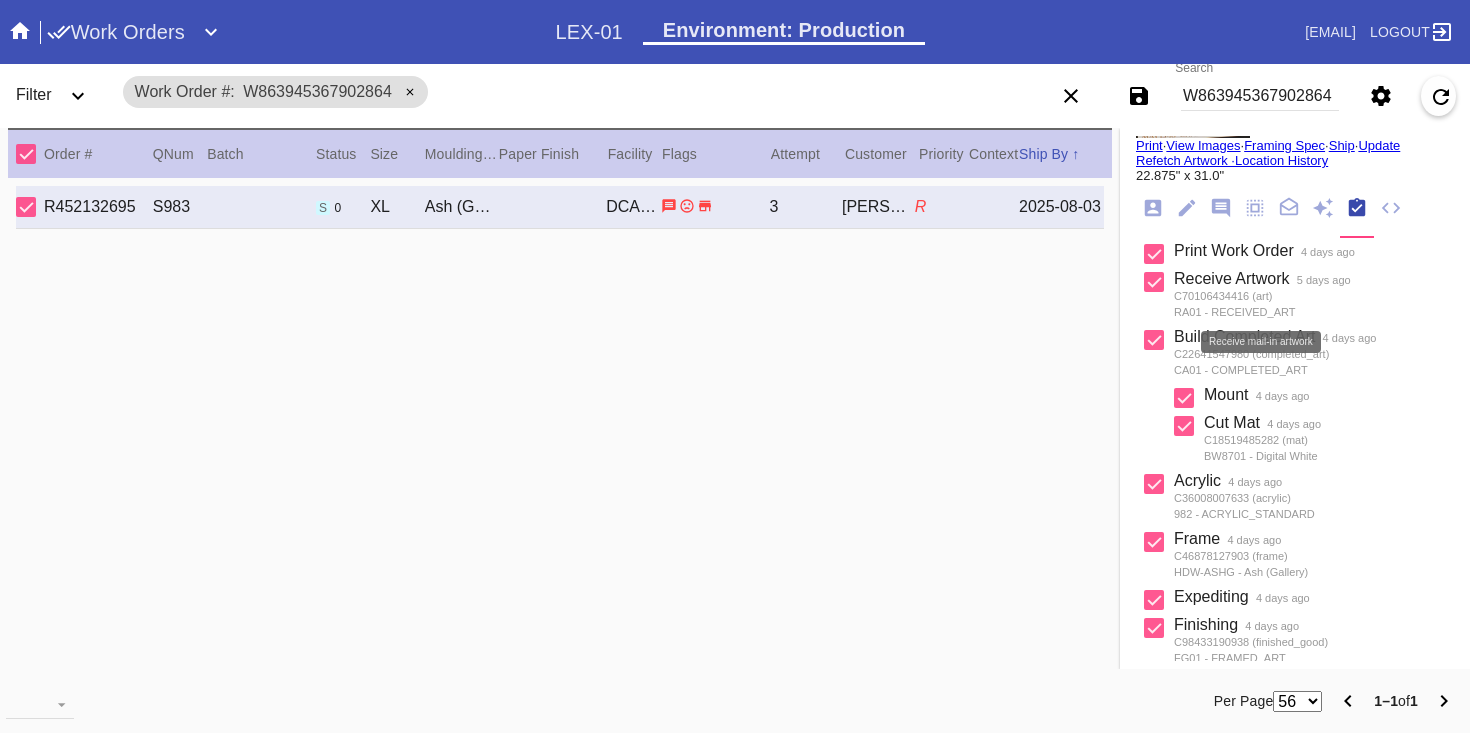 scroll, scrollTop: 0, scrollLeft: 0, axis: both 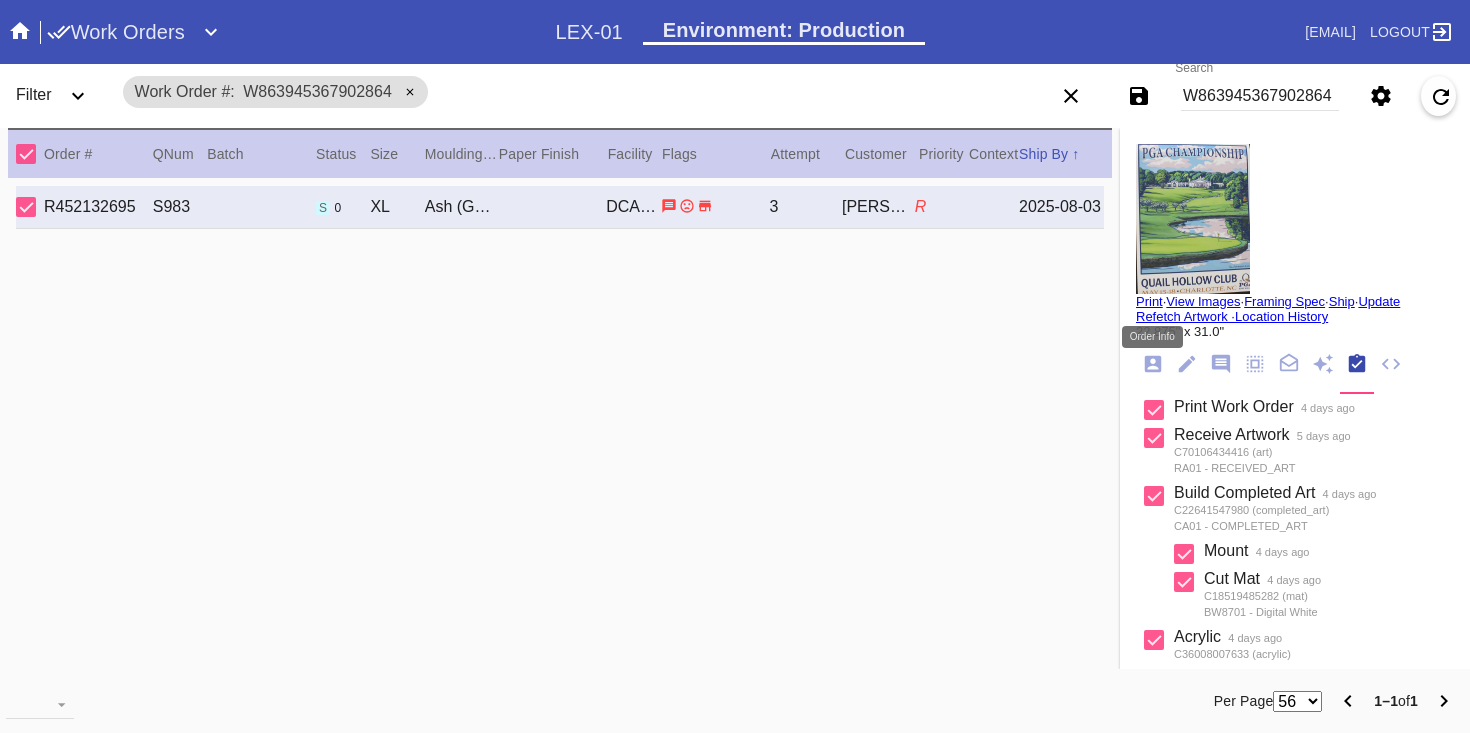 click 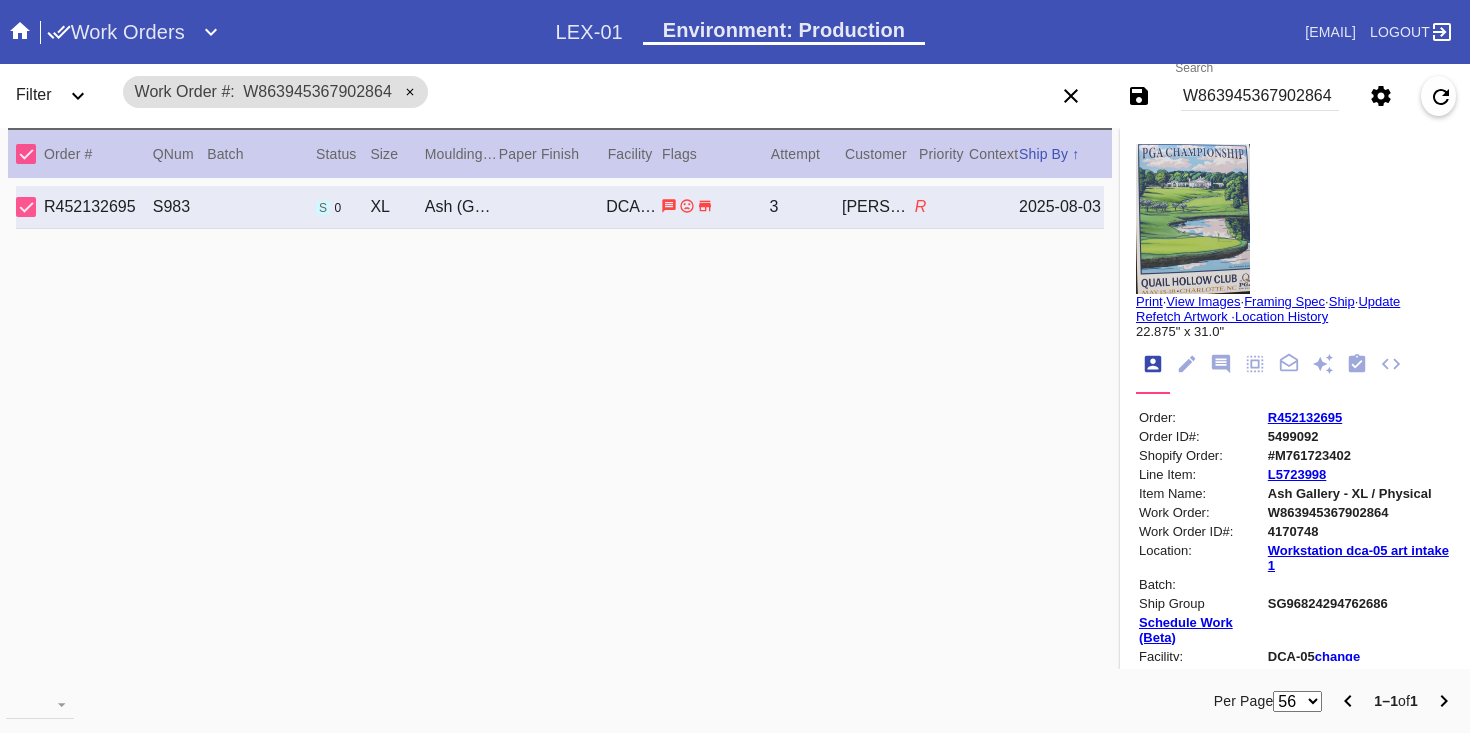 click on "#M761723402" at bounding box center [1359, 455] 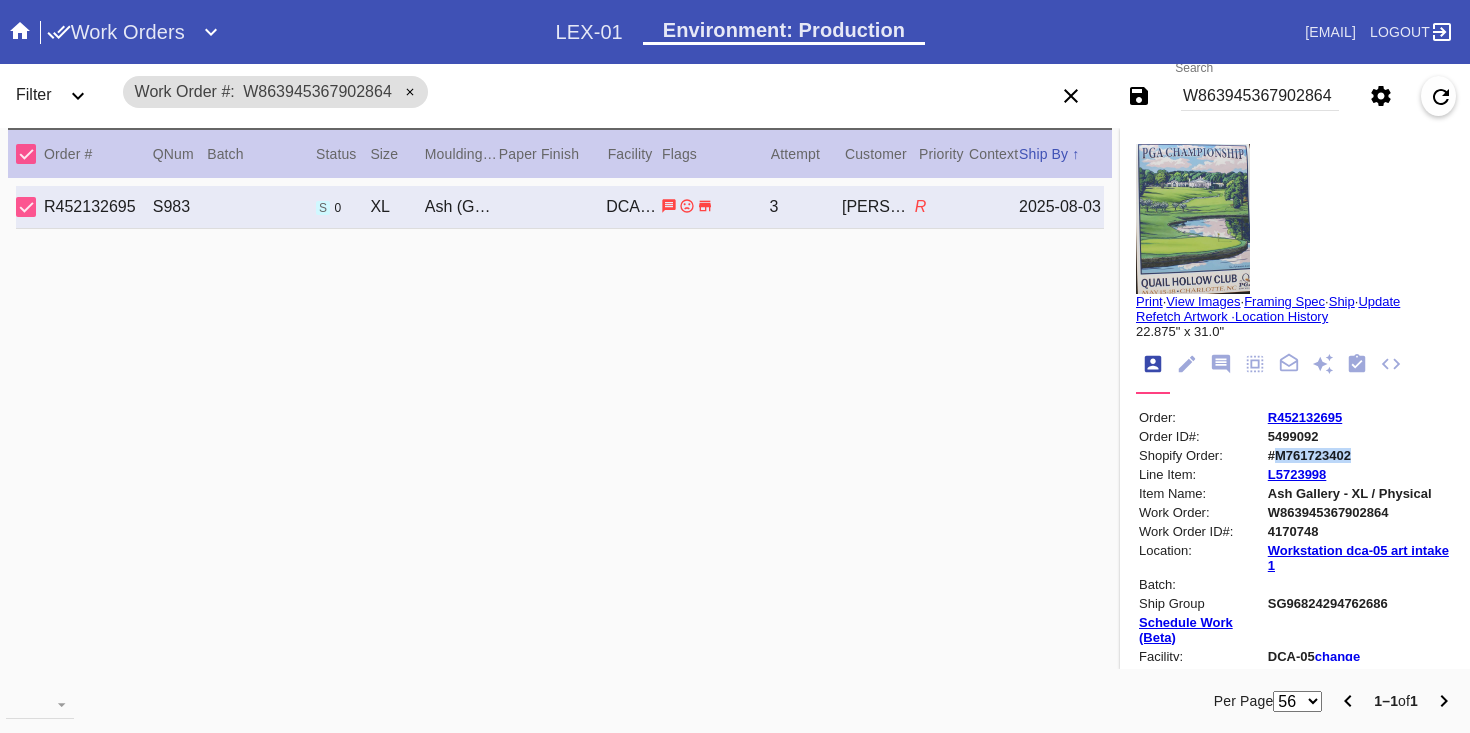 click on "#M761723402" at bounding box center [1359, 455] 